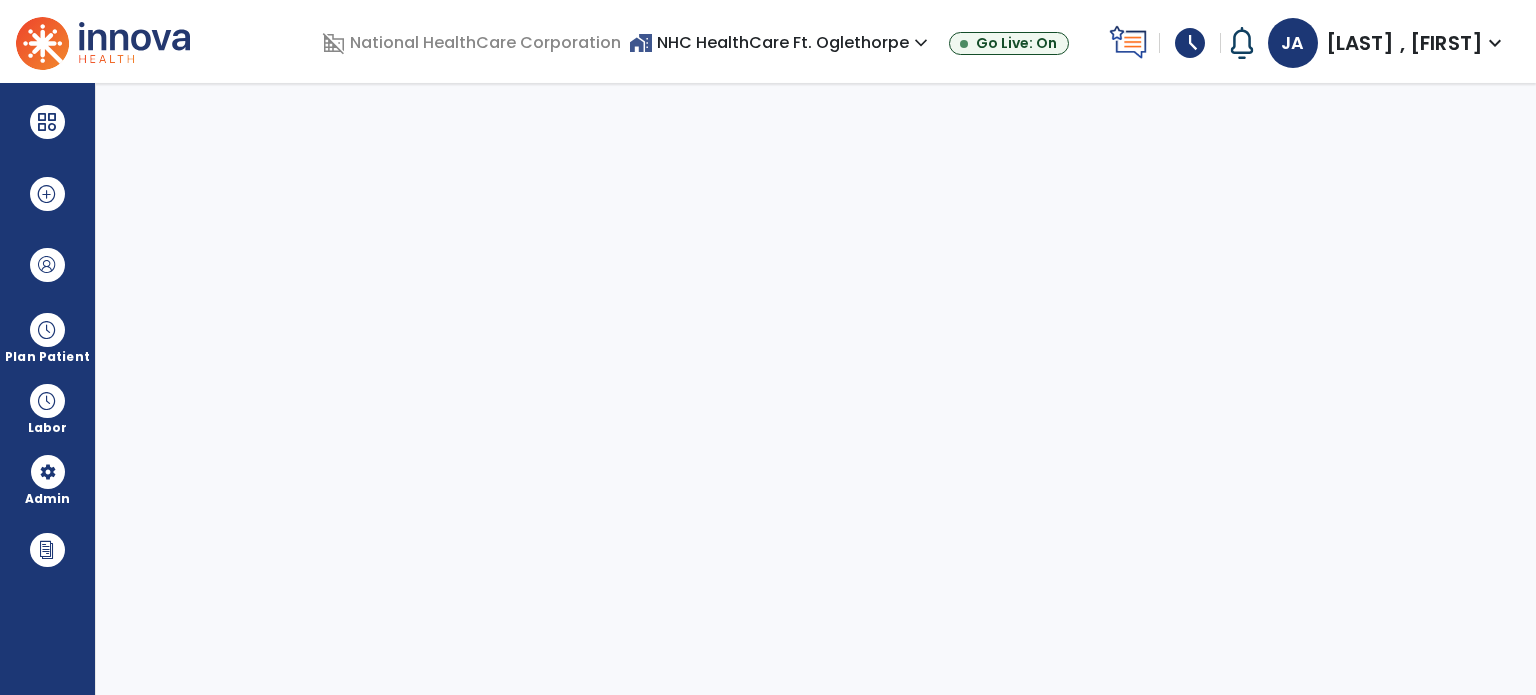 select on "***" 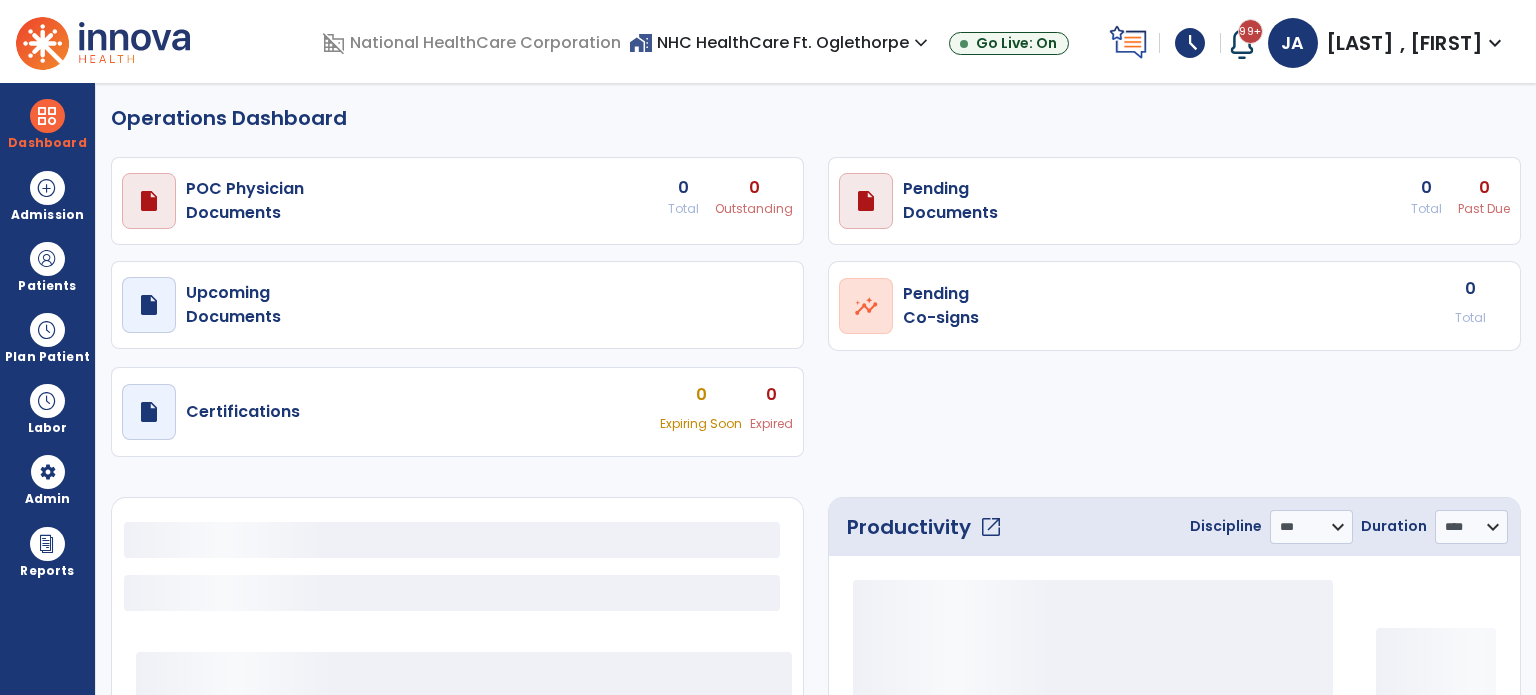 select on "***" 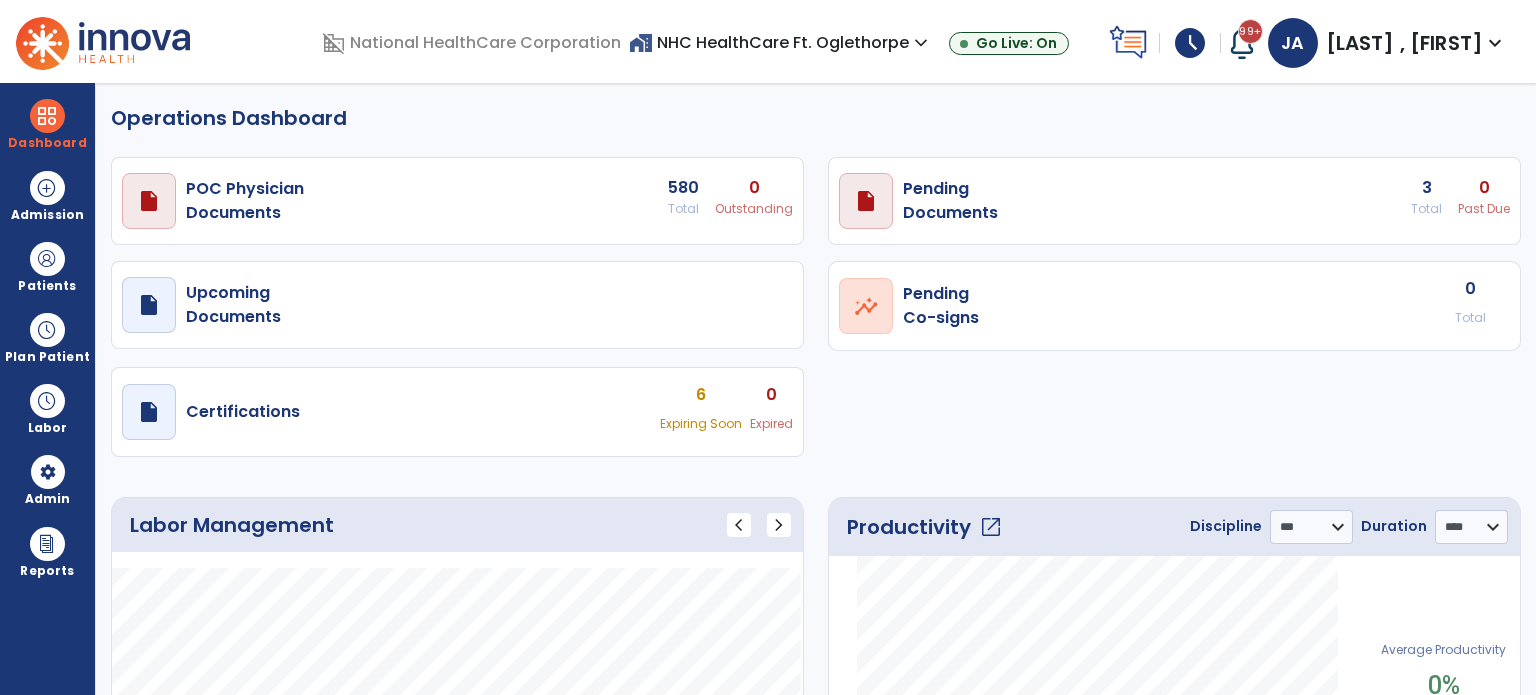 scroll, scrollTop: 0, scrollLeft: 0, axis: both 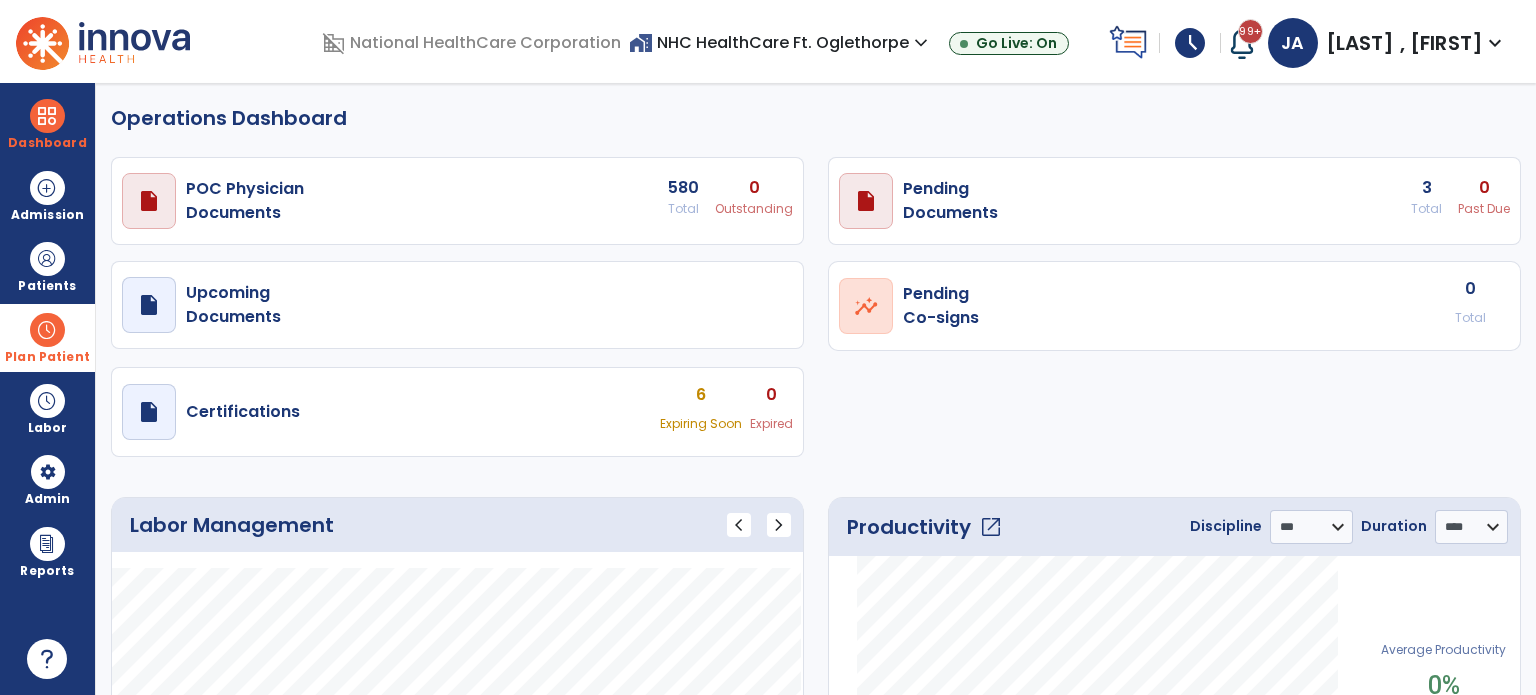 click at bounding box center [47, 330] 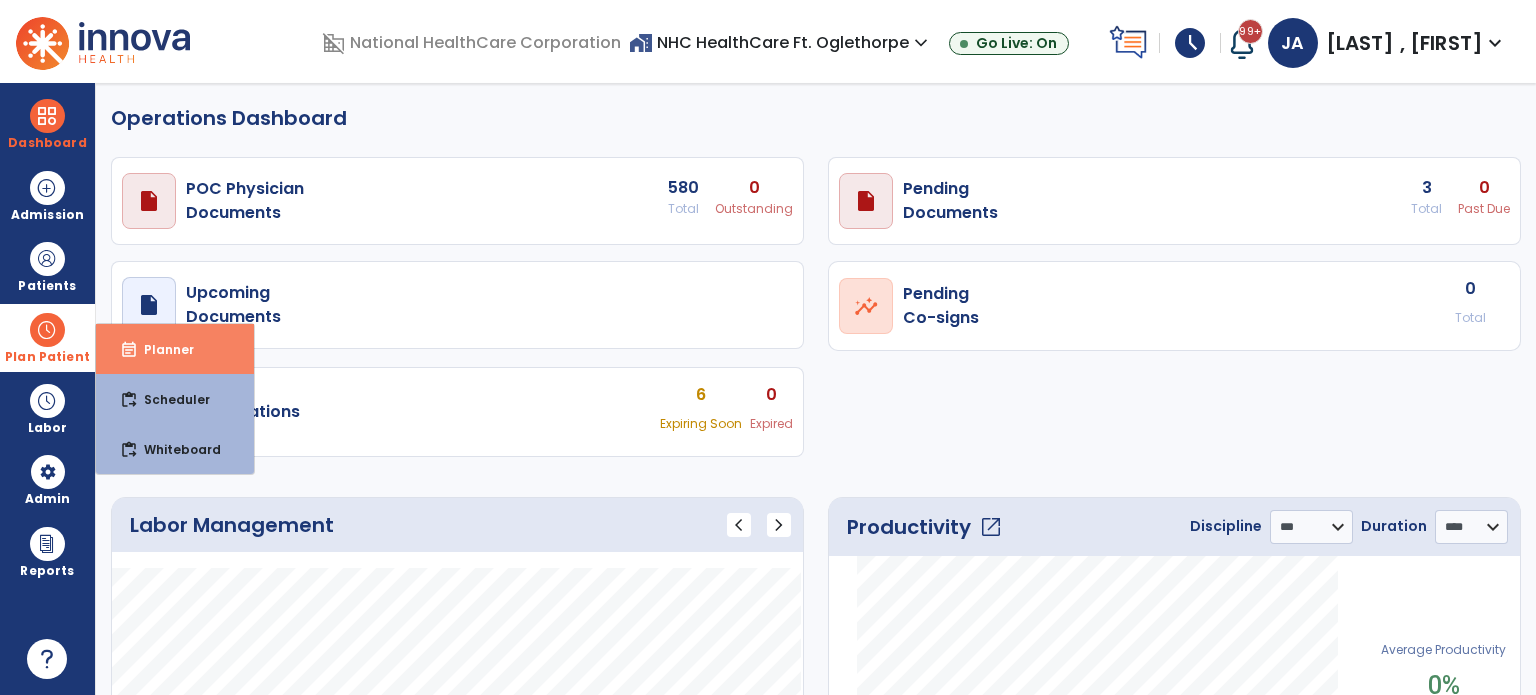 click on "Planner" at bounding box center (161, 349) 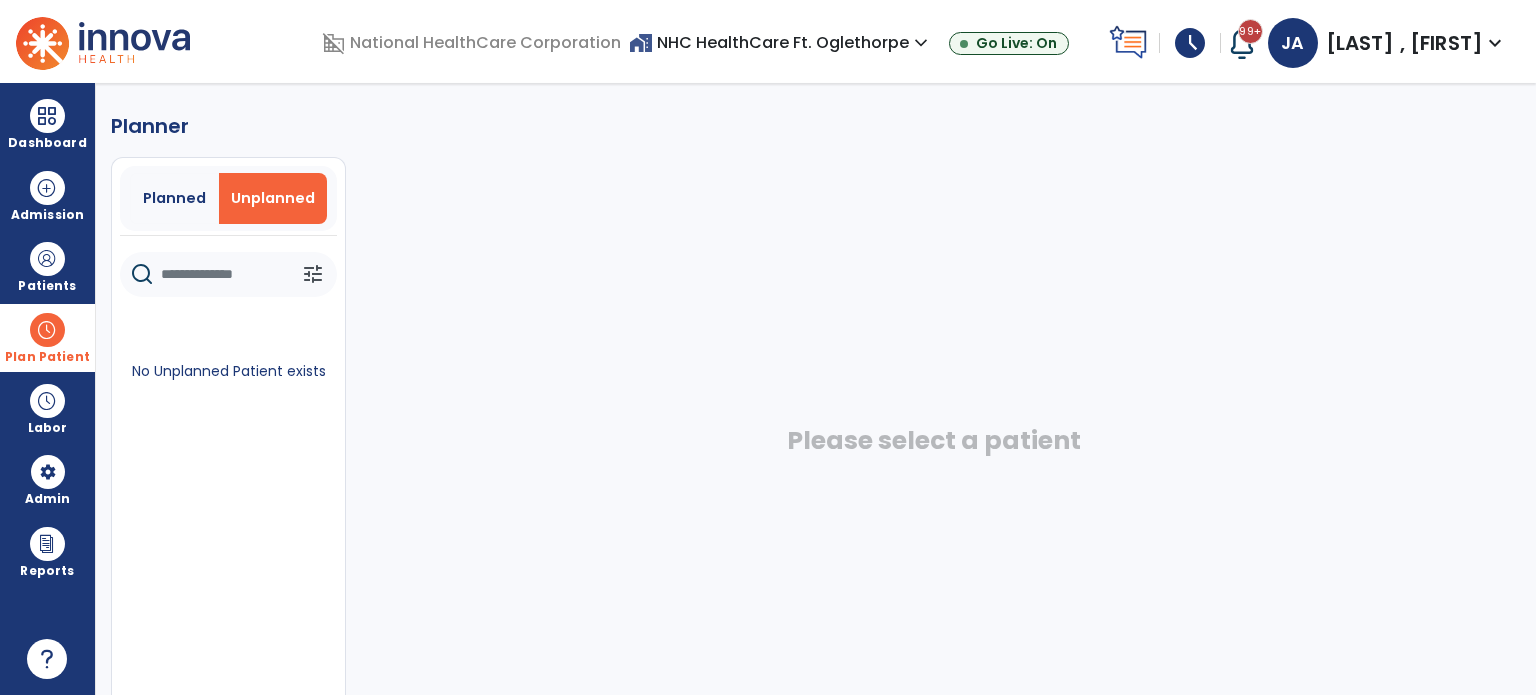click on "Plan Patient" at bounding box center [47, 337] 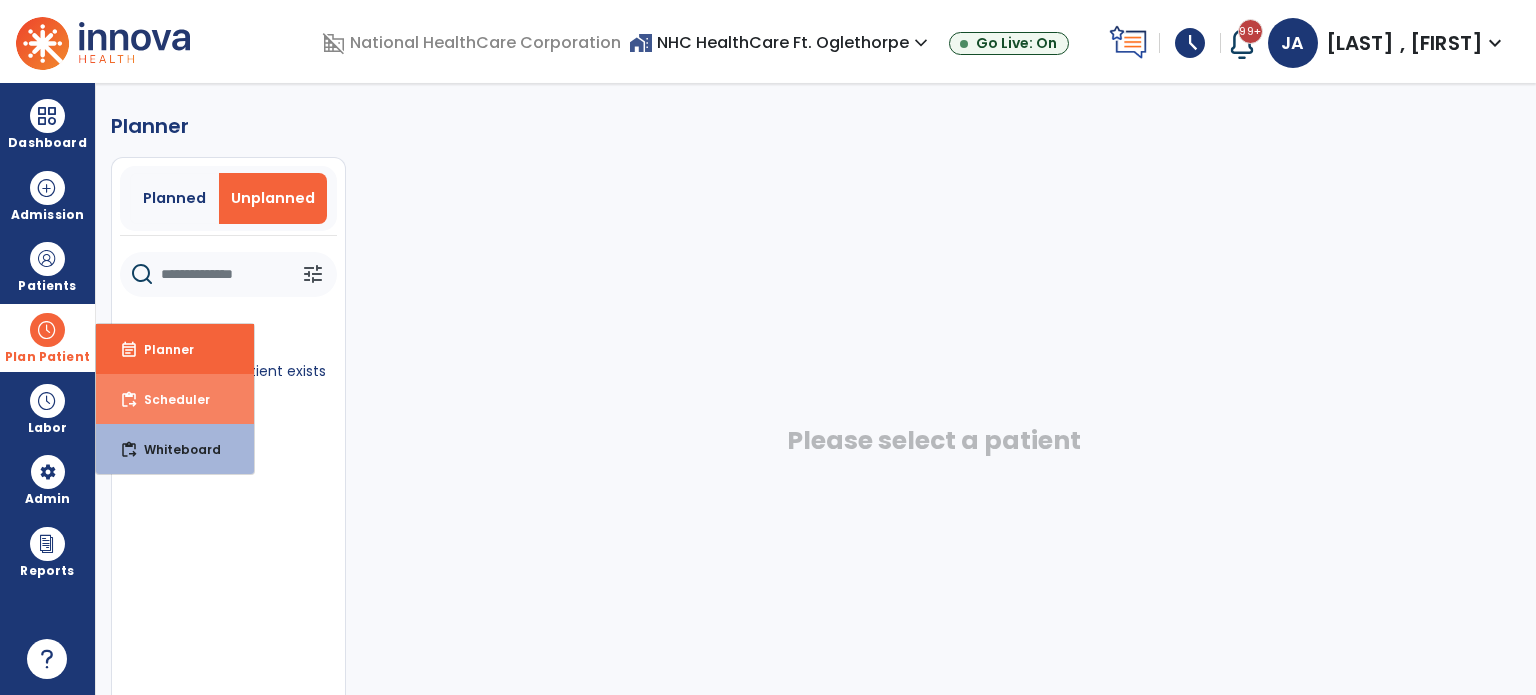 click on "Scheduler" at bounding box center (169, 399) 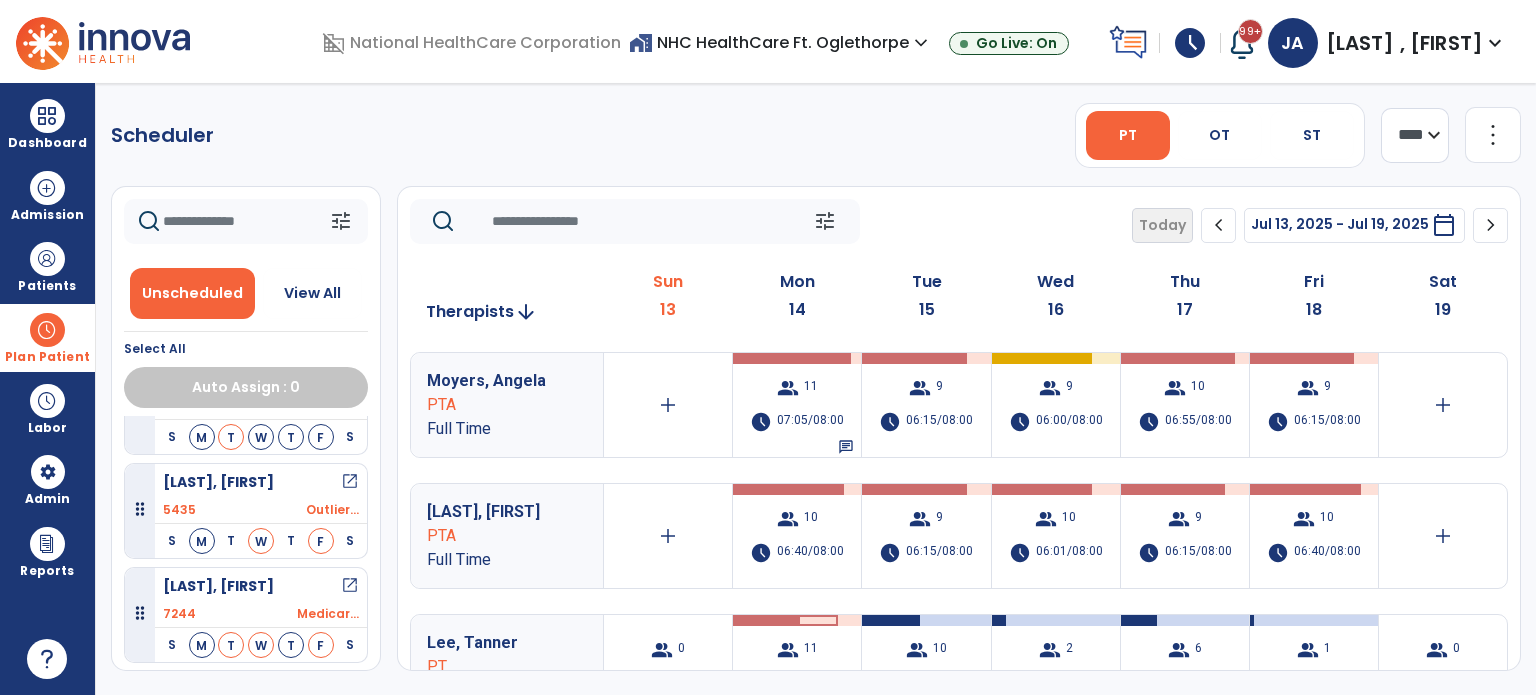 scroll, scrollTop: 873, scrollLeft: 0, axis: vertical 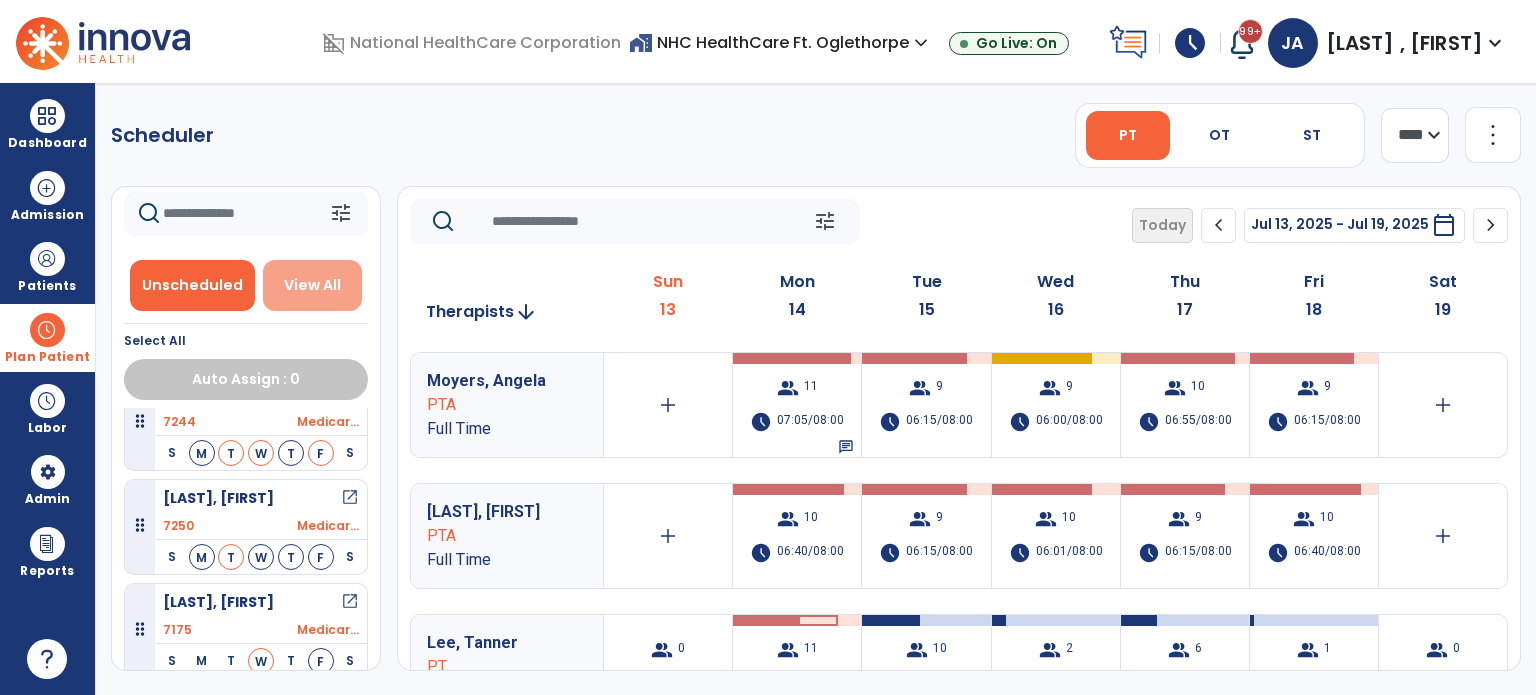click on "View All" at bounding box center [313, 285] 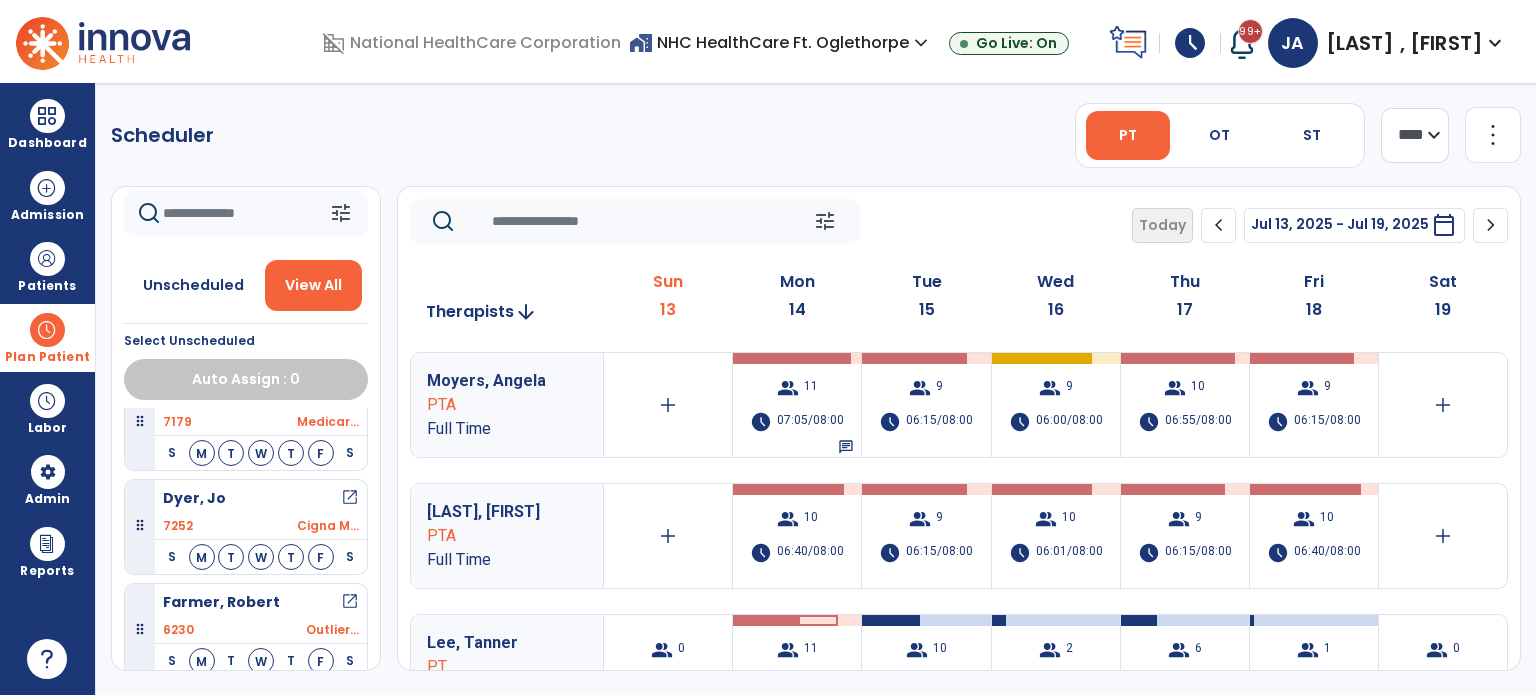 scroll, scrollTop: 3561, scrollLeft: 0, axis: vertical 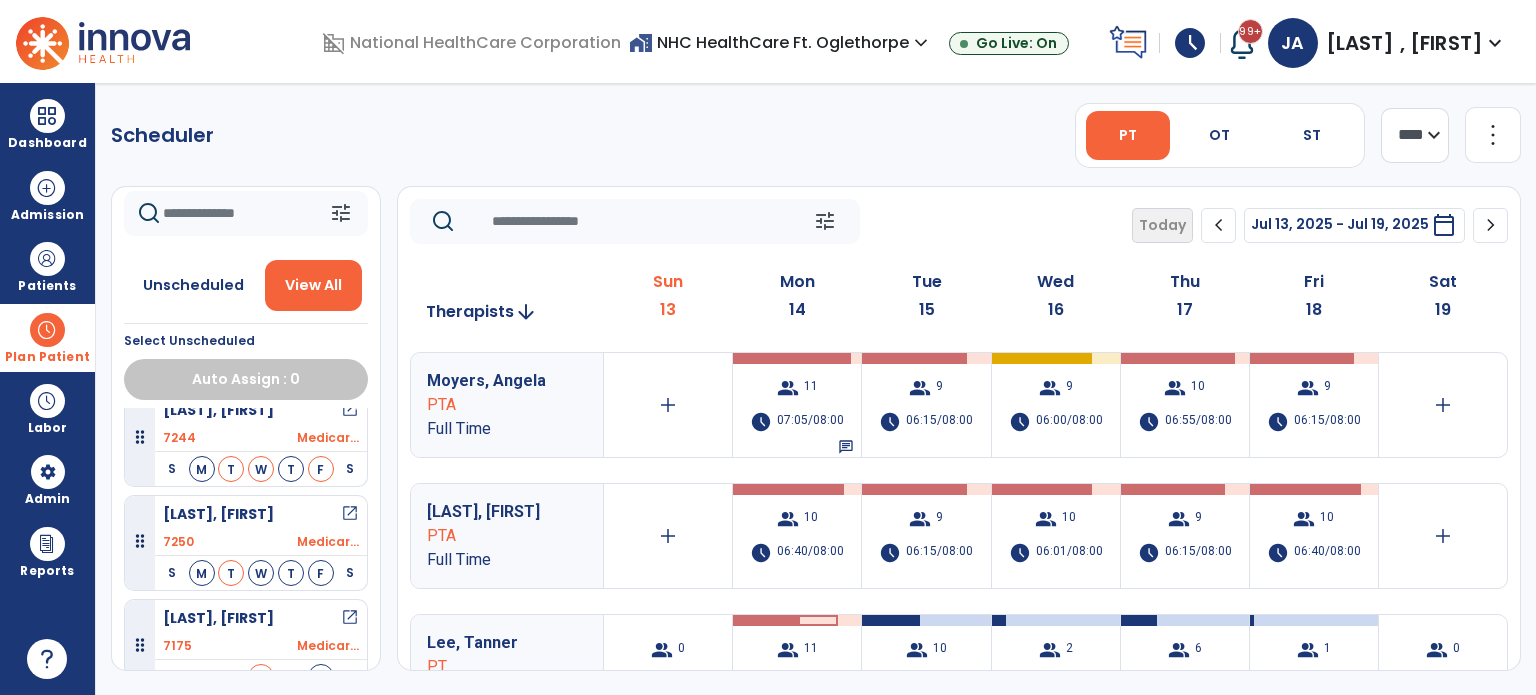 click 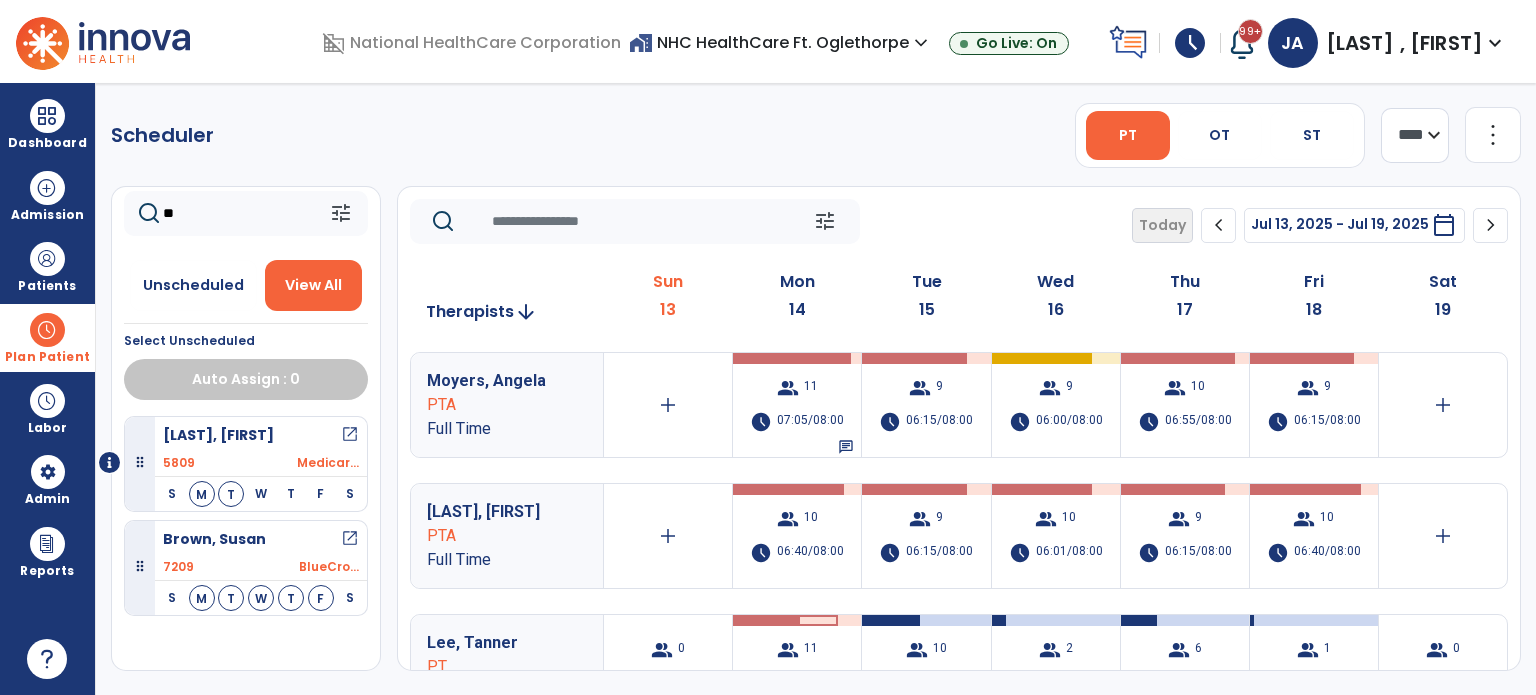 scroll, scrollTop: 0, scrollLeft: 0, axis: both 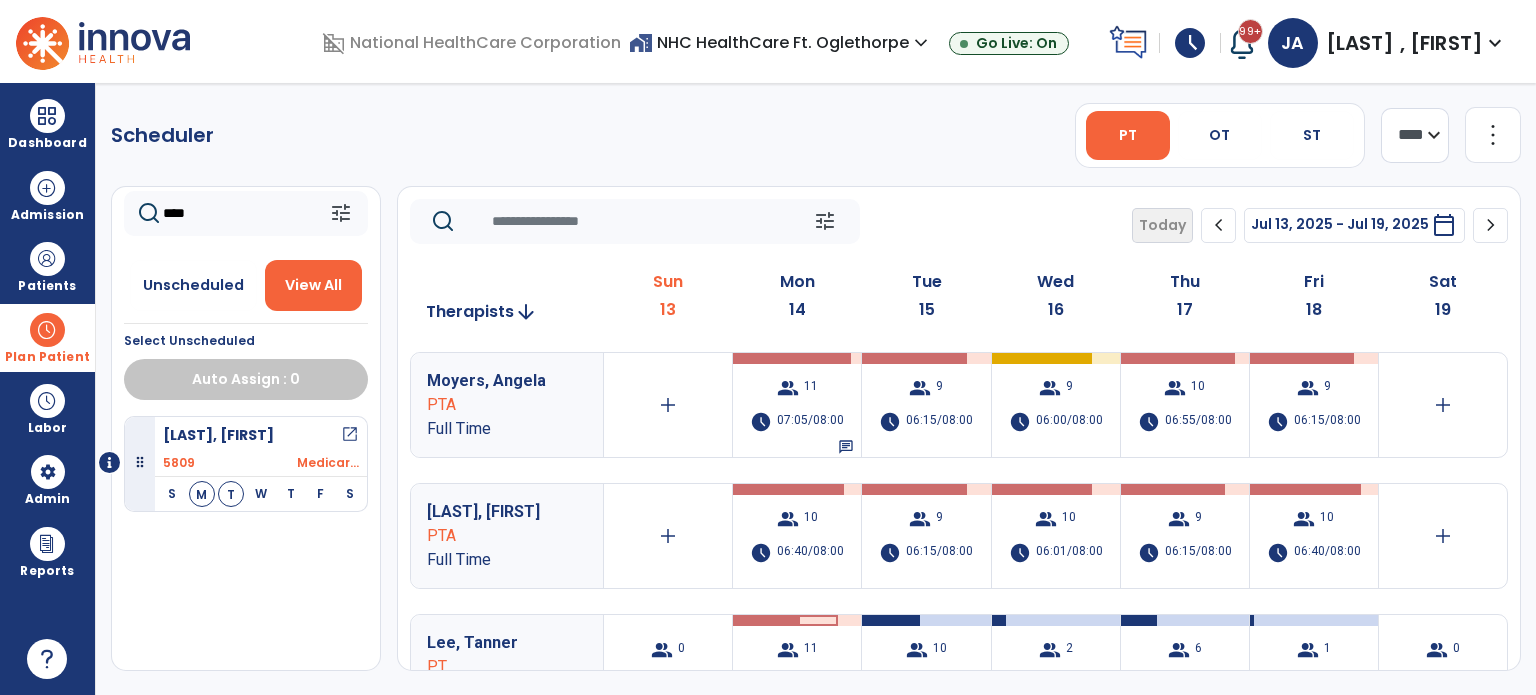 type on "****" 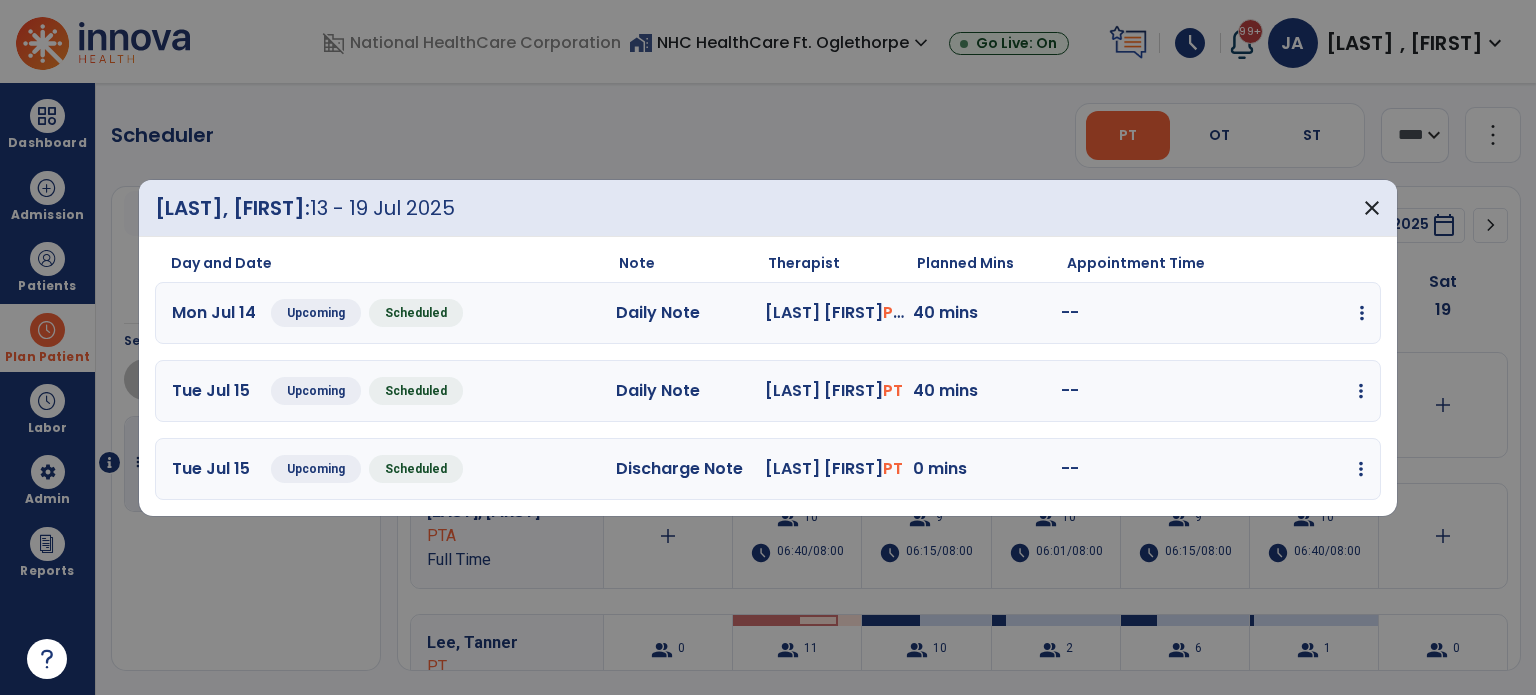click at bounding box center [1362, 313] 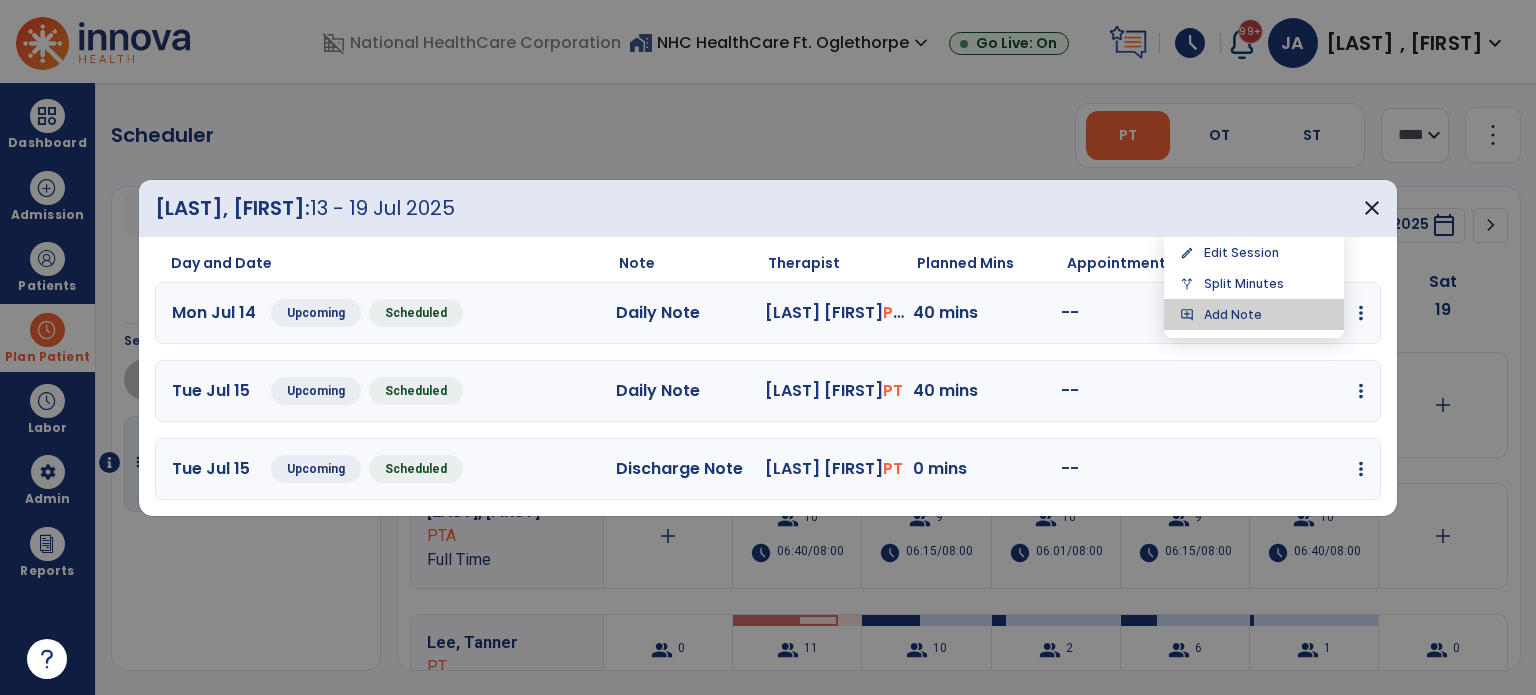 click on "add_comment  Add Note" at bounding box center (1254, 314) 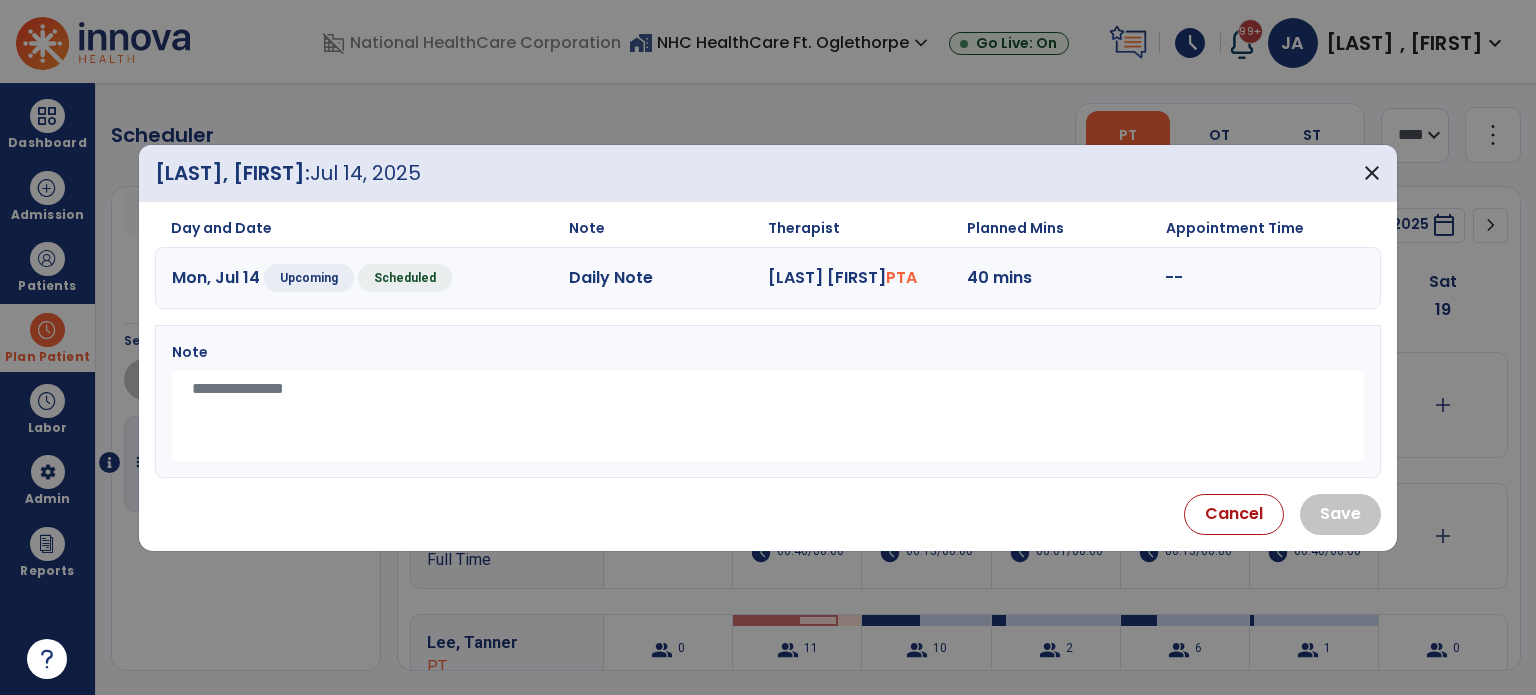 click at bounding box center (768, 416) 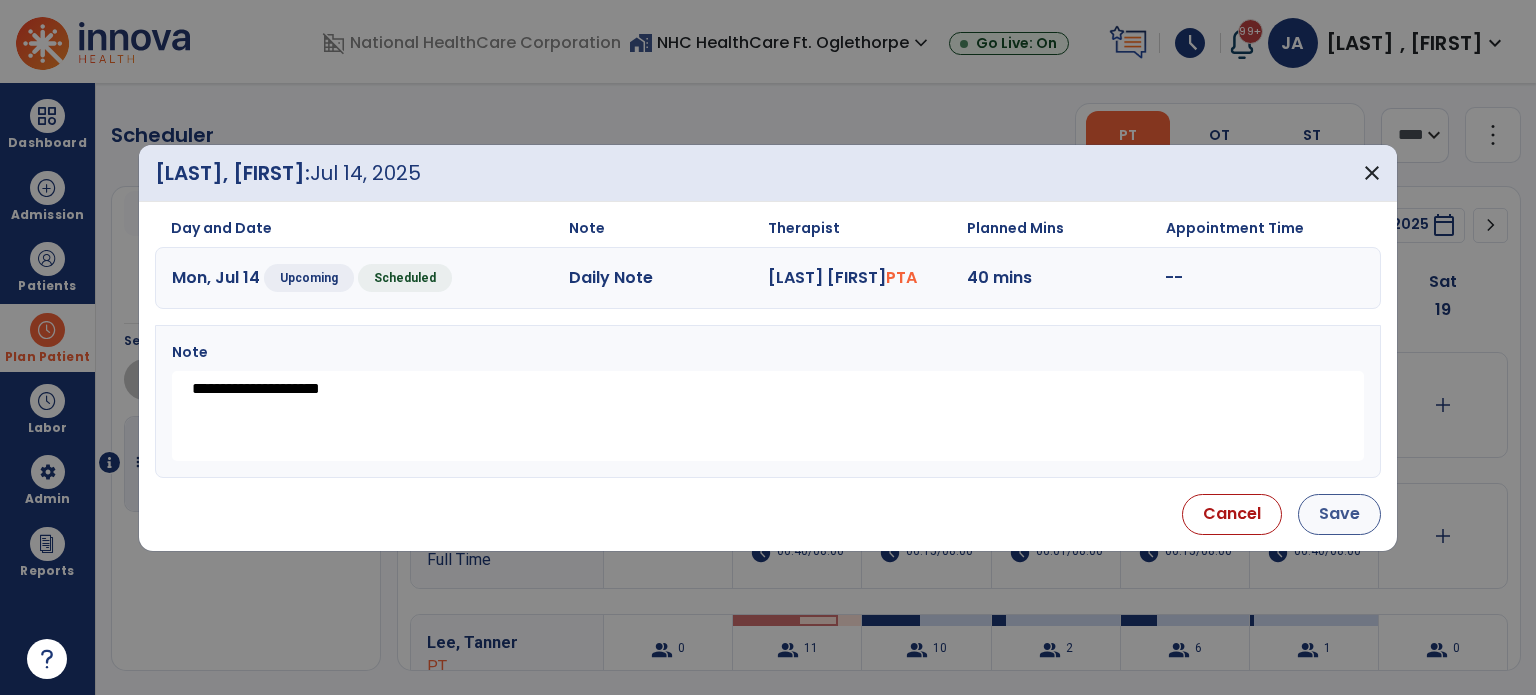 type on "**********" 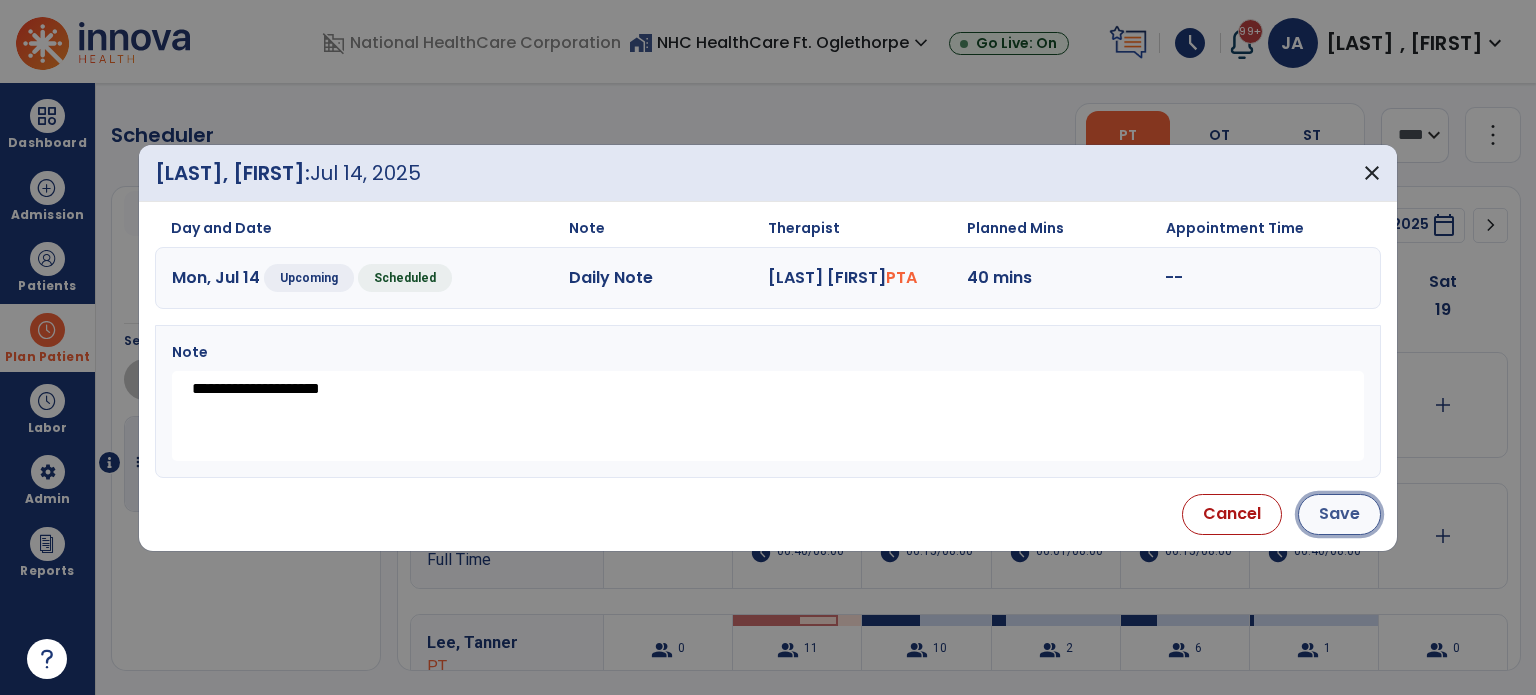 click on "Save" at bounding box center [1339, 514] 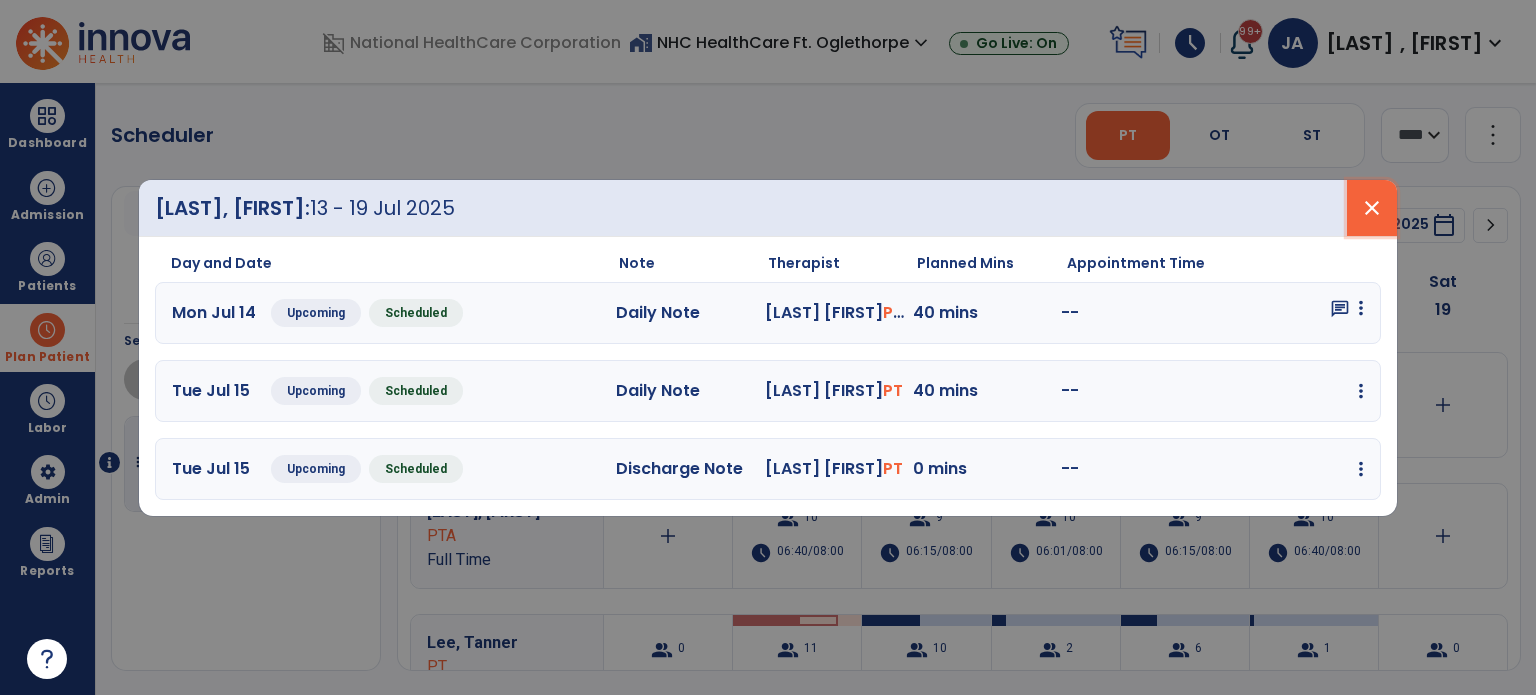 click on "close" at bounding box center (1372, 208) 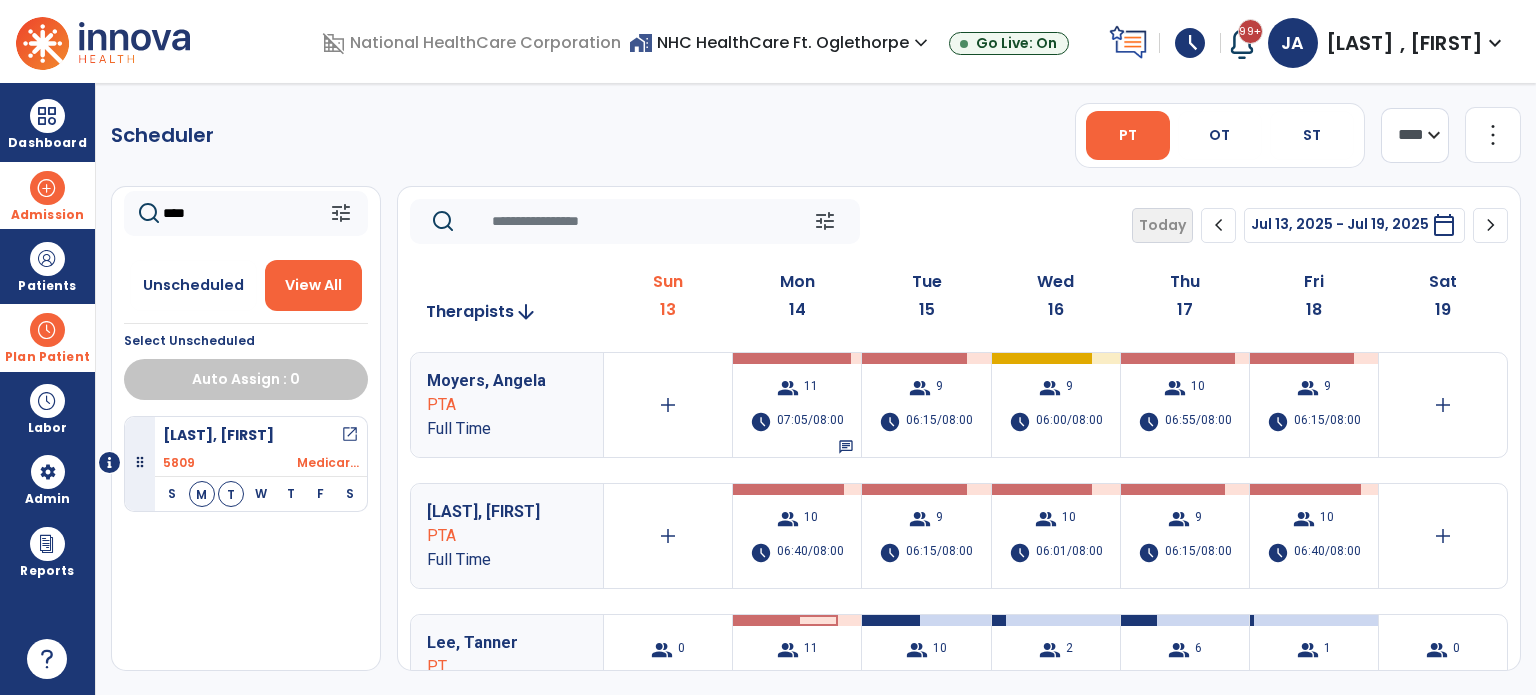 drag, startPoint x: 231, startPoint y: 213, endPoint x: 49, endPoint y: 224, distance: 182.3321 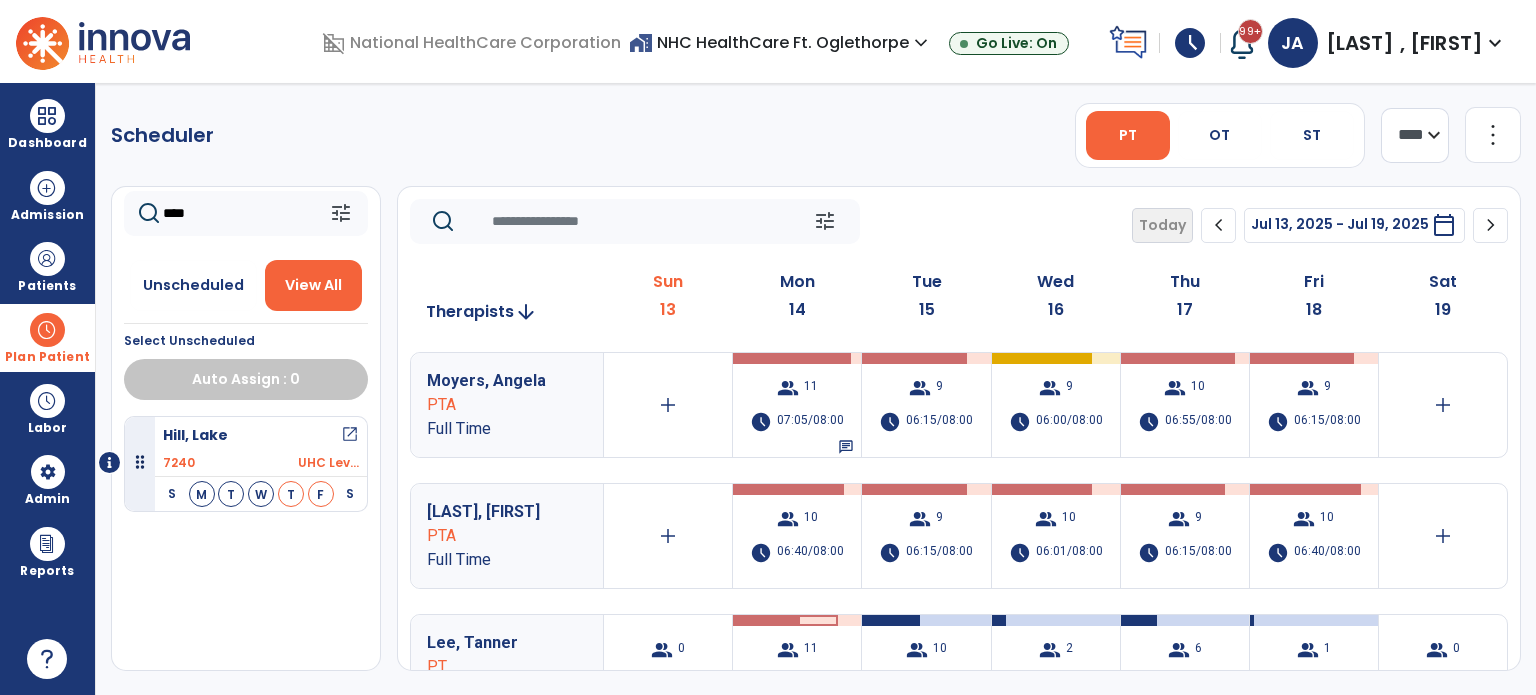 type on "****" 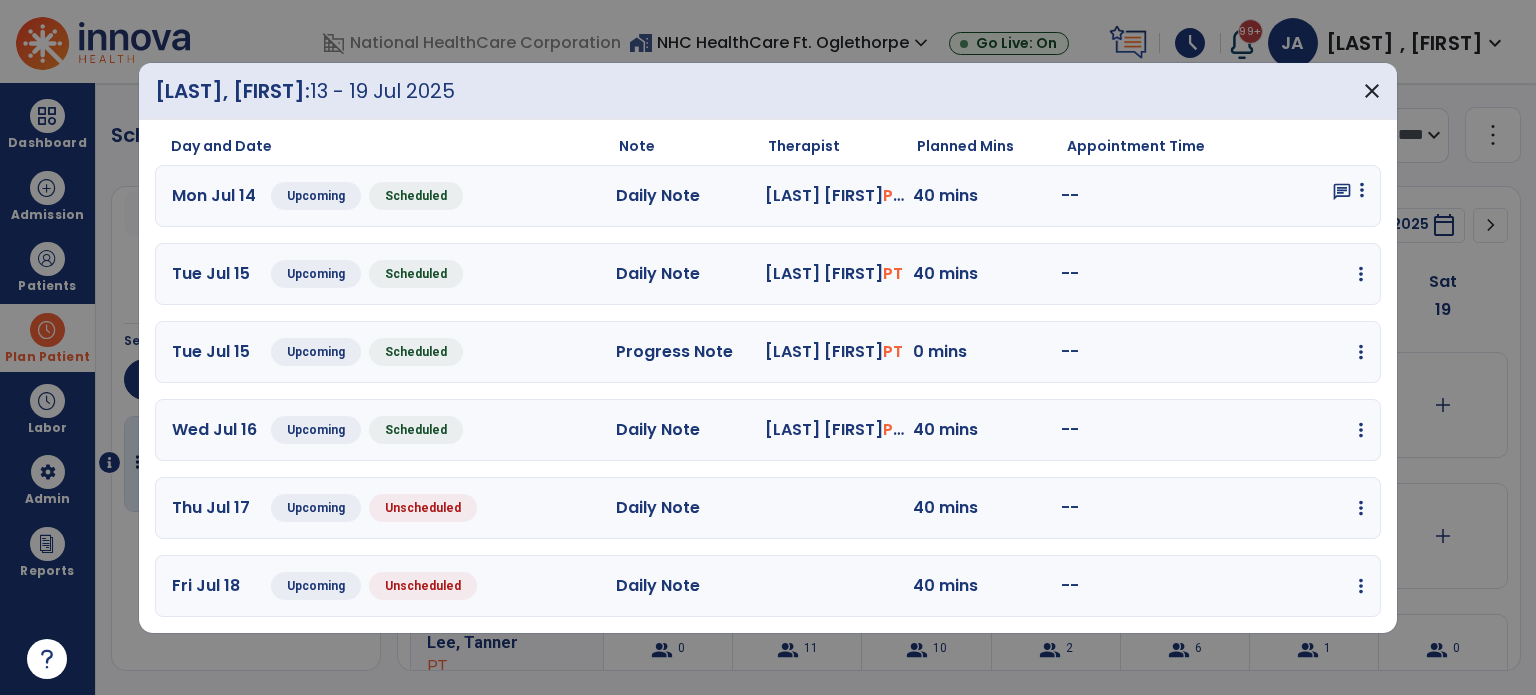 click at bounding box center (1362, 190) 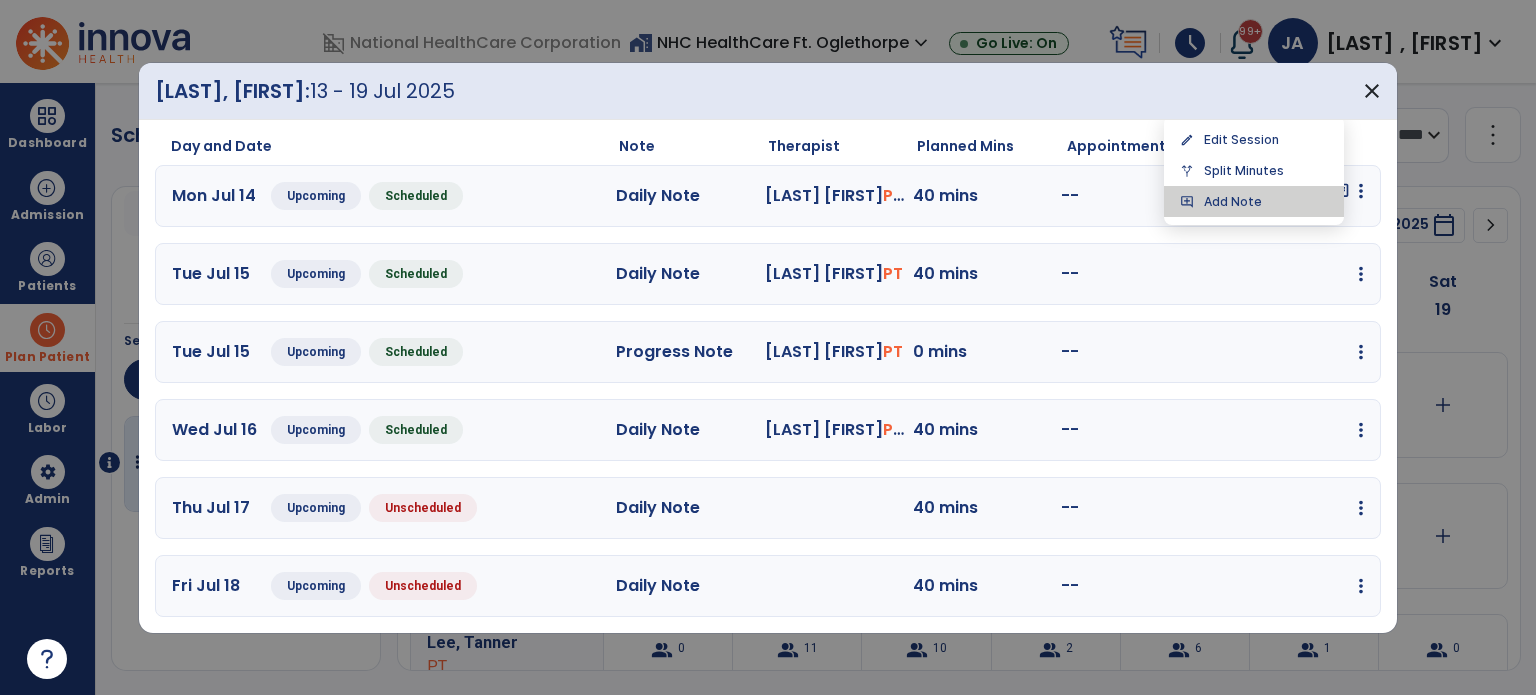 click on "add_comment  Add Note" at bounding box center (1254, 201) 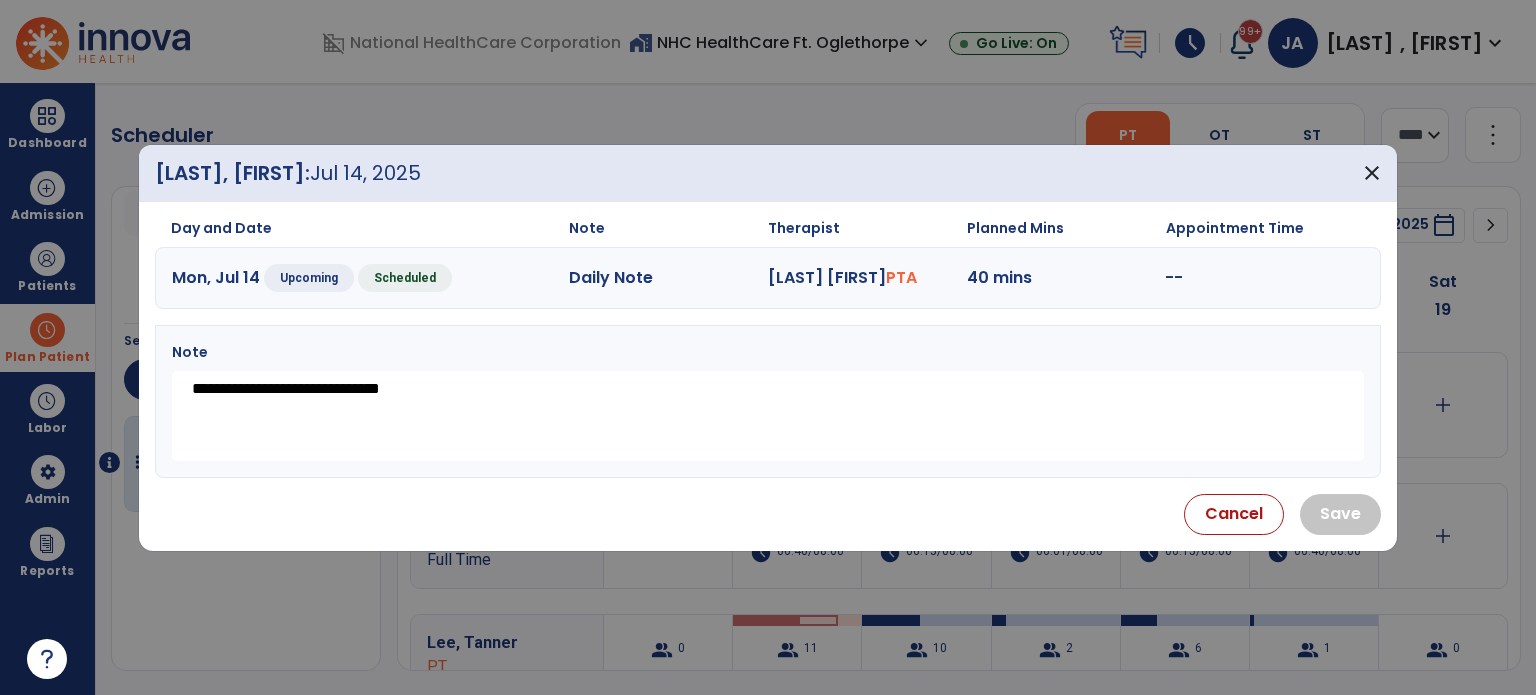 click on "**********" at bounding box center [768, 416] 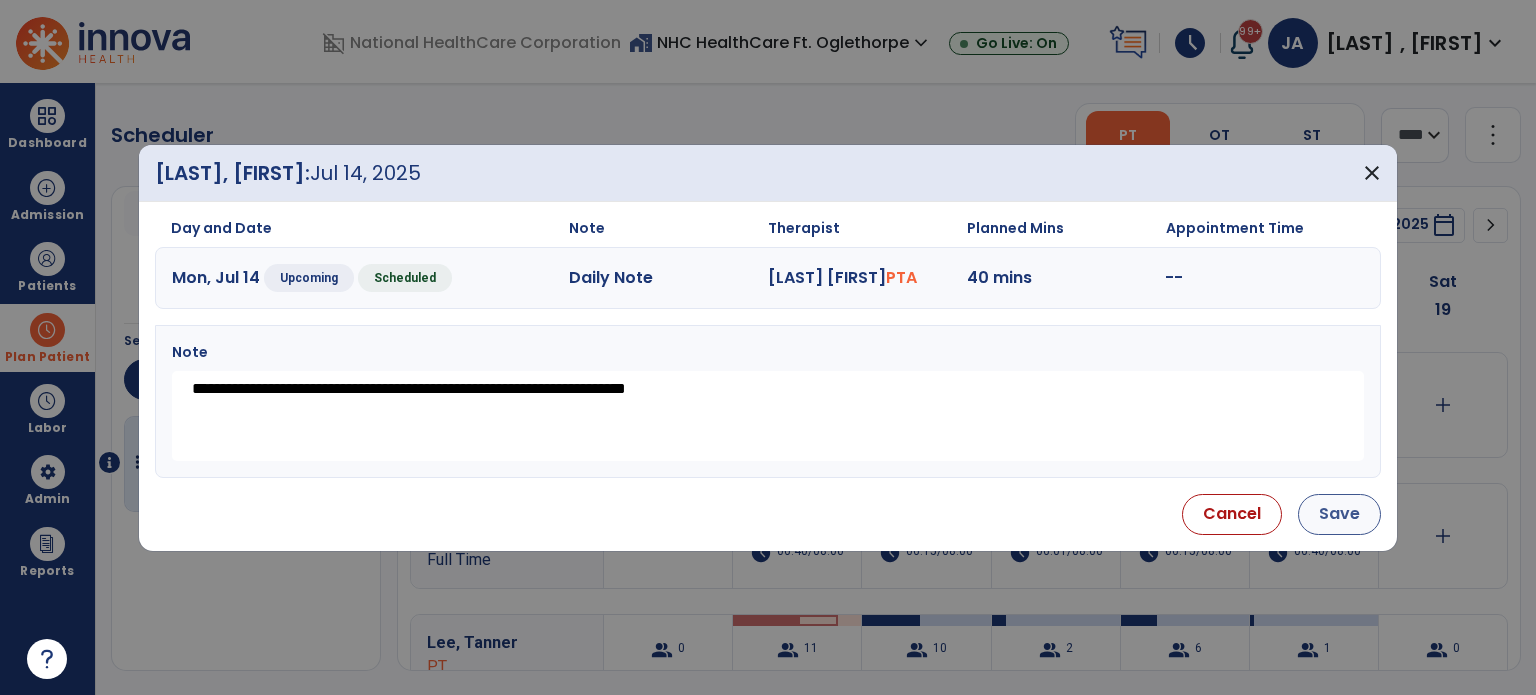 type on "**********" 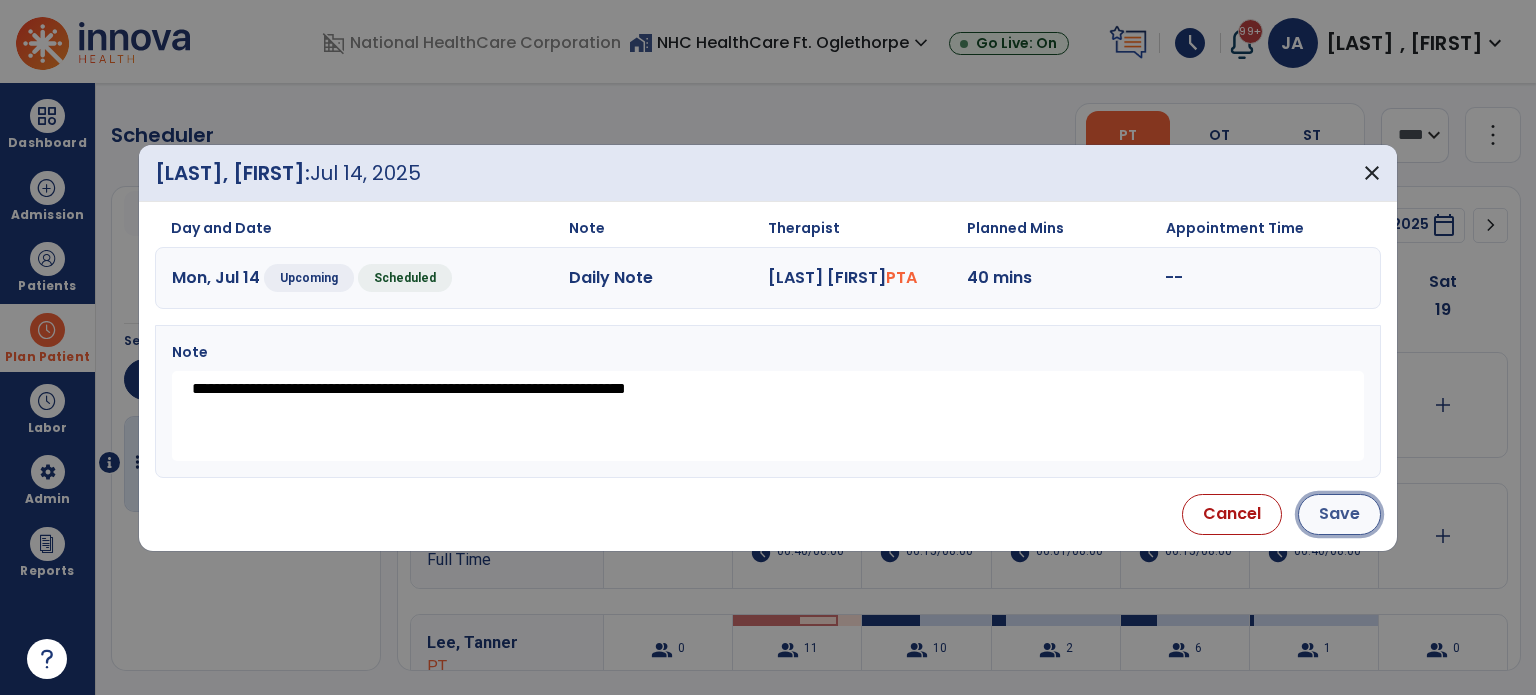 click on "Save" at bounding box center [1339, 514] 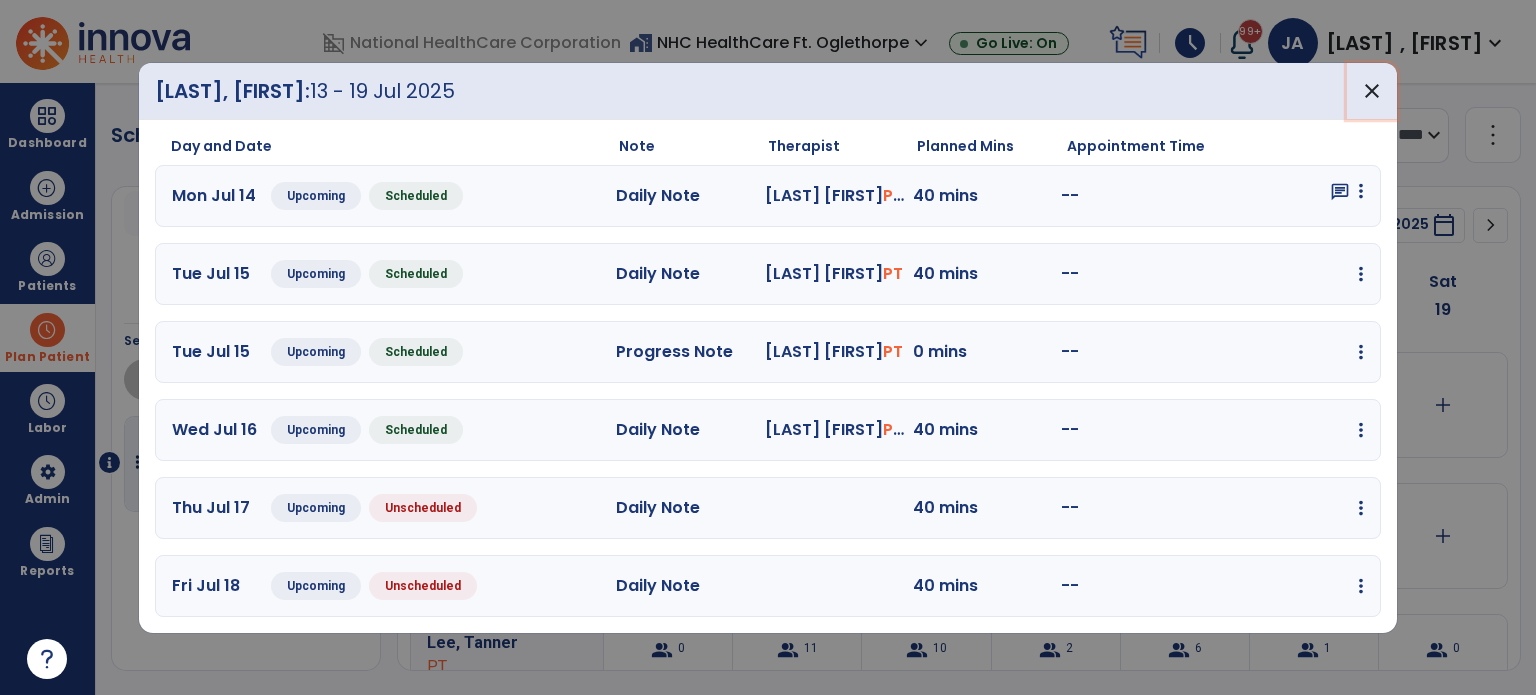 click on "close" at bounding box center (1372, 91) 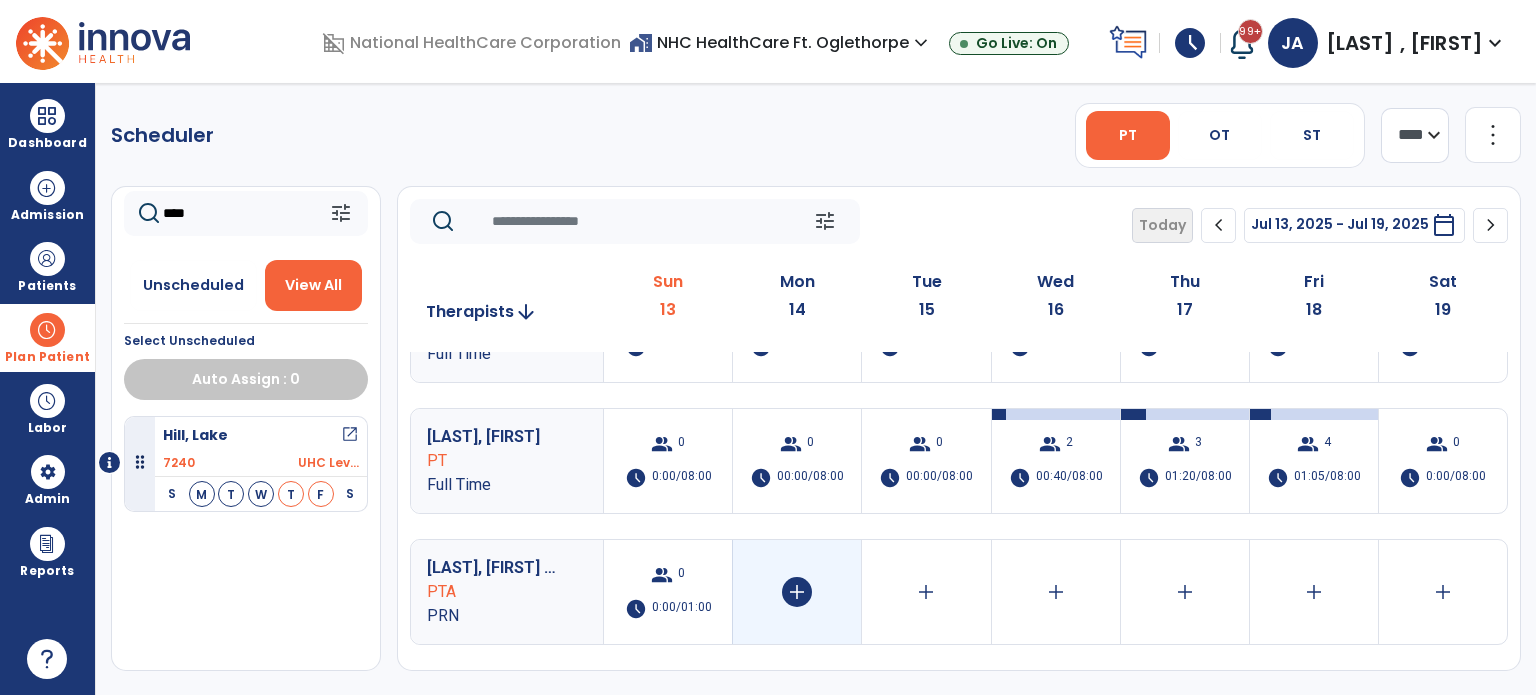 scroll, scrollTop: 400, scrollLeft: 0, axis: vertical 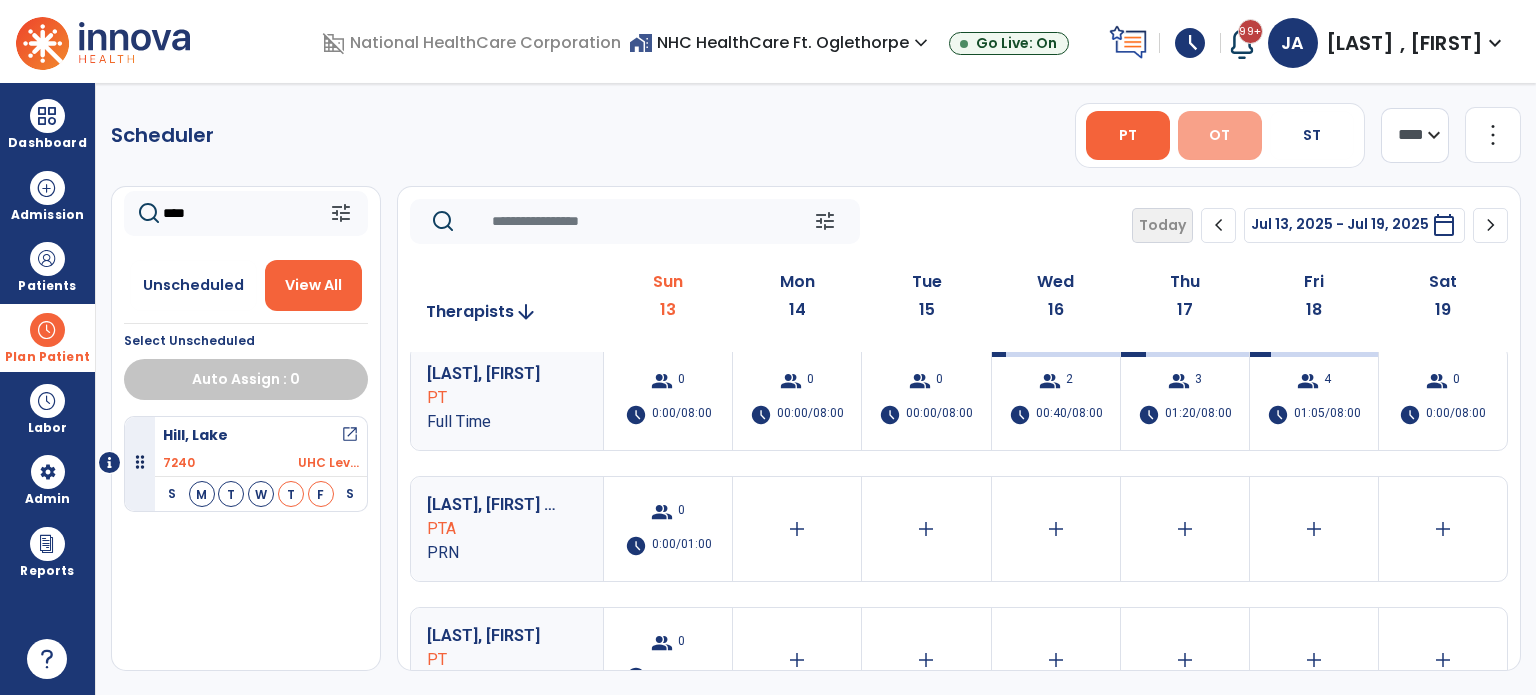 click on "OT" at bounding box center (1219, 135) 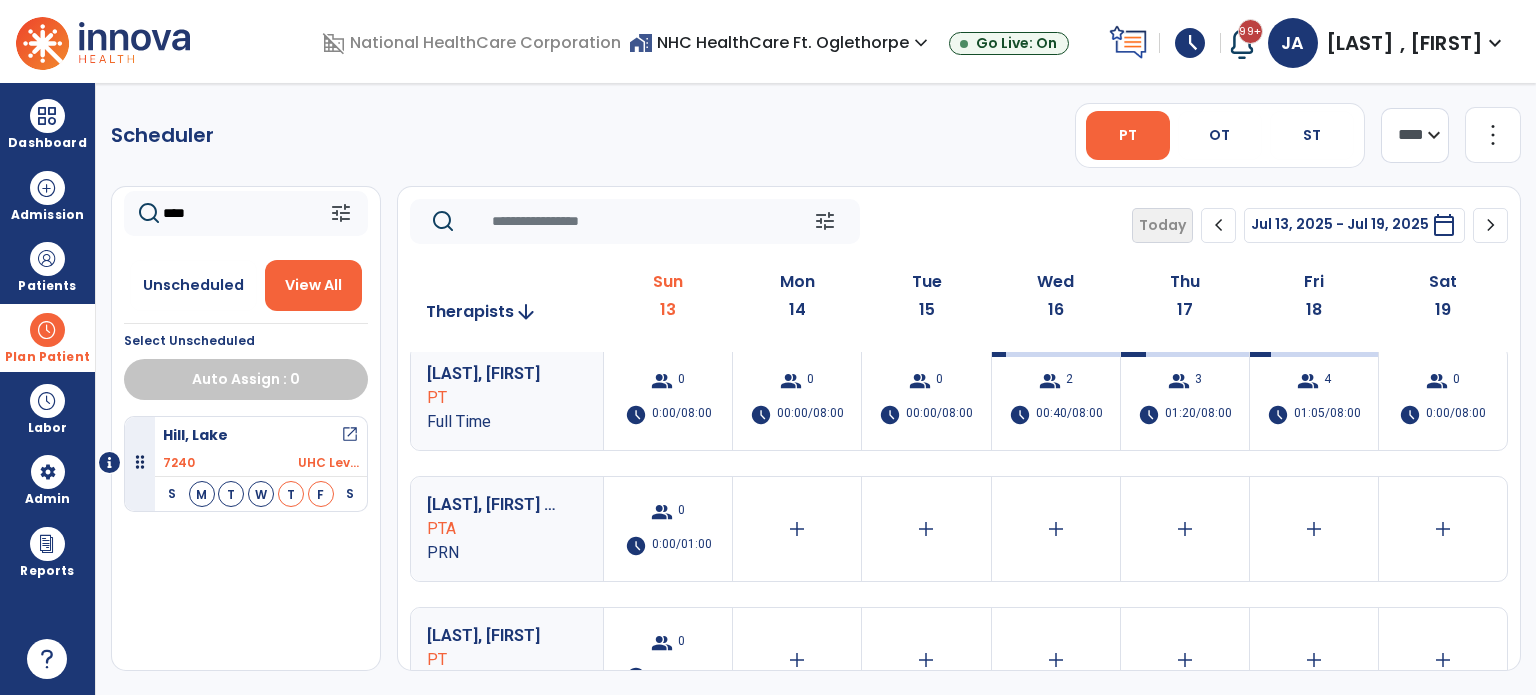 type 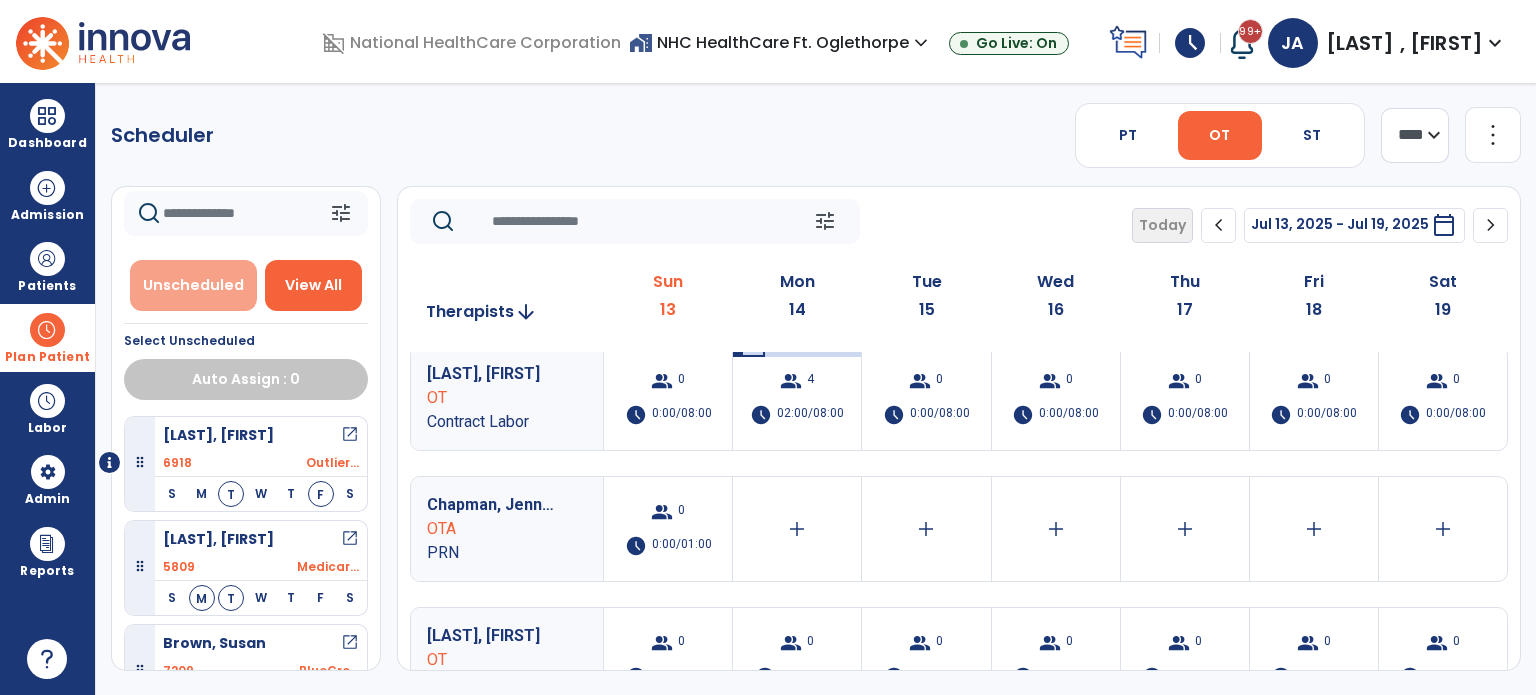 click on "Unscheduled" at bounding box center (193, 285) 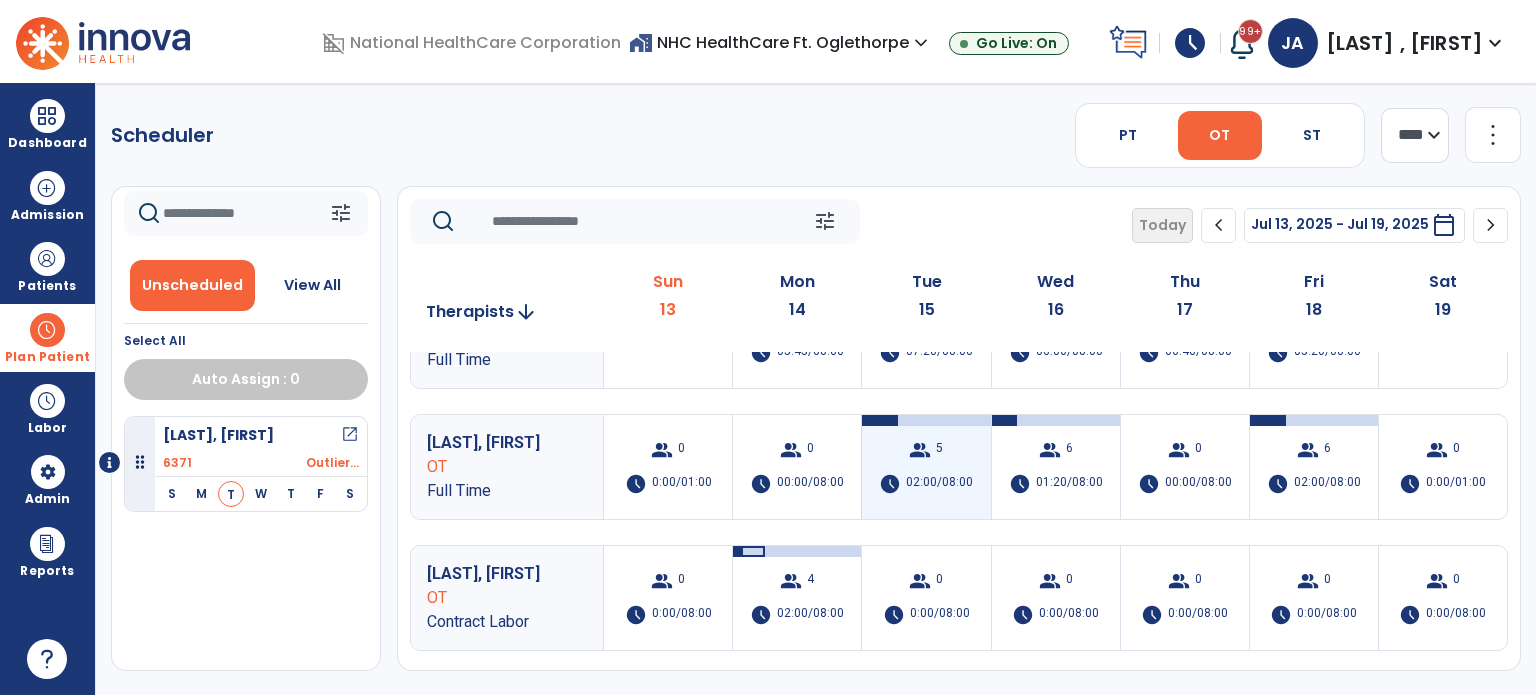 scroll, scrollTop: 0, scrollLeft: 0, axis: both 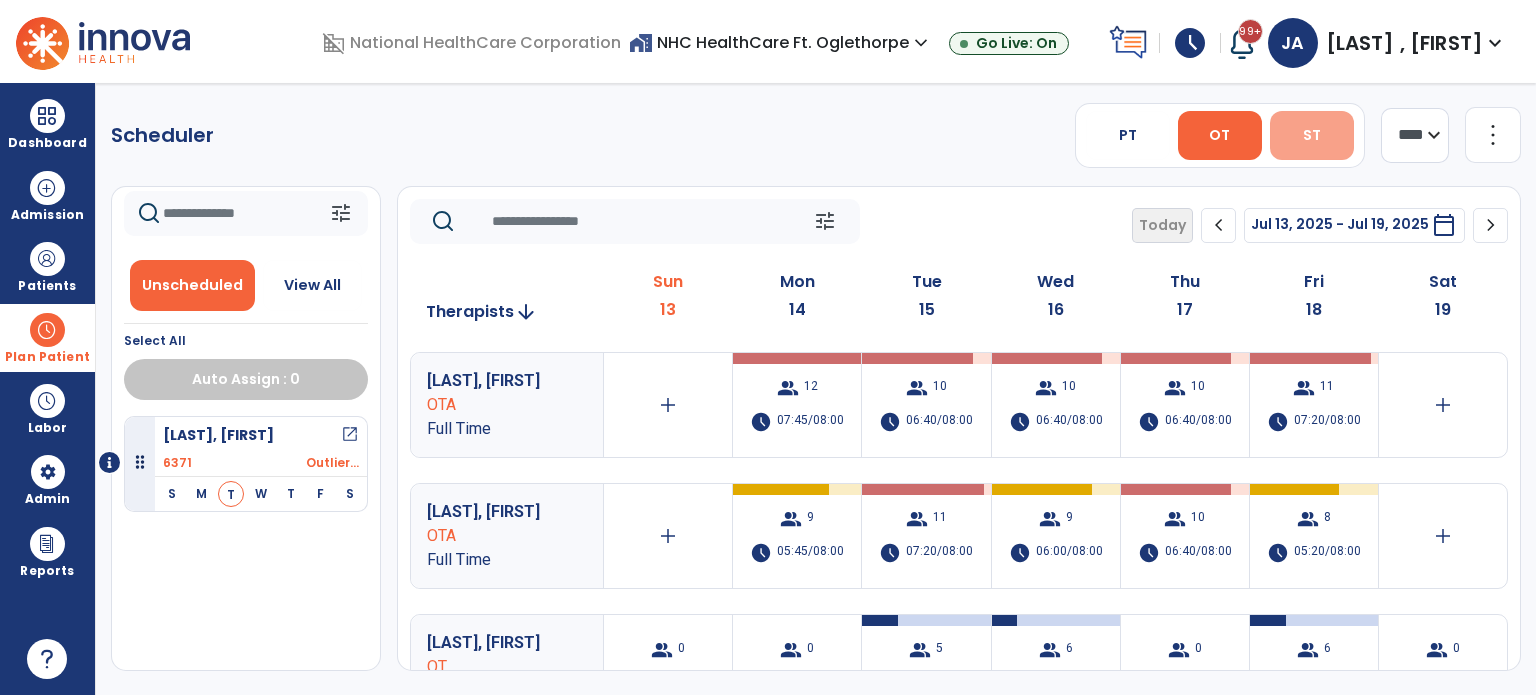 click on "ST" at bounding box center (1312, 135) 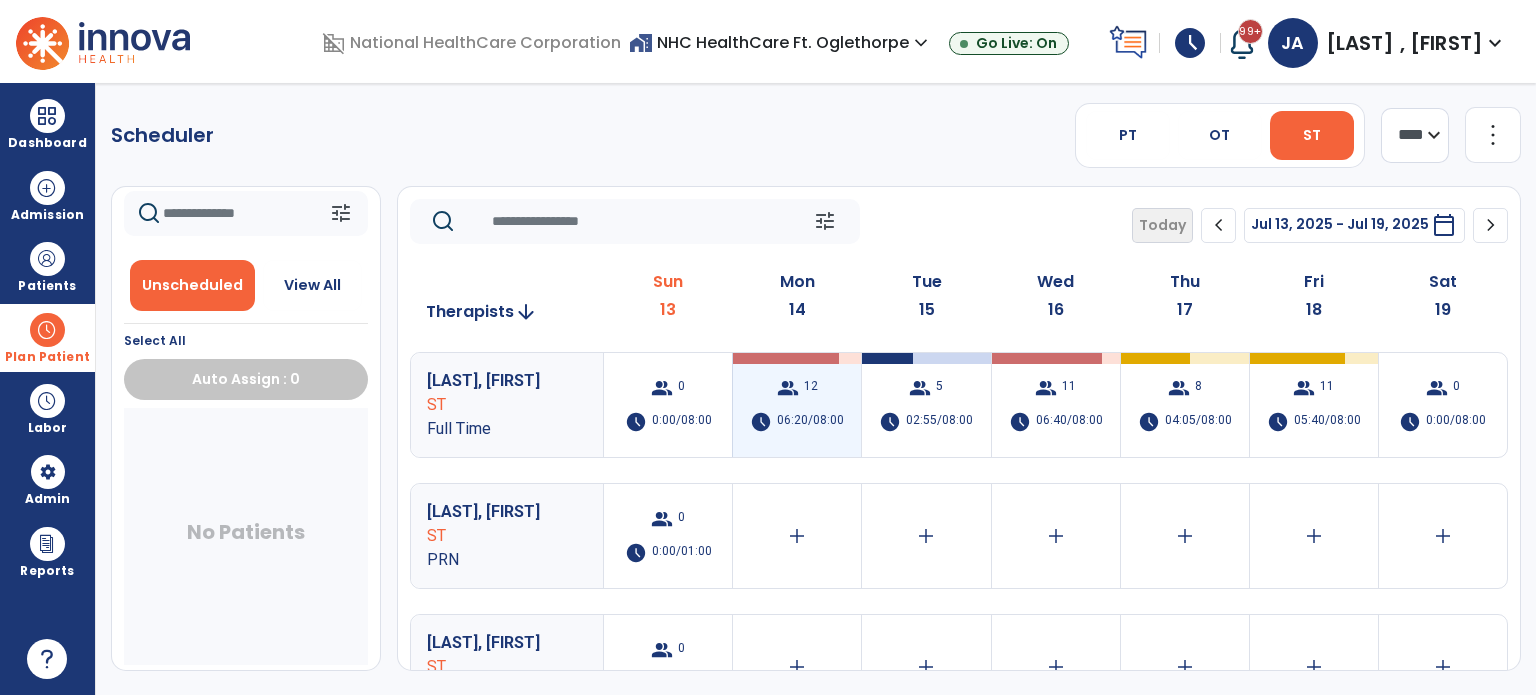 click on "group  12  schedule  06:20/08:00" at bounding box center [797, 405] 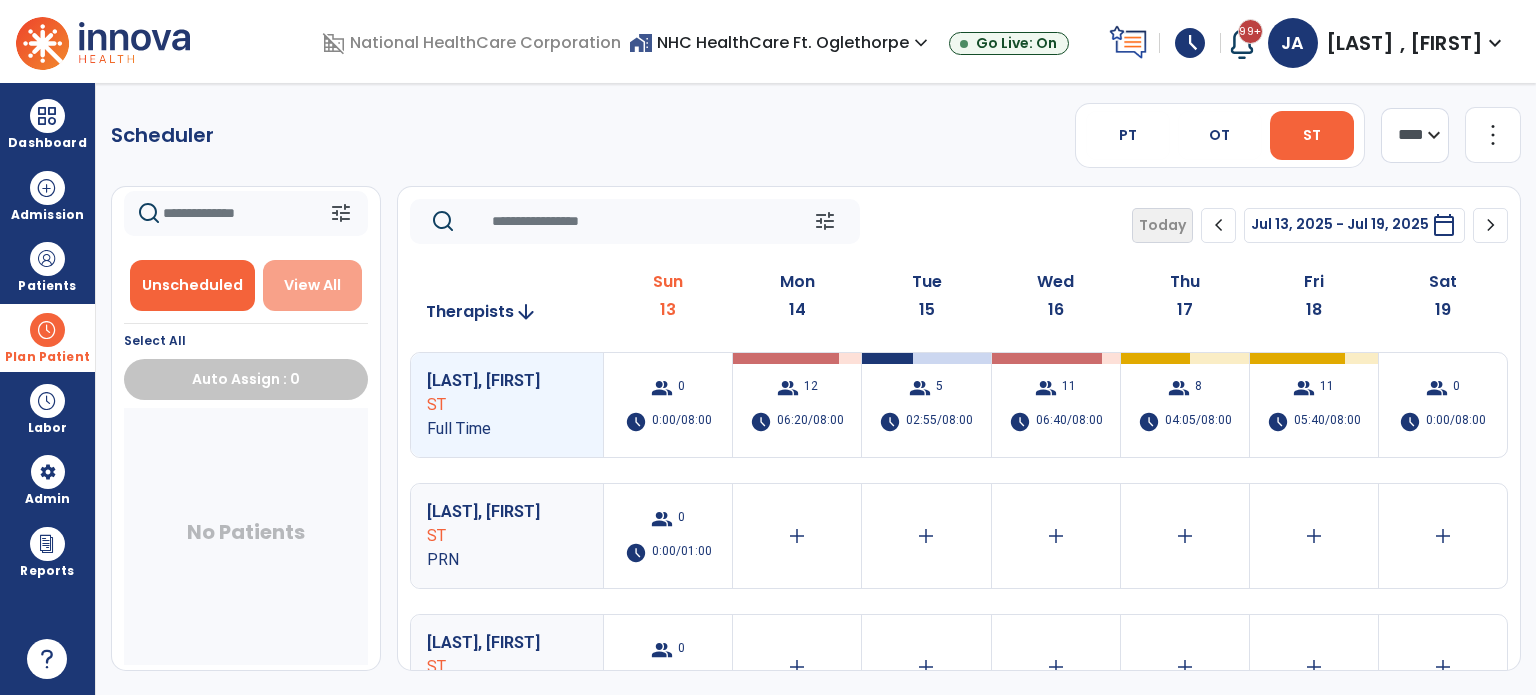 click on "View All" at bounding box center [312, 285] 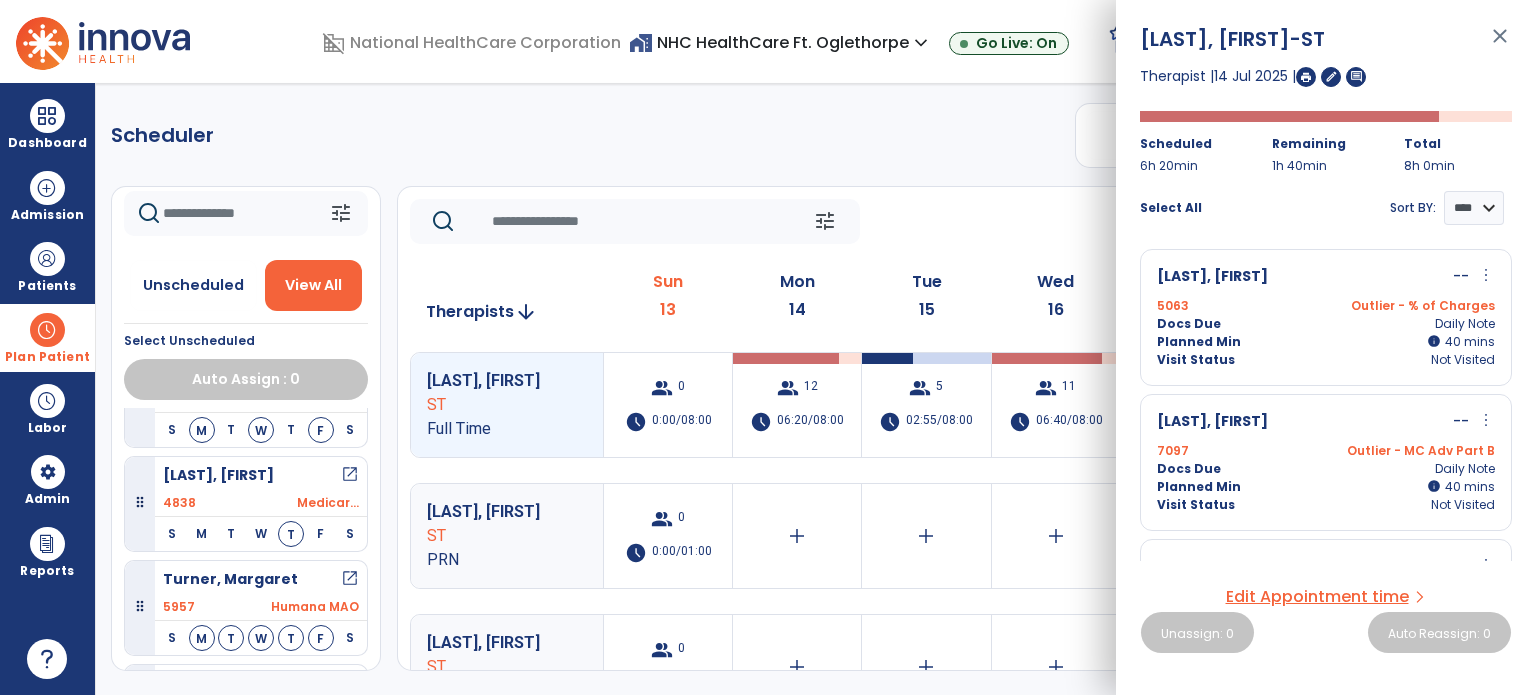 scroll, scrollTop: 1080, scrollLeft: 0, axis: vertical 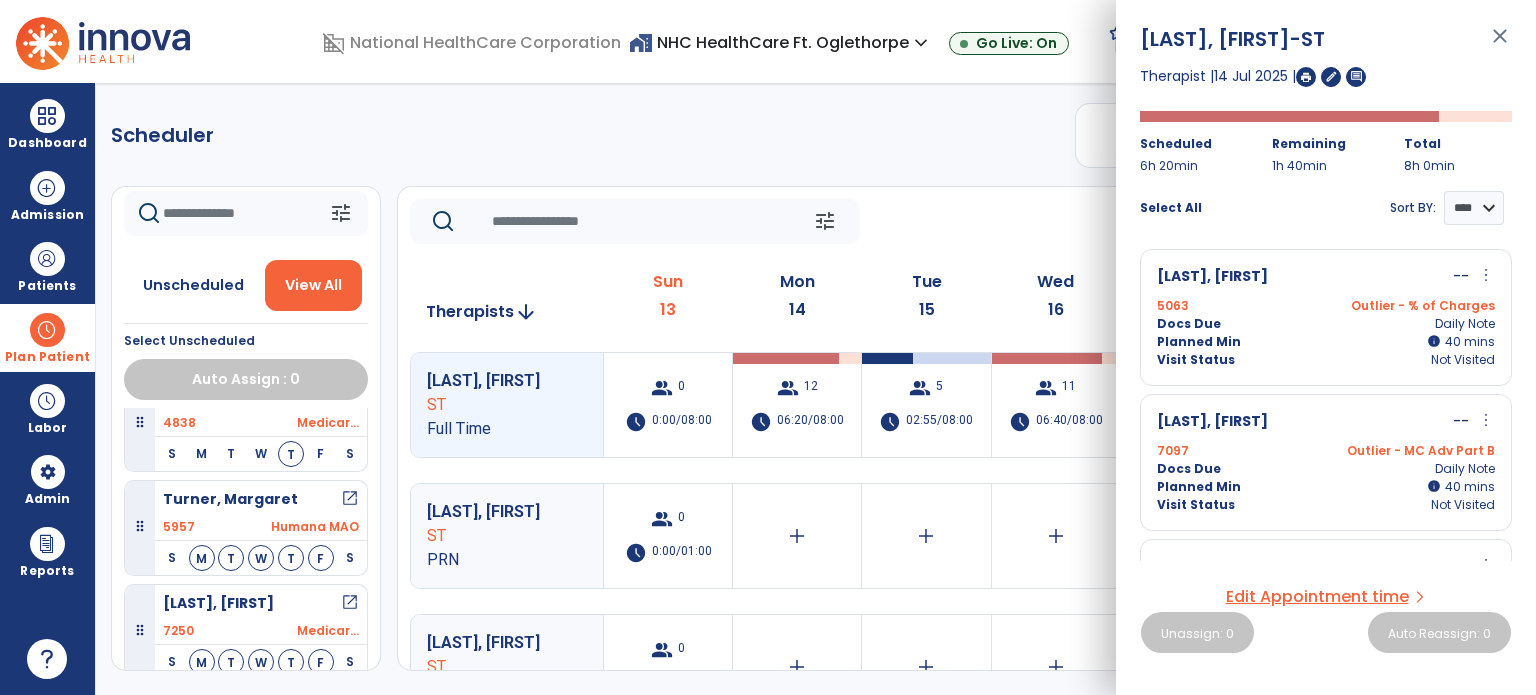 click on "Plan Patient" at bounding box center [47, 337] 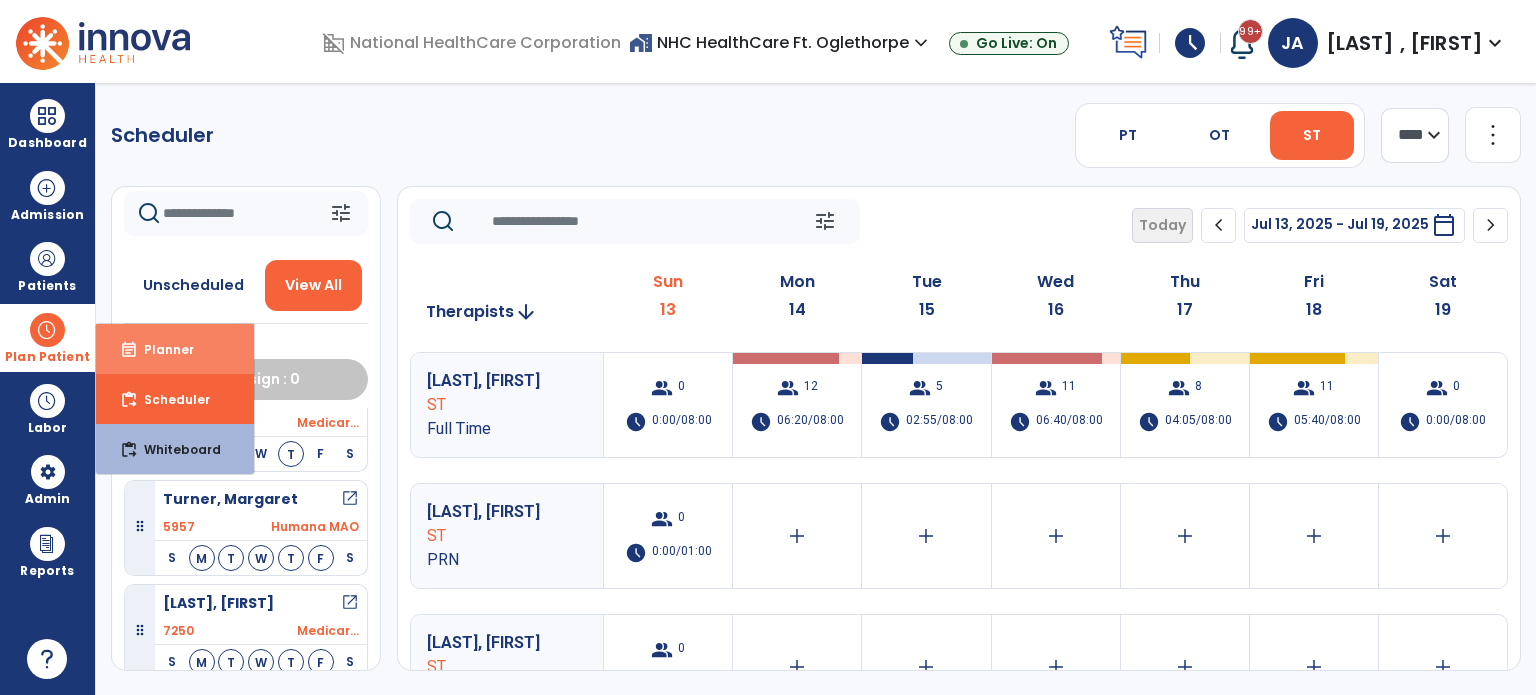 click on "event_note  Planner" at bounding box center [175, 349] 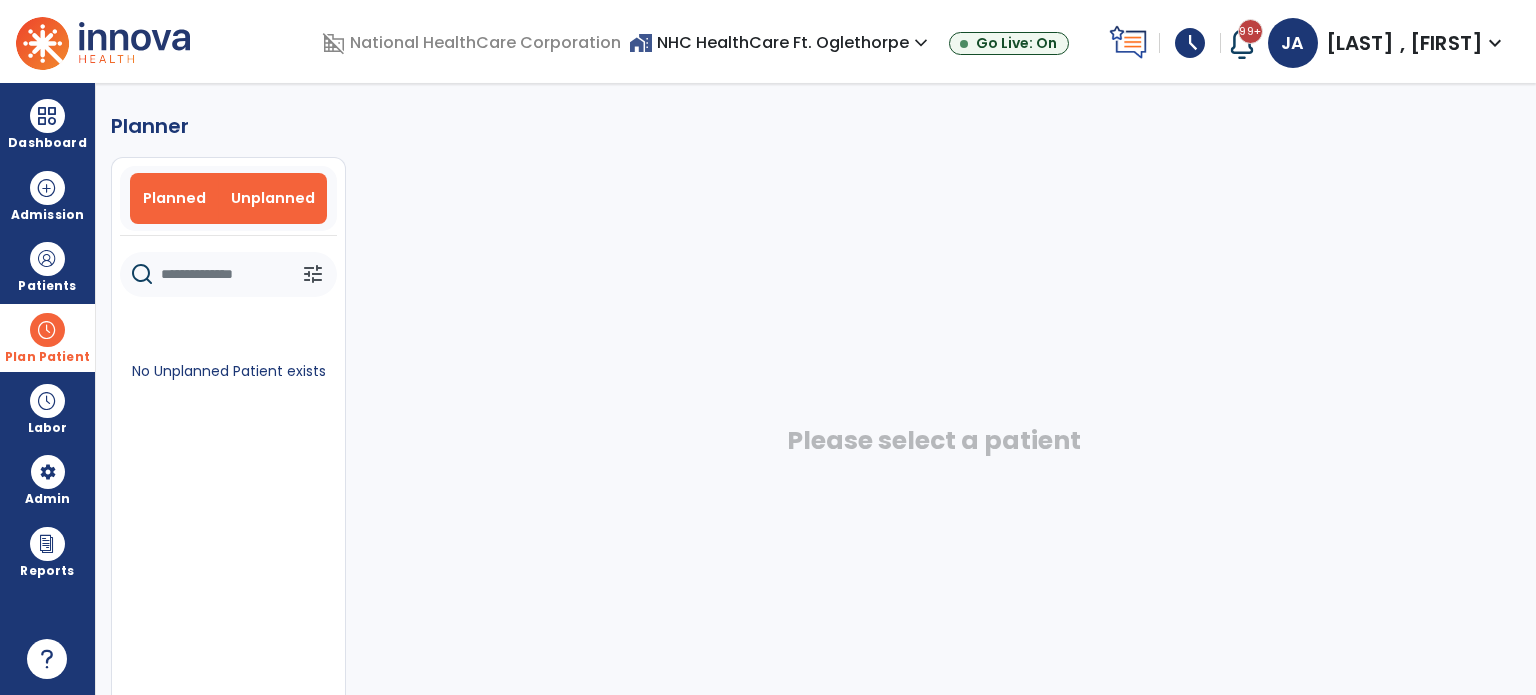 click on "Planned" at bounding box center (174, 198) 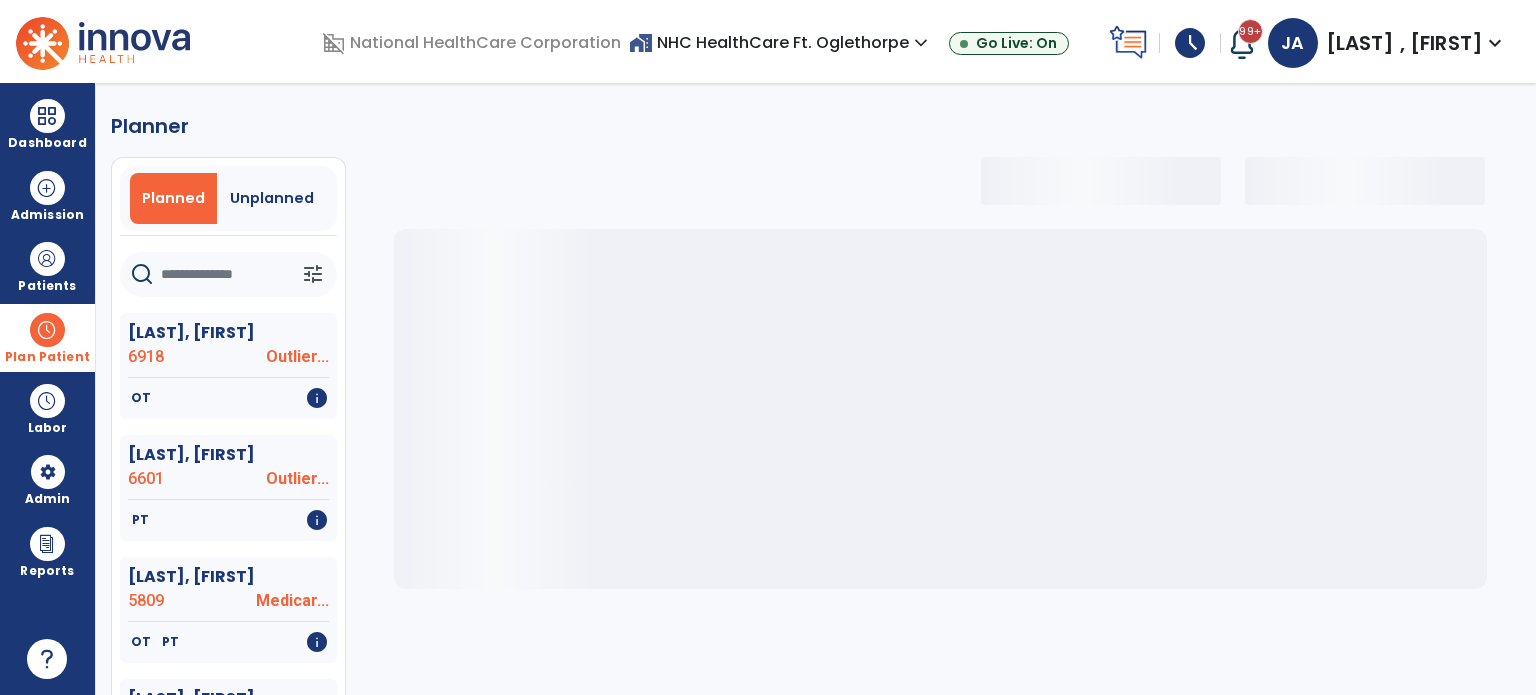 click 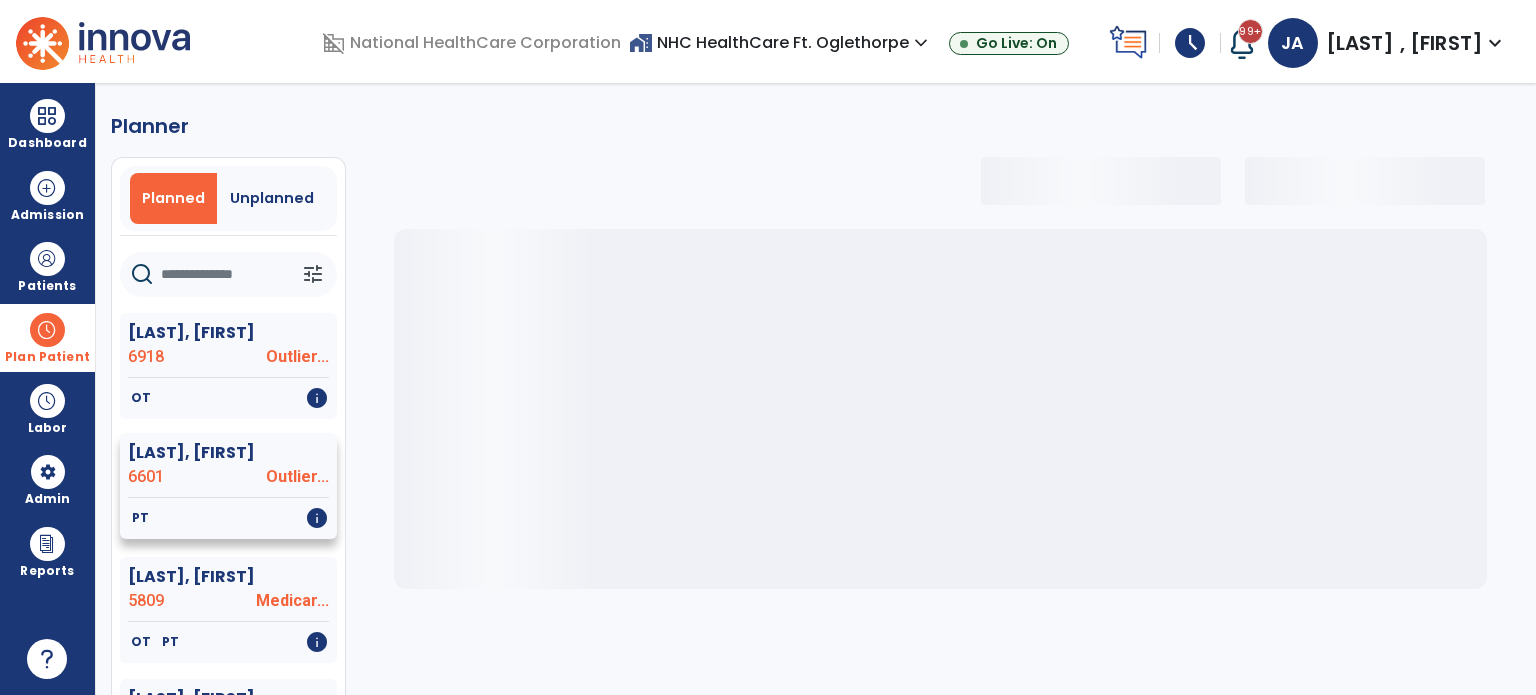select on "***" 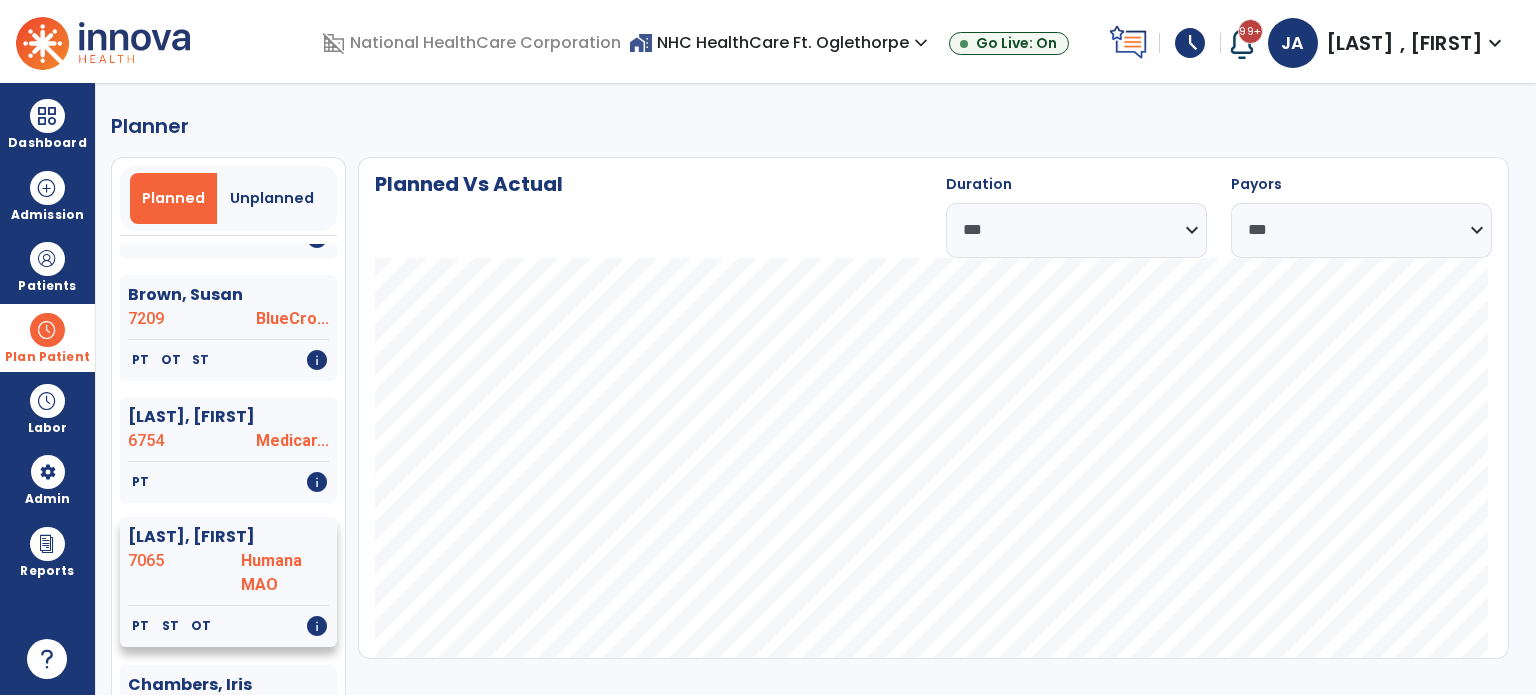 scroll, scrollTop: 600, scrollLeft: 0, axis: vertical 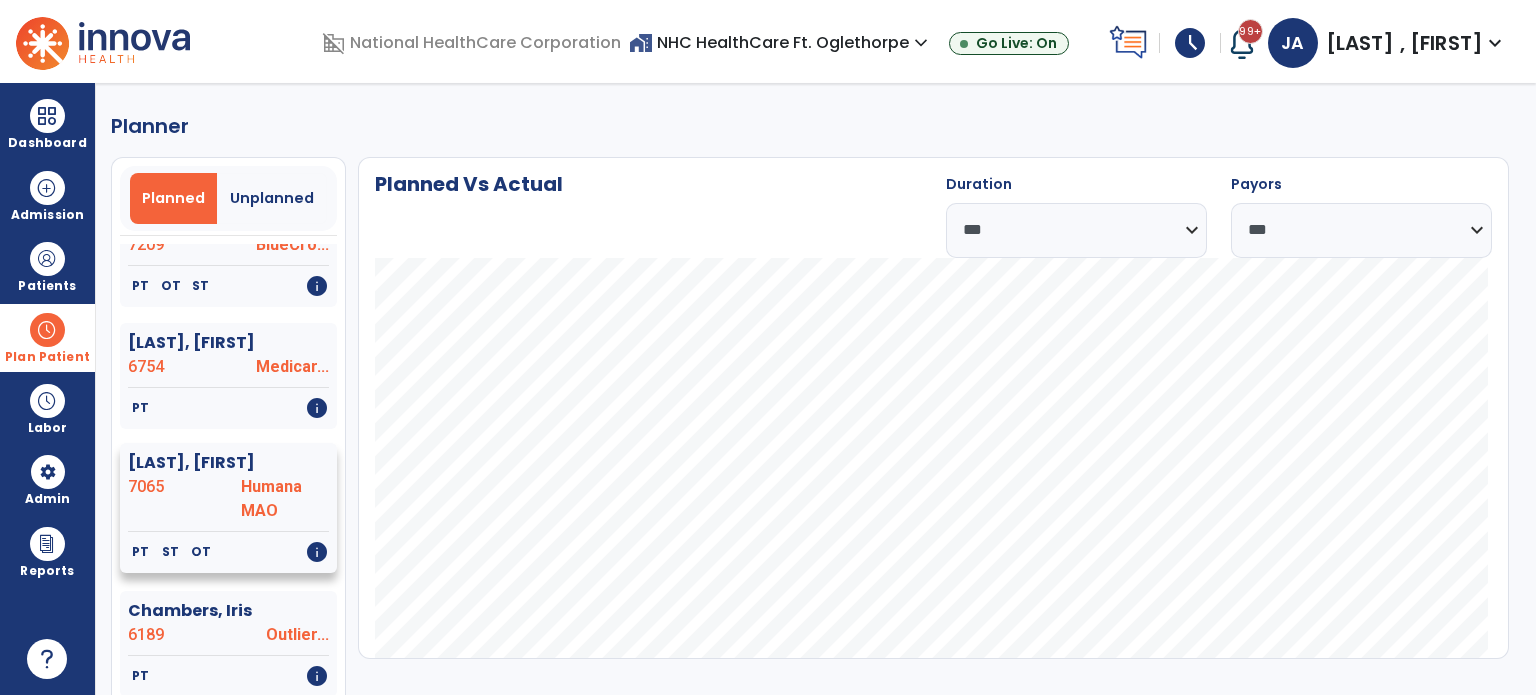 click on "7065" 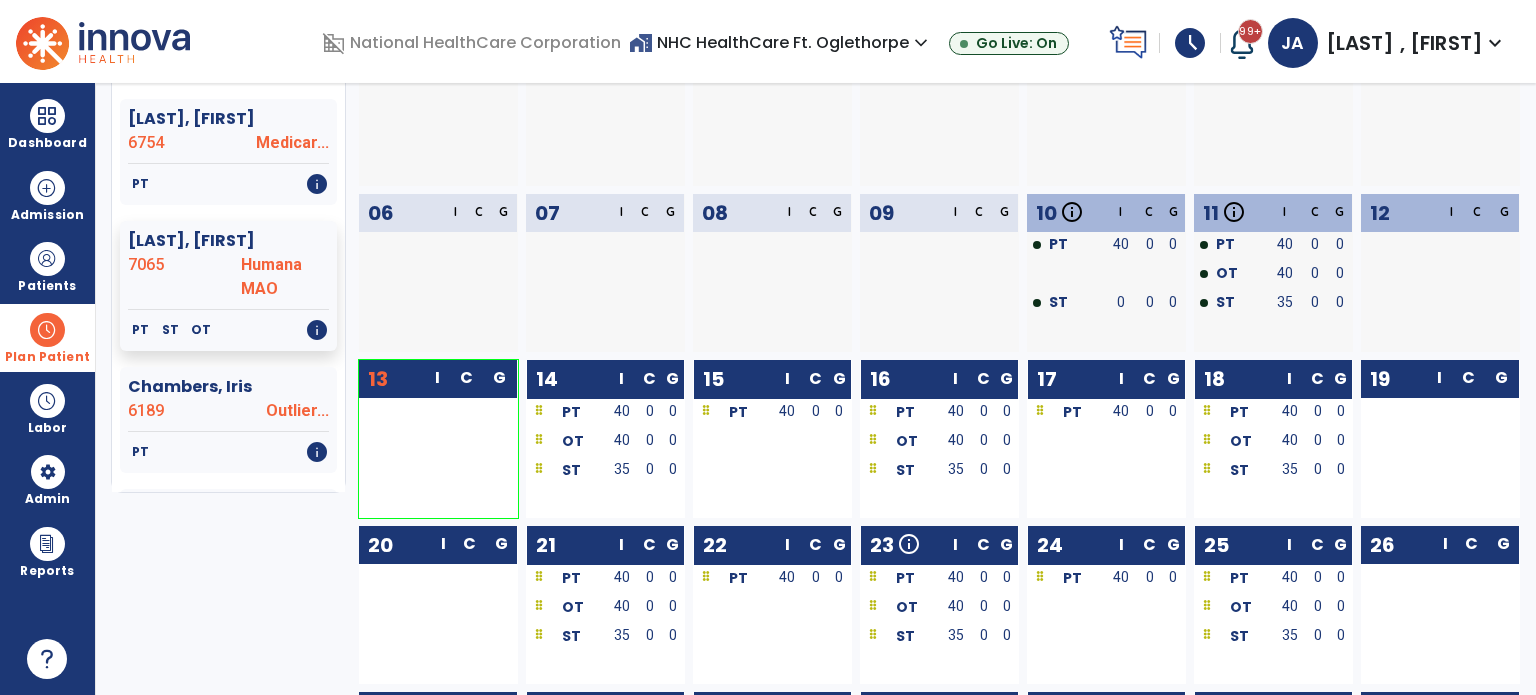 scroll, scrollTop: 300, scrollLeft: 0, axis: vertical 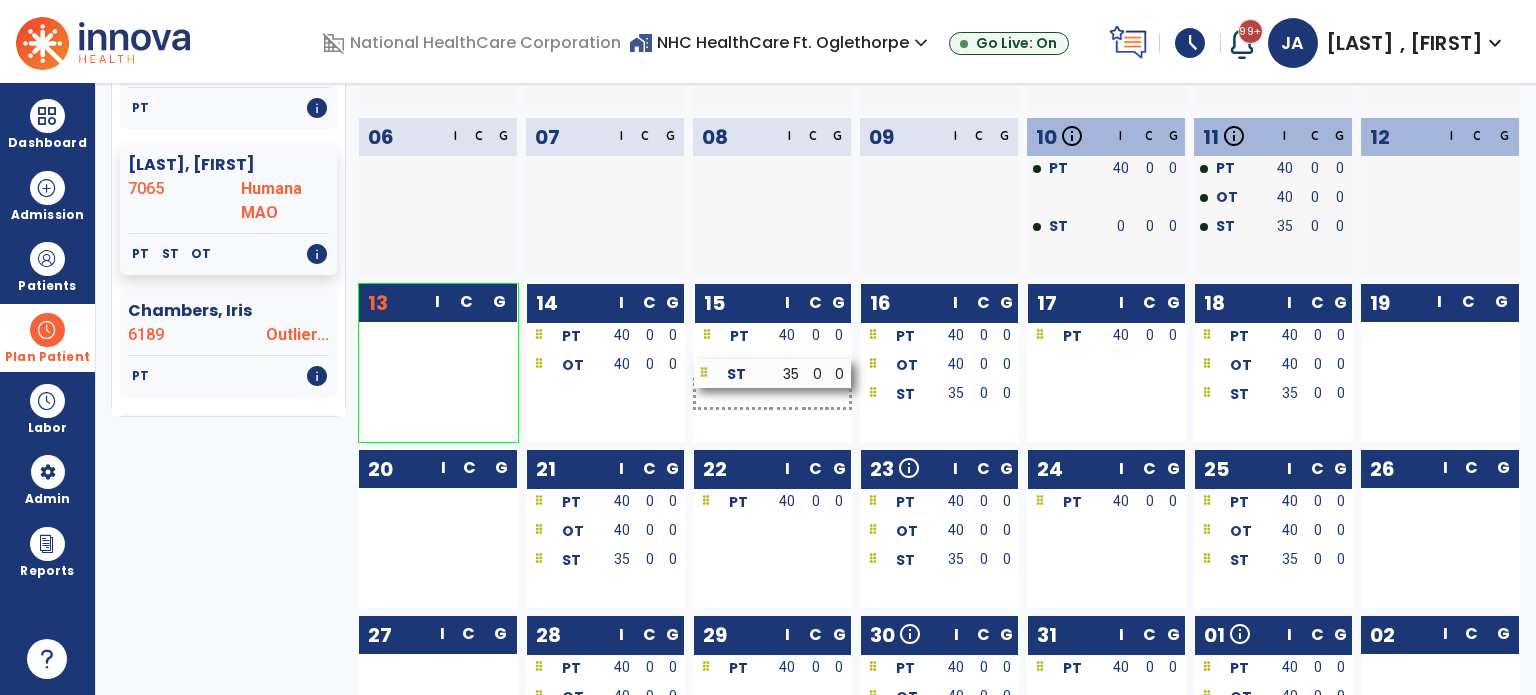 drag, startPoint x: 578, startPoint y: 398, endPoint x: 746, endPoint y: 377, distance: 169.30742 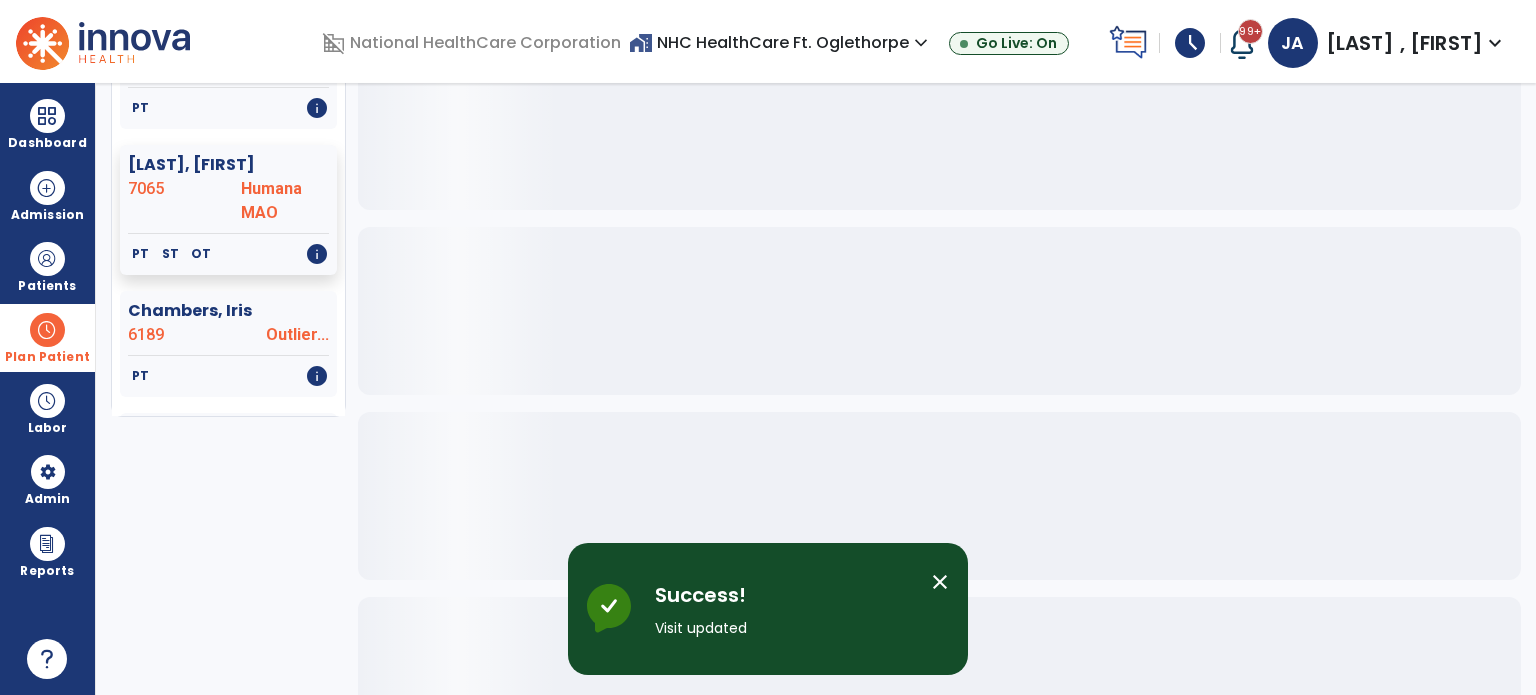 click on "close" at bounding box center (940, 582) 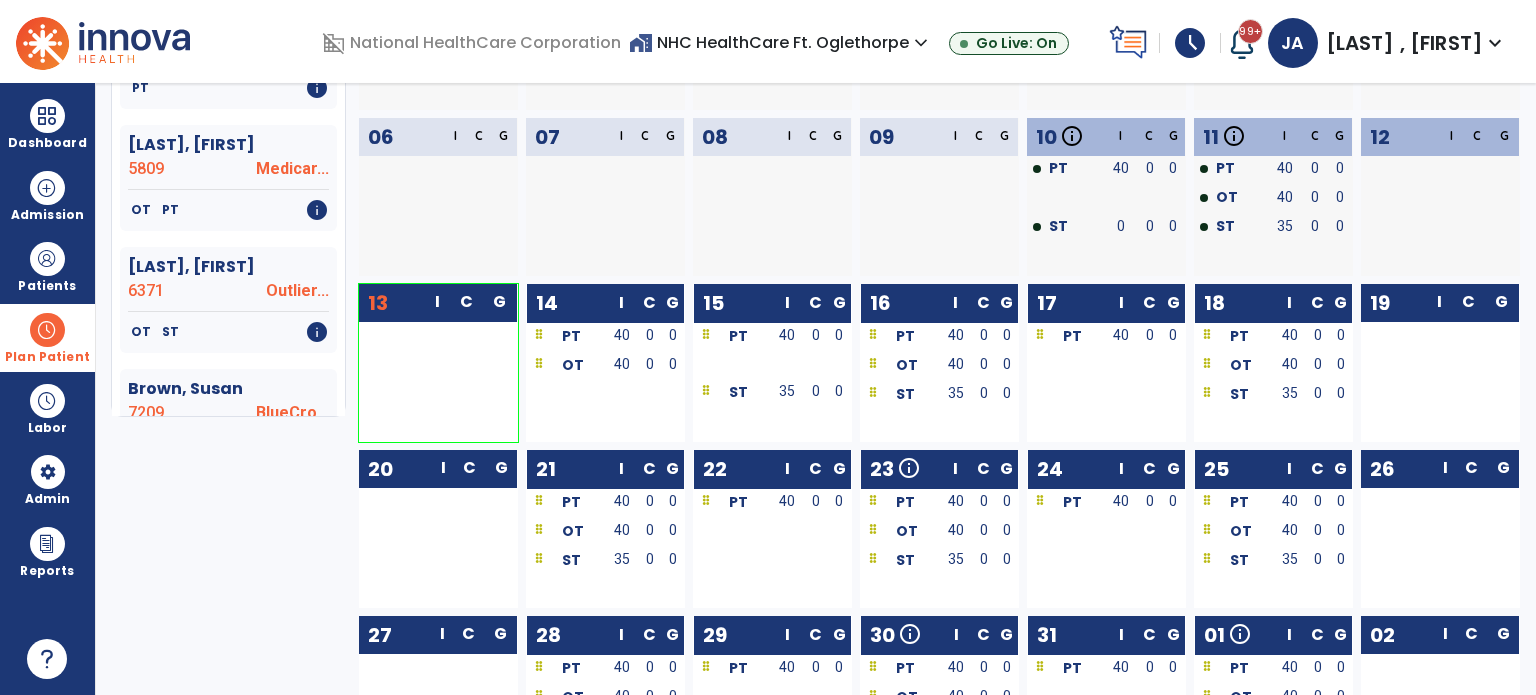 scroll, scrollTop: 0, scrollLeft: 0, axis: both 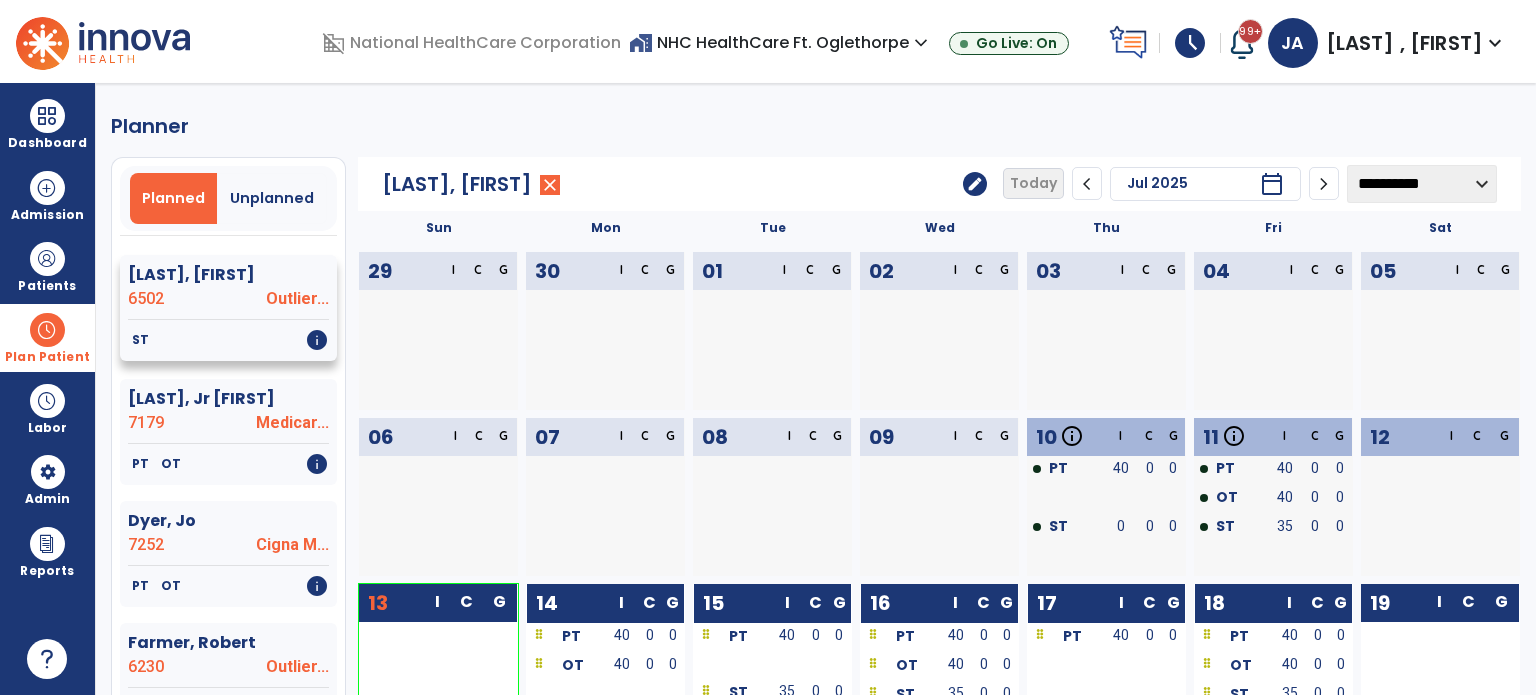 click on "ST   info" 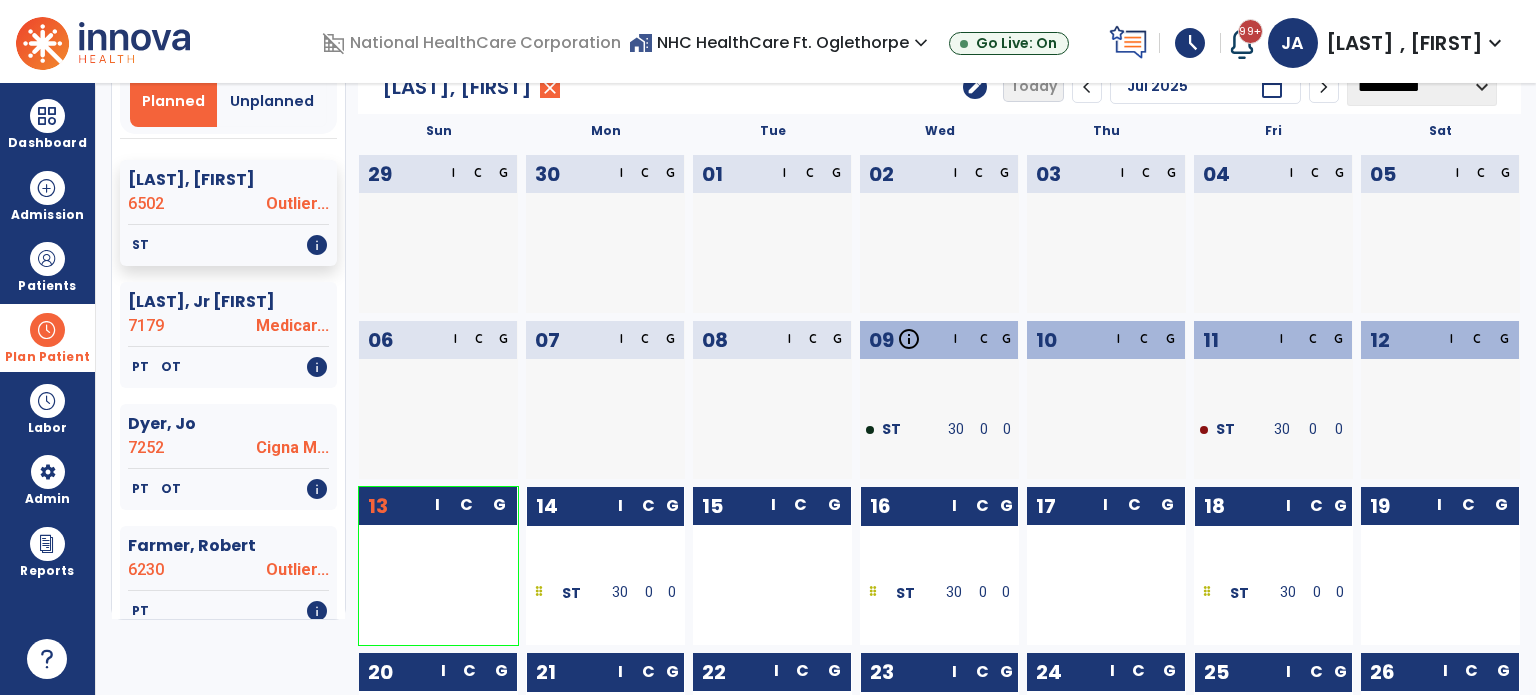 scroll, scrollTop: 300, scrollLeft: 0, axis: vertical 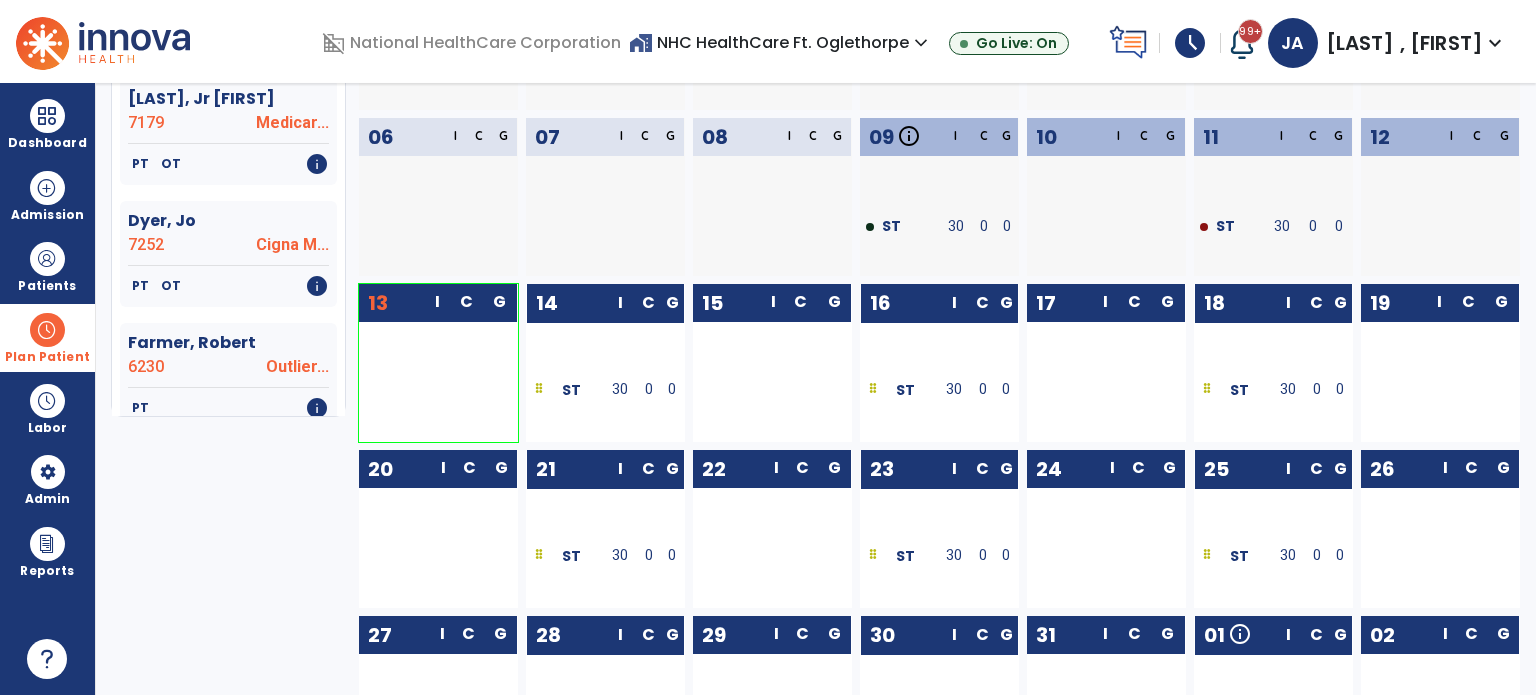 drag, startPoint x: 612, startPoint y: 391, endPoint x: 720, endPoint y: 394, distance: 108.04166 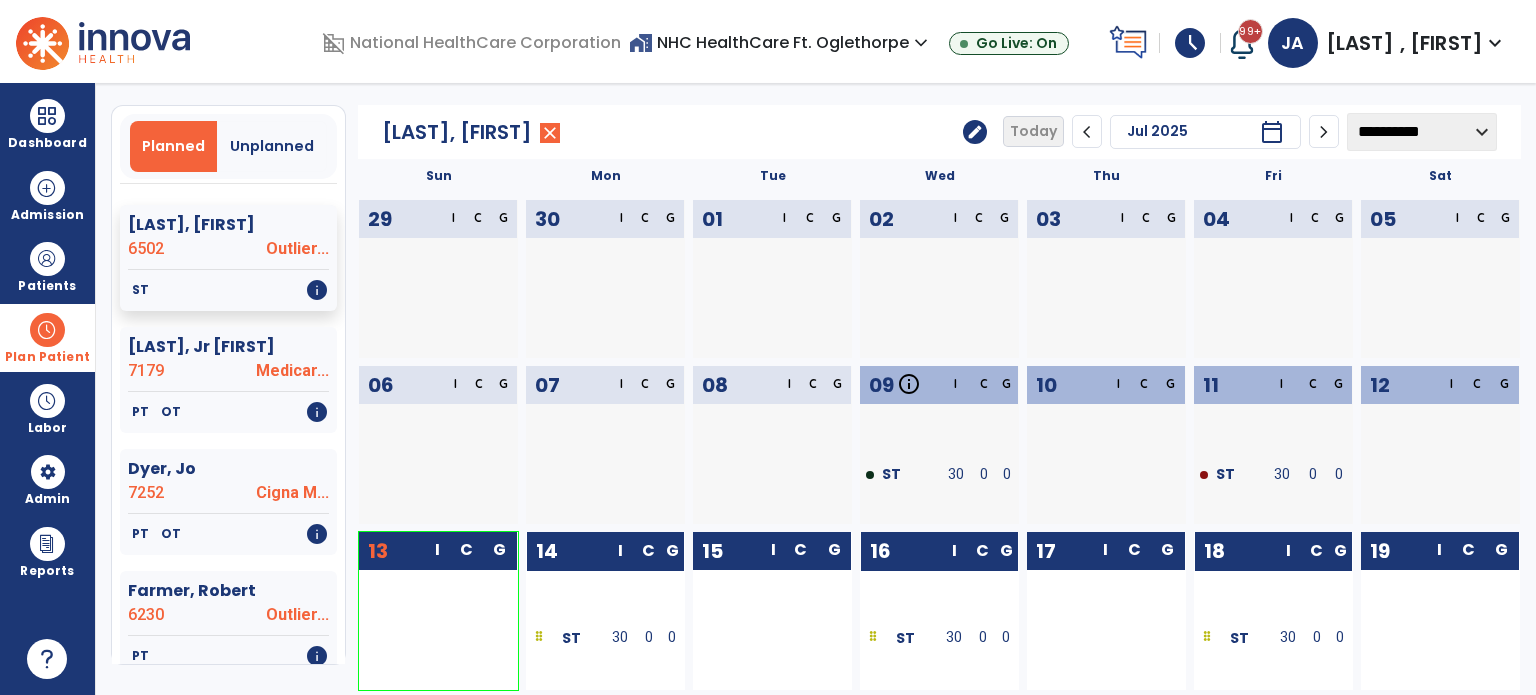 scroll, scrollTop: 0, scrollLeft: 0, axis: both 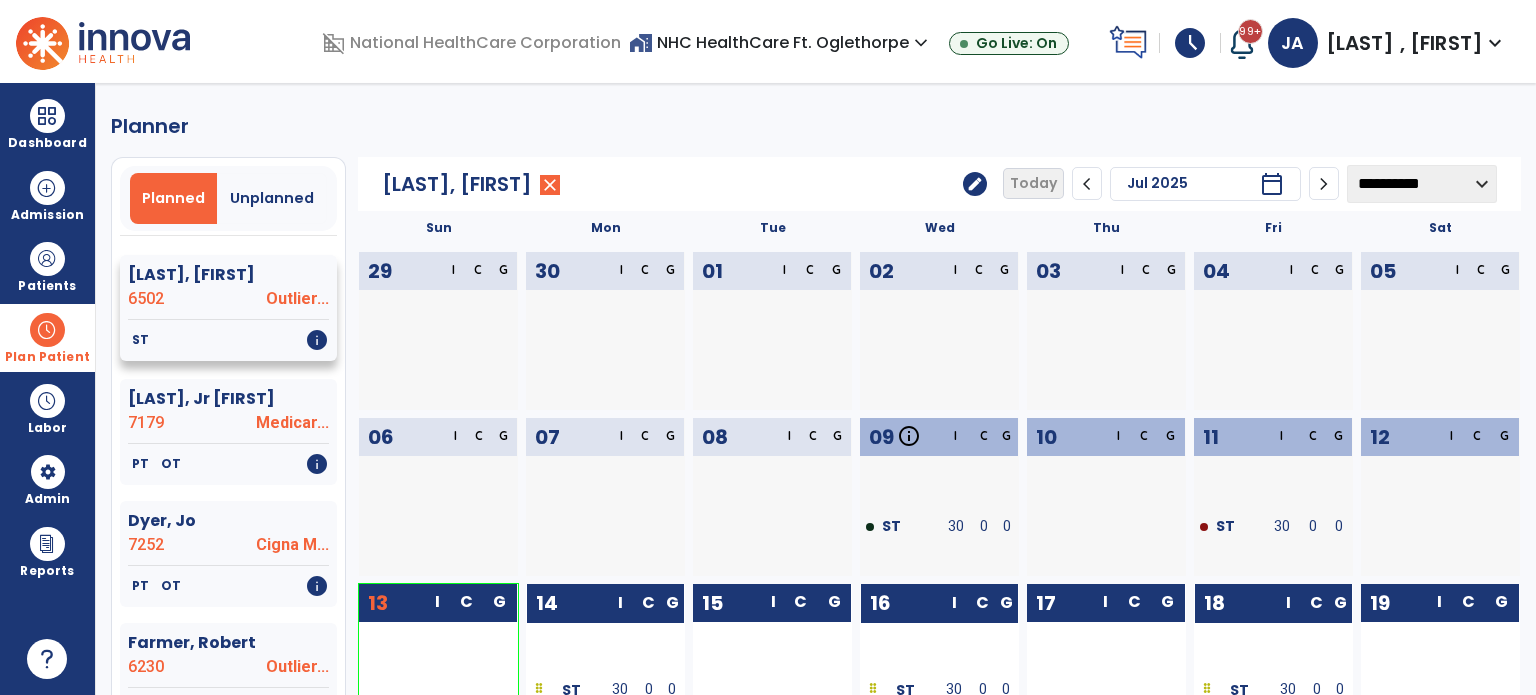 click on "Outlier..." 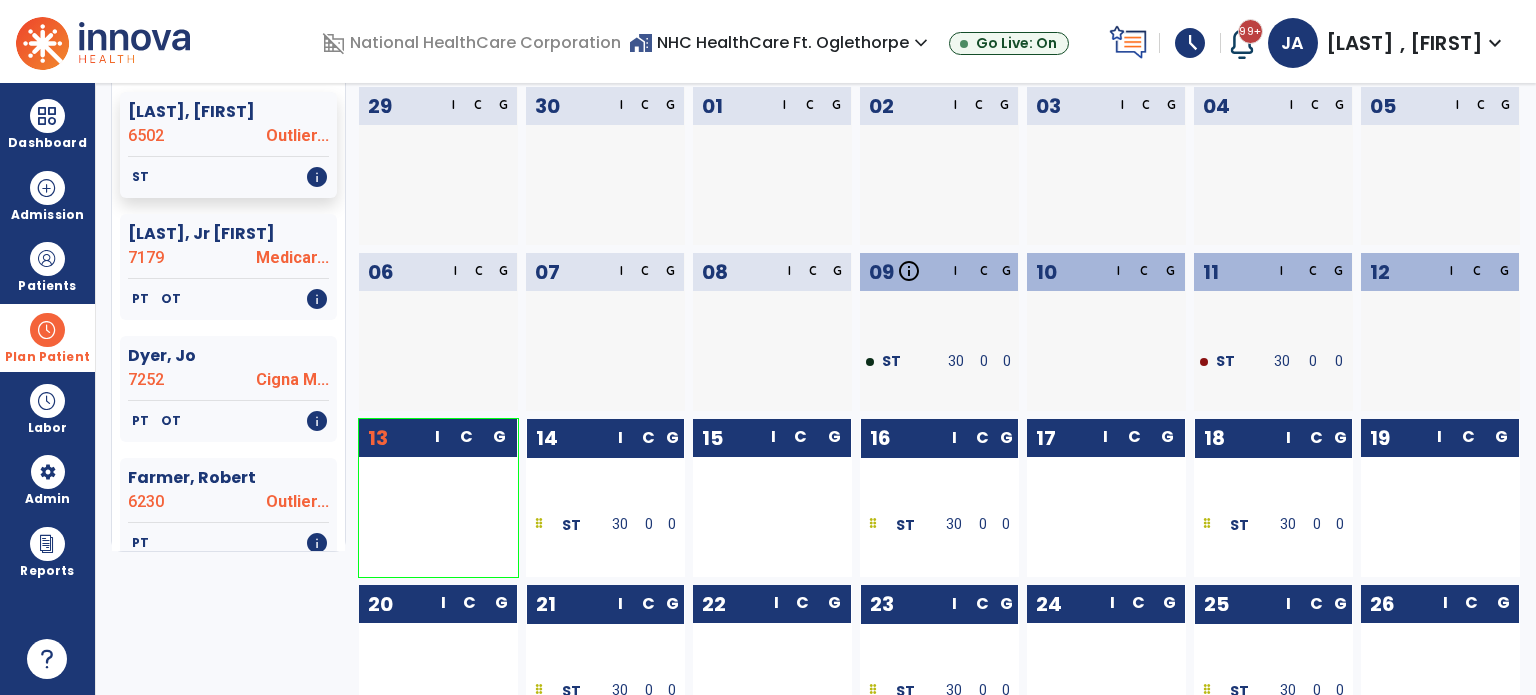 scroll, scrollTop: 200, scrollLeft: 0, axis: vertical 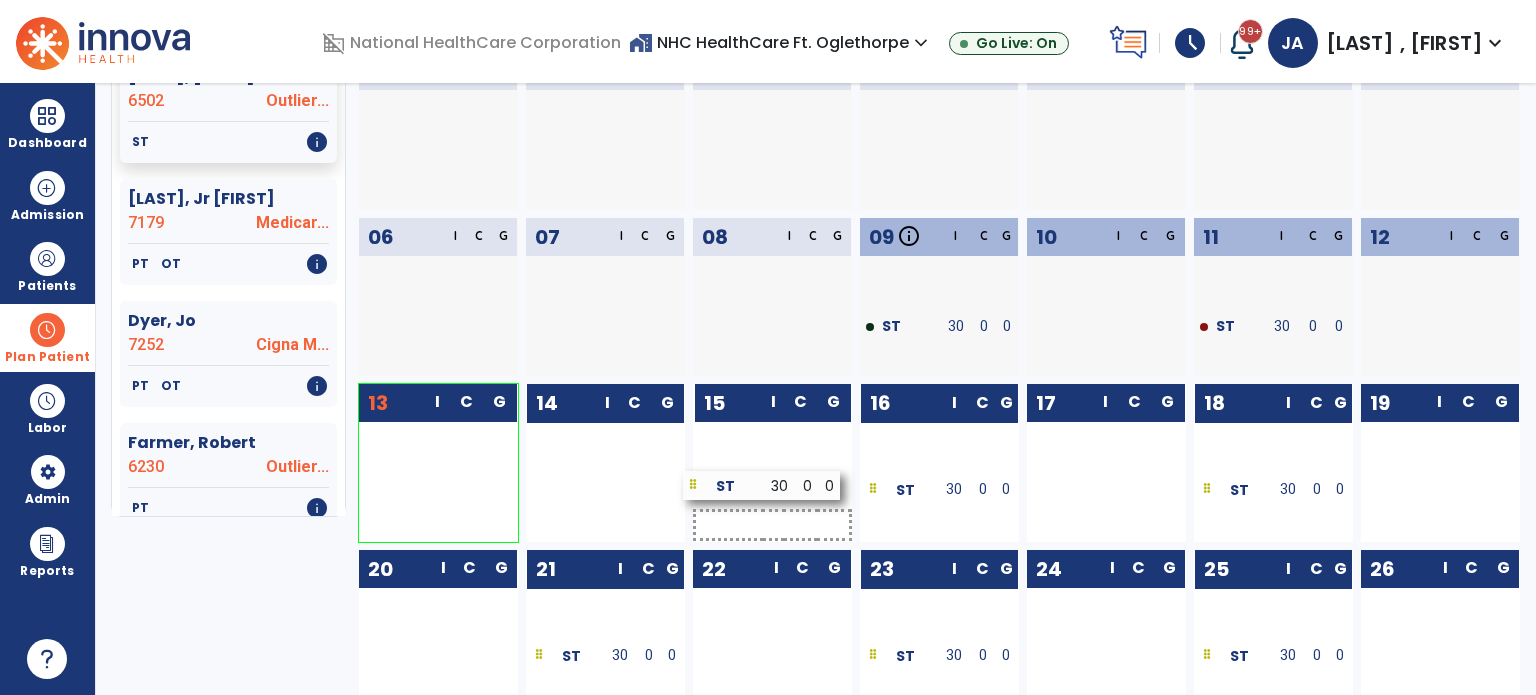 drag, startPoint x: 598, startPoint y: 495, endPoint x: 756, endPoint y: 490, distance: 158.0791 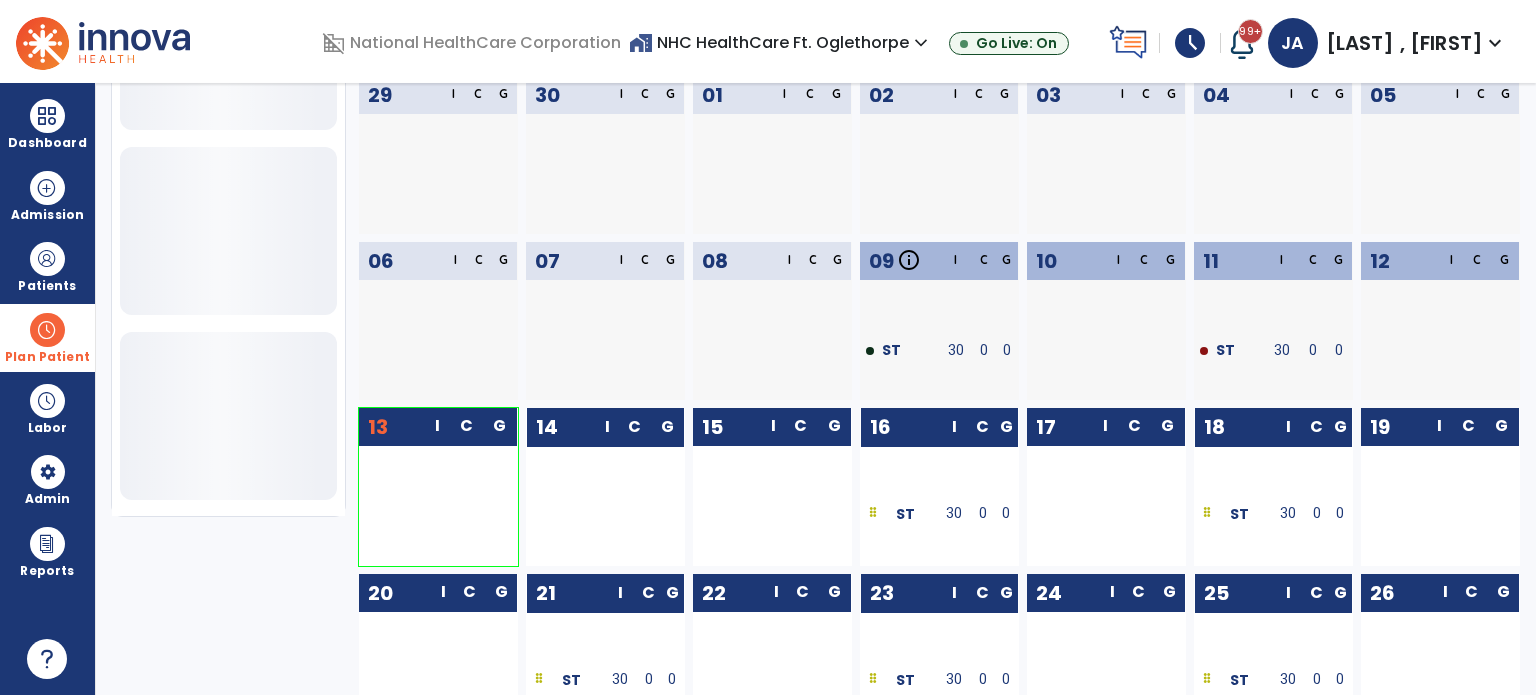scroll, scrollTop: 721, scrollLeft: 0, axis: vertical 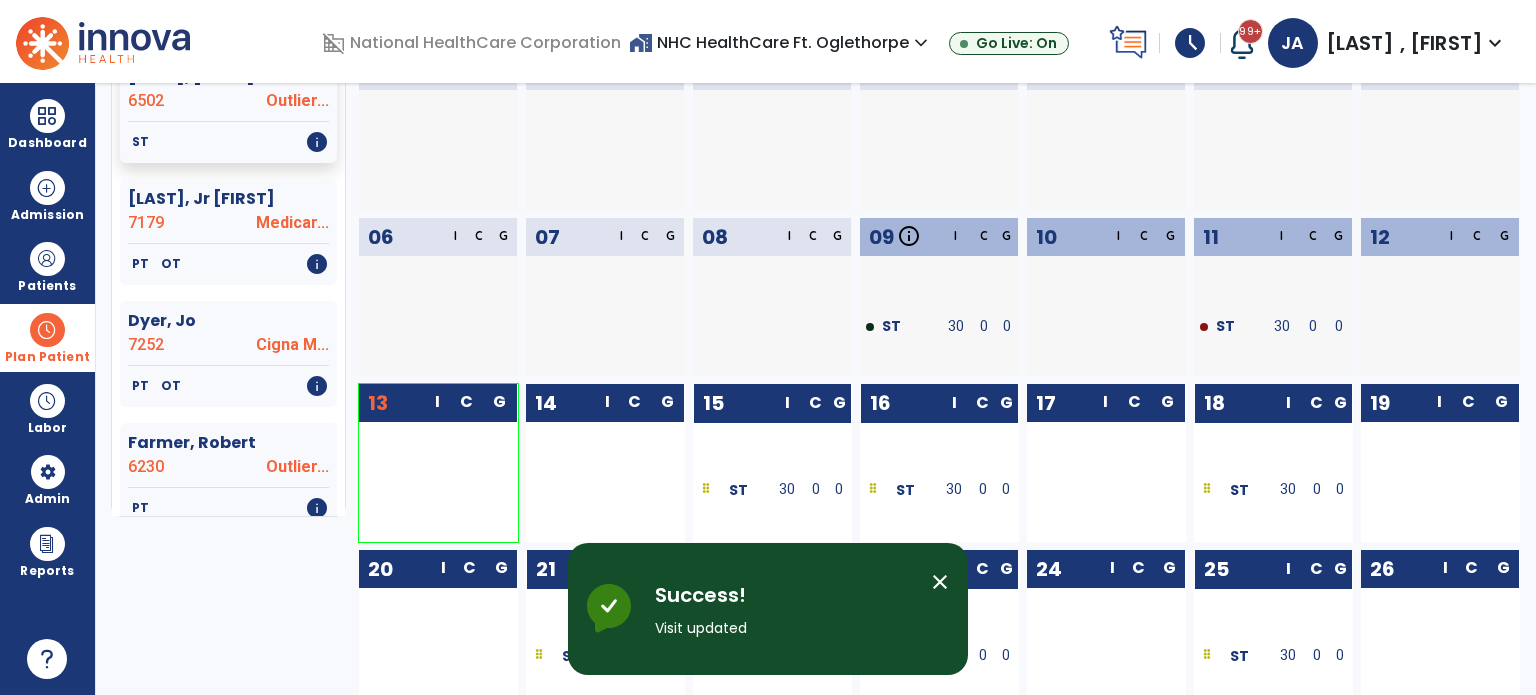 click on "close" at bounding box center (940, 582) 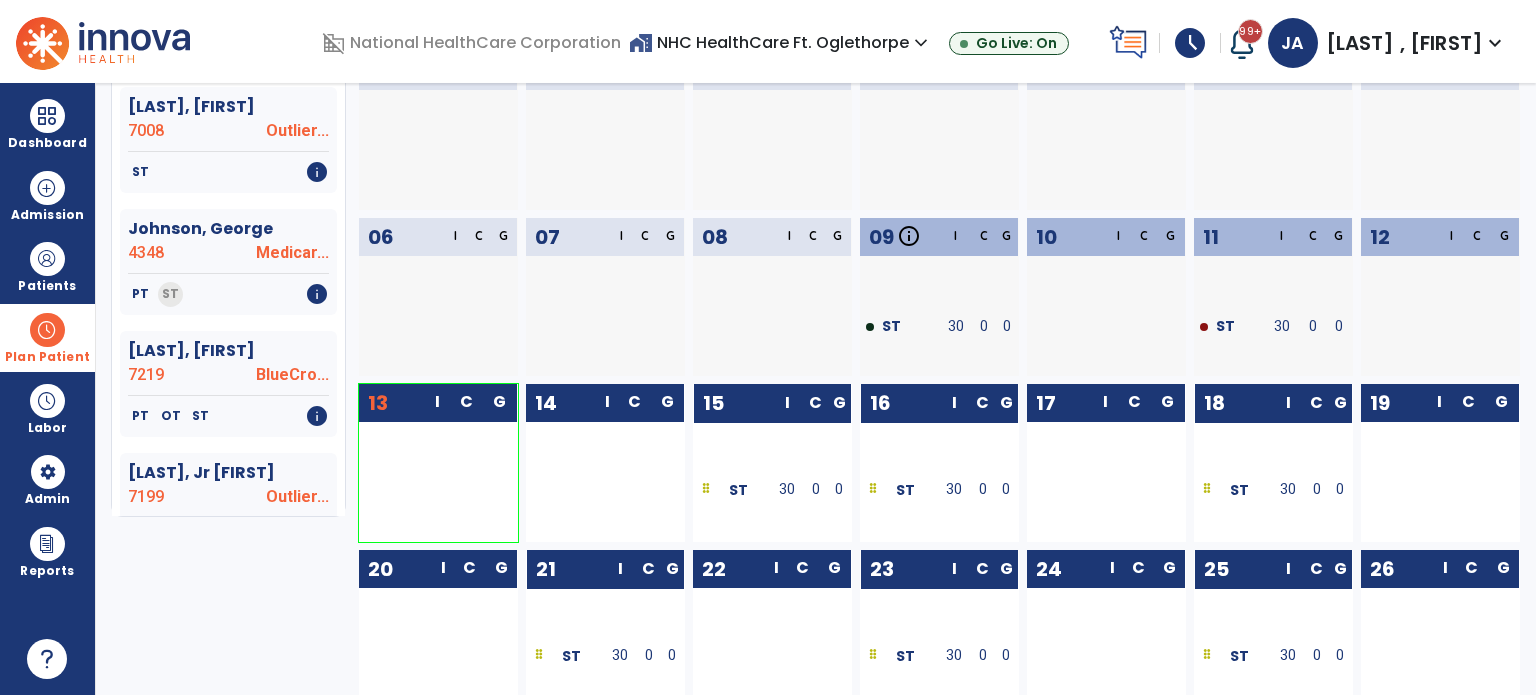 scroll, scrollTop: 2800, scrollLeft: 0, axis: vertical 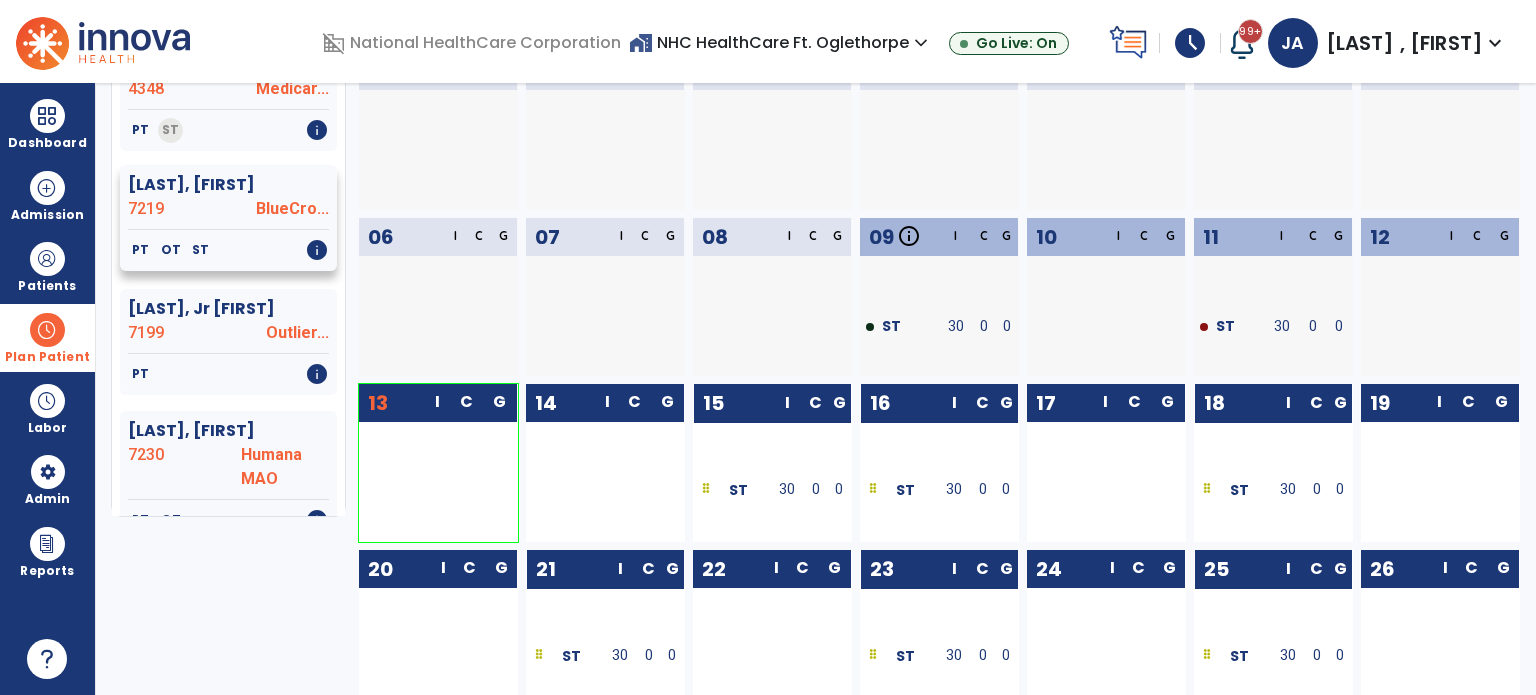 click on "ST" 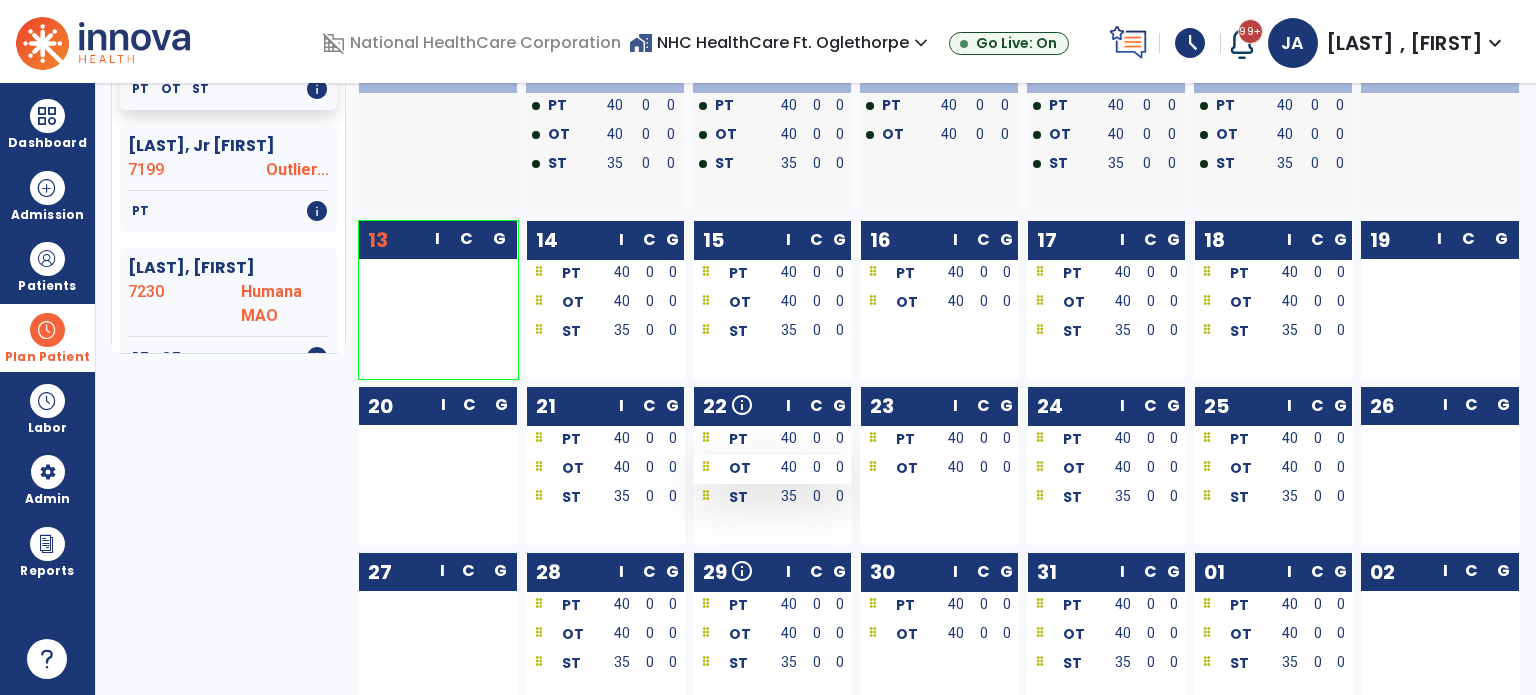 scroll, scrollTop: 379, scrollLeft: 0, axis: vertical 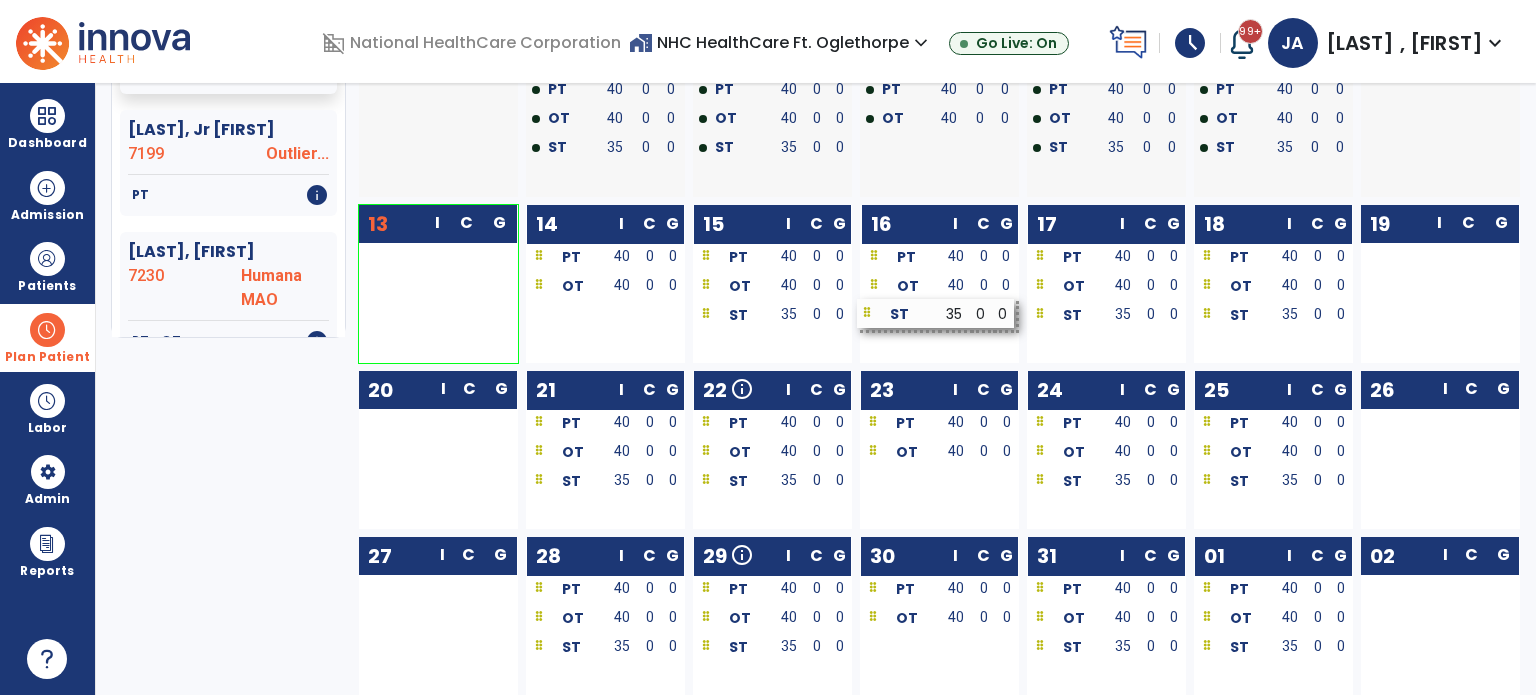 drag, startPoint x: 577, startPoint y: 317, endPoint x: 908, endPoint y: 315, distance: 331.00604 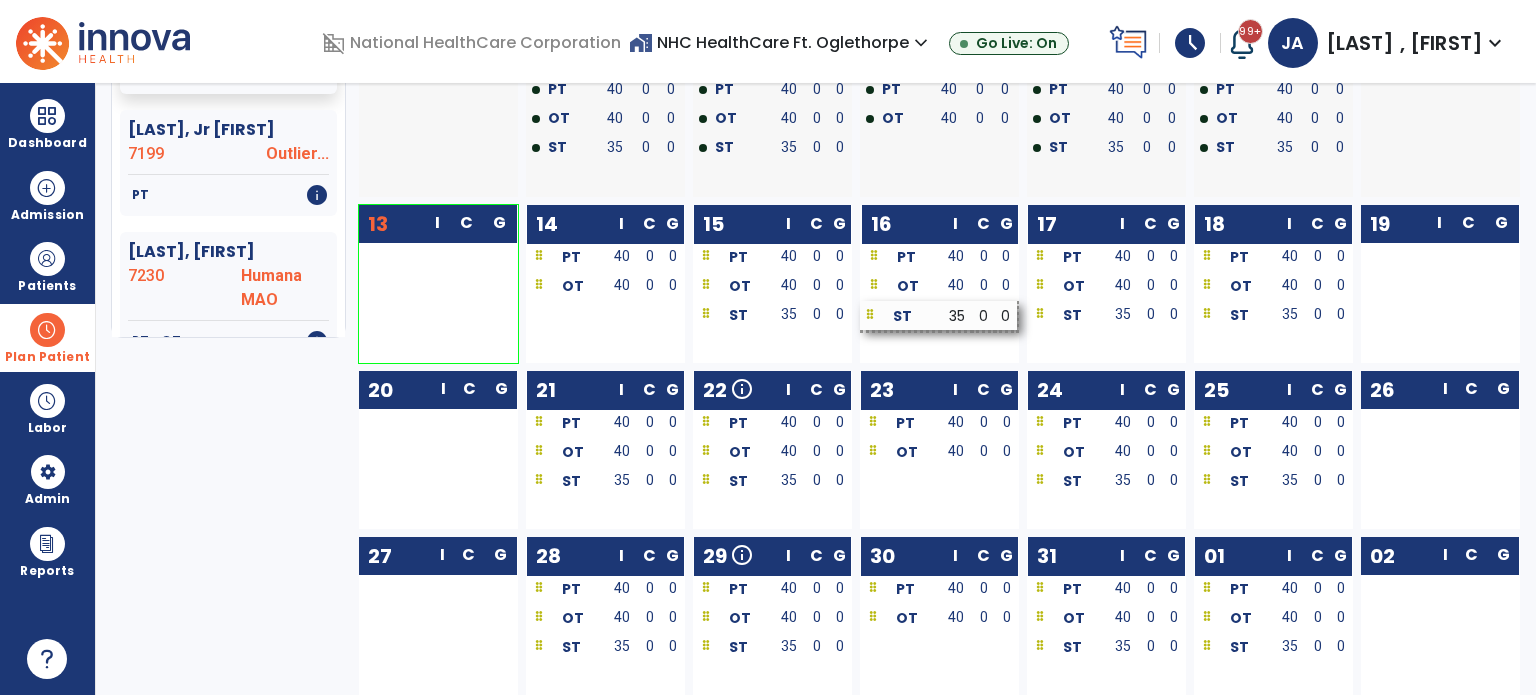 scroll, scrollTop: 721, scrollLeft: 0, axis: vertical 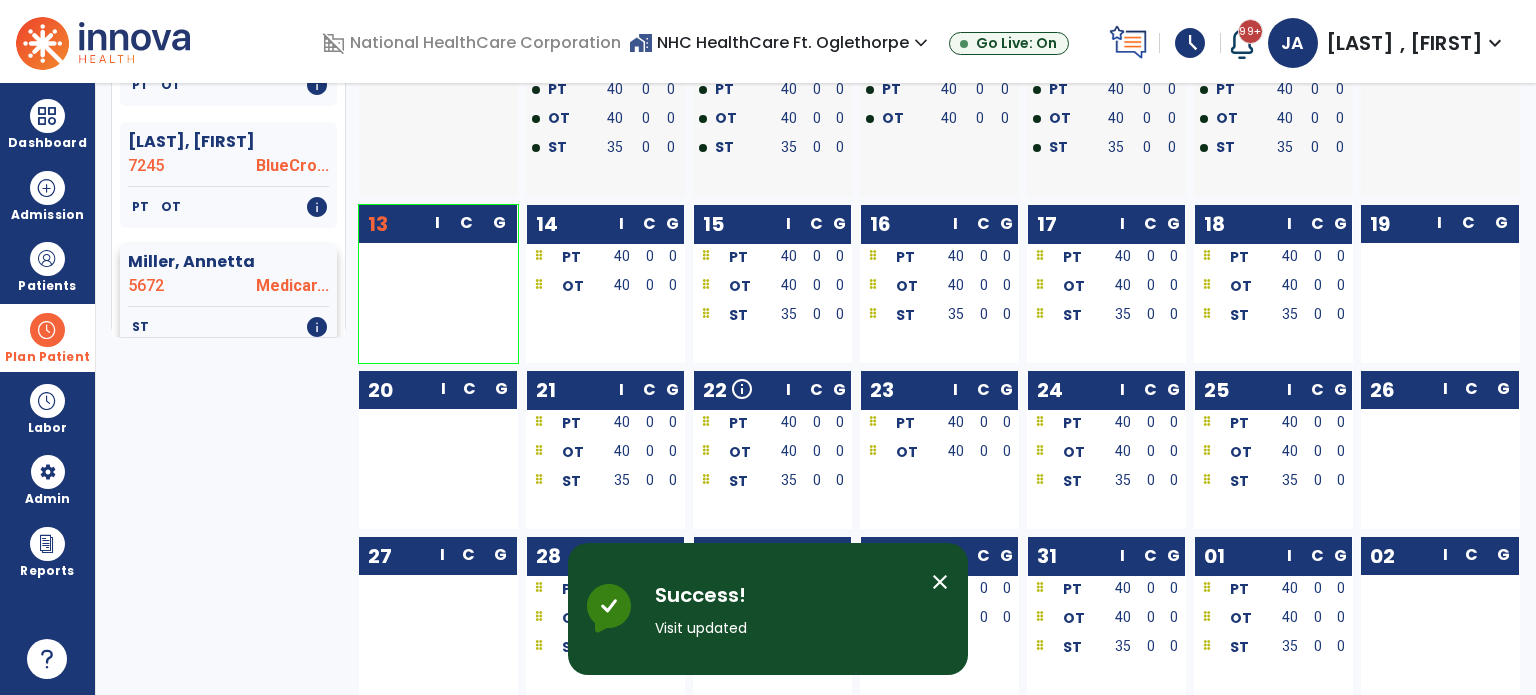 click on "5672" 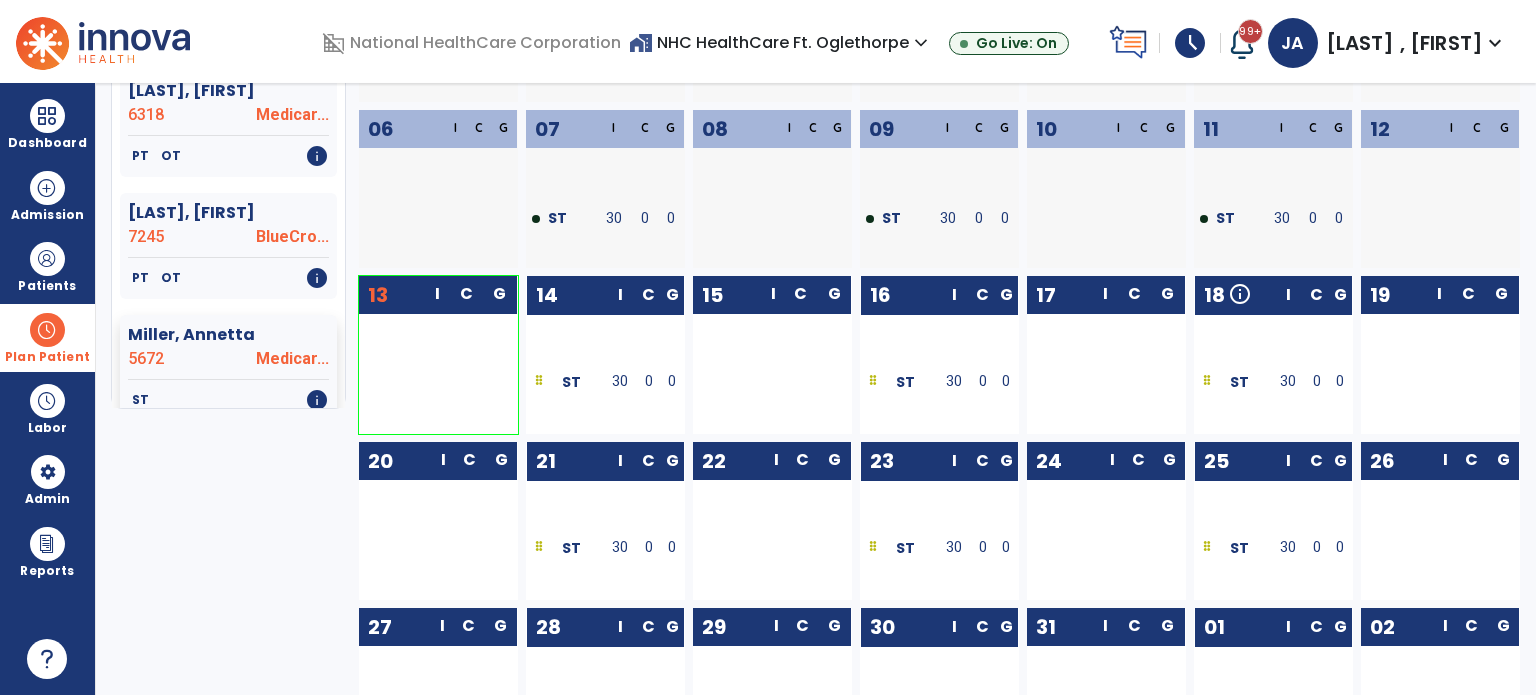 scroll, scrollTop: 279, scrollLeft: 0, axis: vertical 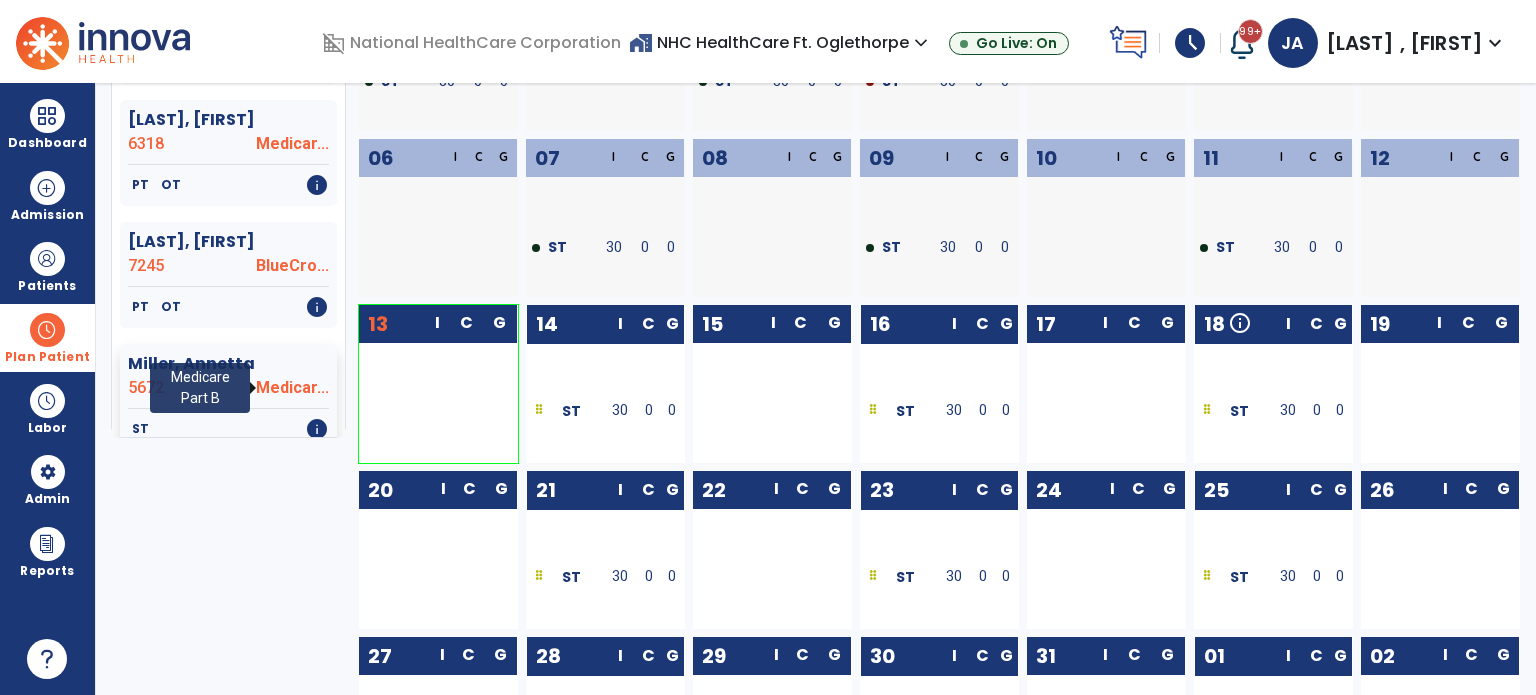click on "5672" 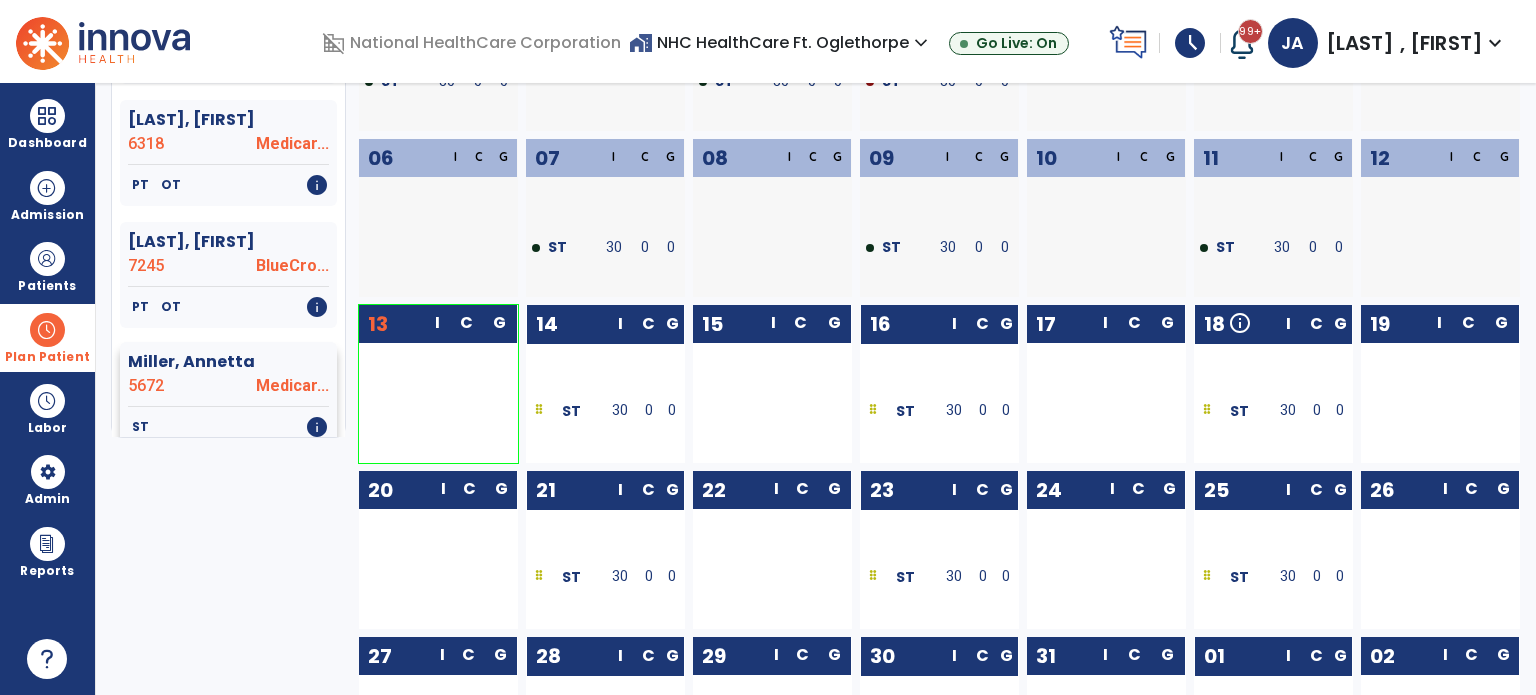 click on "Miller, Annetta" 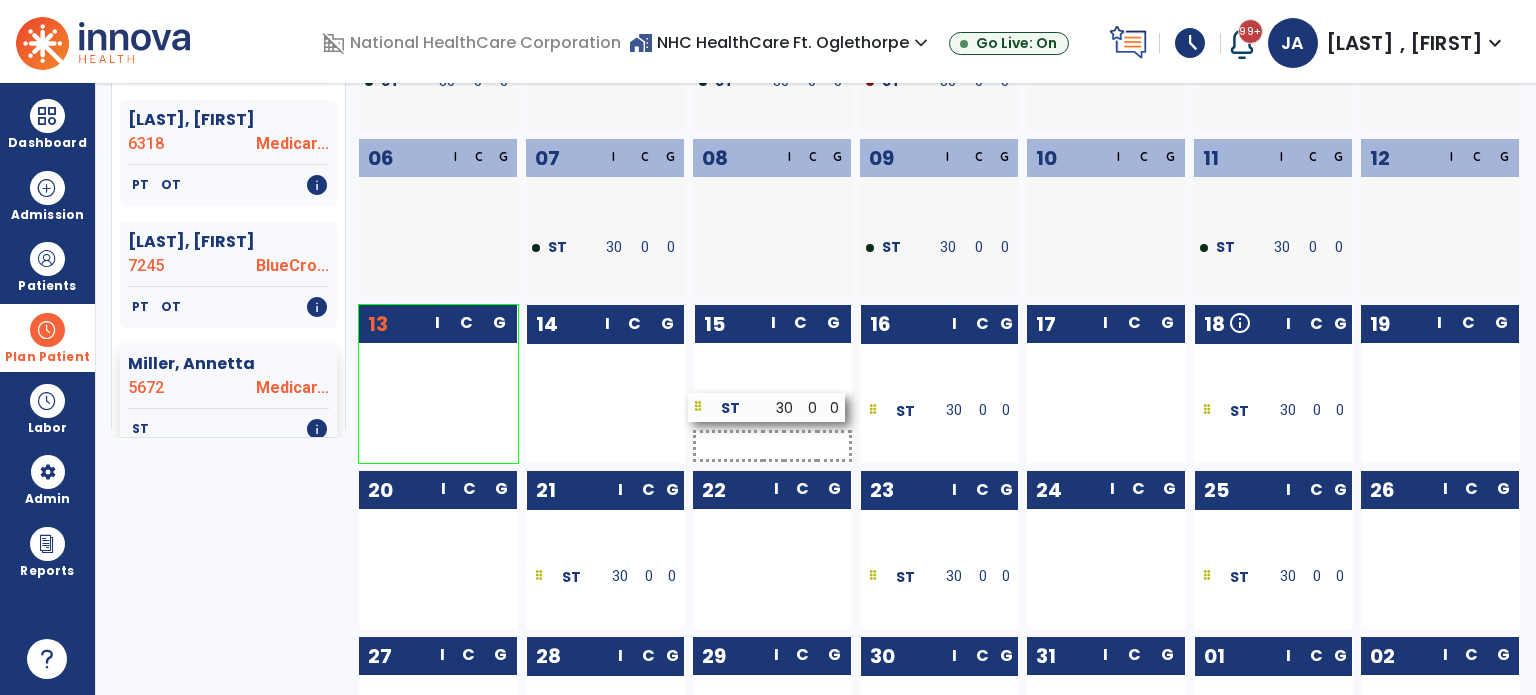 drag, startPoint x: 576, startPoint y: 421, endPoint x: 738, endPoint y: 418, distance: 162.02777 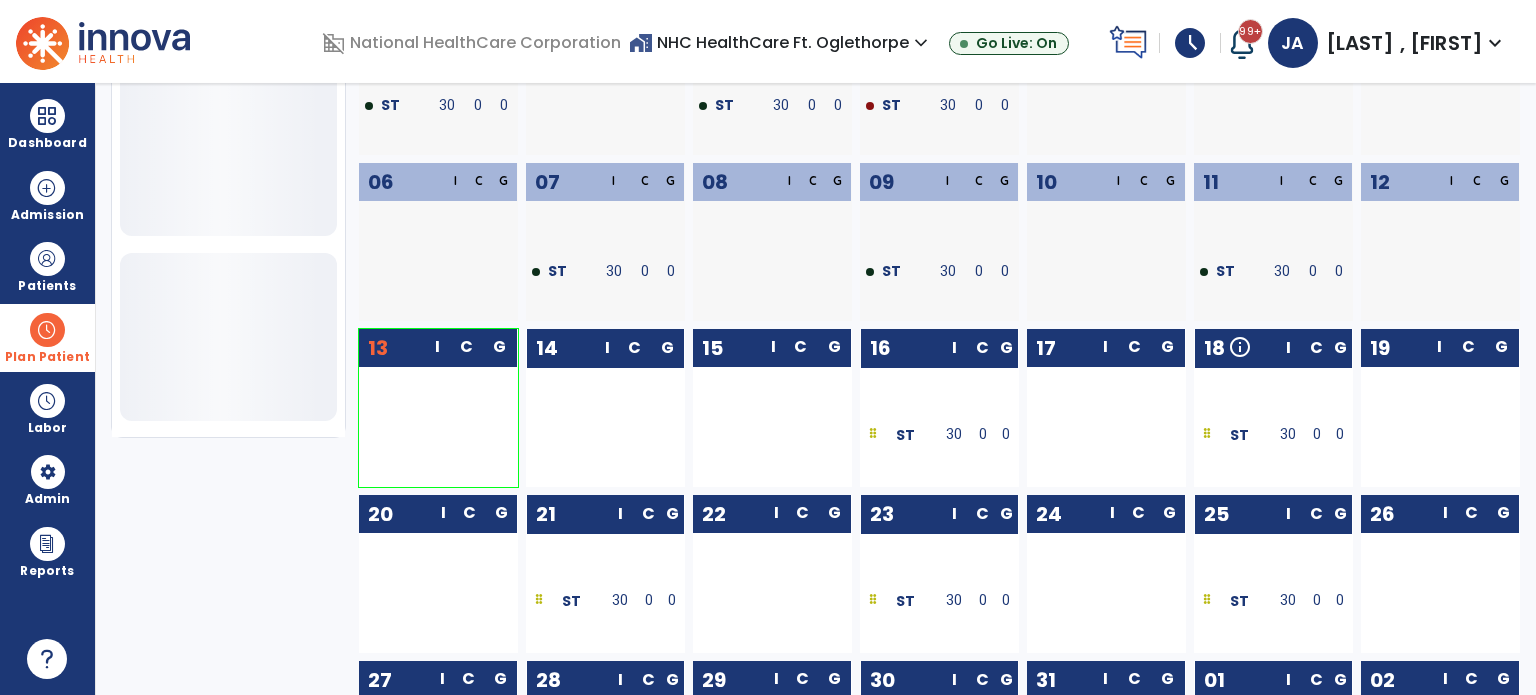 scroll, scrollTop: 721, scrollLeft: 0, axis: vertical 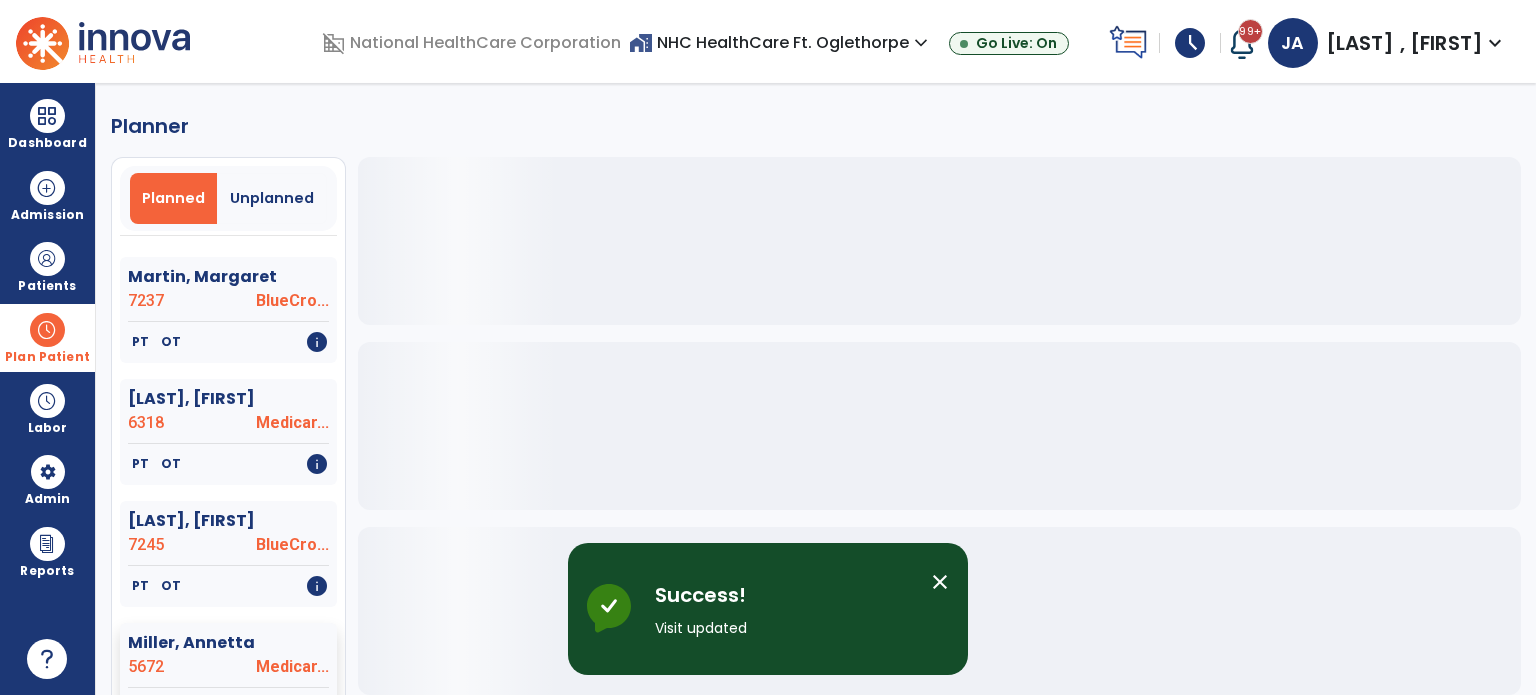 click on "Plan Patient" at bounding box center (47, 337) 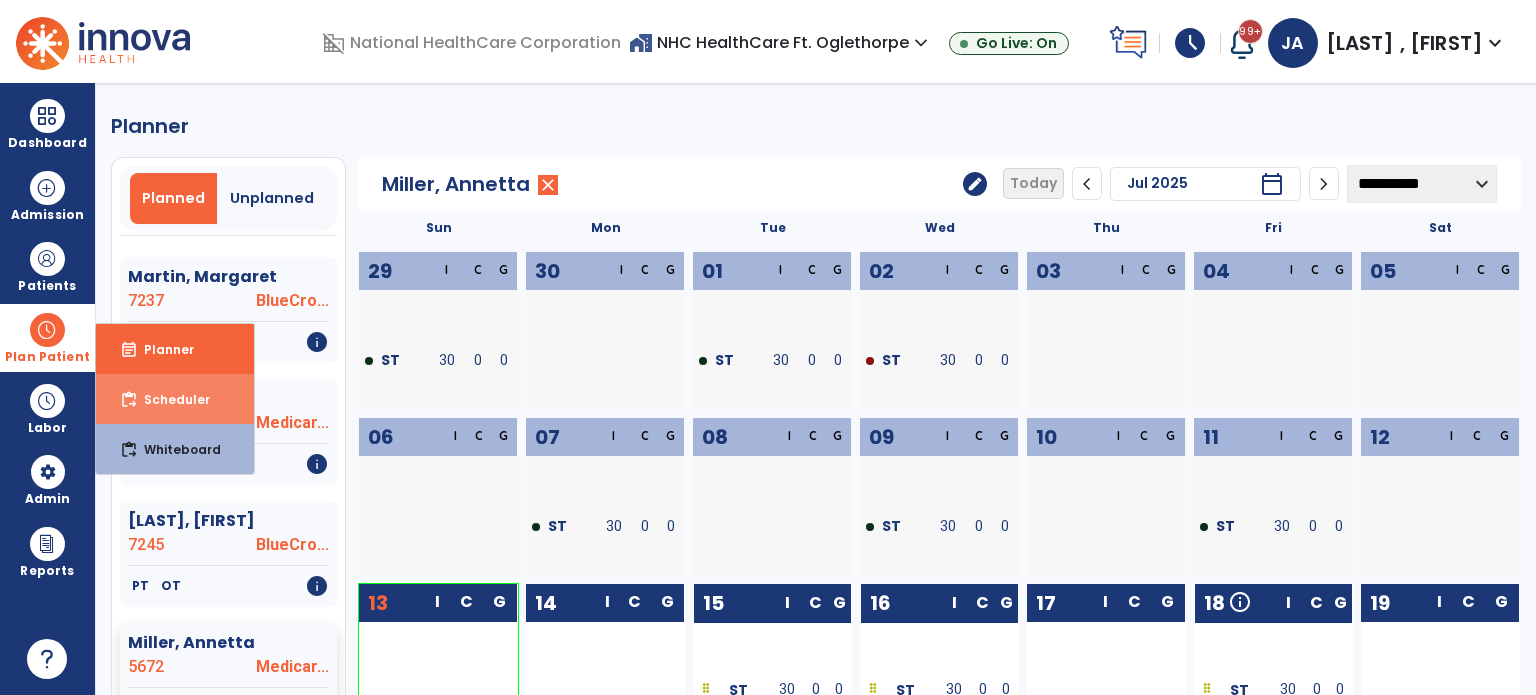 click on "Scheduler" at bounding box center [169, 399] 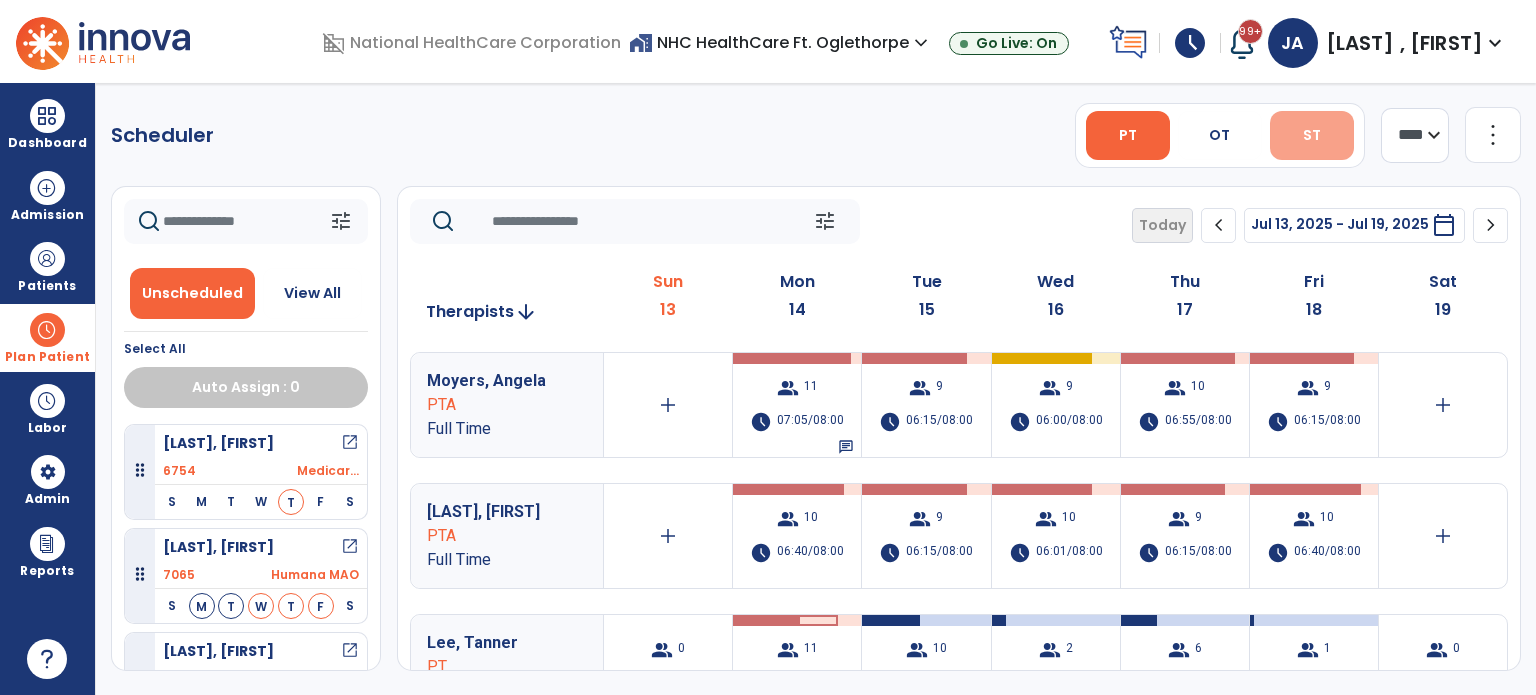 click on "ST" at bounding box center (1312, 135) 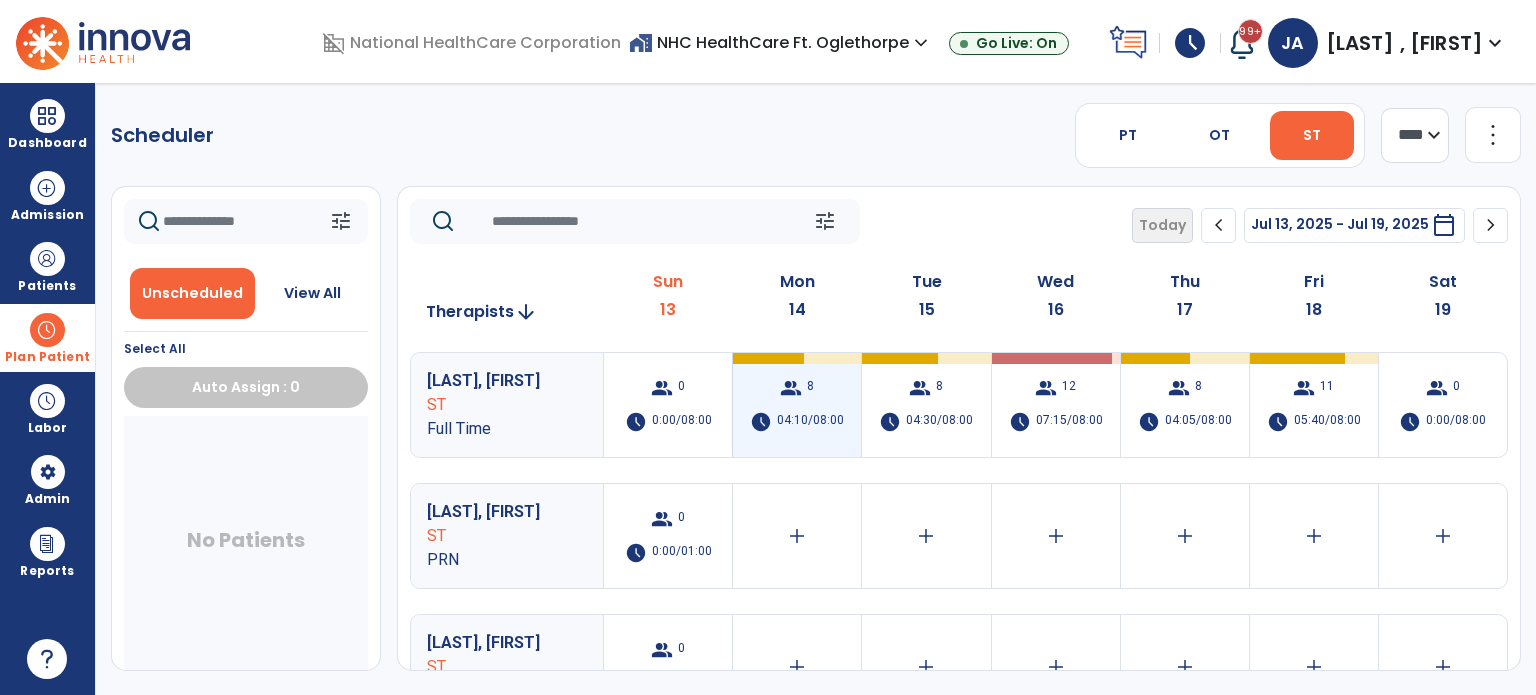 click on "group  8  schedule  04:10/08:00" at bounding box center [797, 405] 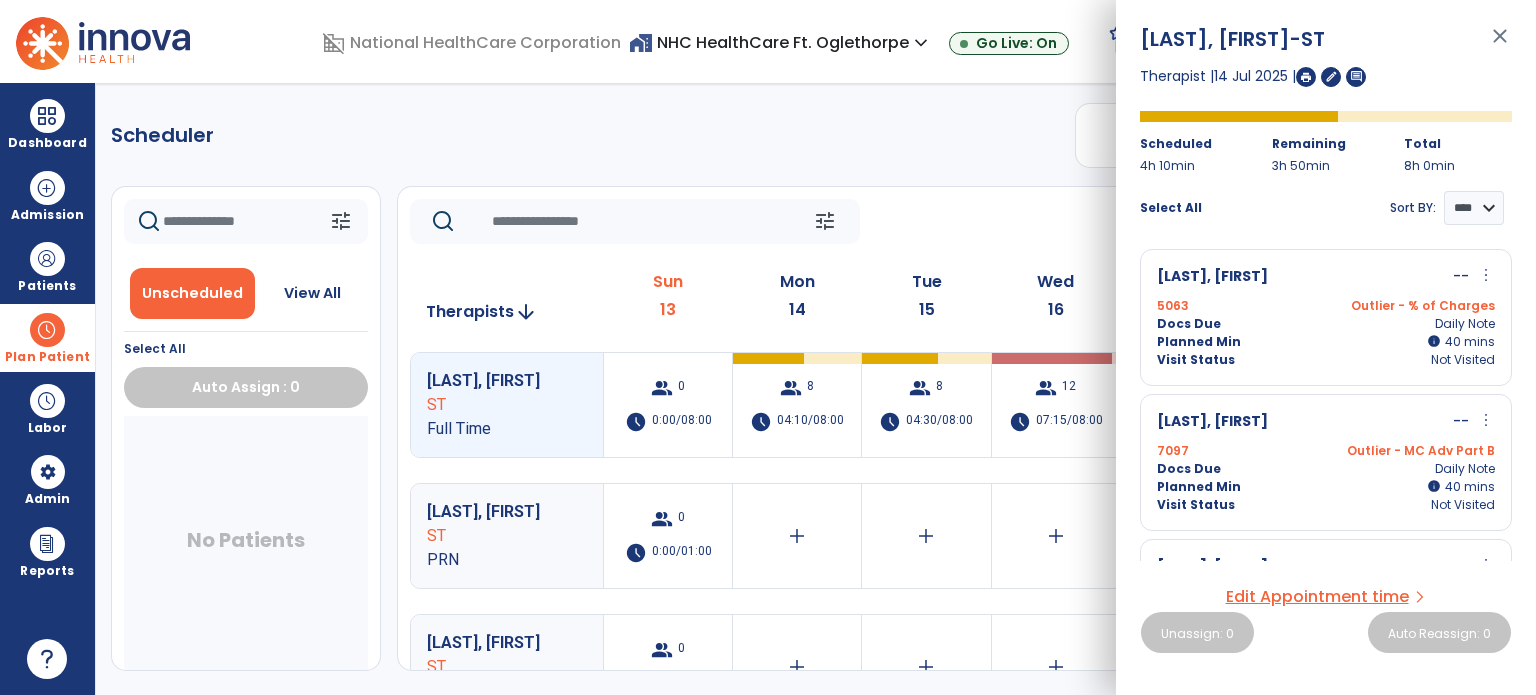 click on "more_vert" at bounding box center (1486, 275) 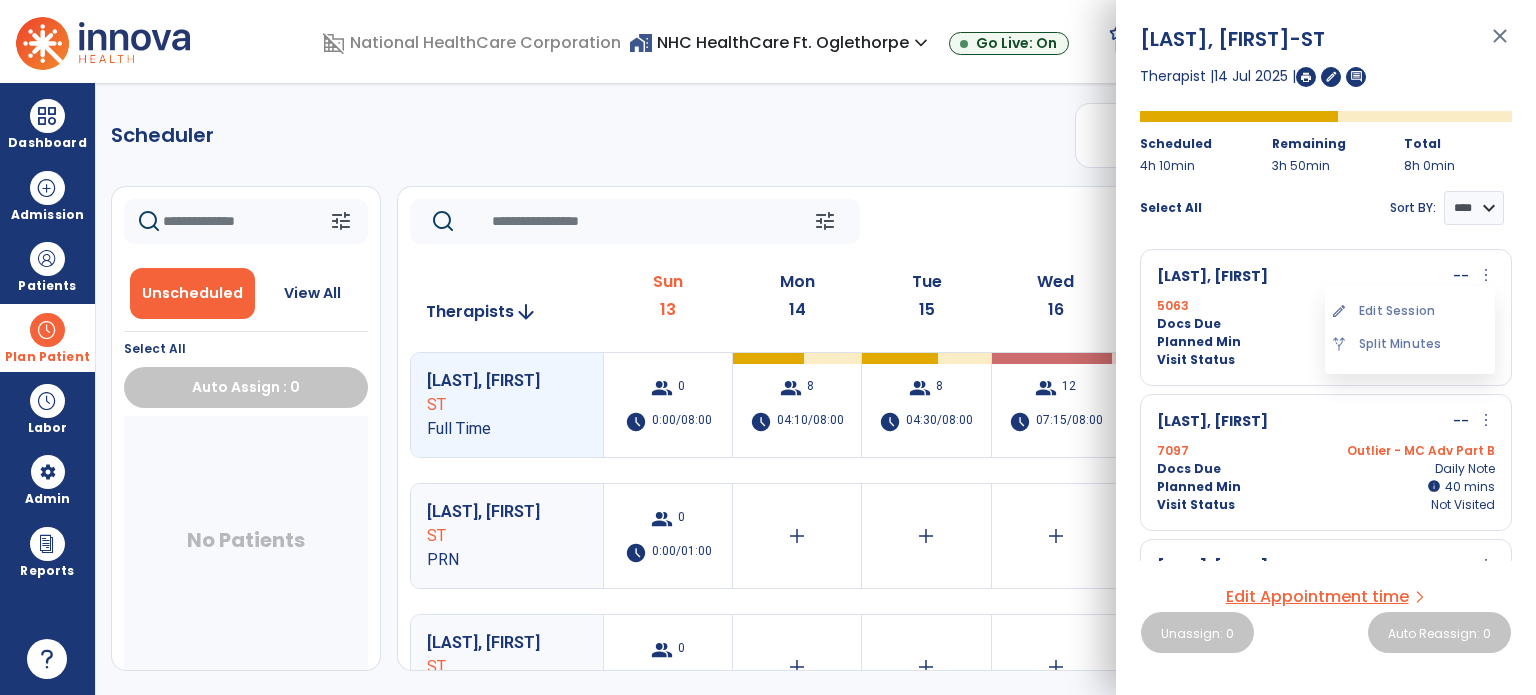 click on "edit   Edit Session" at bounding box center [1410, 311] 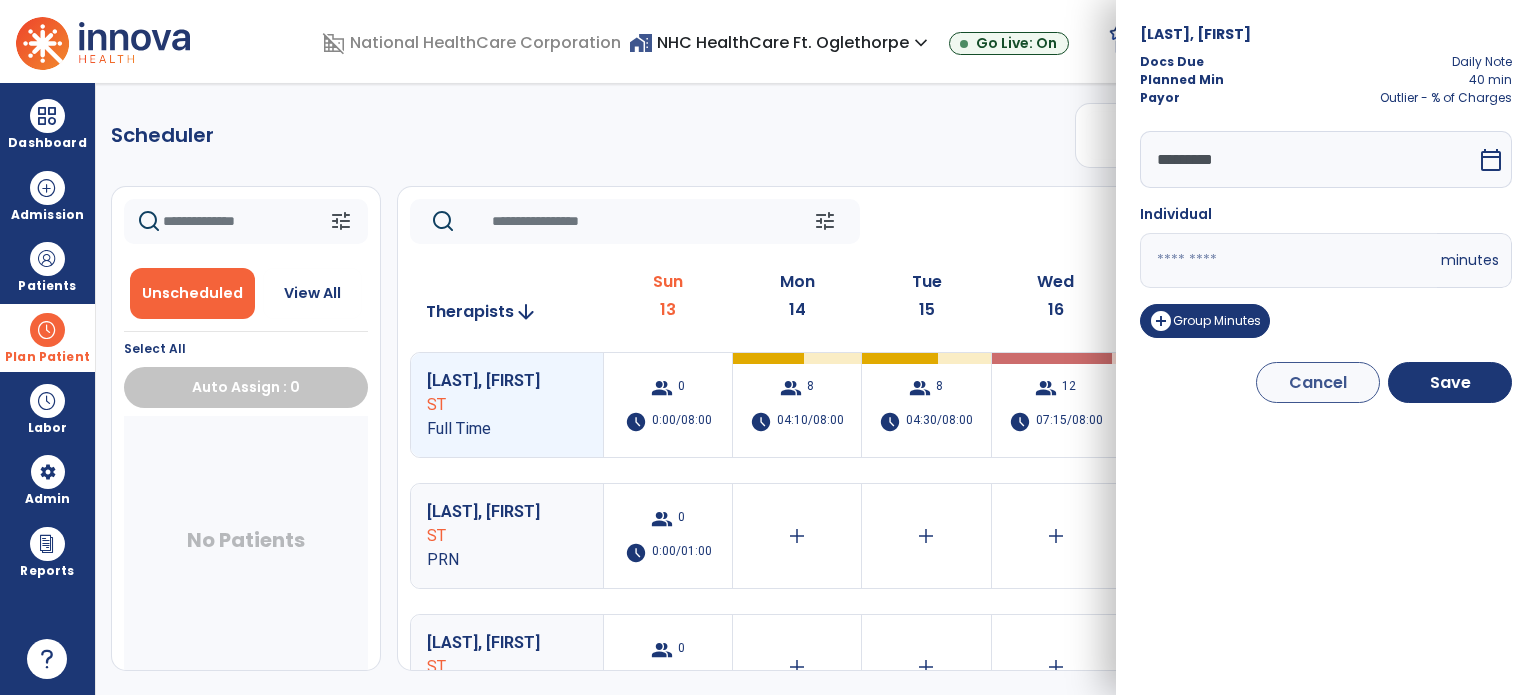 drag, startPoint x: 1193, startPoint y: 263, endPoint x: 1141, endPoint y: 265, distance: 52.03845 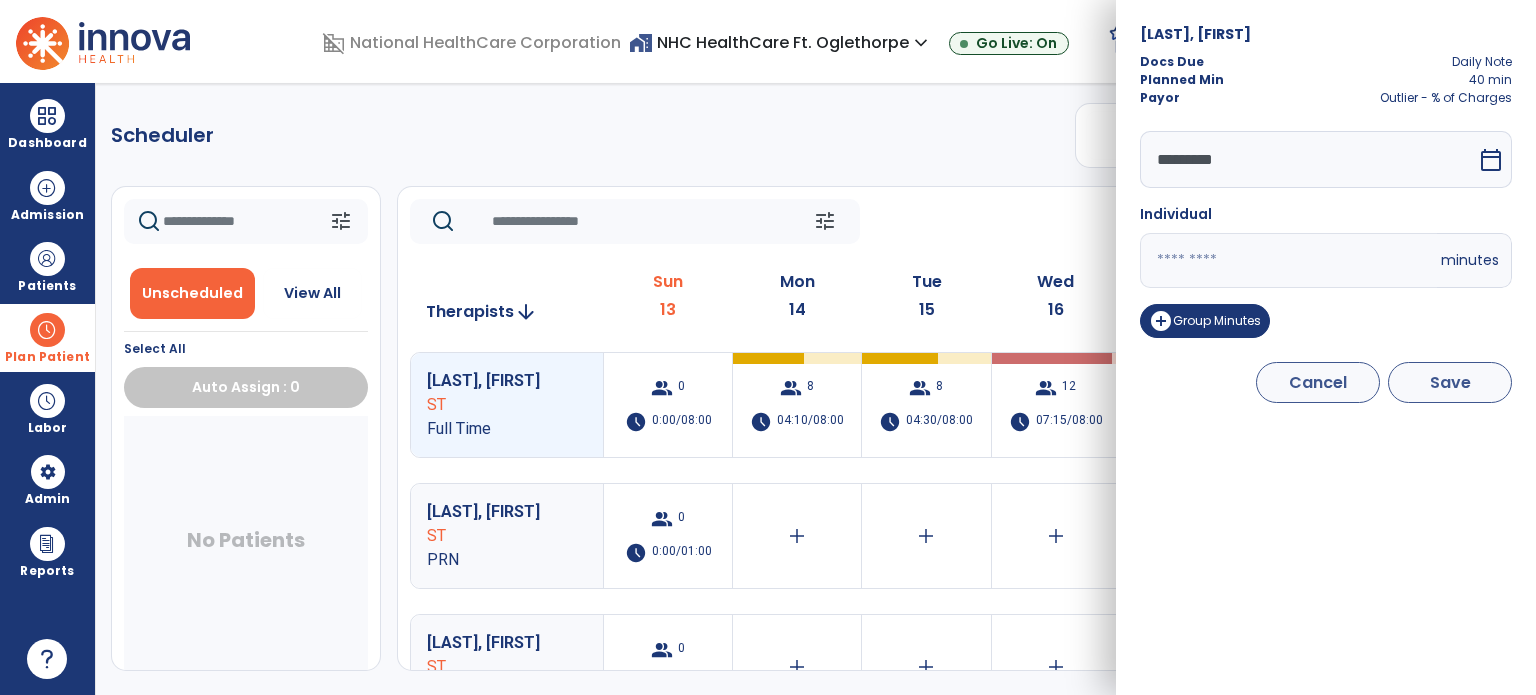 type on "**" 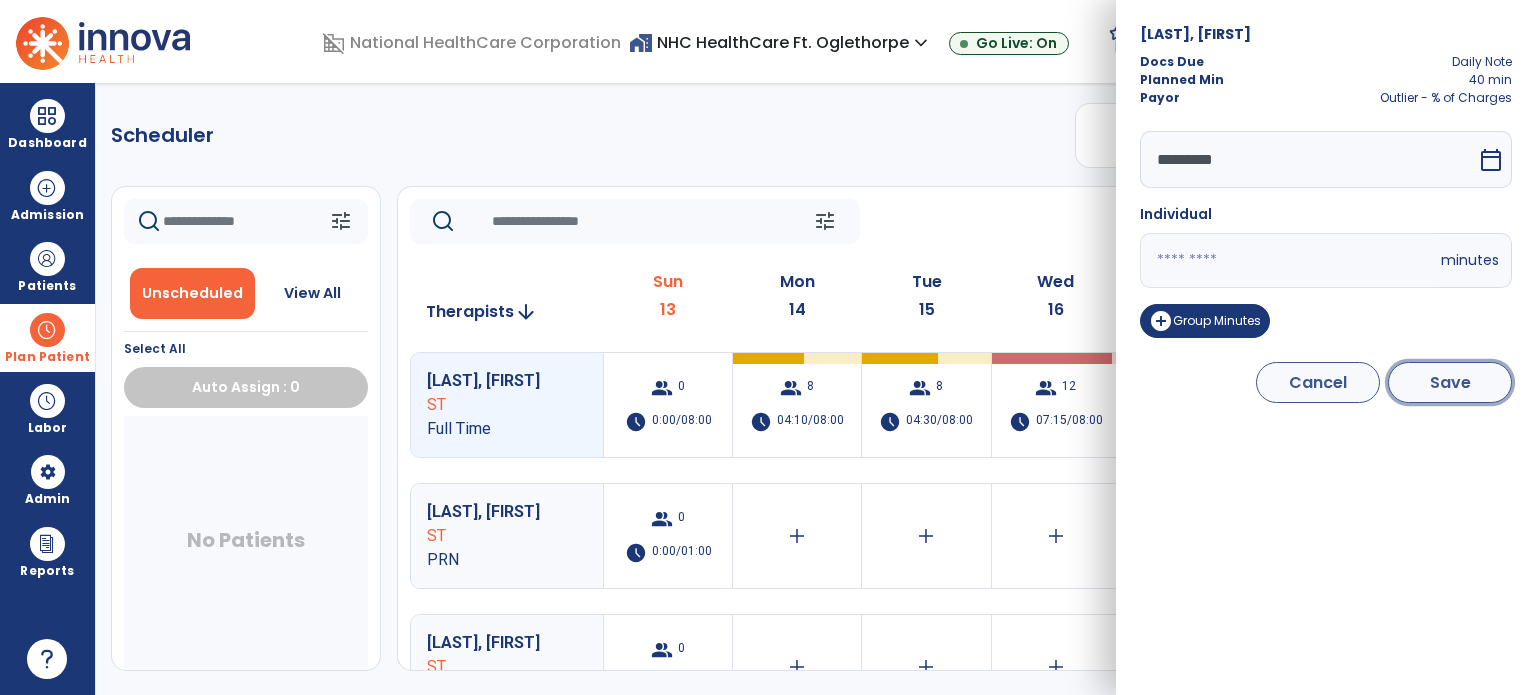 click on "Save" at bounding box center (1450, 382) 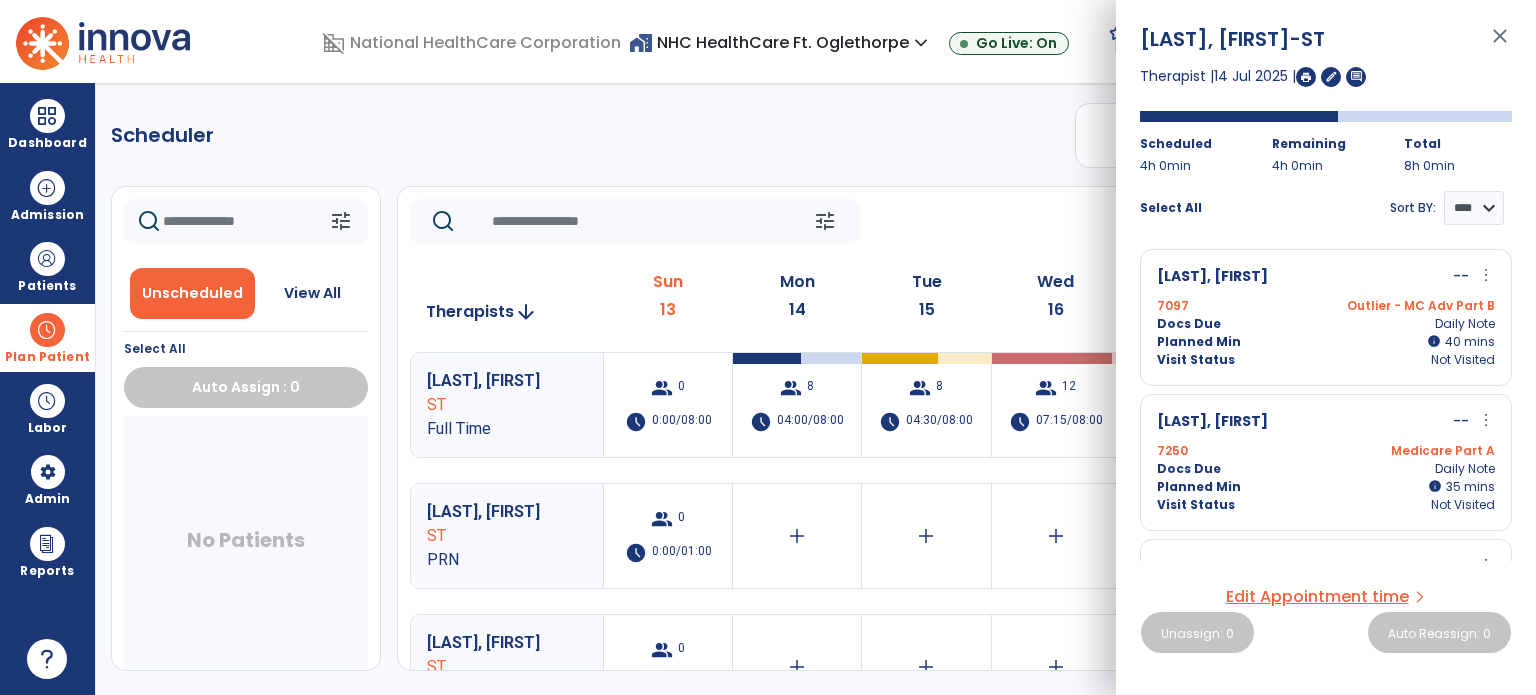 click on "more_vert" at bounding box center (1486, 275) 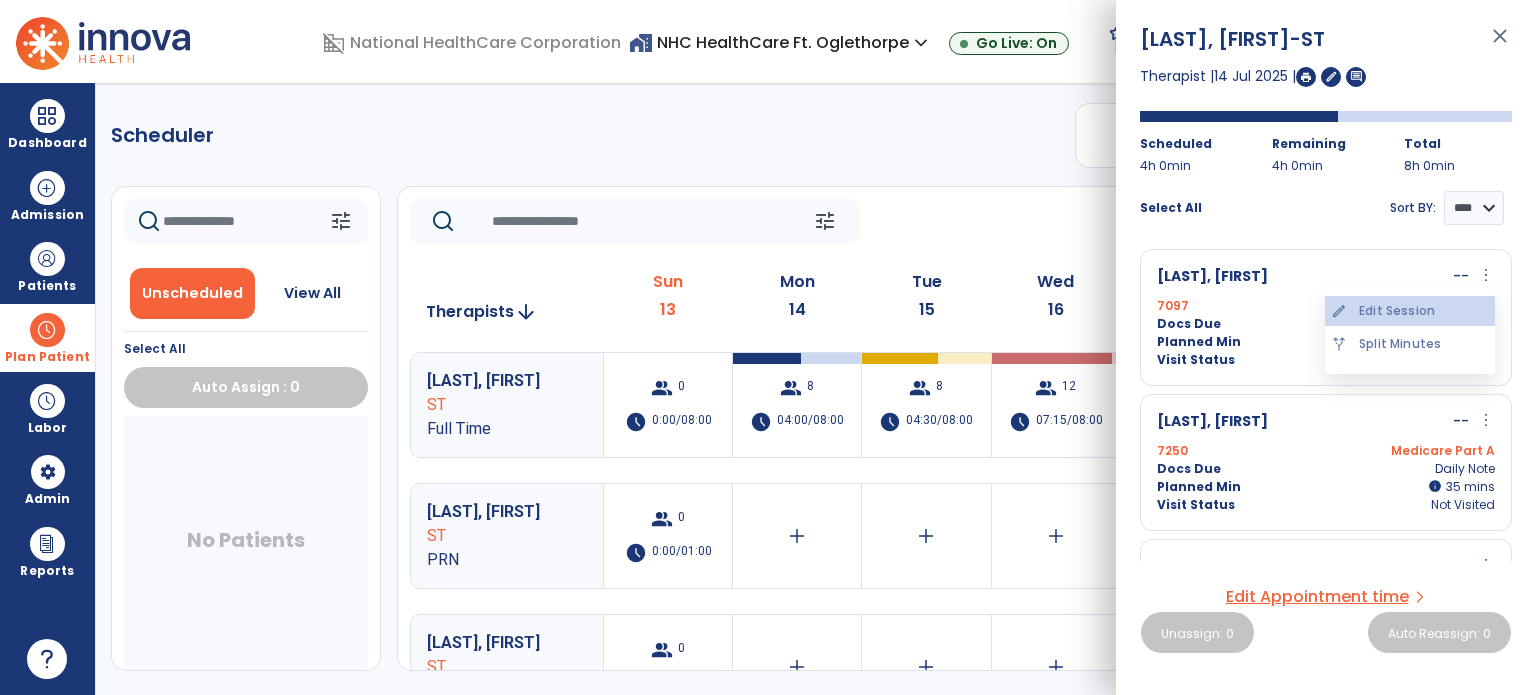 click on "edit   Edit Session" at bounding box center [1410, 311] 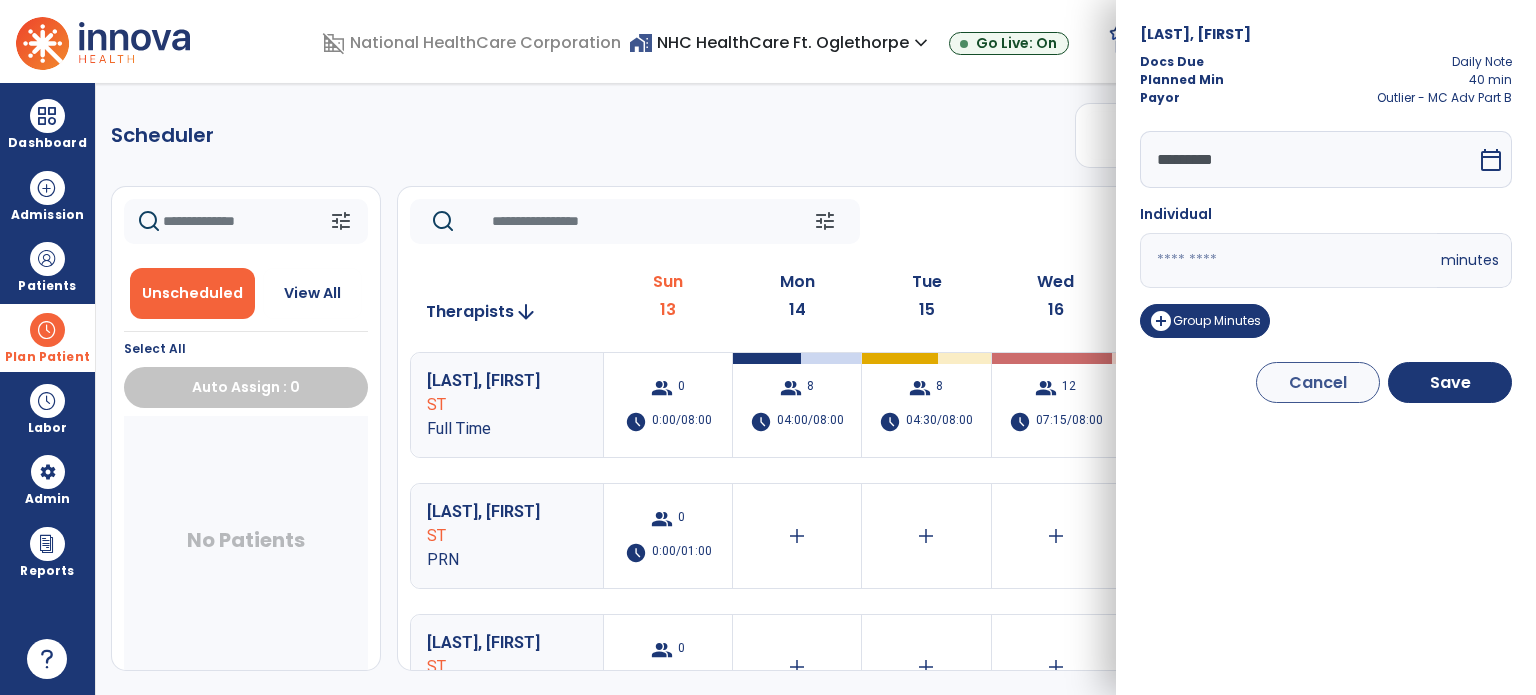 click on "domain_disabled   National HealthCare Corporation   home_work   NHC HealthCare [CITY]   expand_more   NHC HealthCare [CITY]   NHC HealthCare Rossville - GA   NHC HealthCare Sequatchie   NHC Sandbox  Go Live: On schedule My Time:   Sunday, Jul 13    **** arrow_right  Start   Open your timecard  arrow_right 99+ Notifications Mark as read Census Alert - A03 Today at 7:03 PM | NHC HealthCare [CITY] Census Alert - A03 Today at 3:18 PM | NHC HealthCare Sequatchie Census Alert - A22 Today at 2:18 PM | NHC HealthCare Rossville - GA Census Alert - A03 Yesterday at 8:13 PM | NHC HealthCare Rossville - GA Census Alert - A03 Yesterday at 4:03 PM | NHC HealthCare [CITY] See all Notifications  JA   [LAST] , [FIRST]    expand_more   home   Home   person   Profile   manage_accounts   Admin   help   Help   logout   Log out  Dashboard  dashboard  Therapist Dashboard  view_quilt  Operations Dashboard Admission Patients  format_list_bulleted  Patient List  space_dashboard  PDPM Board 0" at bounding box center (768, 347) 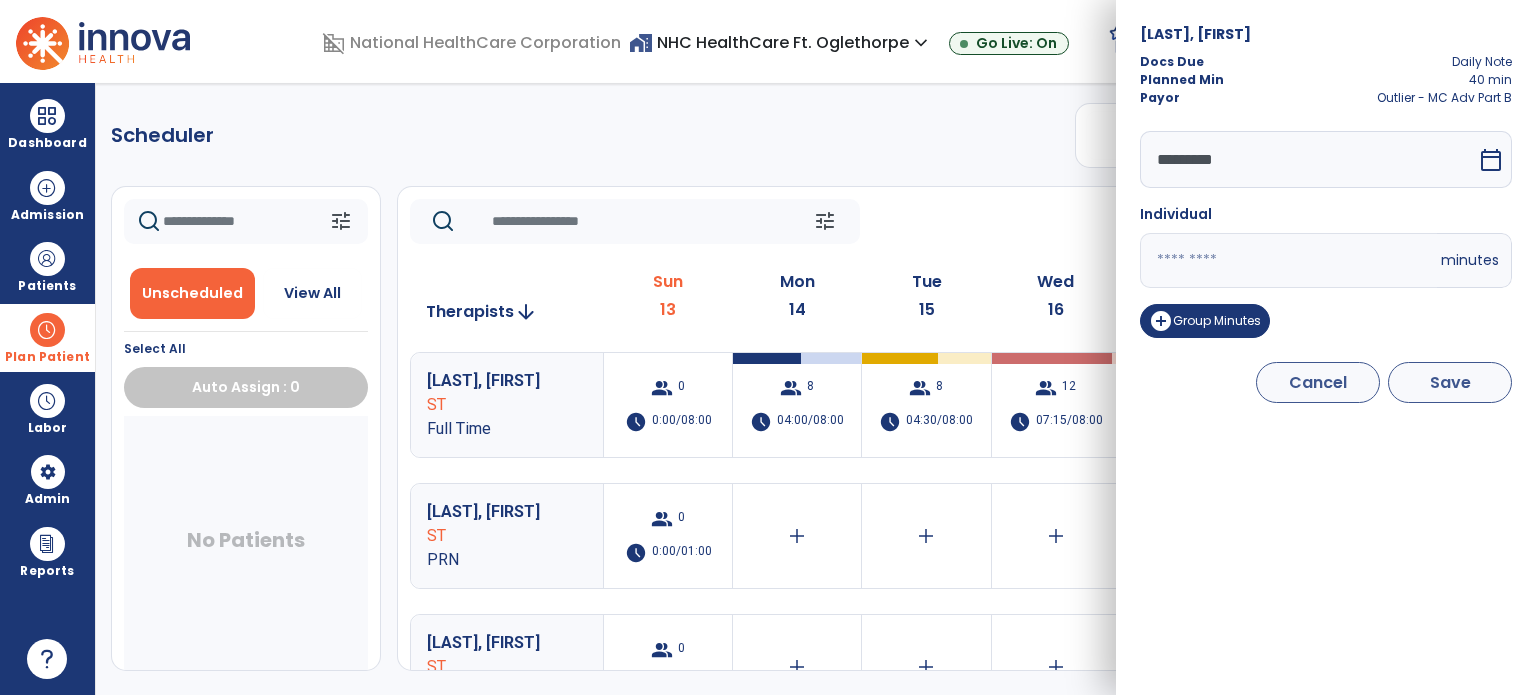 type on "**" 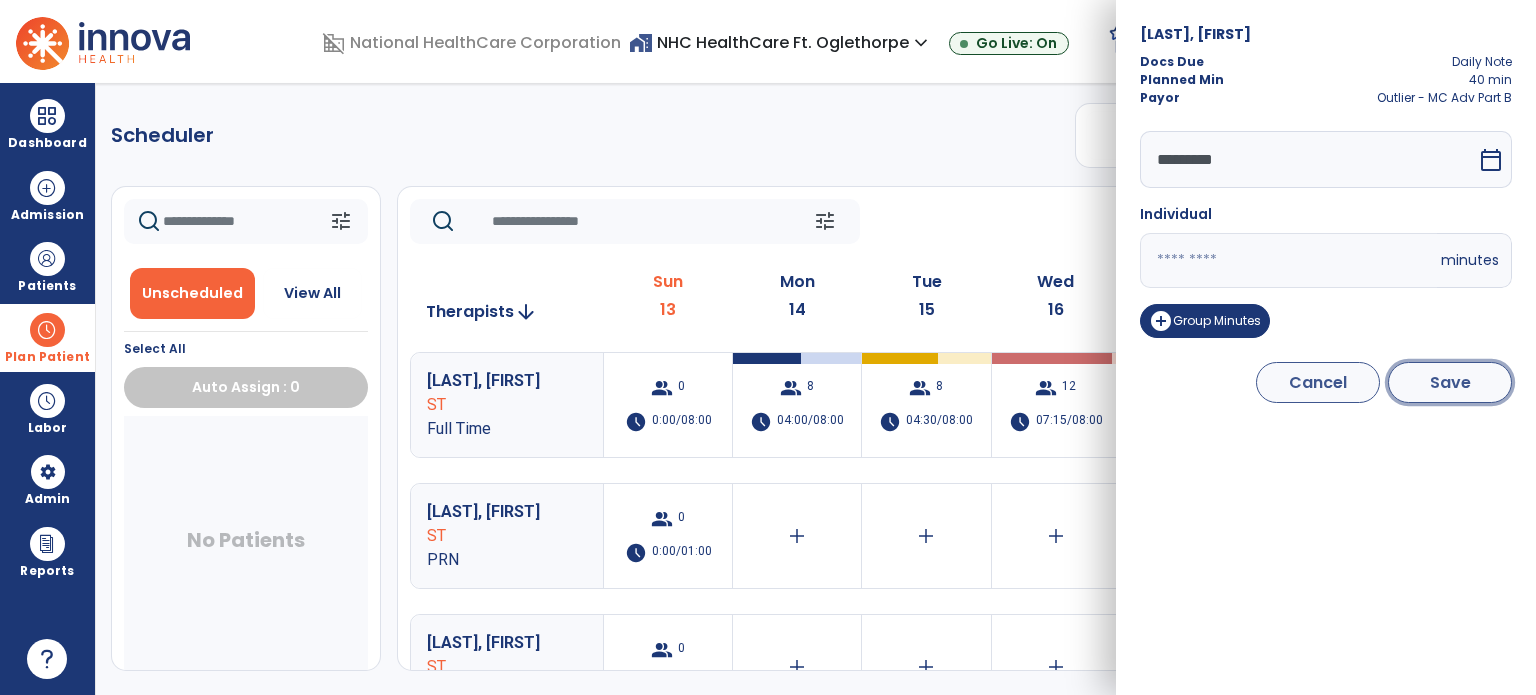 click on "Save" at bounding box center [1450, 382] 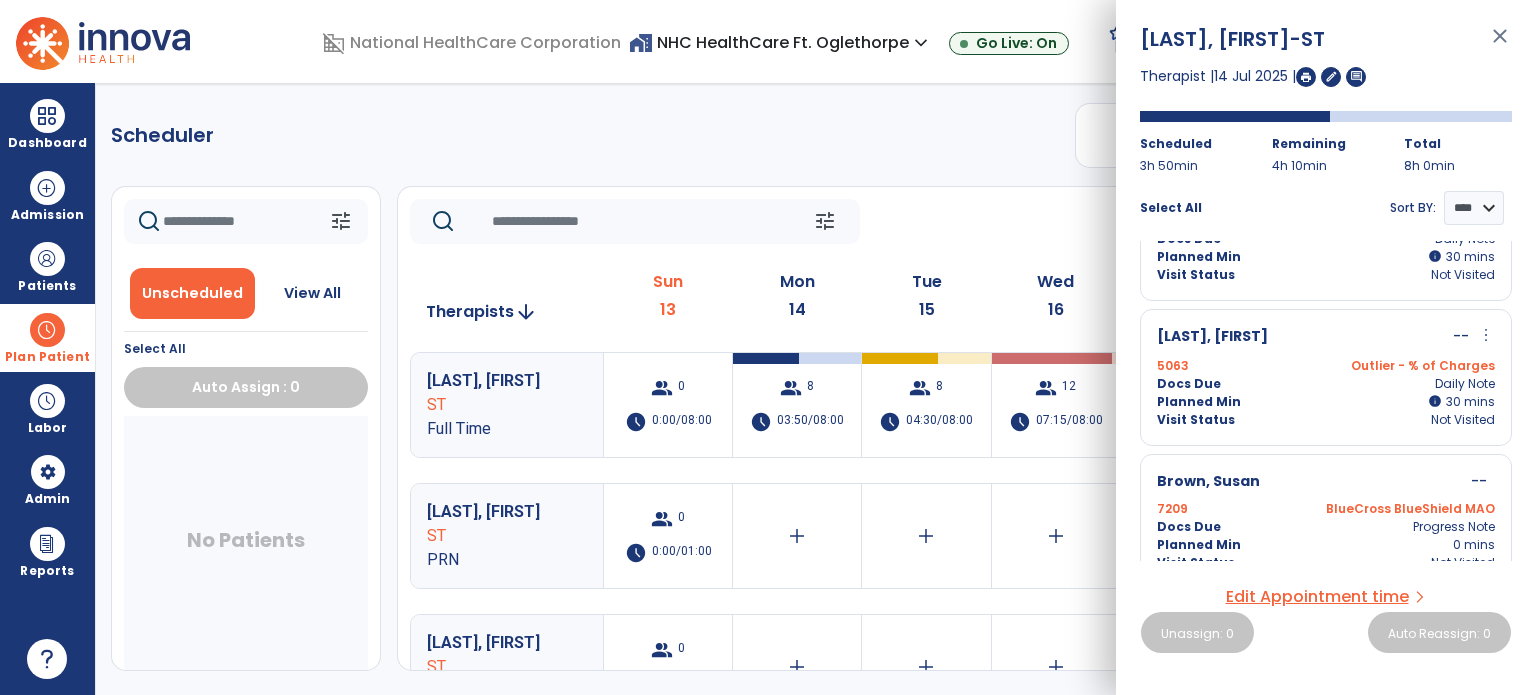 scroll, scrollTop: 832, scrollLeft: 0, axis: vertical 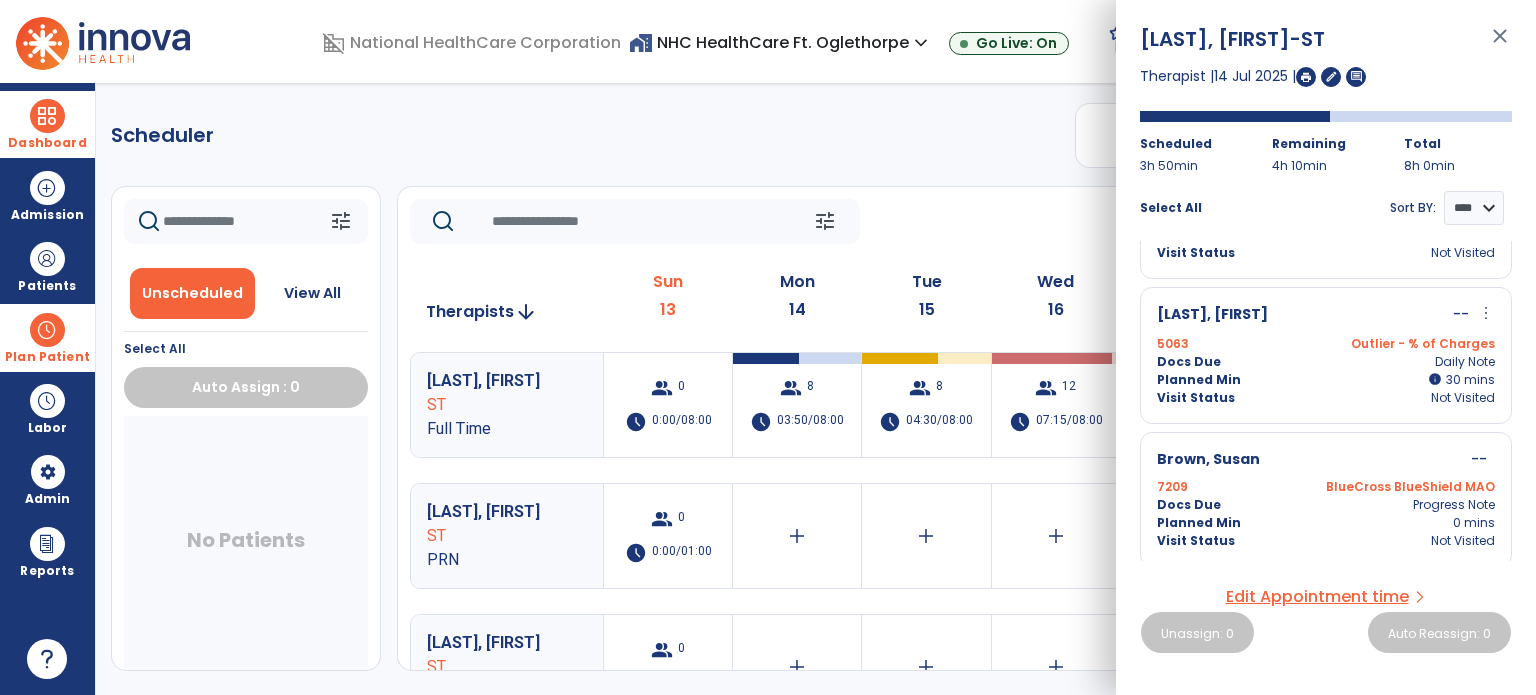 click at bounding box center [47, 116] 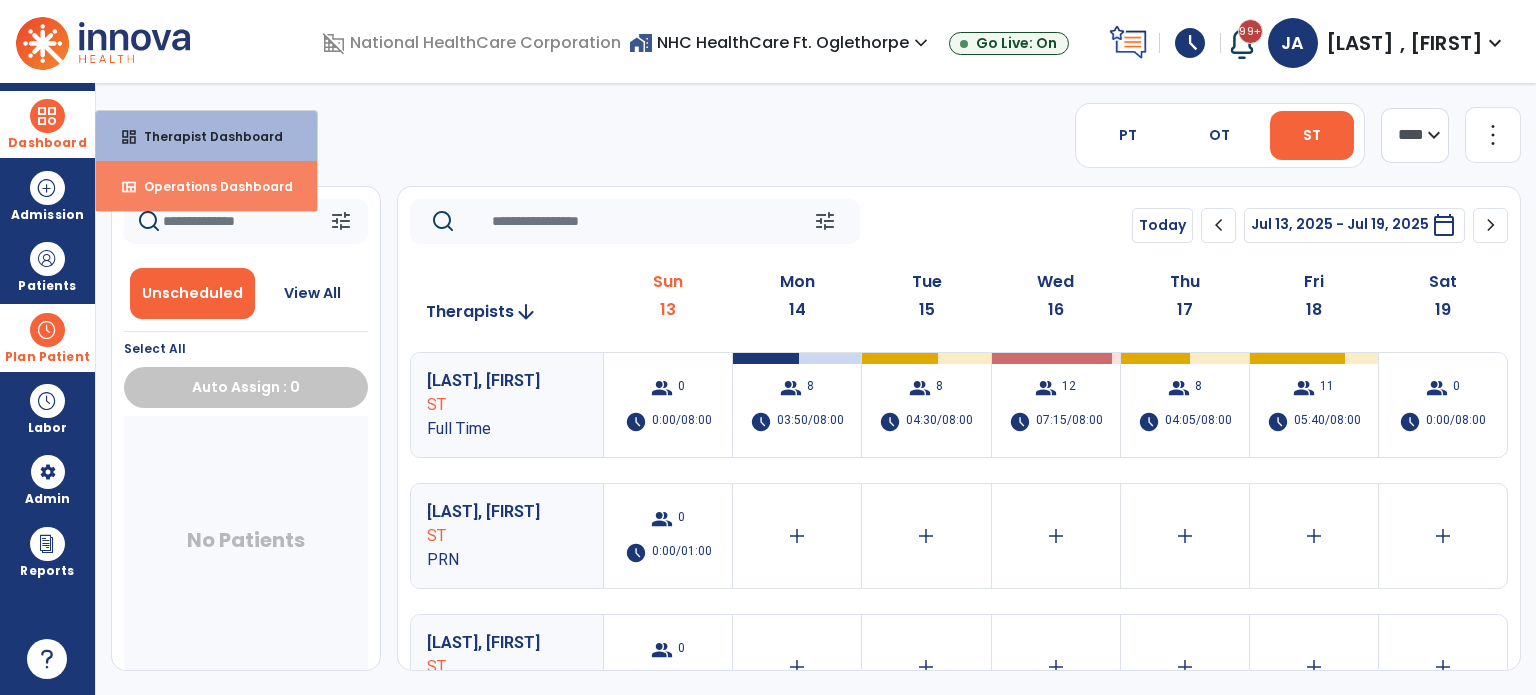 click on "view_quilt  Operations Dashboard" at bounding box center [206, 186] 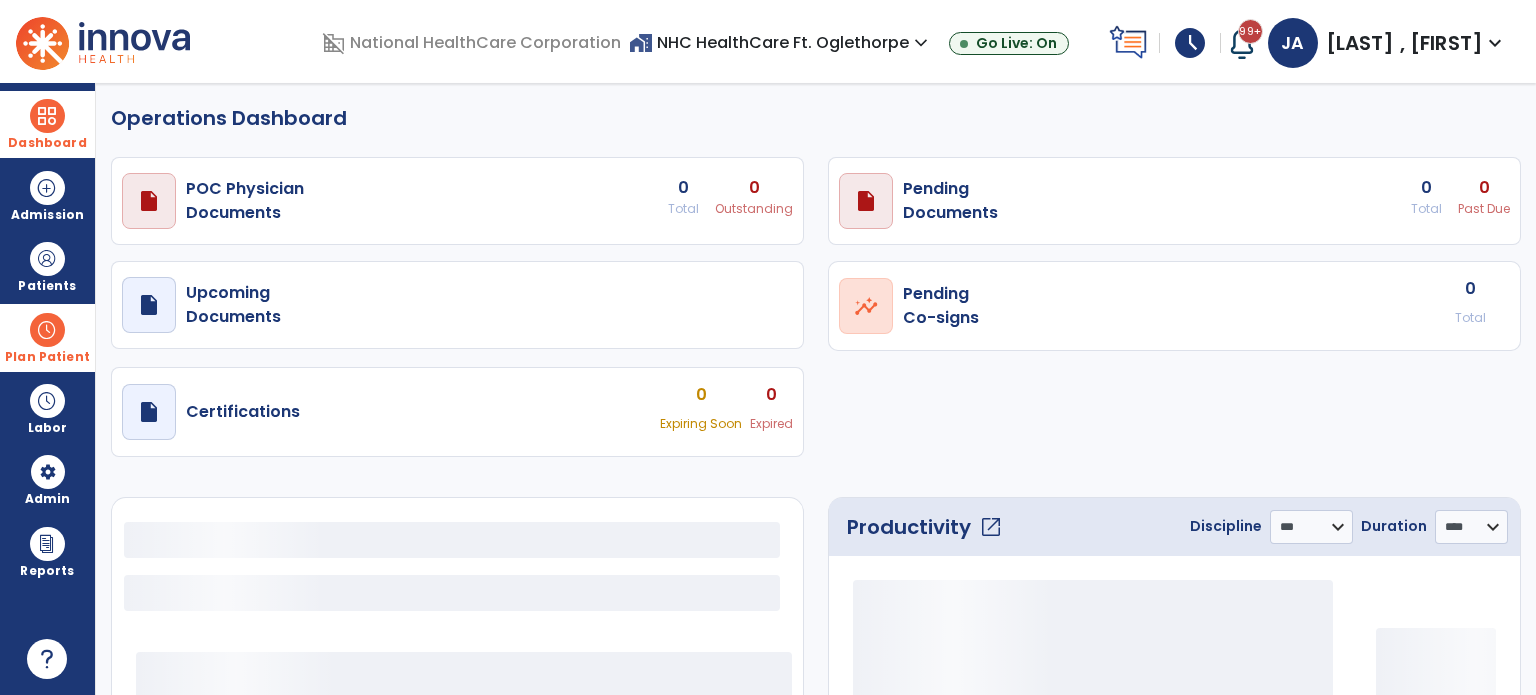 select on "***" 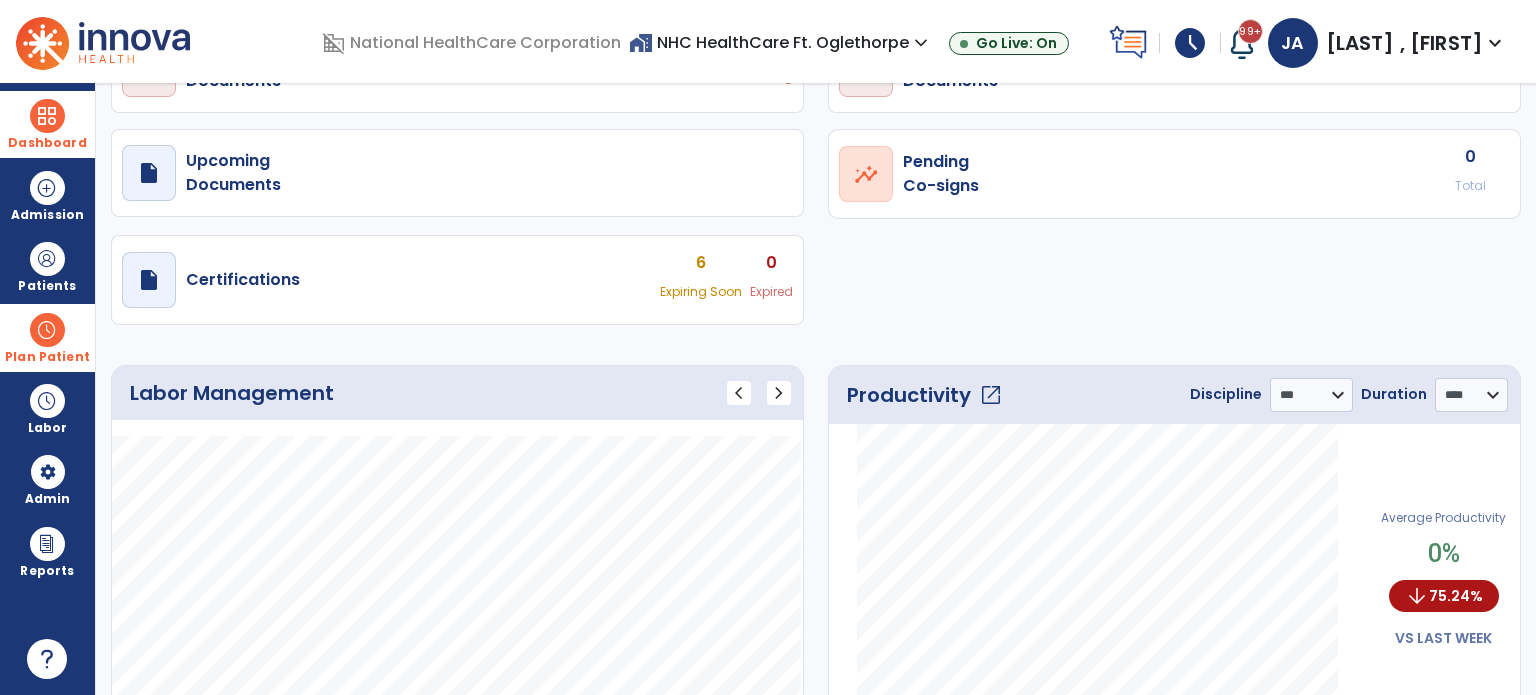 scroll, scrollTop: 400, scrollLeft: 0, axis: vertical 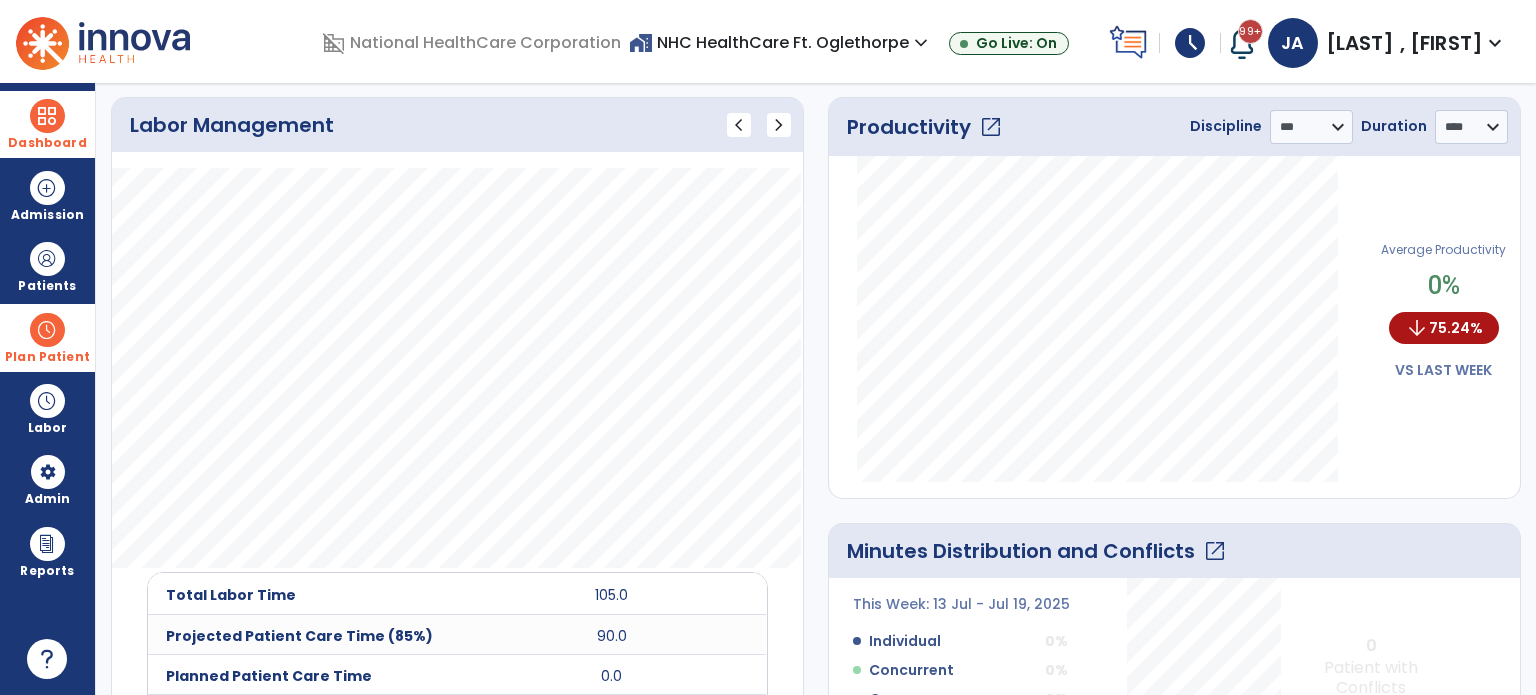 click on "open_in_new" 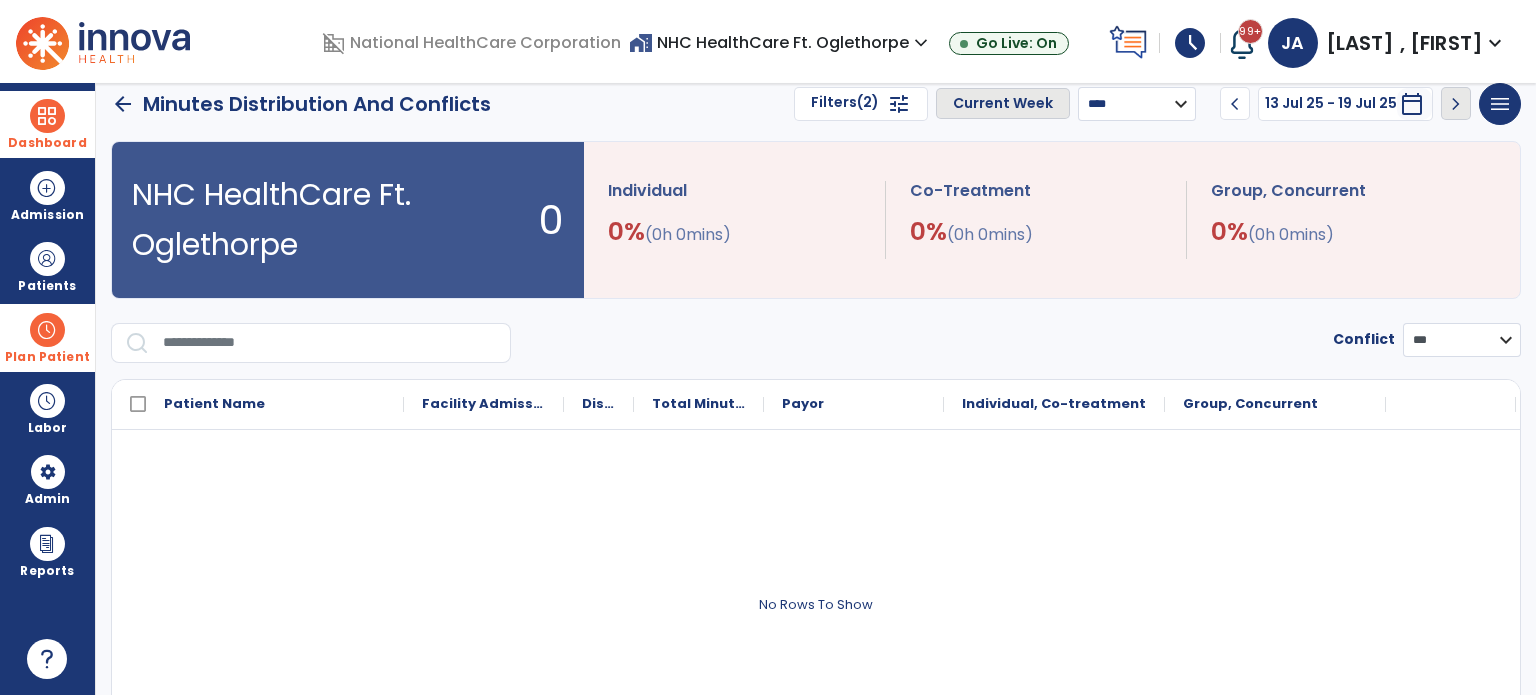 scroll, scrollTop: 0, scrollLeft: 0, axis: both 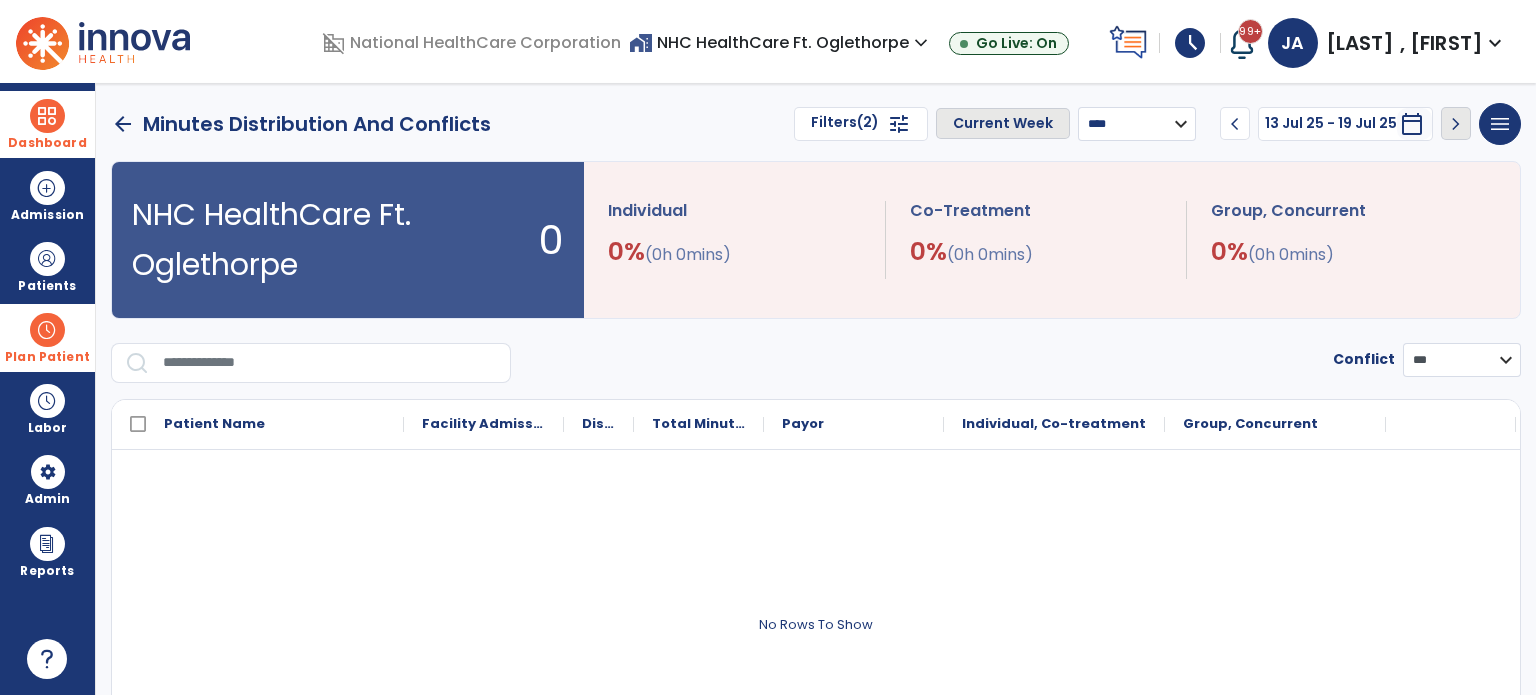 drag, startPoint x: 1140, startPoint y: 122, endPoint x: 1137, endPoint y: 139, distance: 17.262676 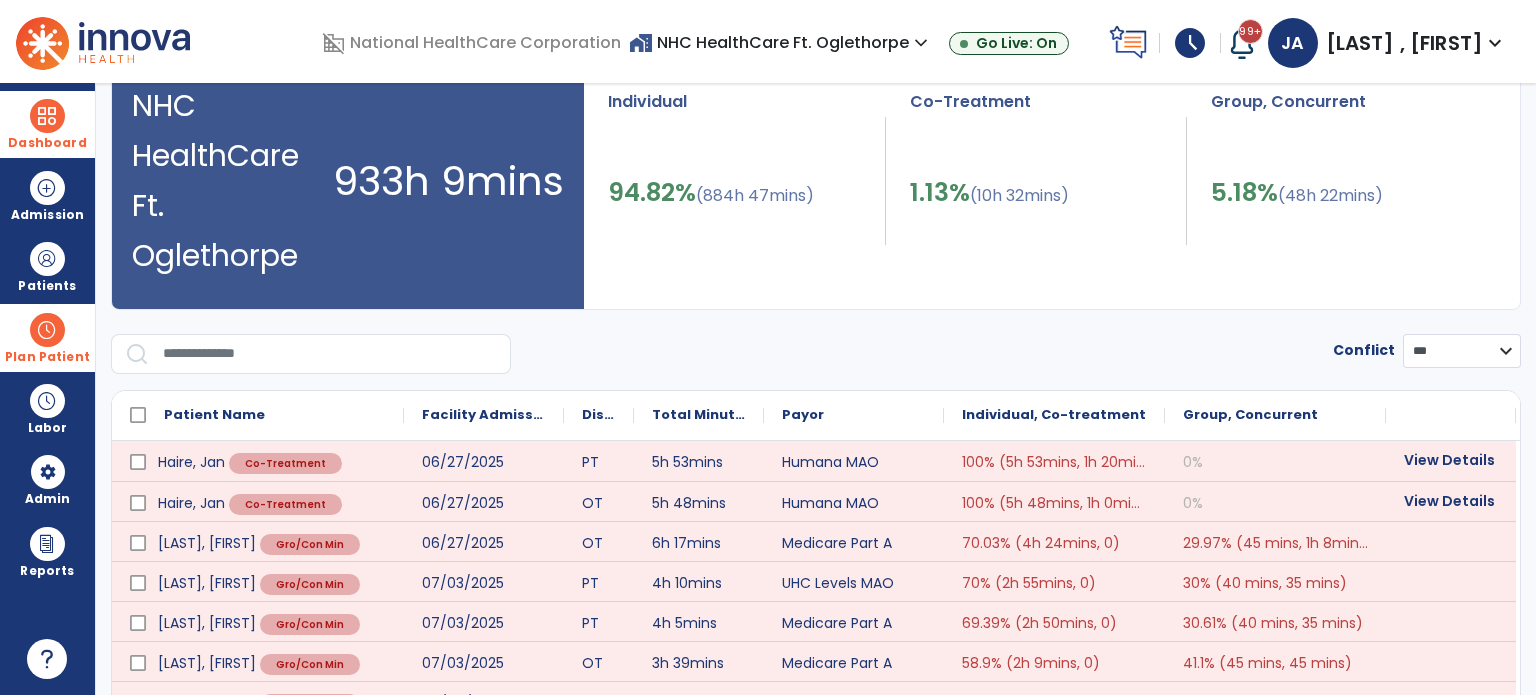 scroll, scrollTop: 254, scrollLeft: 0, axis: vertical 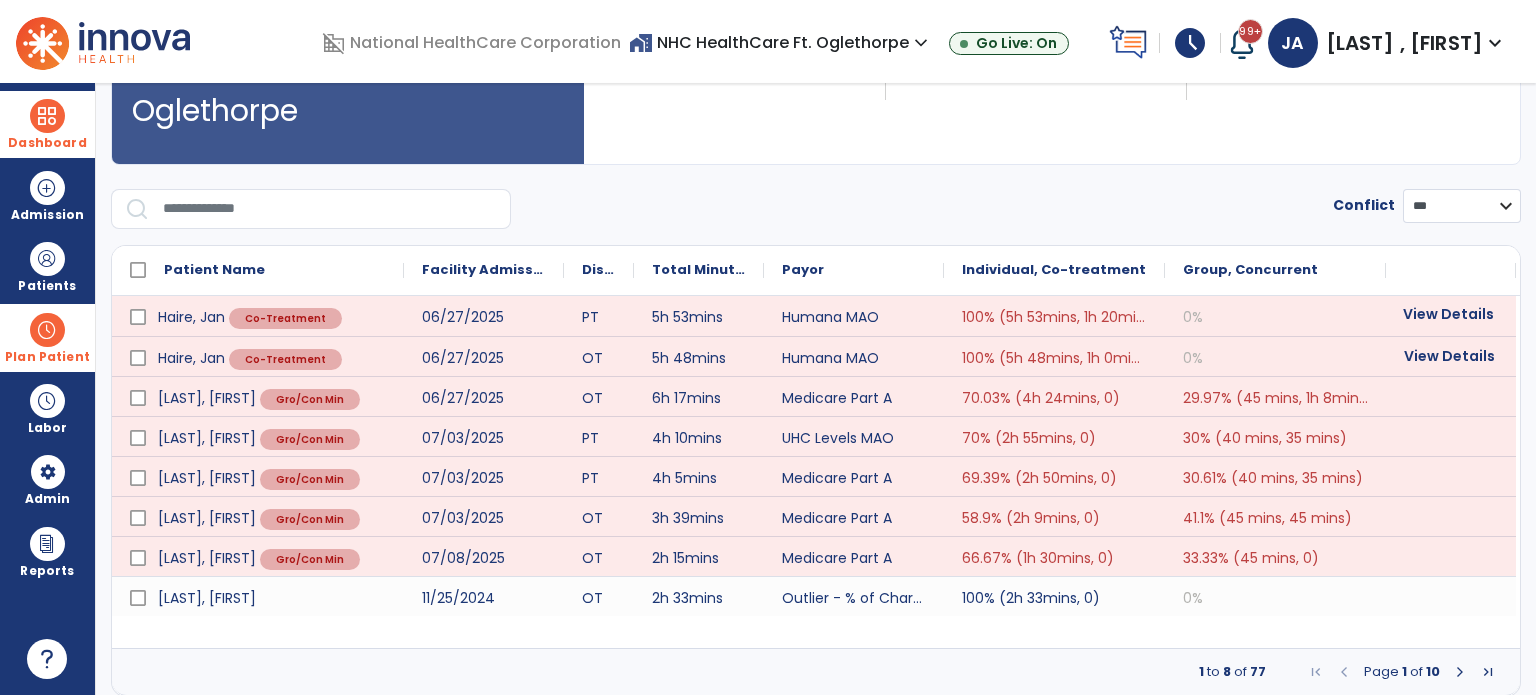 click on "View Details" at bounding box center (1451, 314) 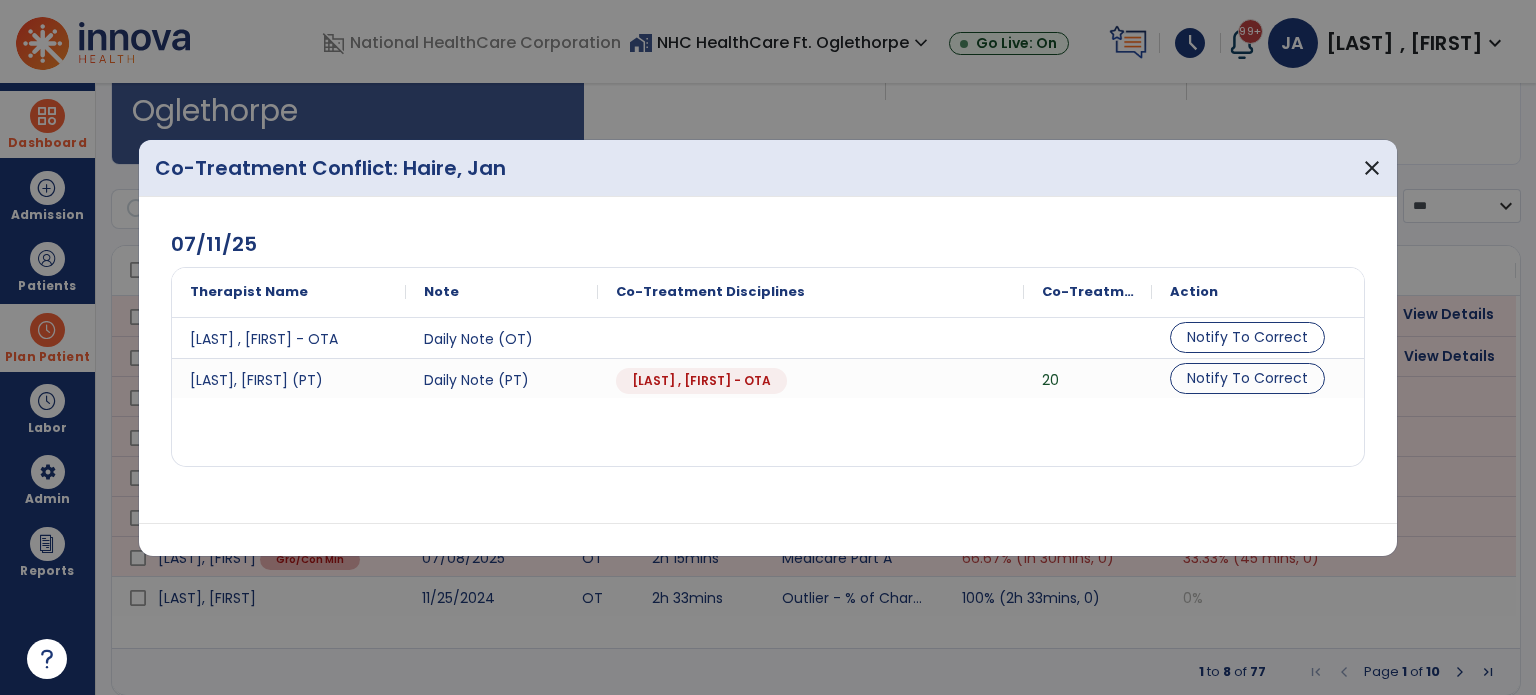 click on "07/11/25
Therapist Name
Note
Co-Treatment Disciplines" at bounding box center [768, 360] 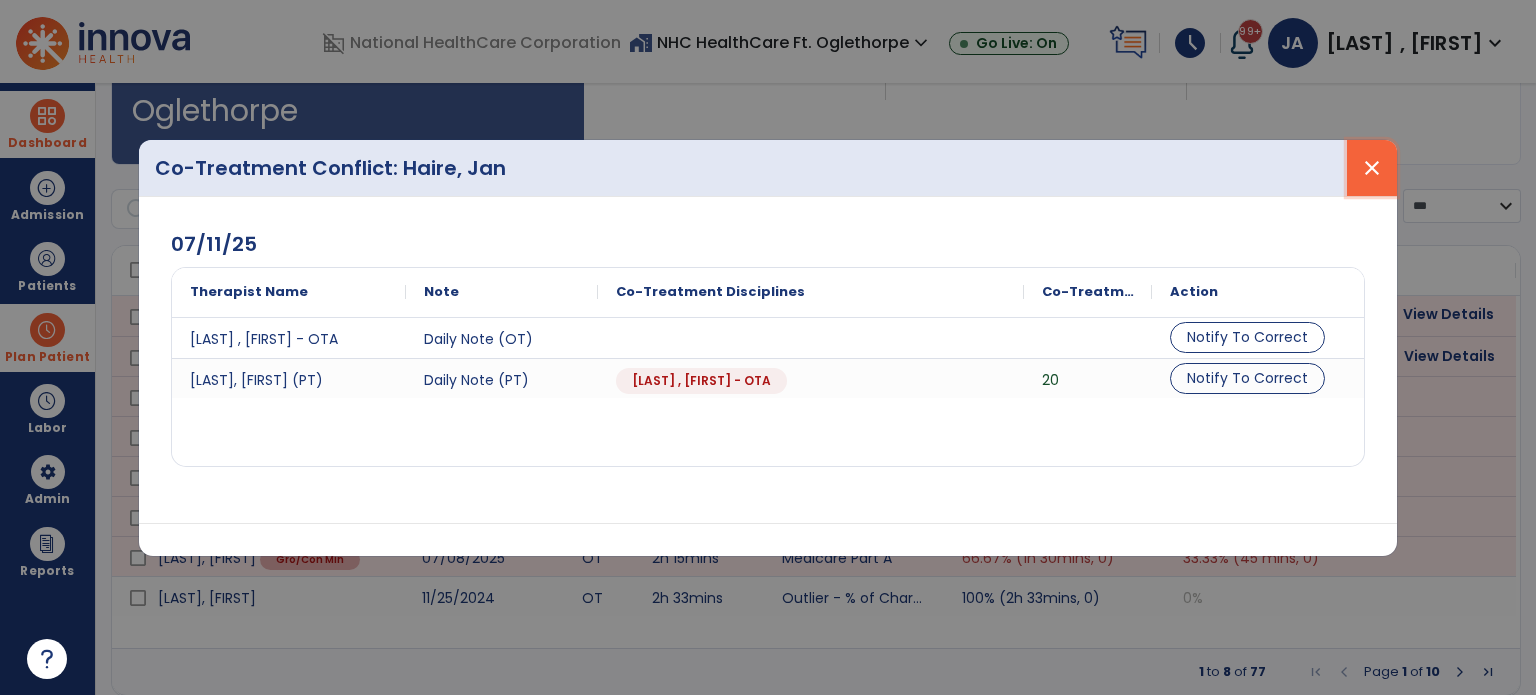 click on "close" at bounding box center [1372, 168] 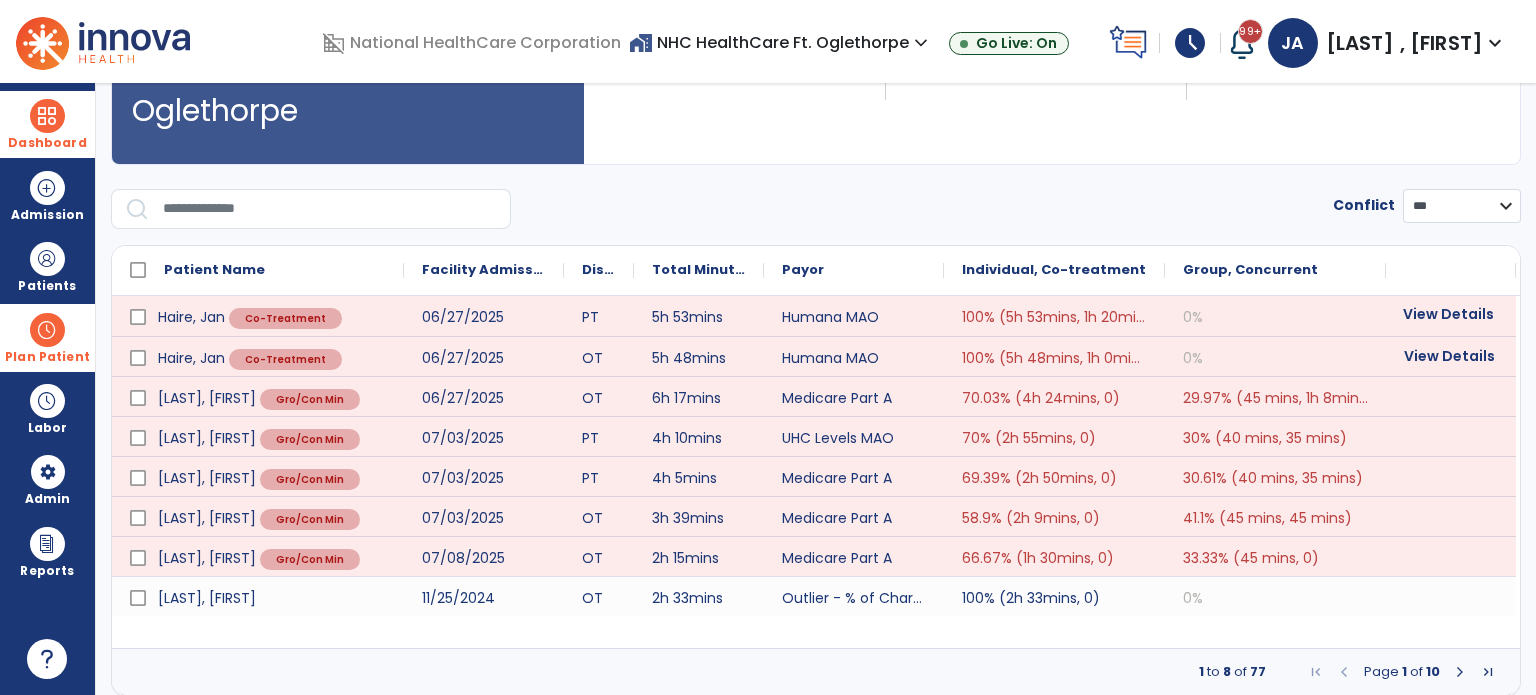click at bounding box center (1460, 672) 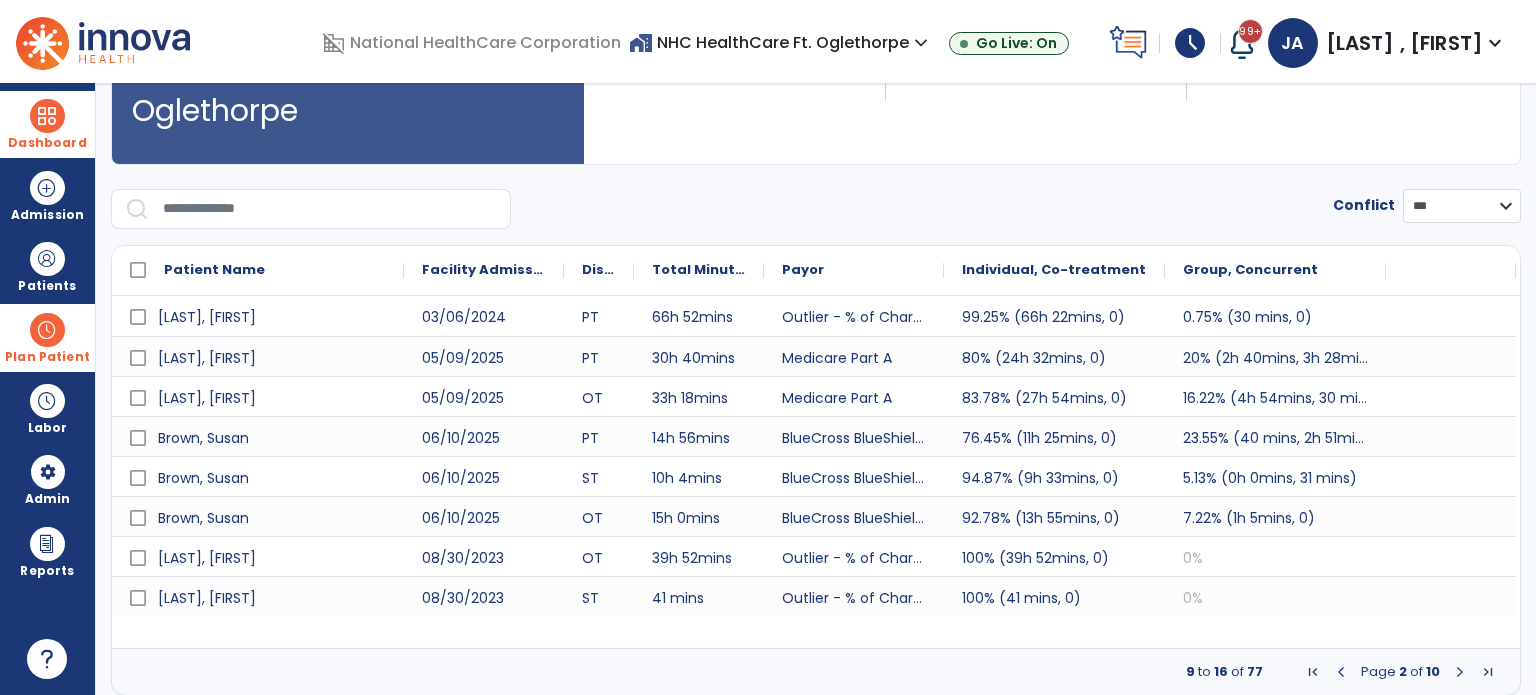 click at bounding box center (1460, 672) 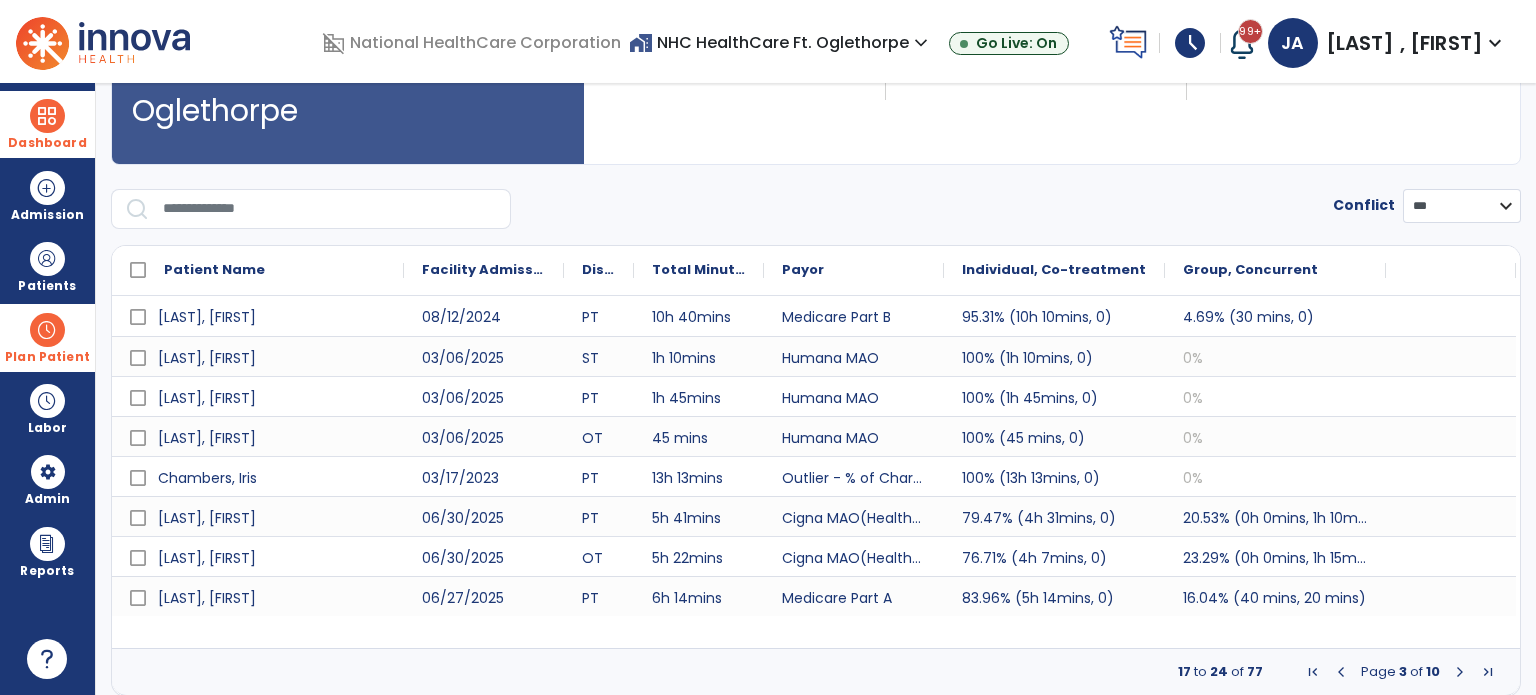 click at bounding box center [1460, 672] 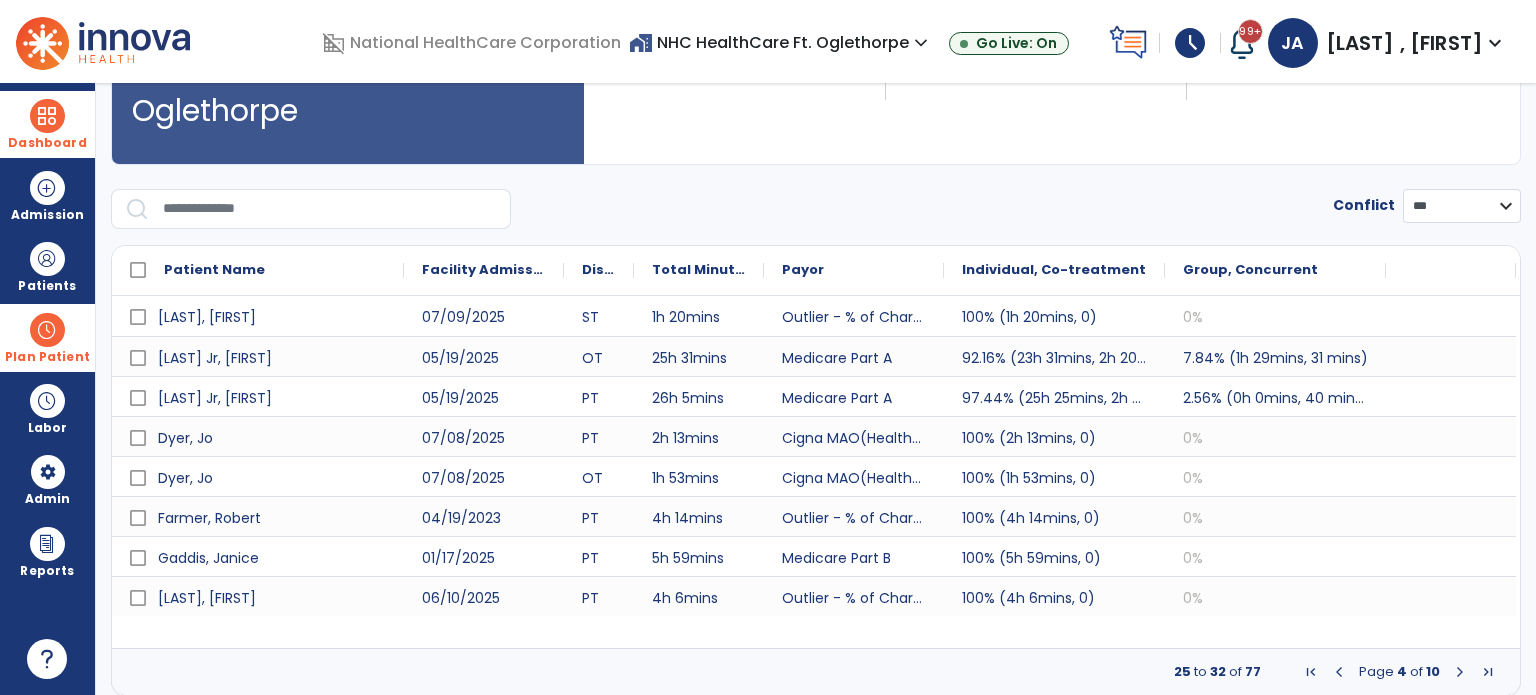 click at bounding box center (1460, 672) 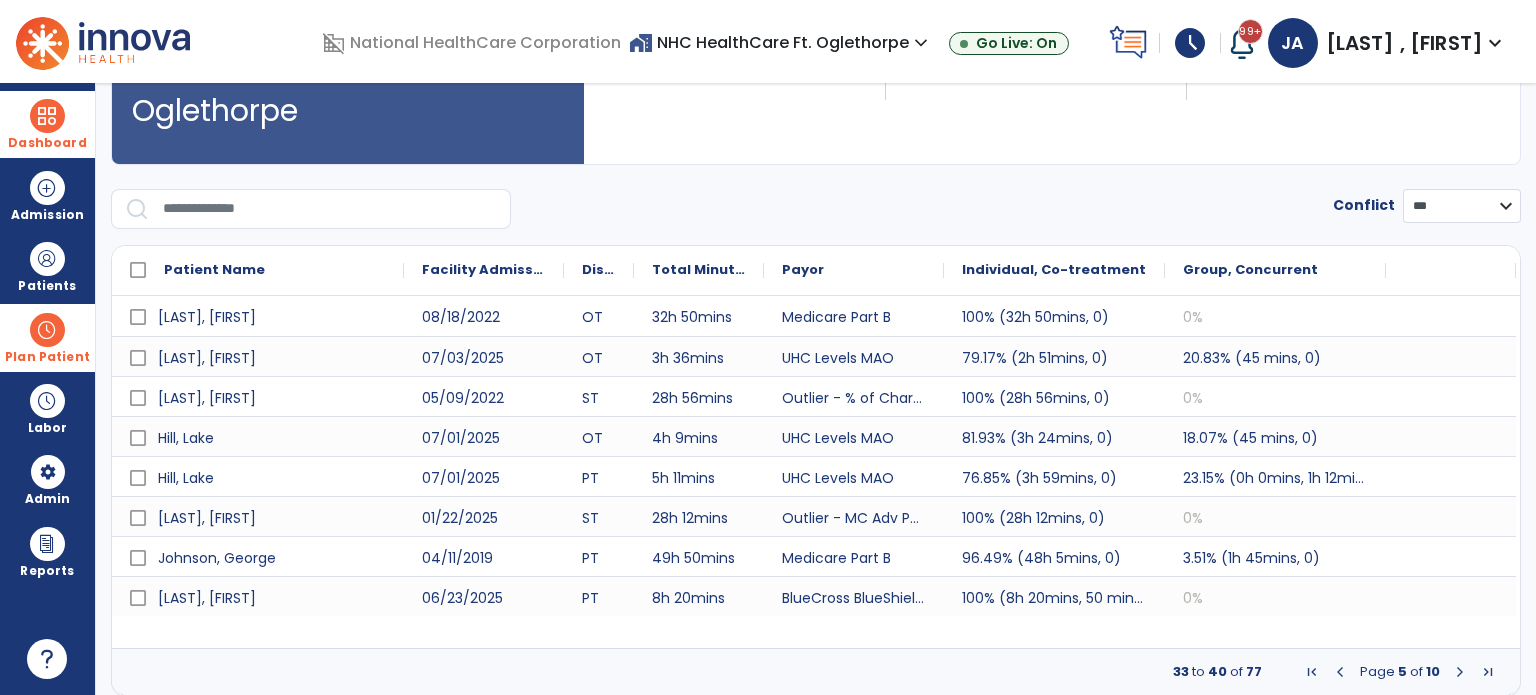 click at bounding box center (1460, 672) 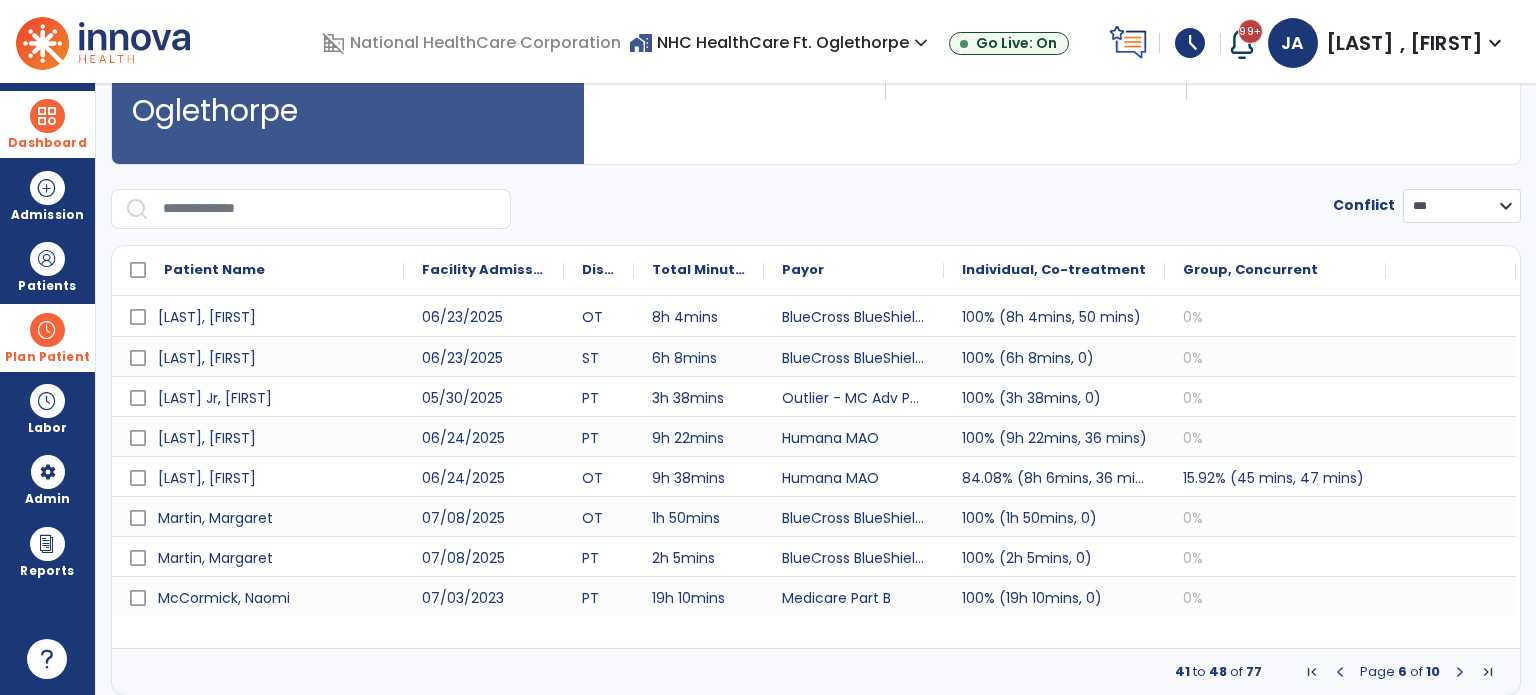 click at bounding box center [1460, 672] 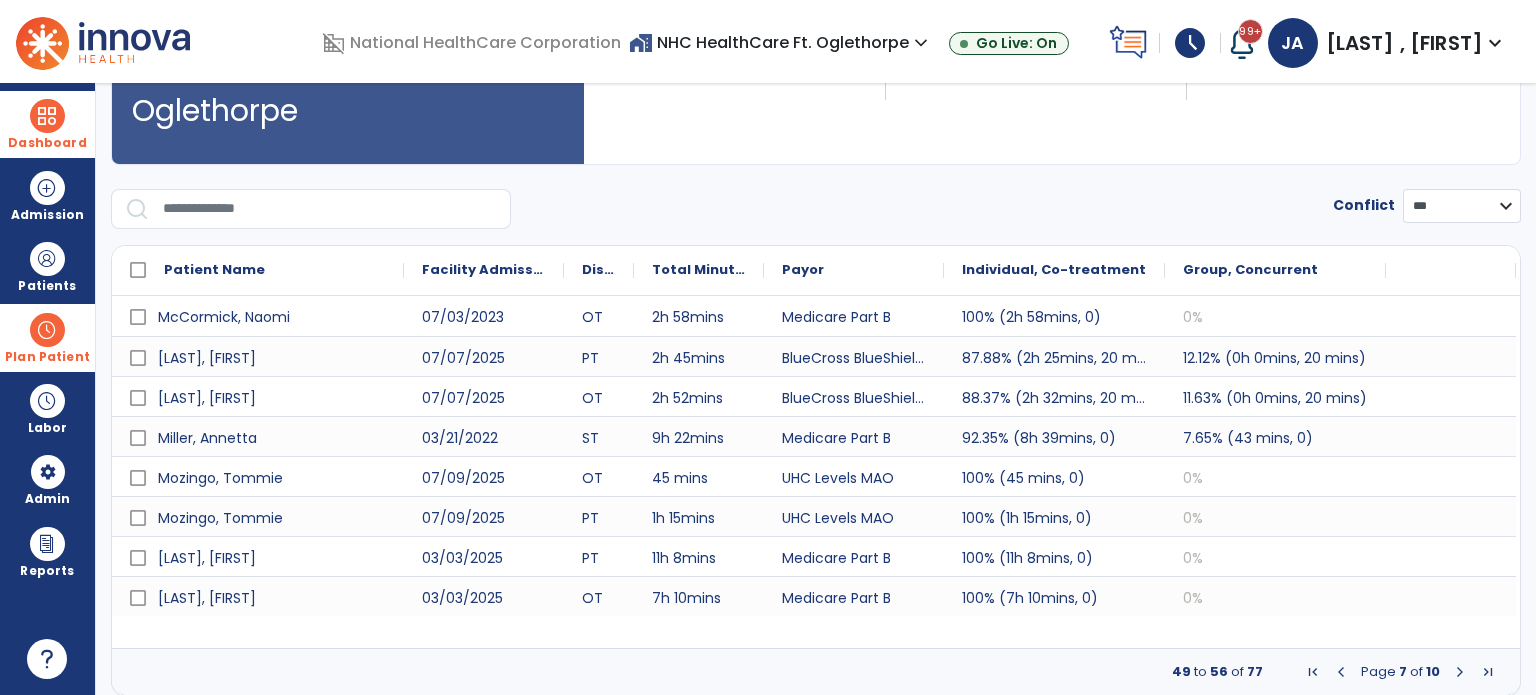 click at bounding box center (1460, 672) 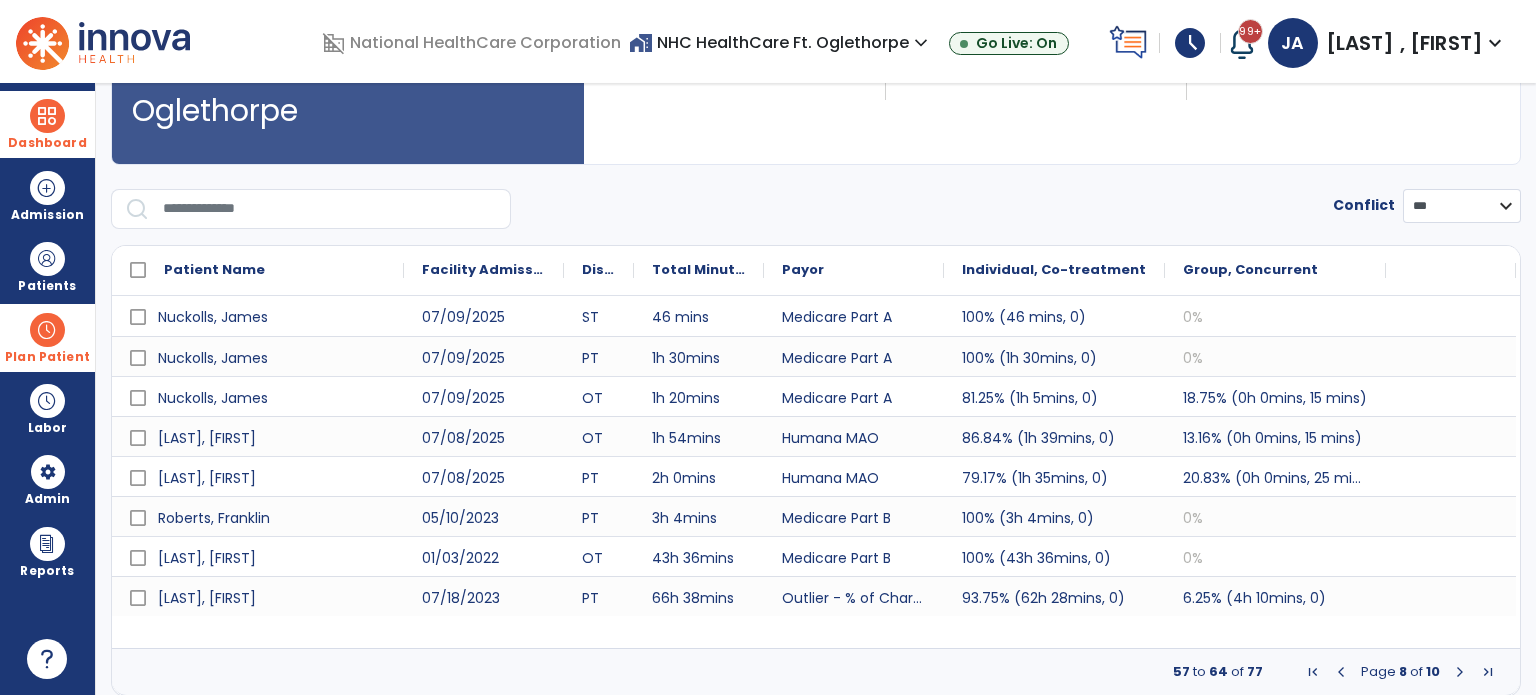 click at bounding box center (1460, 672) 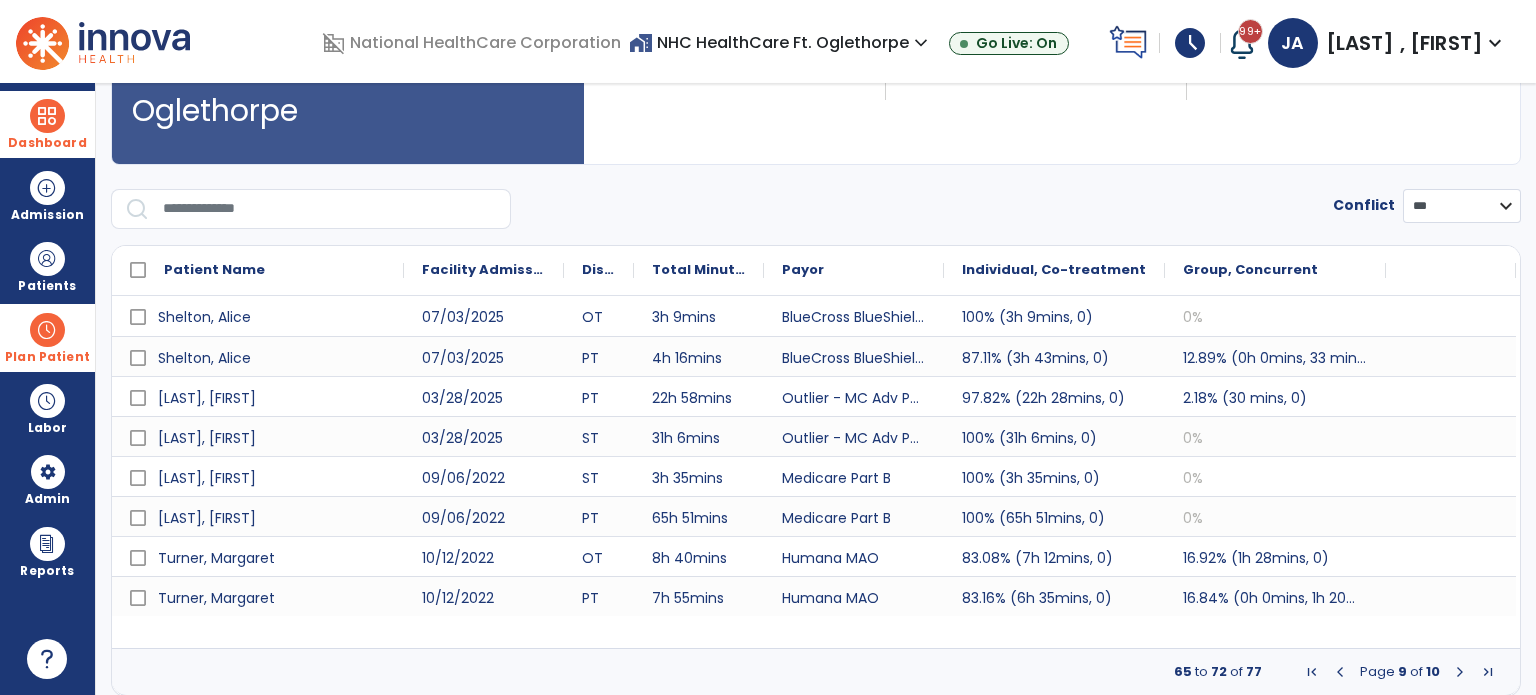 click at bounding box center (1460, 672) 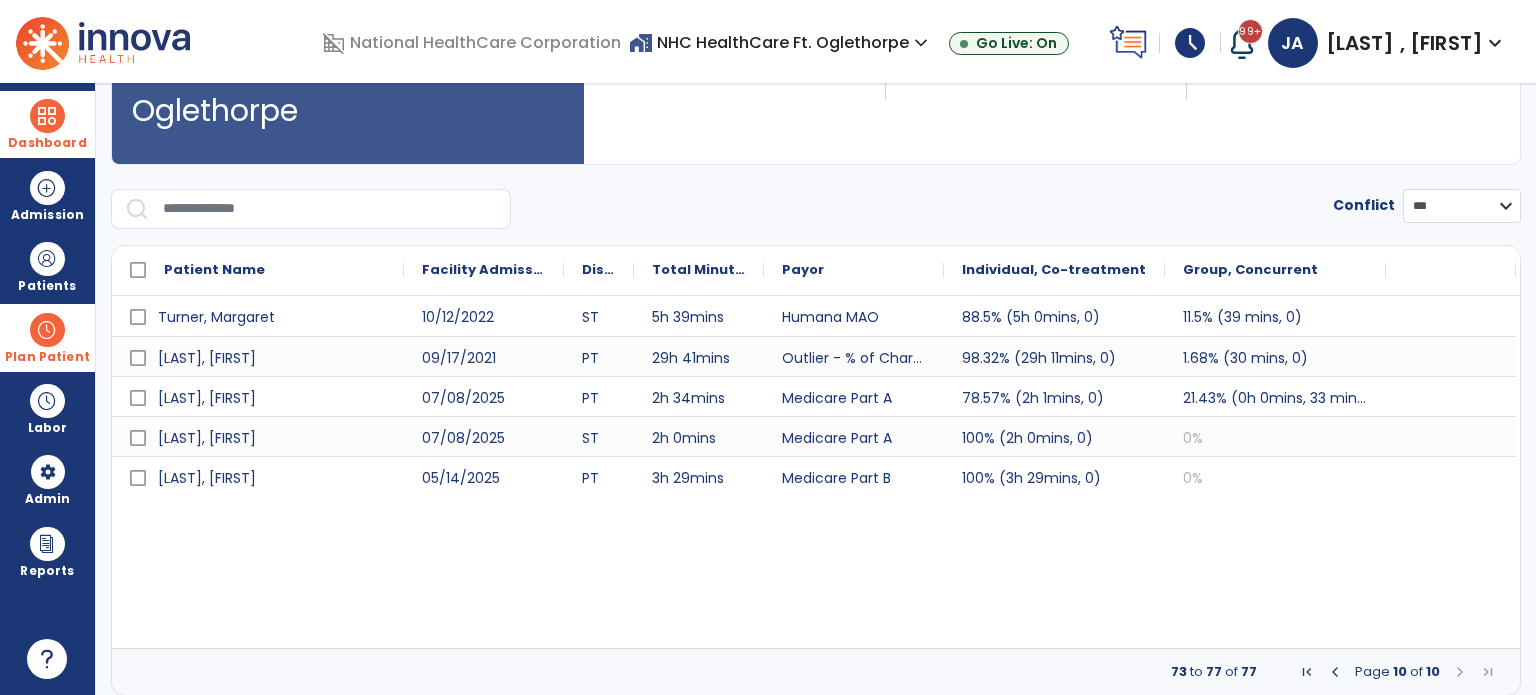 click on "Plan Patient" at bounding box center [47, 286] 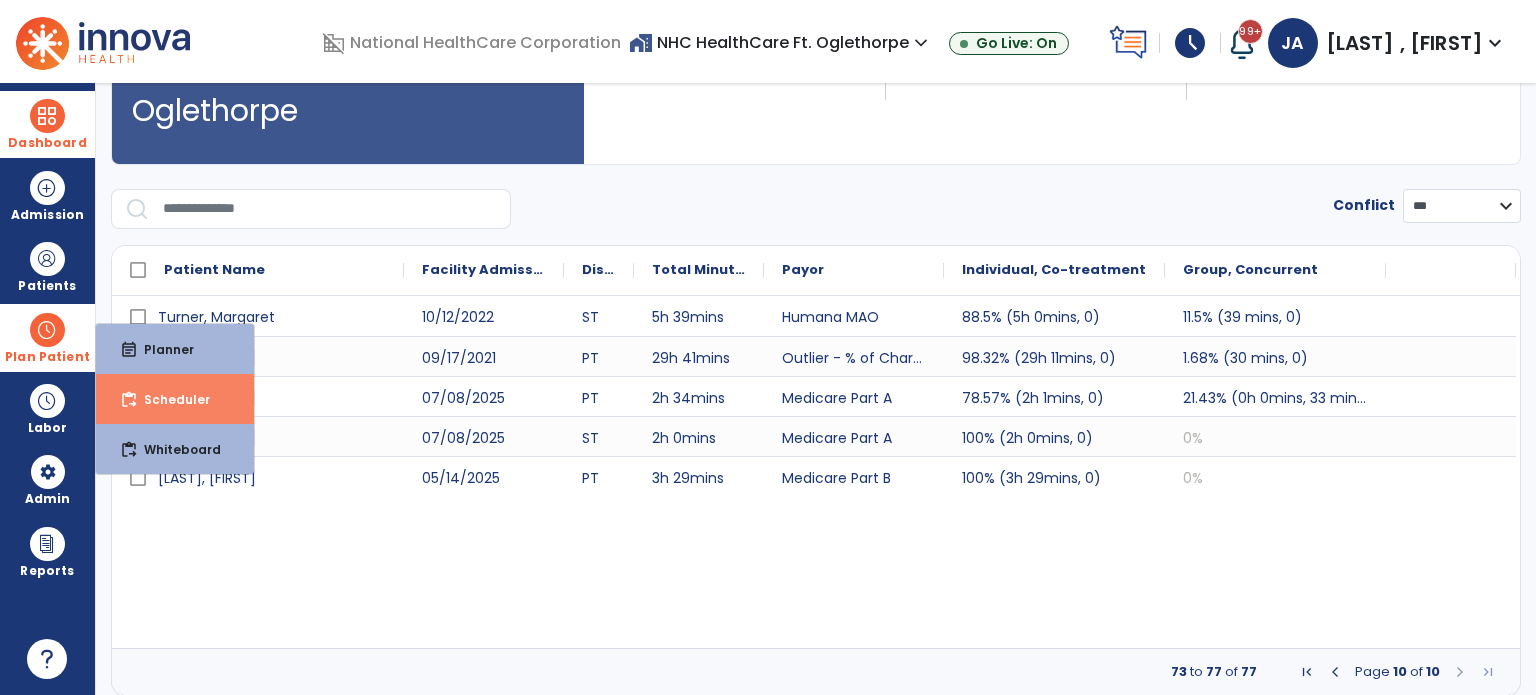 click on "content_paste_go  Scheduler" at bounding box center [175, 399] 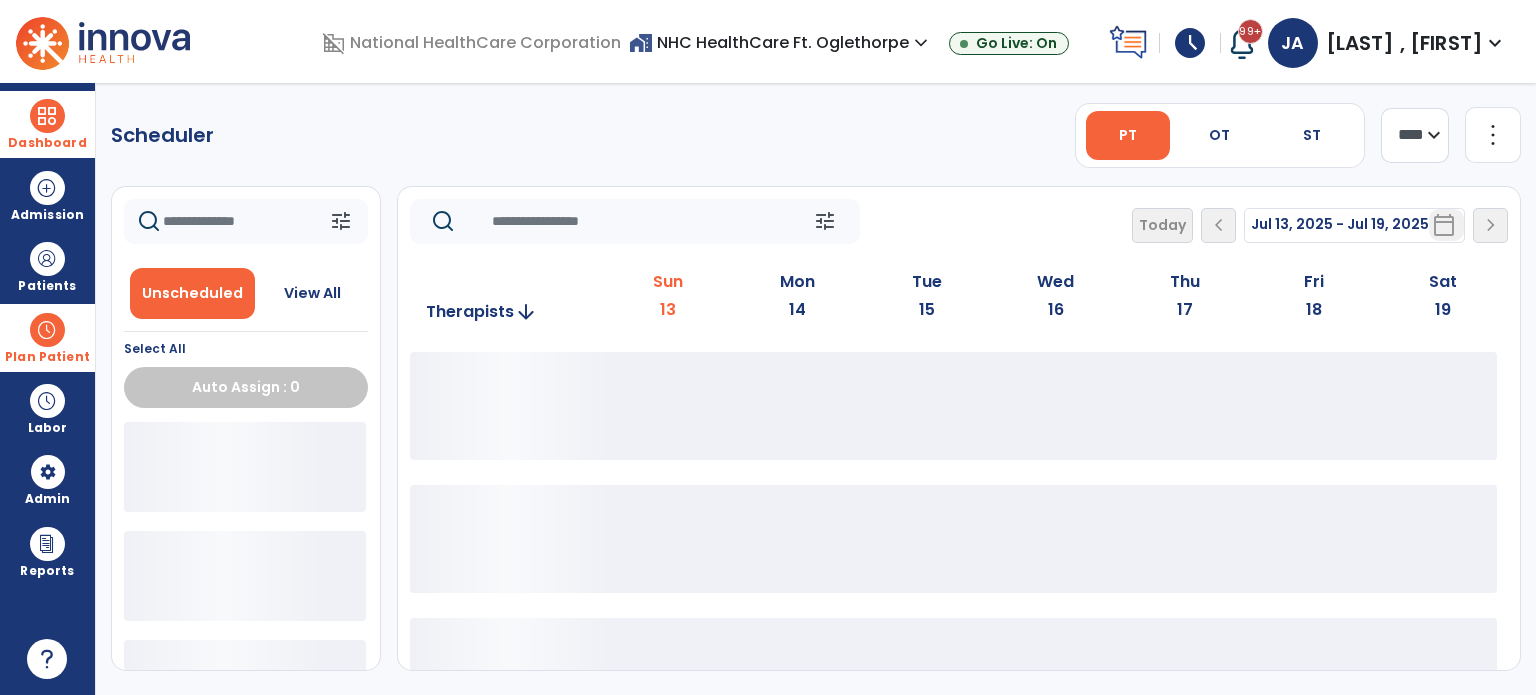 scroll, scrollTop: 0, scrollLeft: 0, axis: both 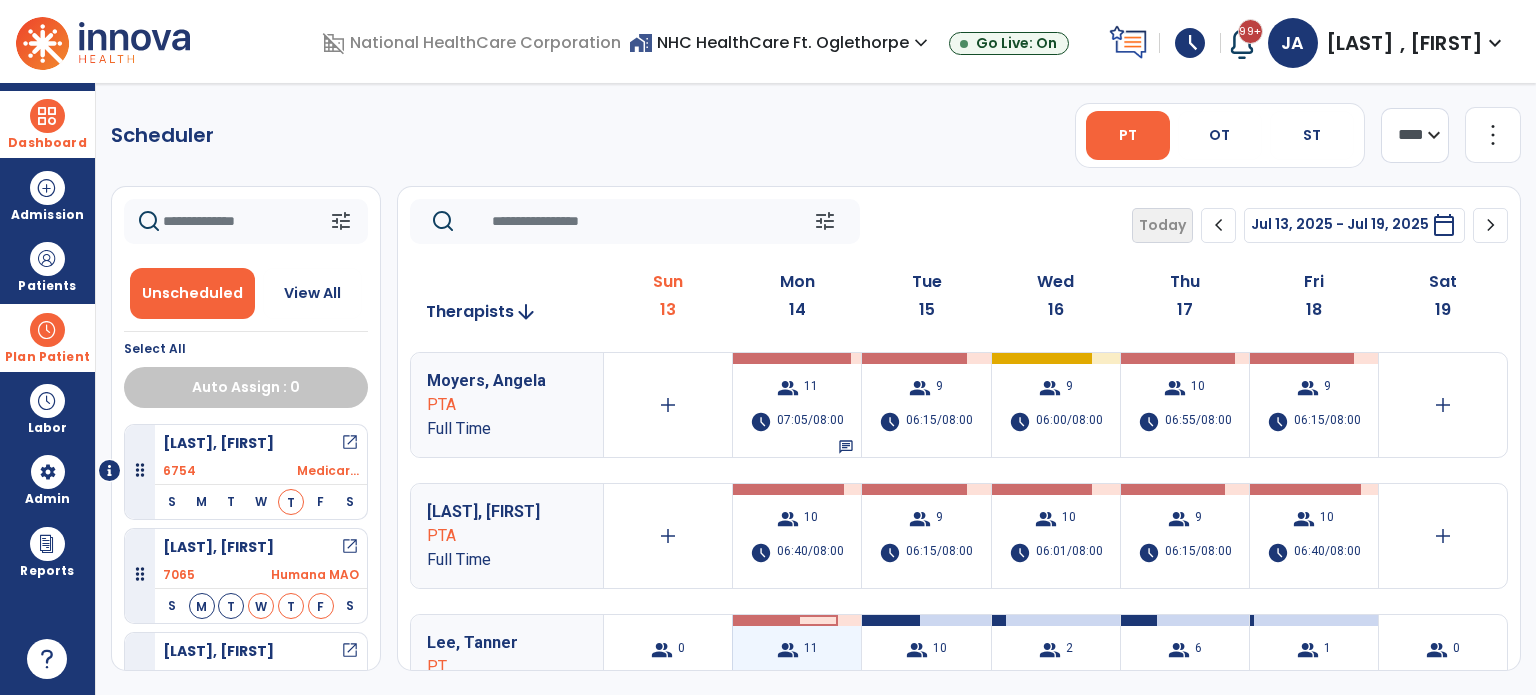 click on "group  11  schedule  06:32/08:00" at bounding box center [797, 667] 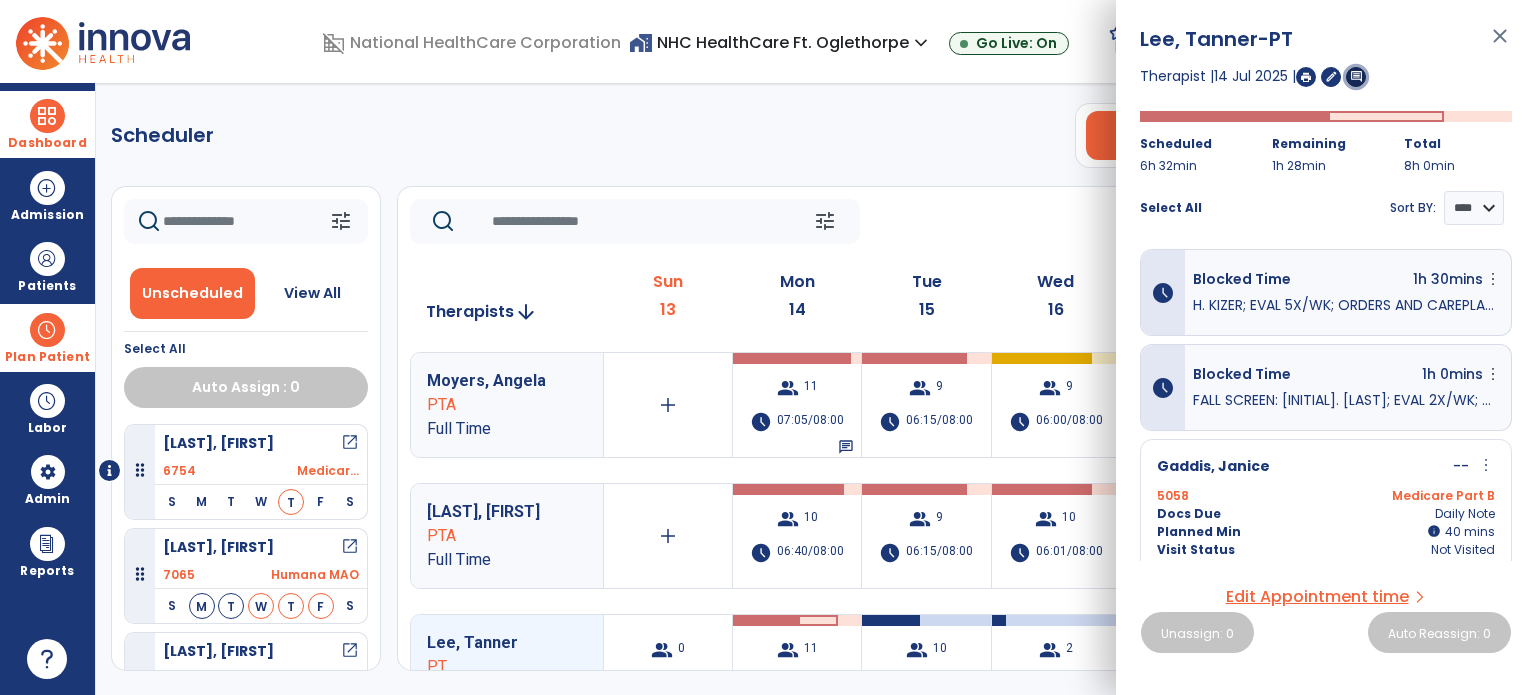 click on "comment" at bounding box center (1356, 76) 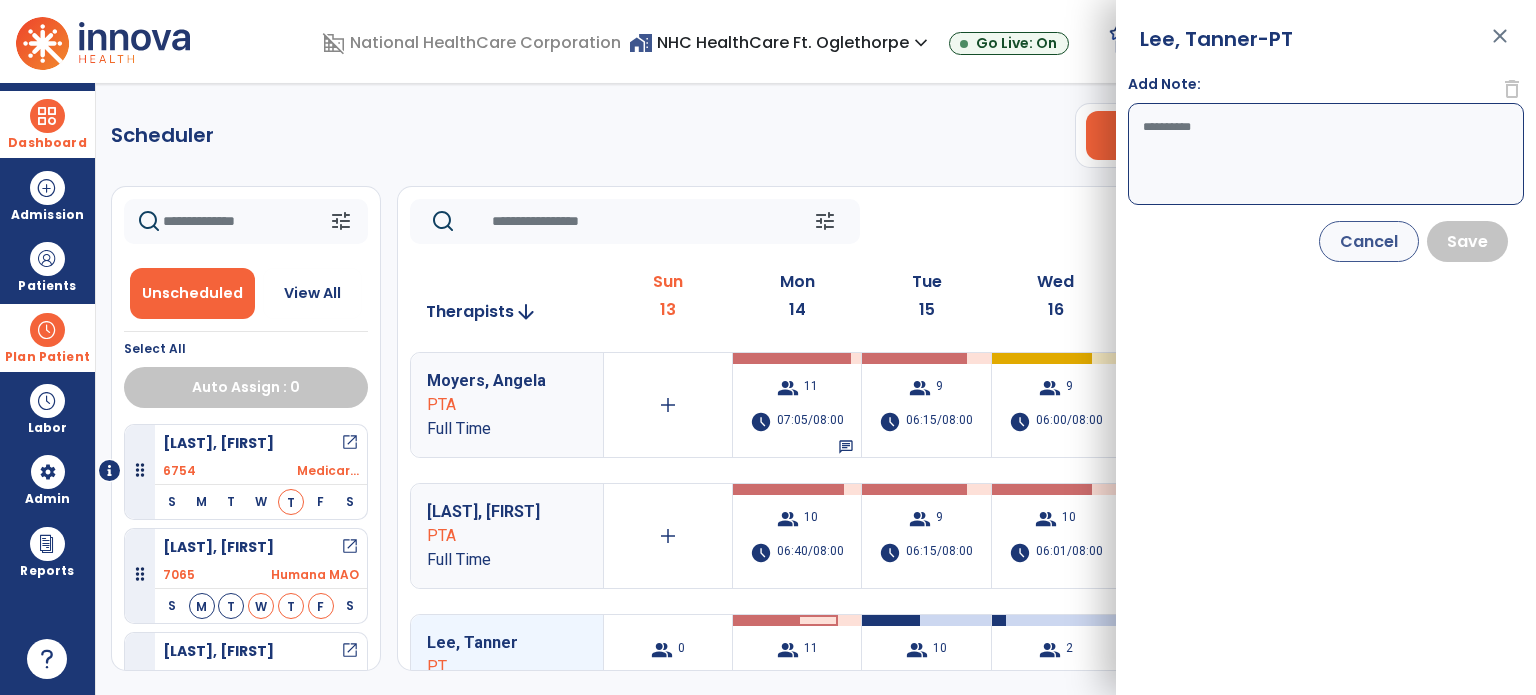click on "Add Note:" at bounding box center [1326, 154] 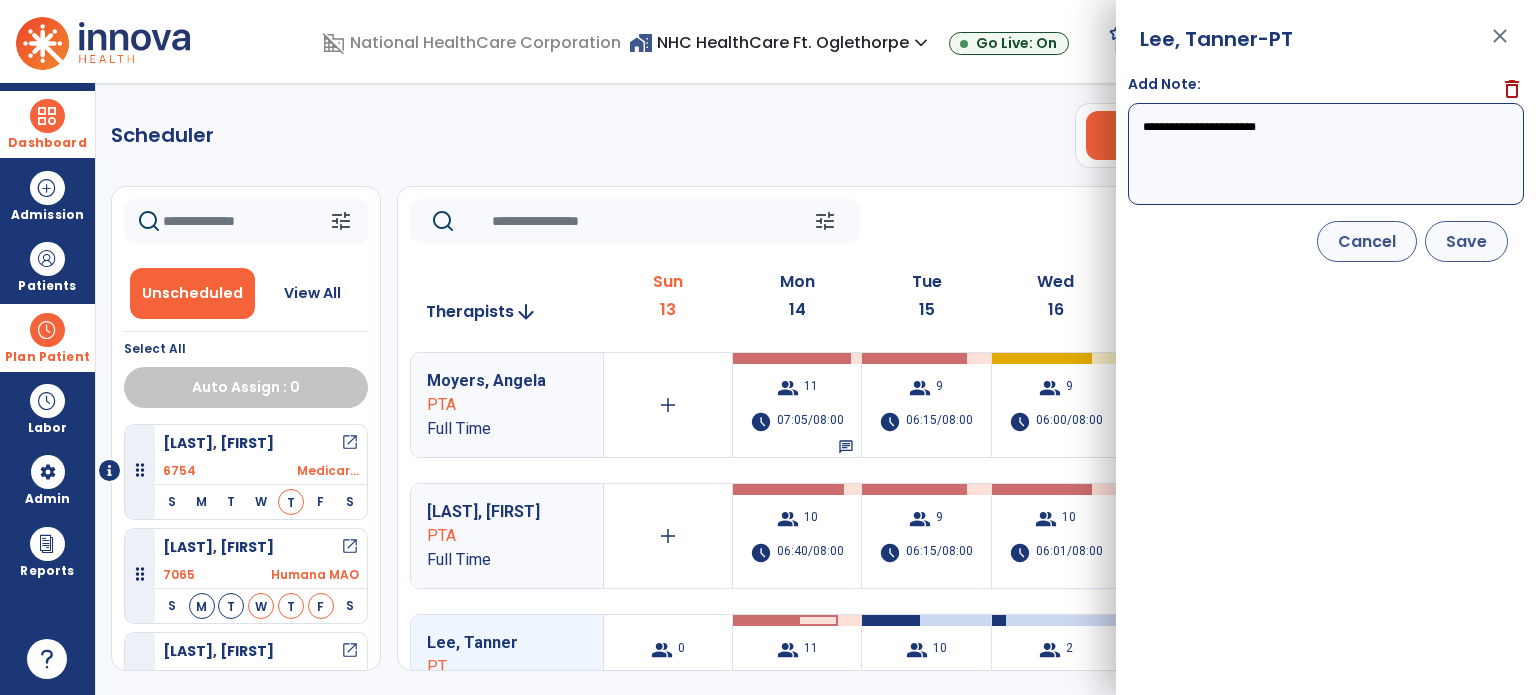 type on "**********" 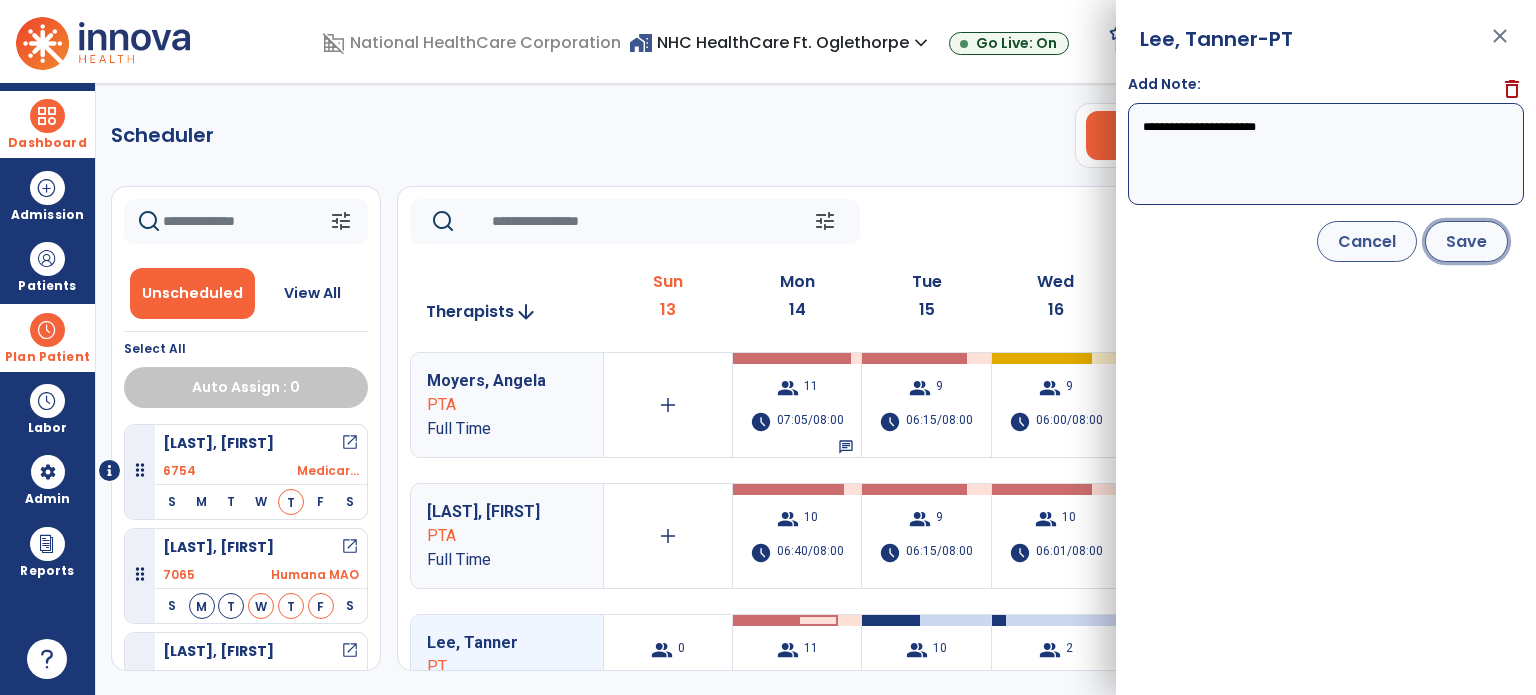 click on "Save" at bounding box center (1466, 241) 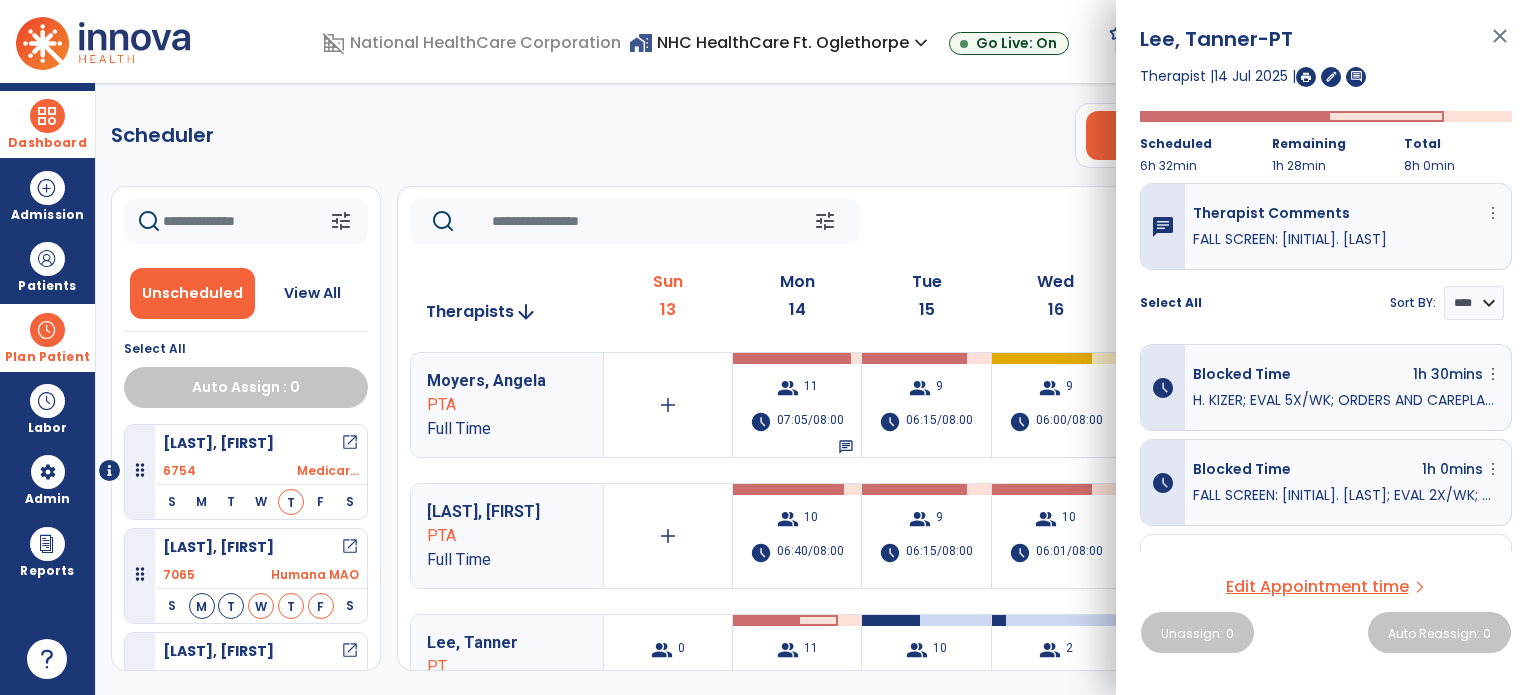 drag, startPoint x: 1504, startPoint y: 28, endPoint x: 1445, endPoint y: 52, distance: 63.694584 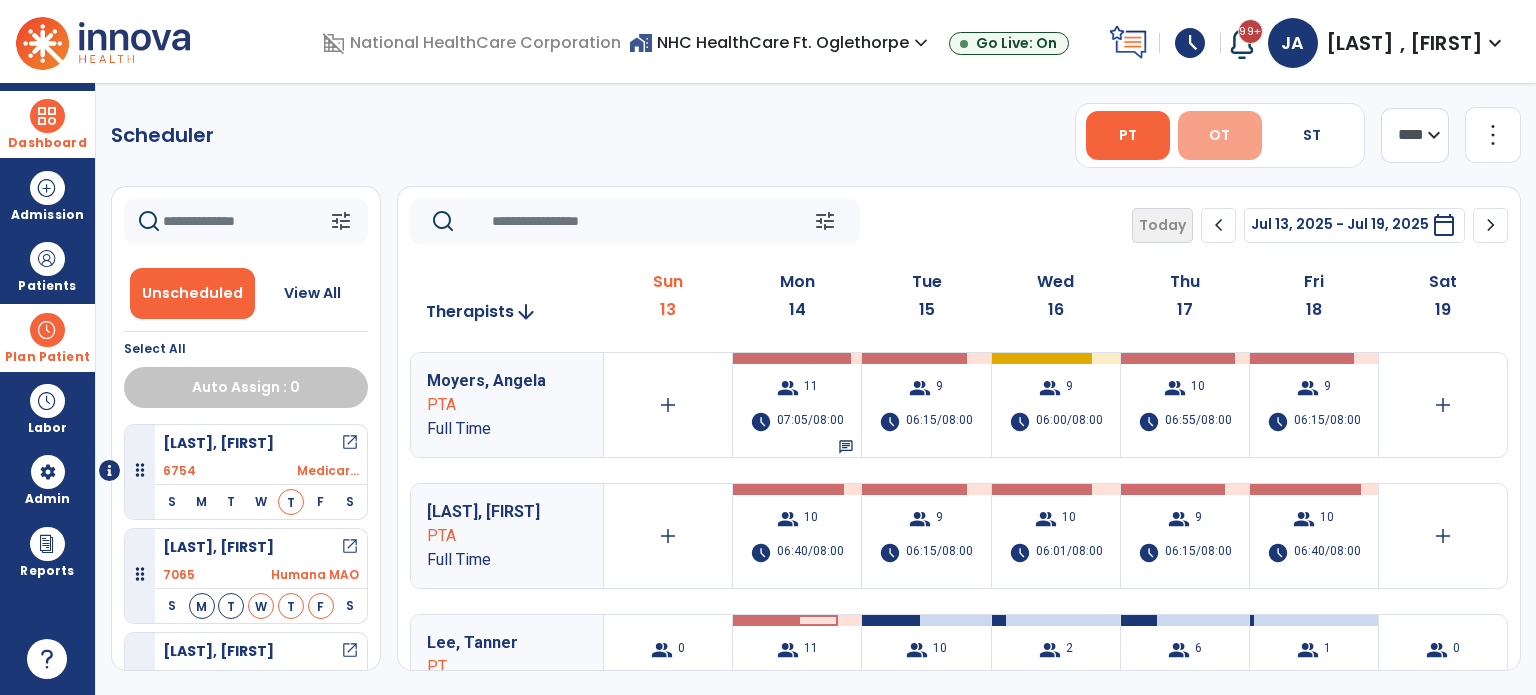 click on "OT" at bounding box center (1220, 135) 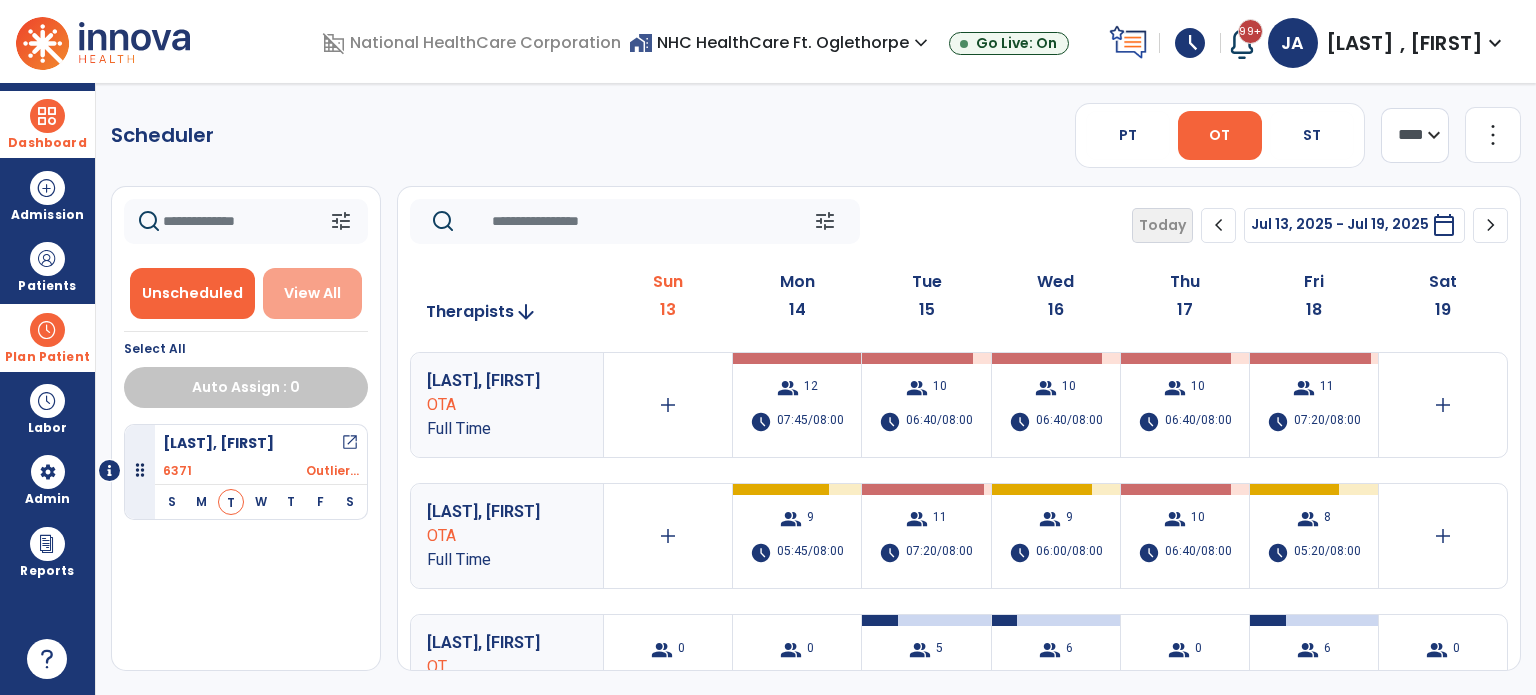 click on "View All" at bounding box center [313, 293] 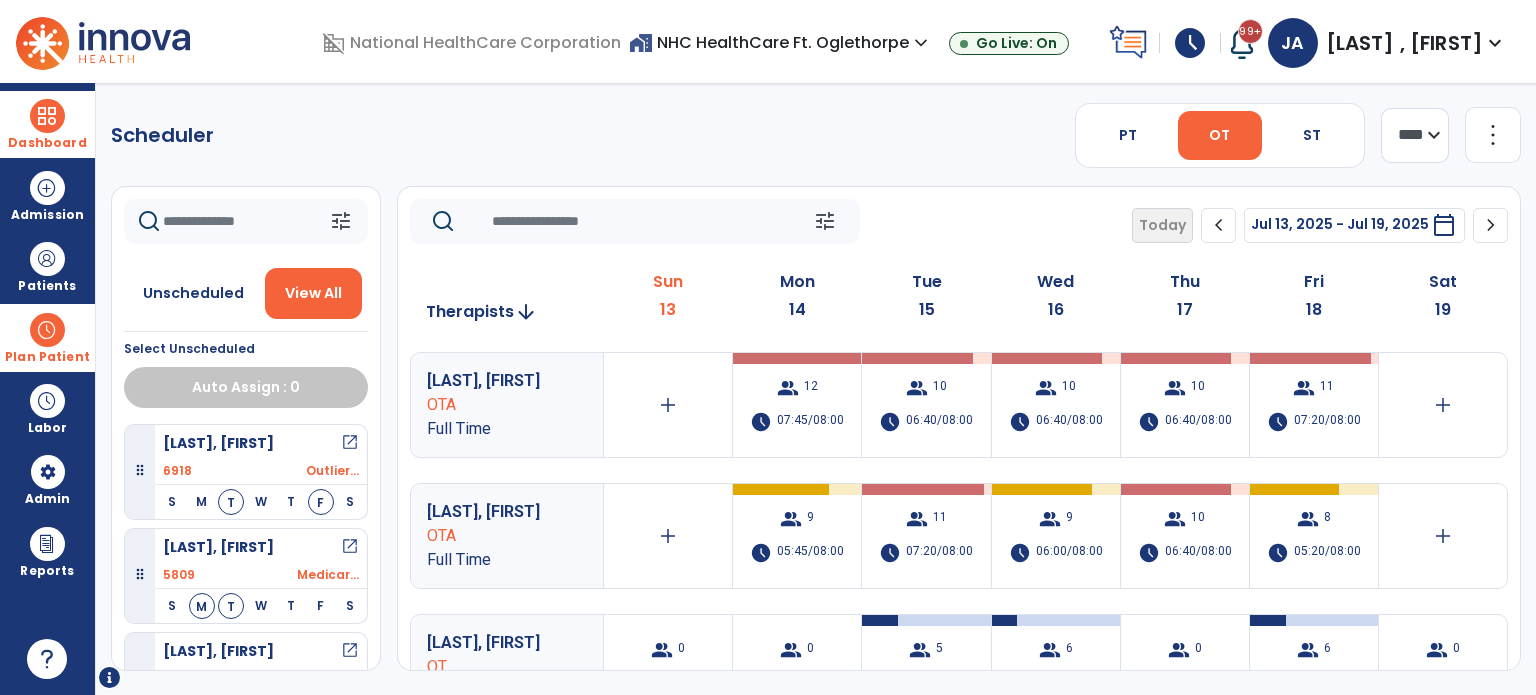 click 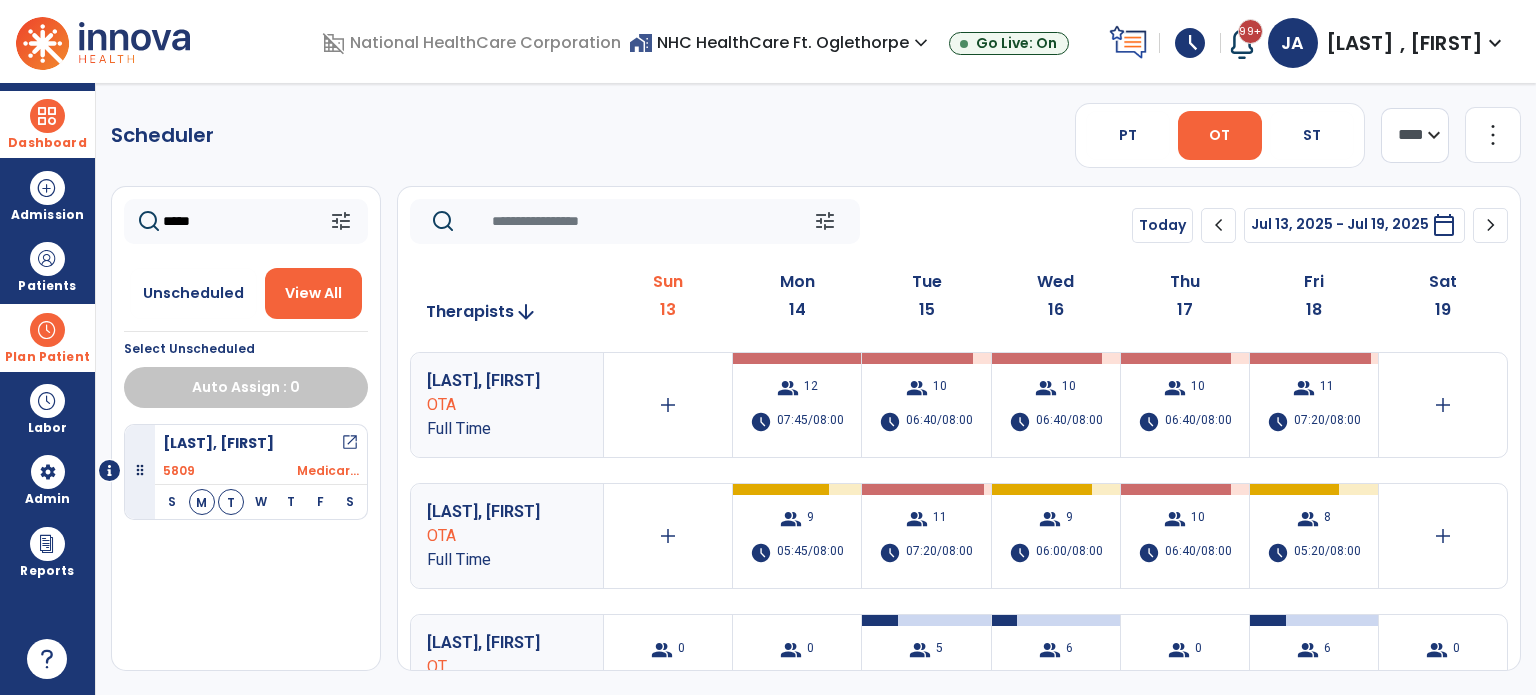 type on "*****" 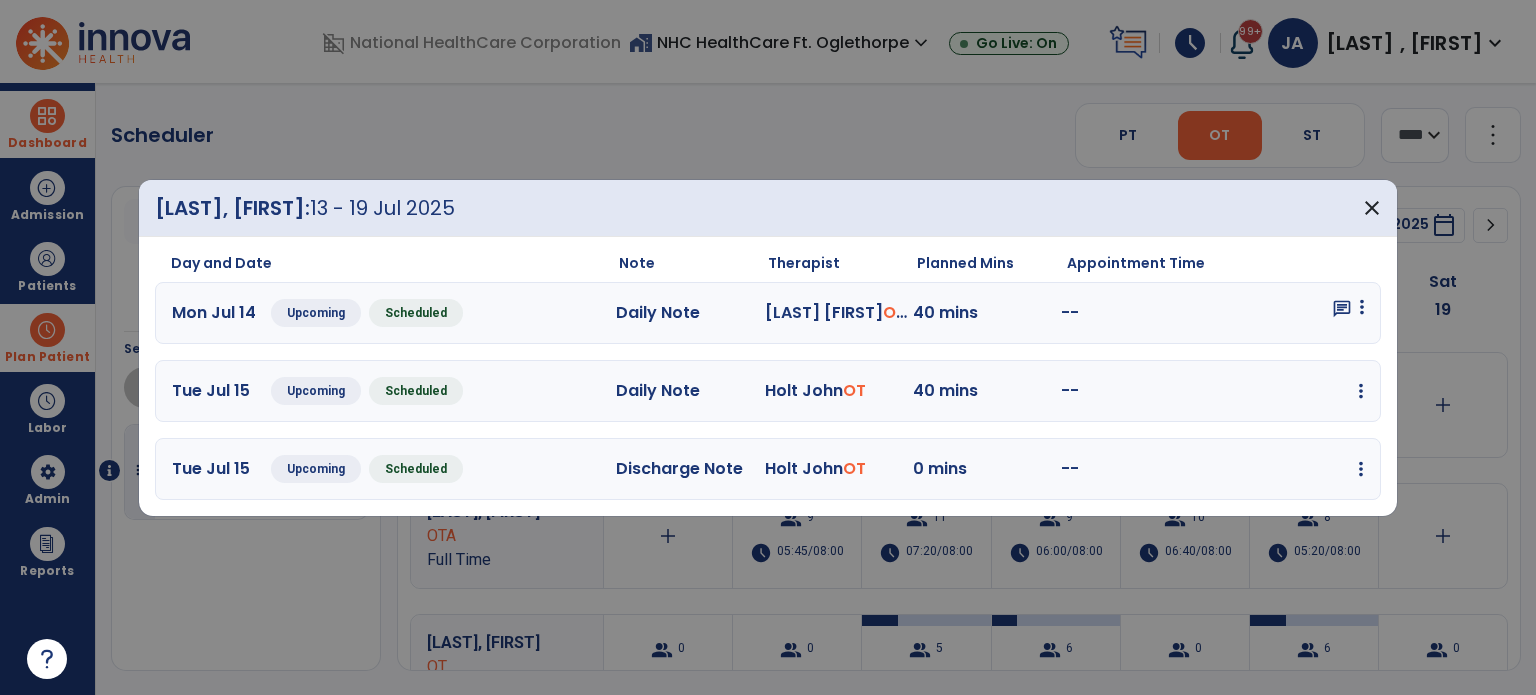 click at bounding box center [1362, 307] 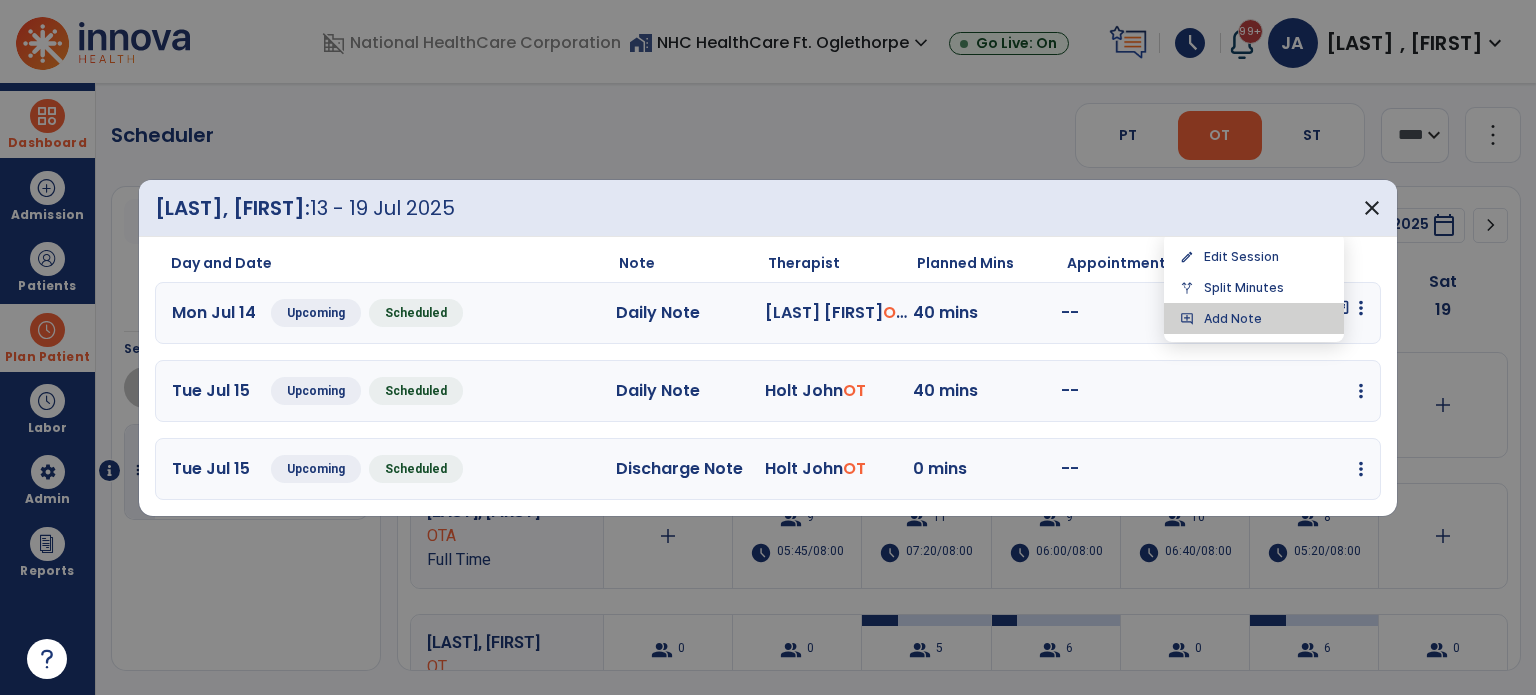 click on "add_comment  Add Note" at bounding box center (1254, 318) 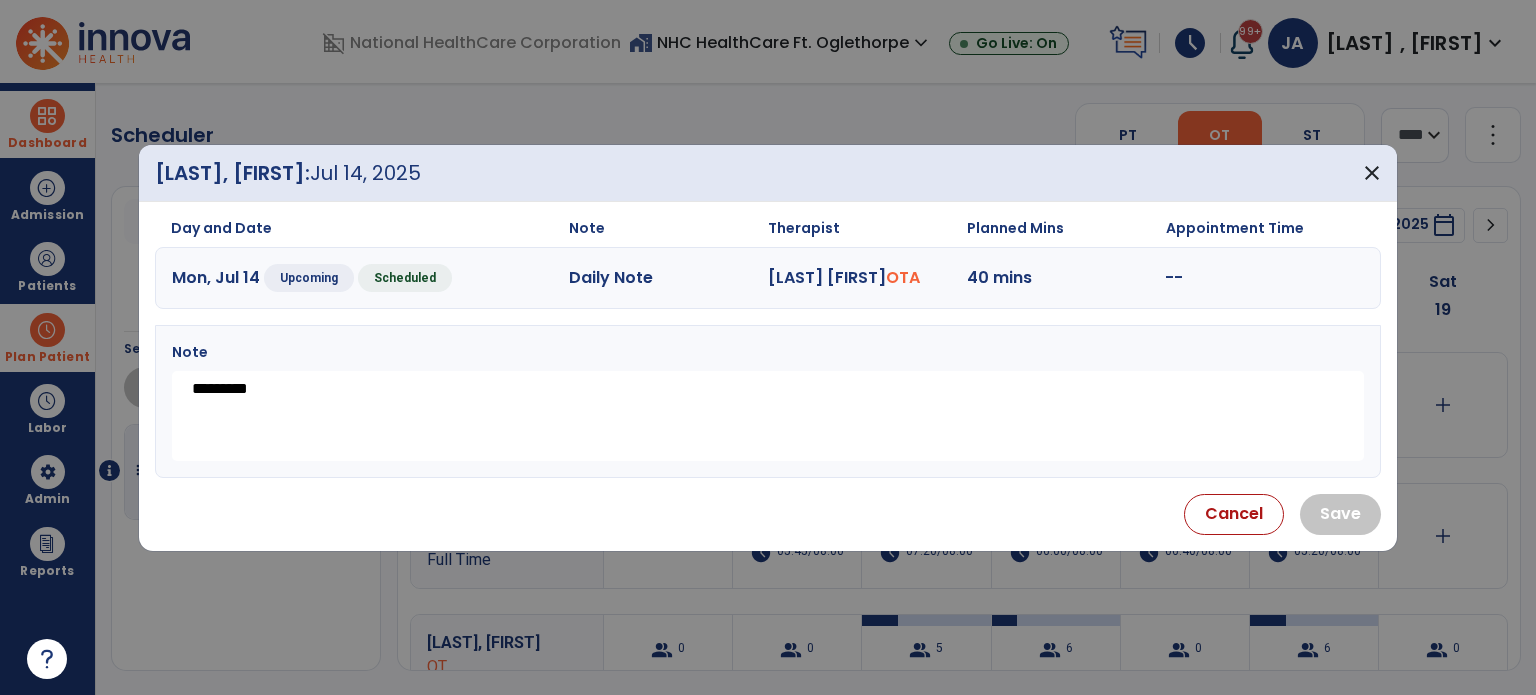 click on "********" at bounding box center [768, 416] 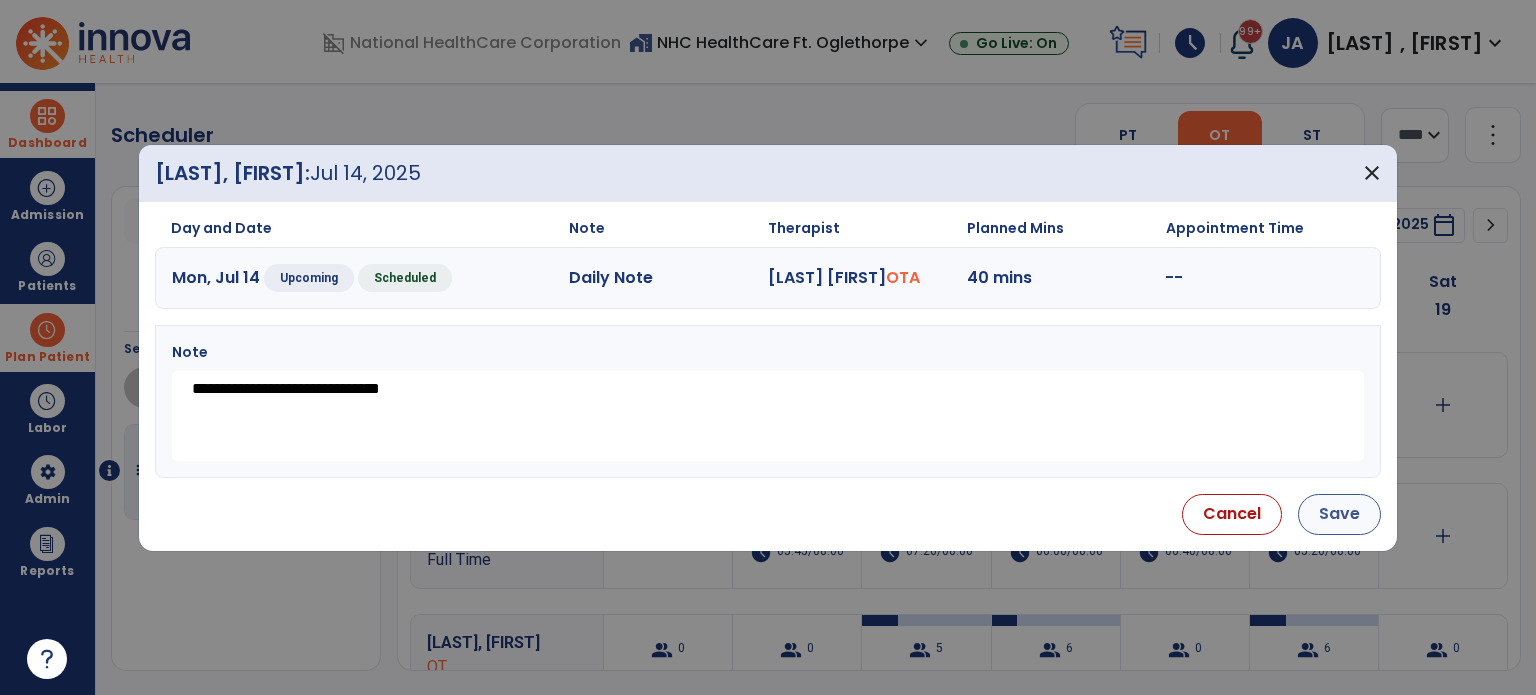 type on "**********" 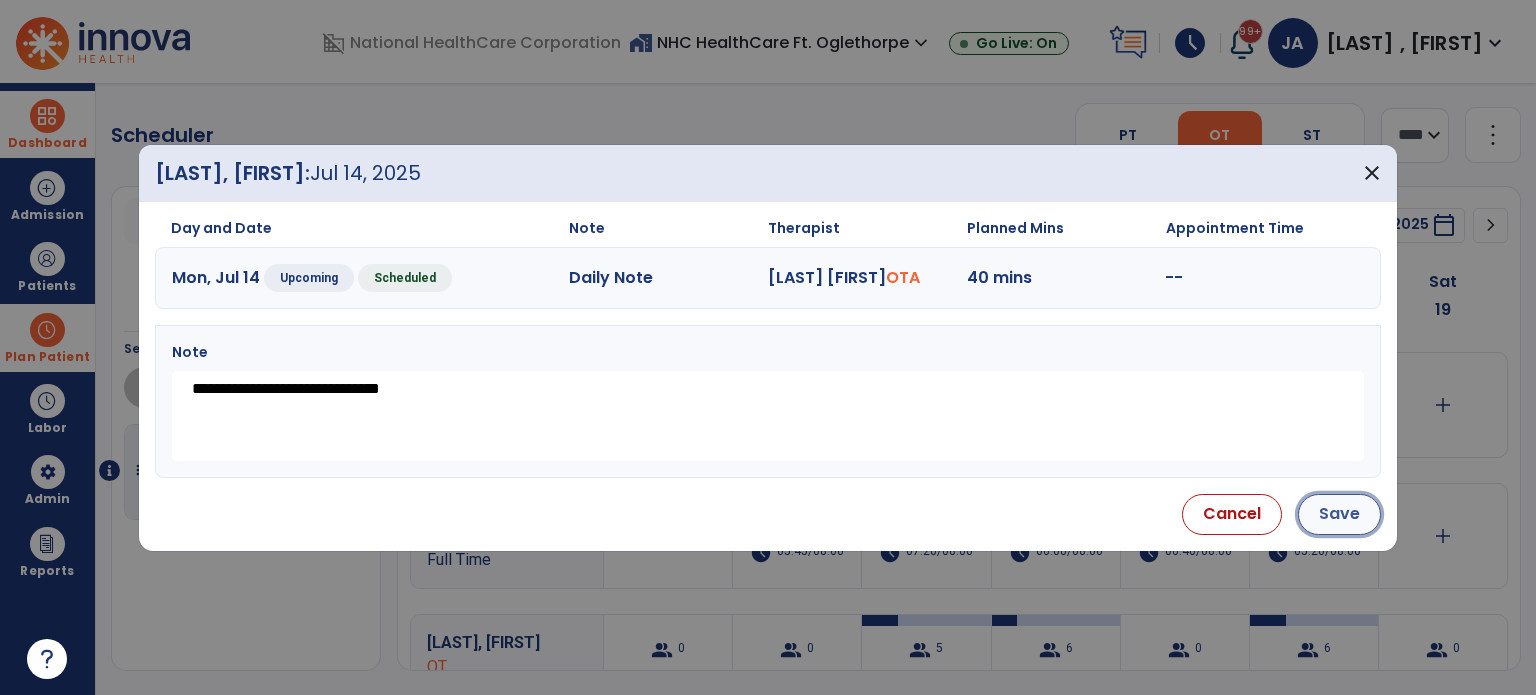 click on "Save" at bounding box center [1339, 514] 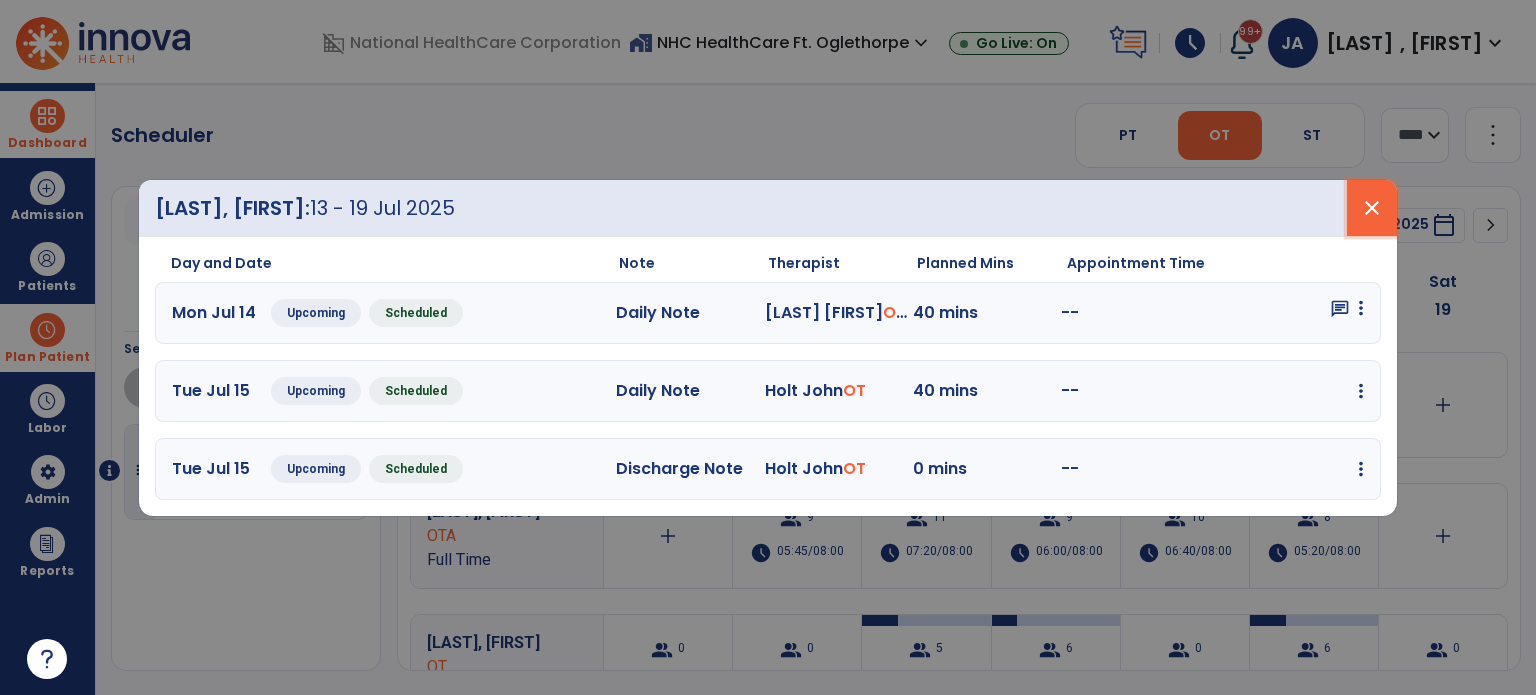 click on "close" at bounding box center (1372, 208) 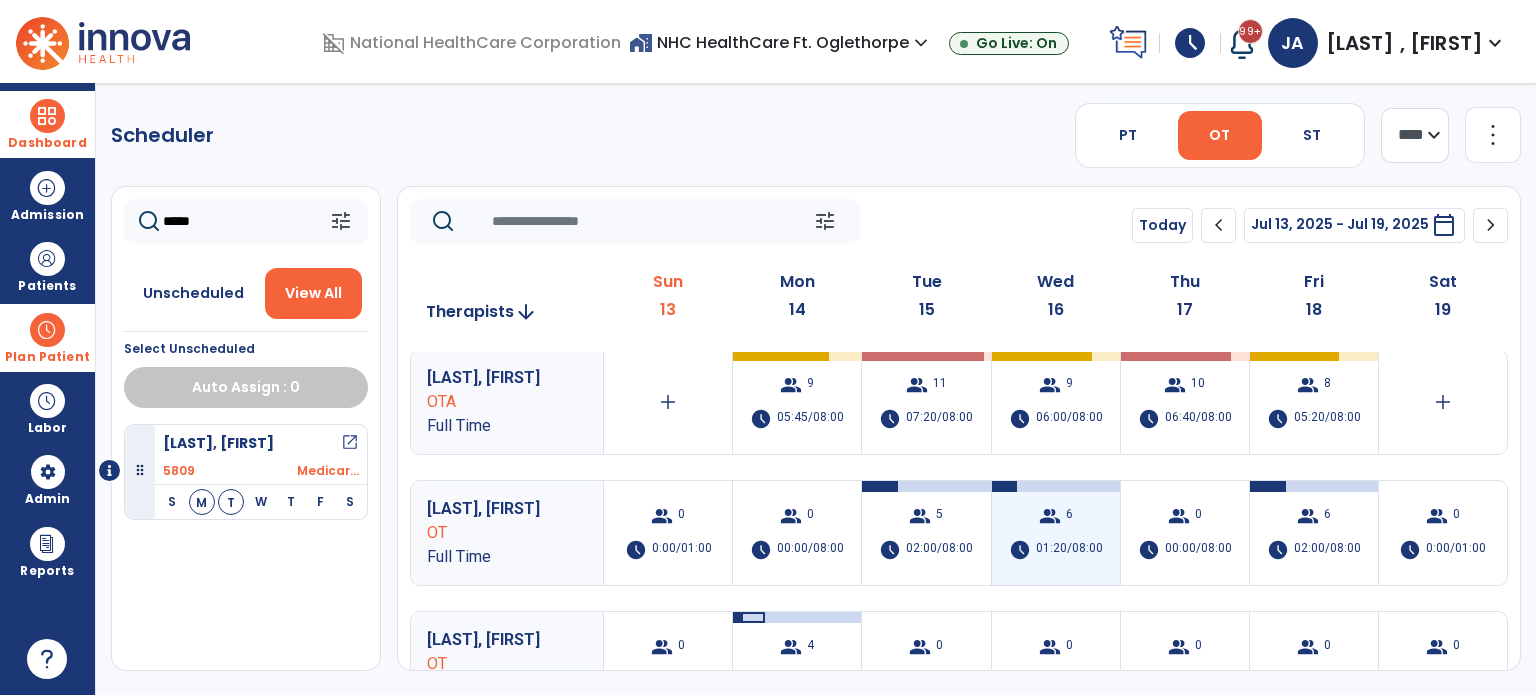 scroll, scrollTop: 200, scrollLeft: 0, axis: vertical 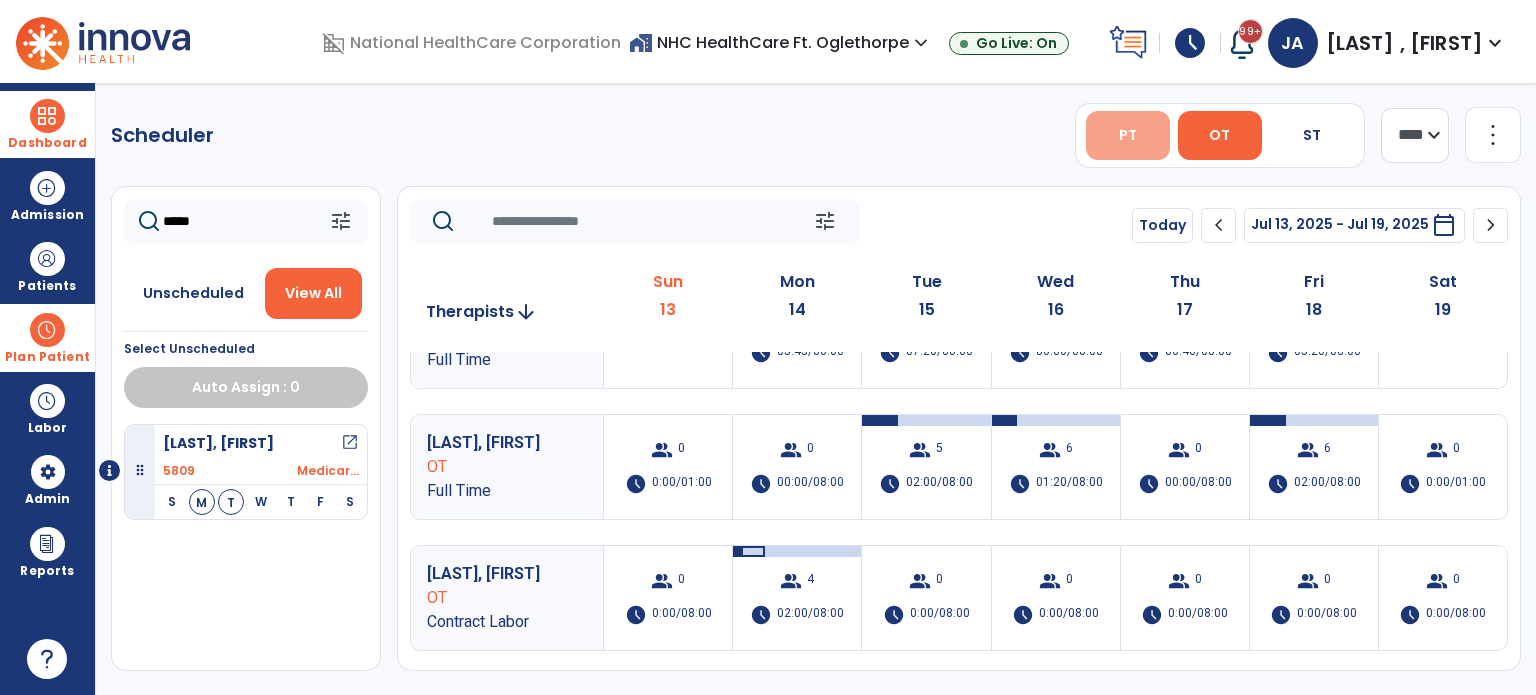 click on "PT" at bounding box center [1128, 135] 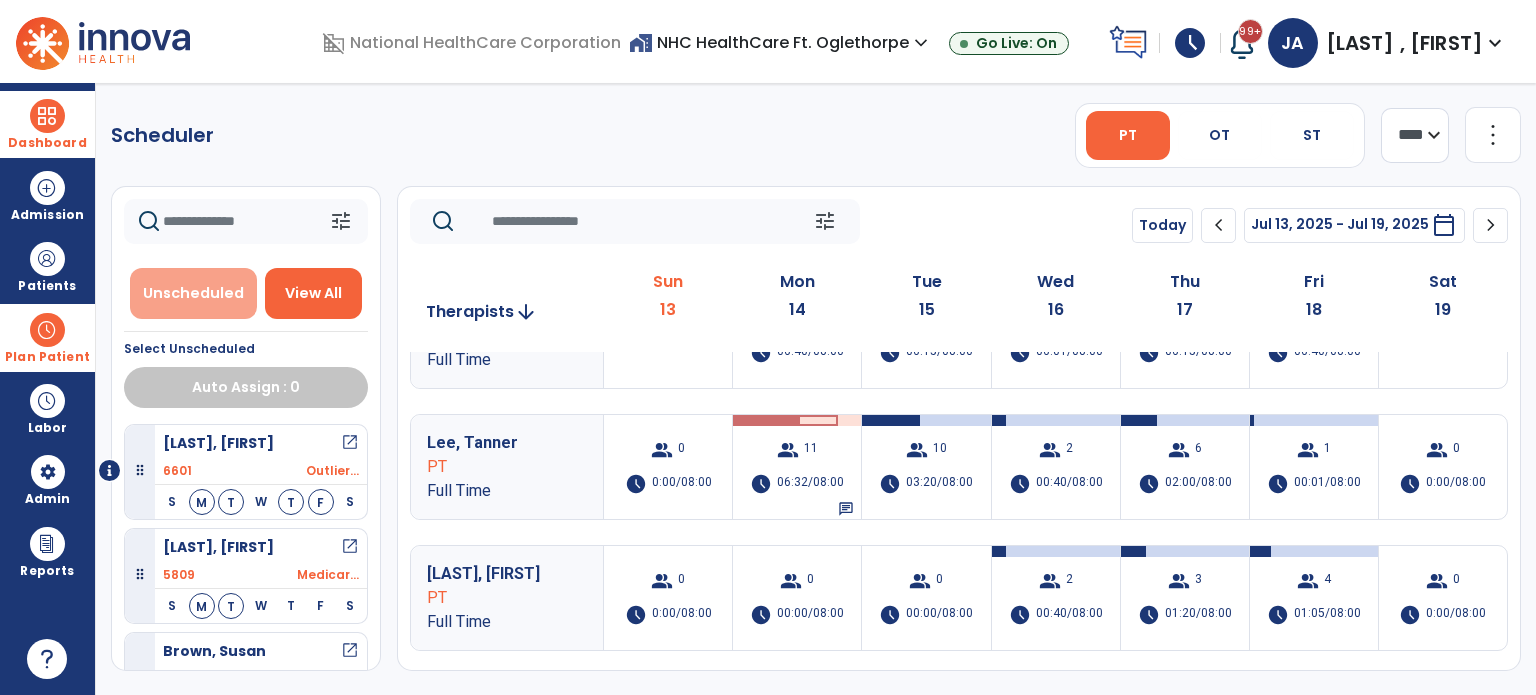 click on "Unscheduled" at bounding box center (193, 293) 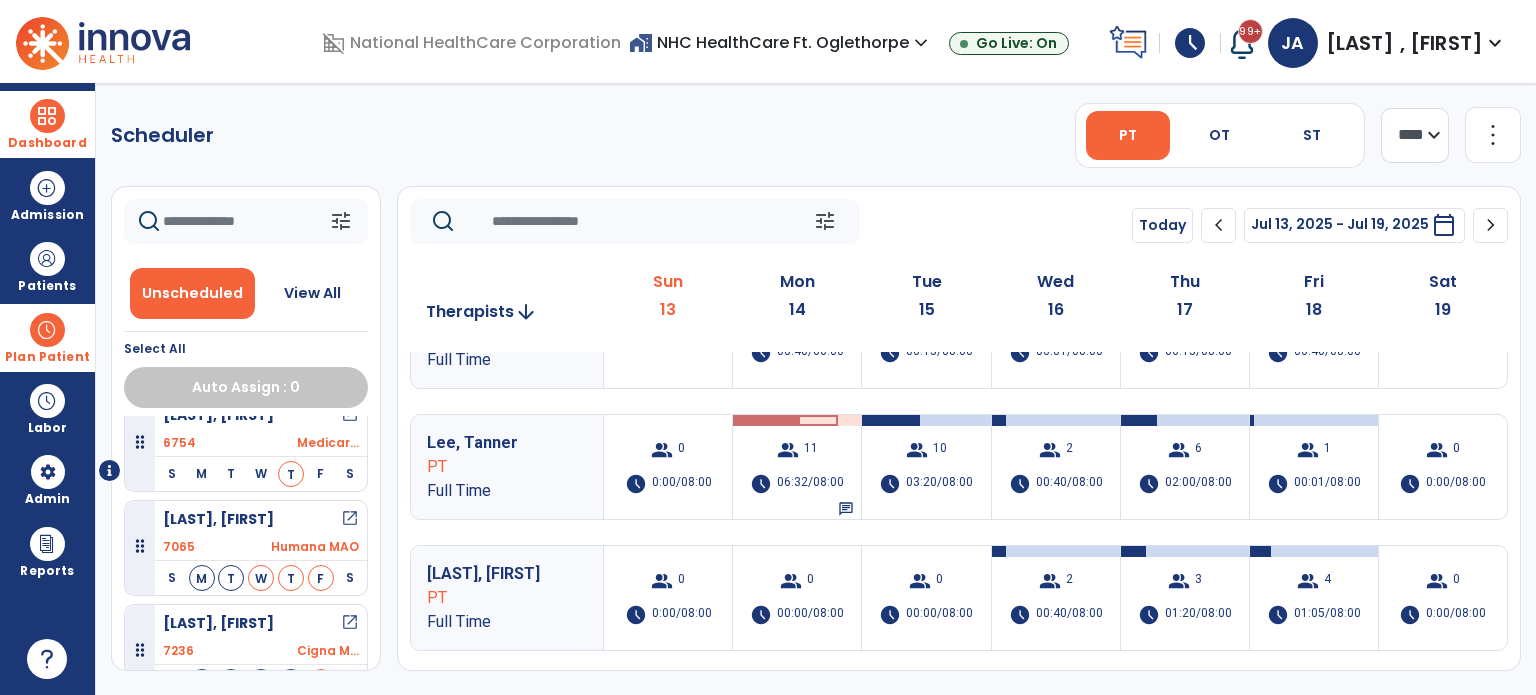 scroll, scrollTop: 0, scrollLeft: 0, axis: both 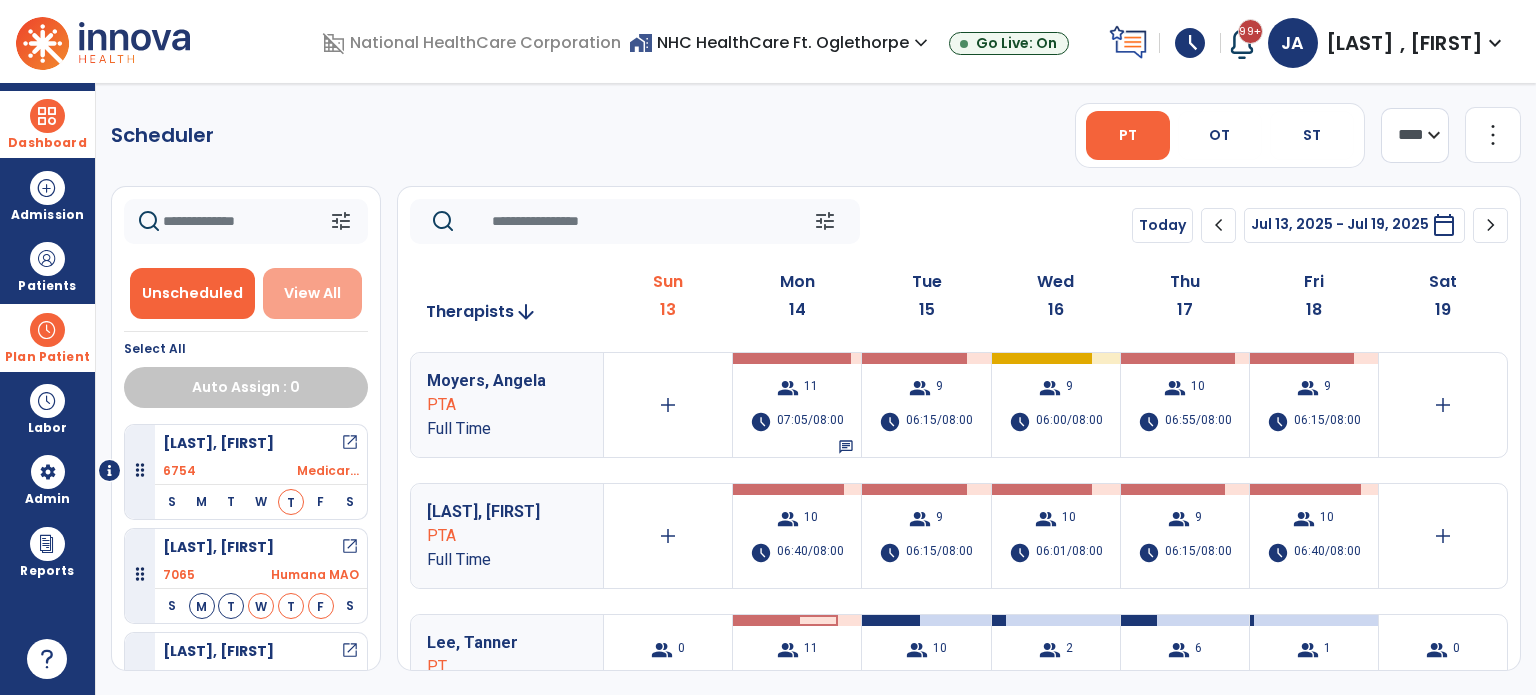 click on "View All" at bounding box center (313, 293) 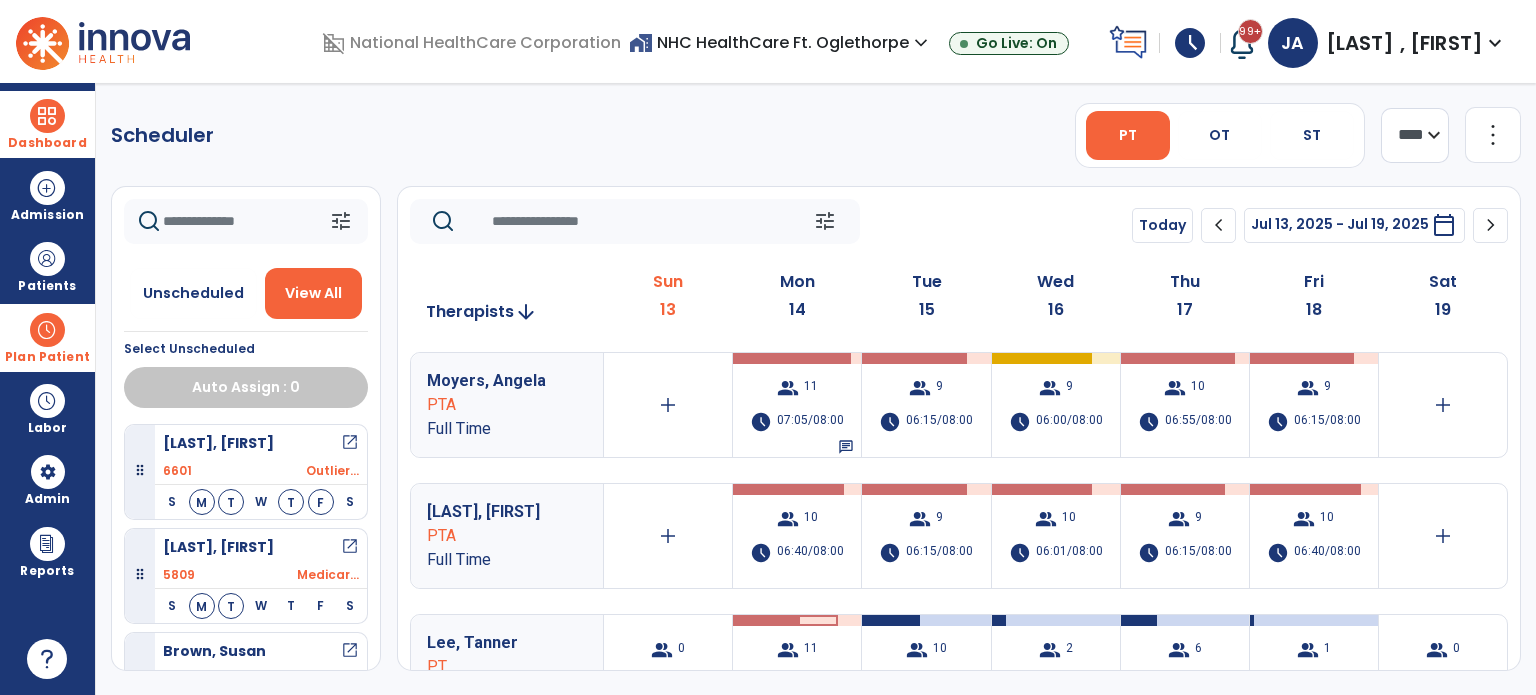 click 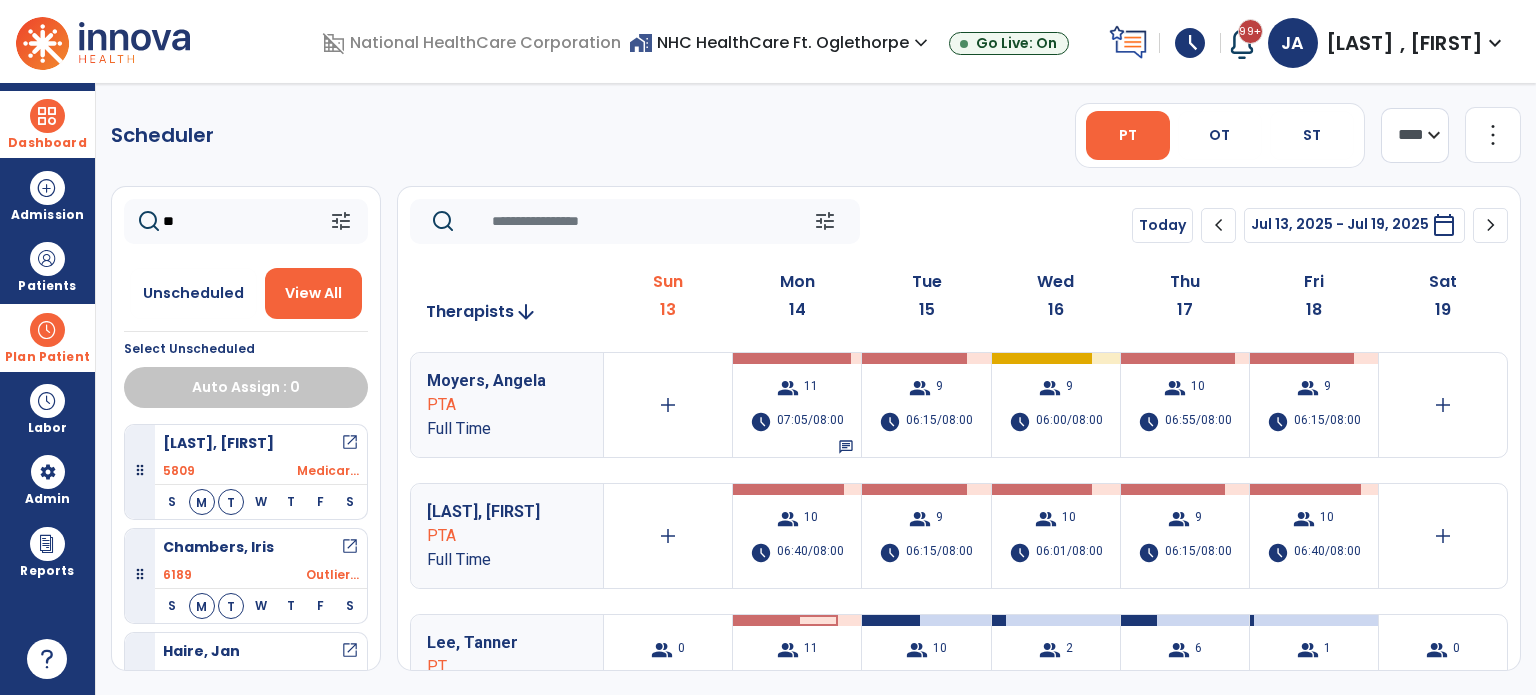 scroll, scrollTop: 356, scrollLeft: 0, axis: vertical 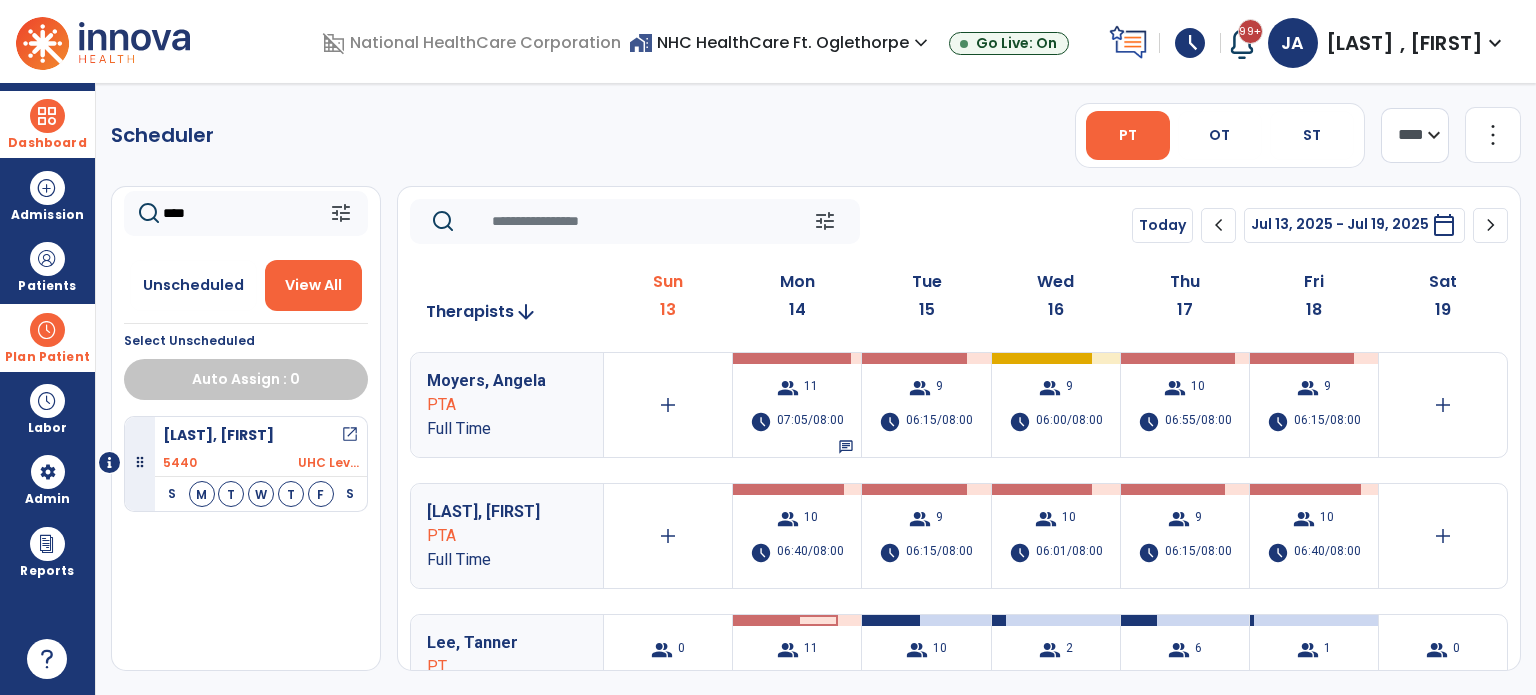 type on "****" 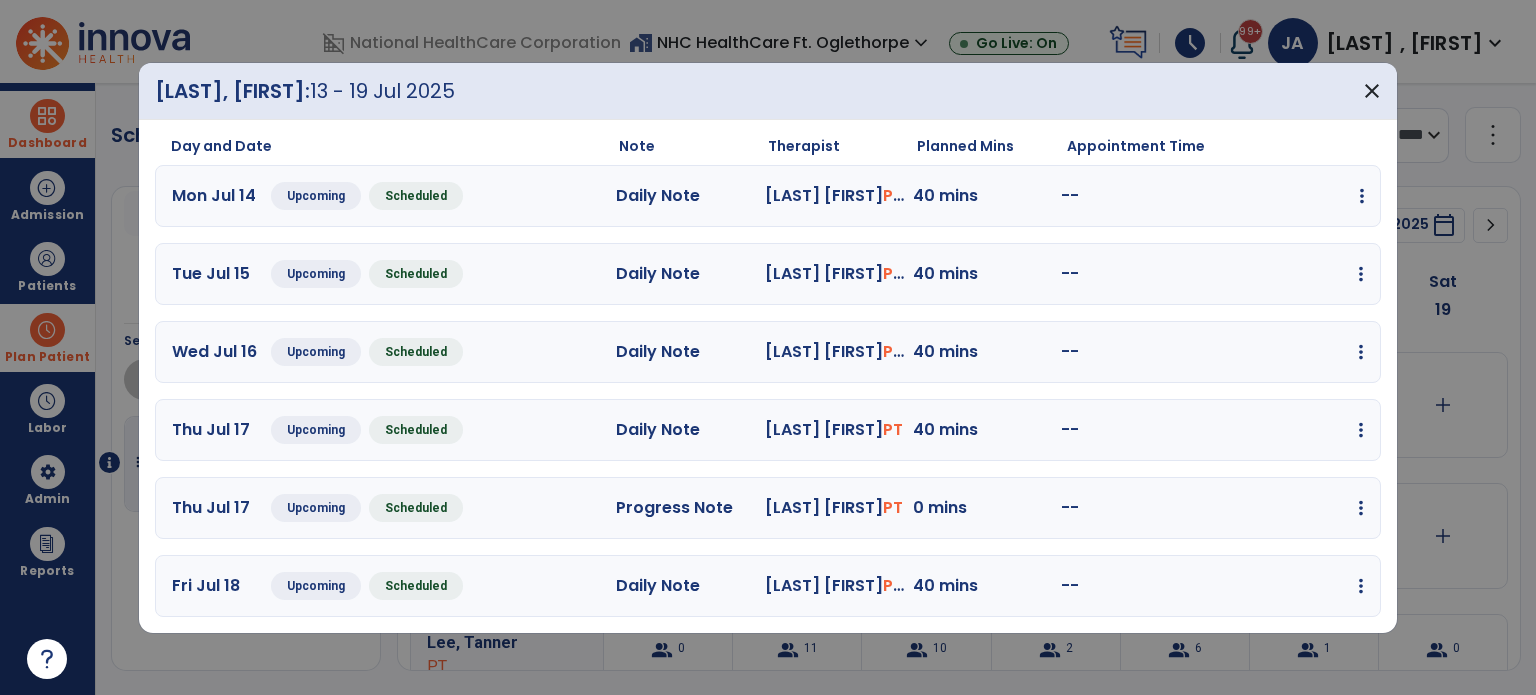 click at bounding box center [1362, 196] 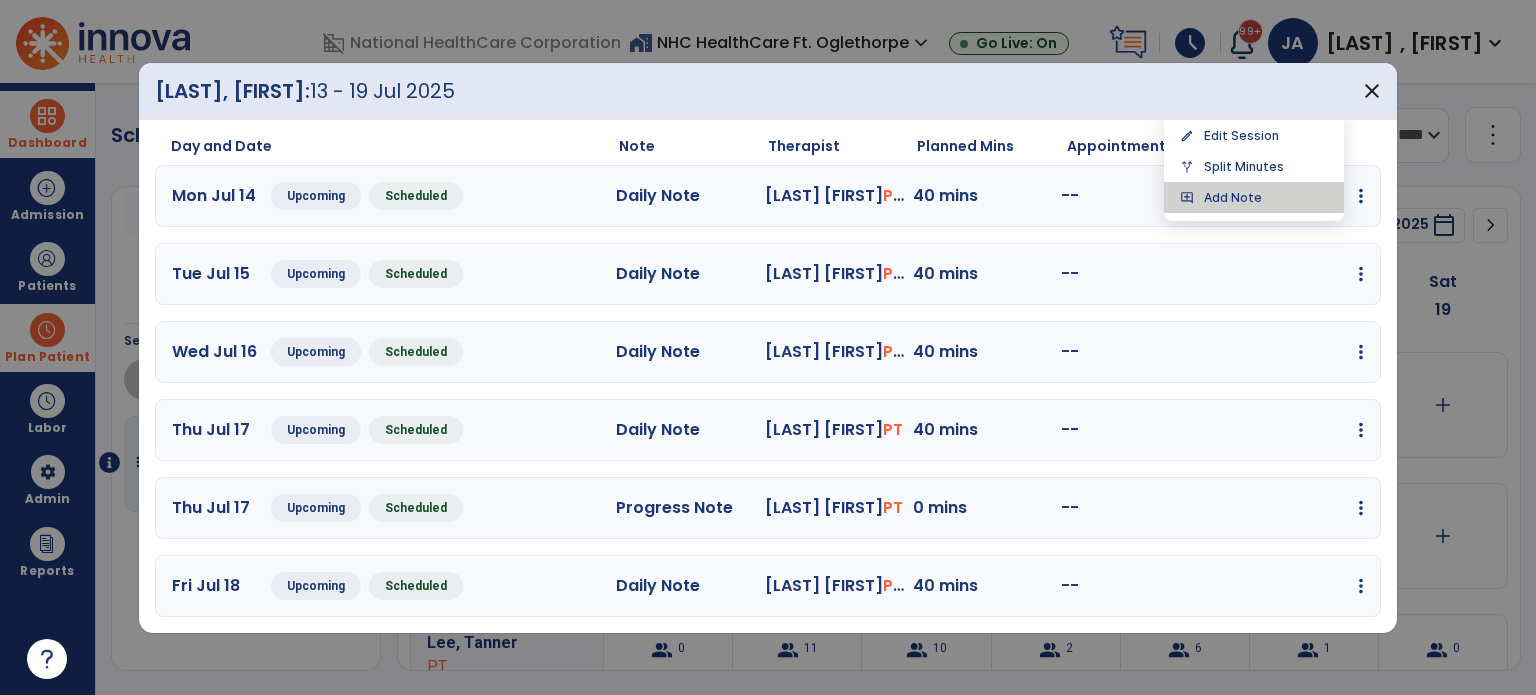click on "add_comment  Add Note" at bounding box center [1254, 197] 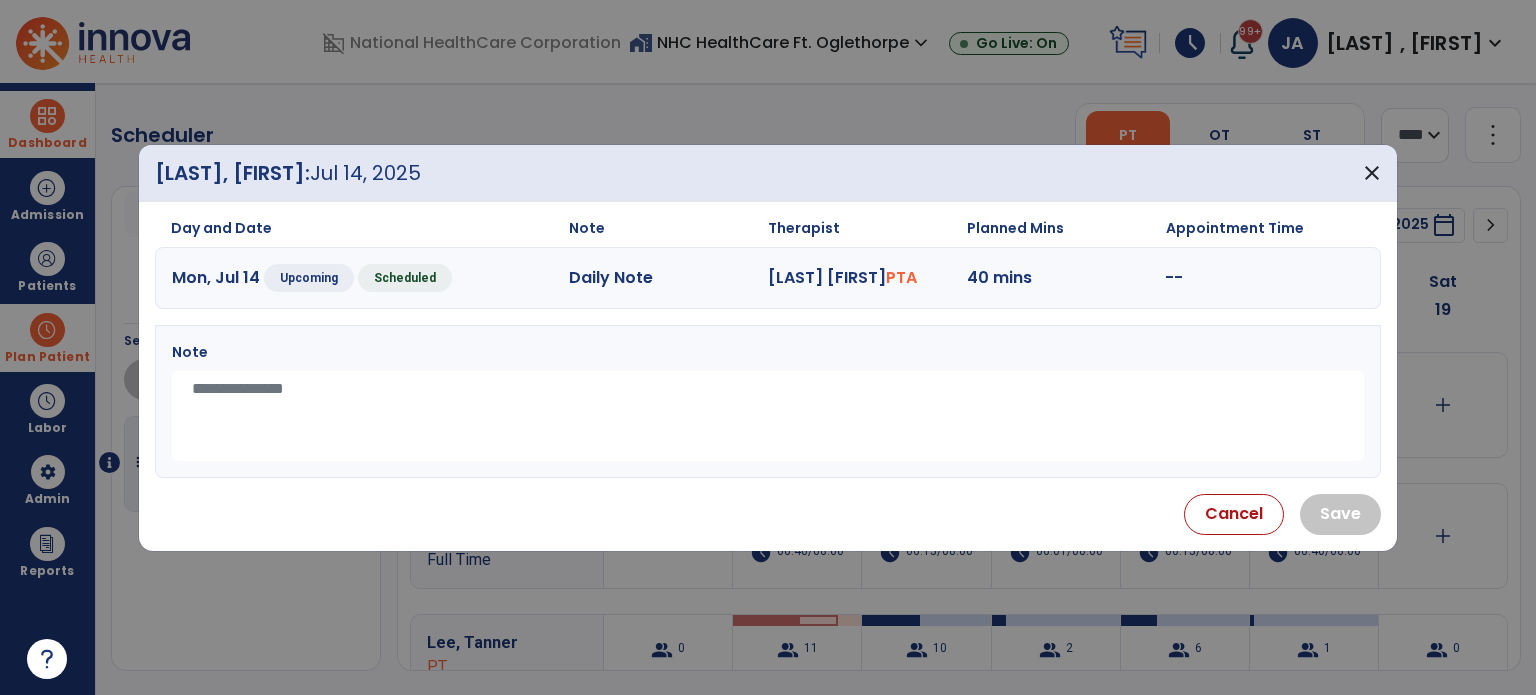 click at bounding box center (768, 416) 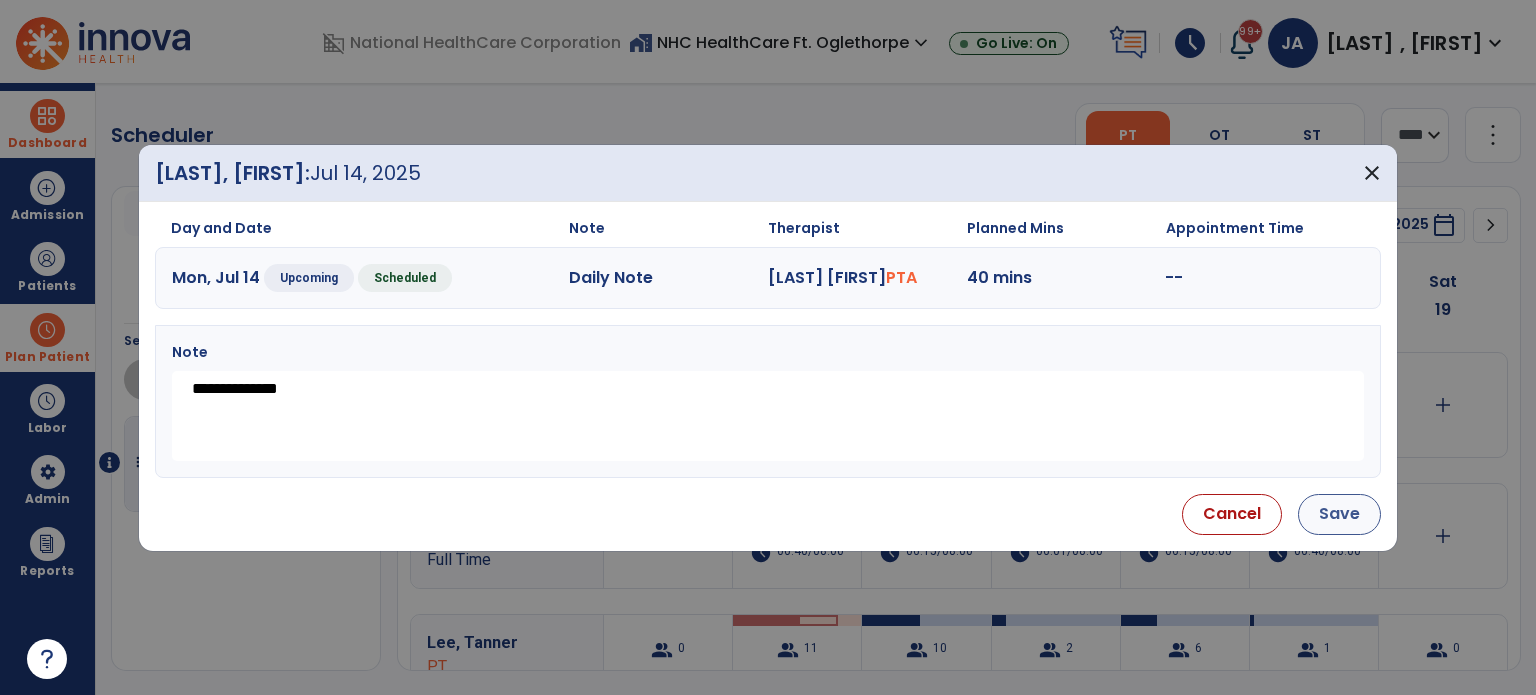 type on "**********" 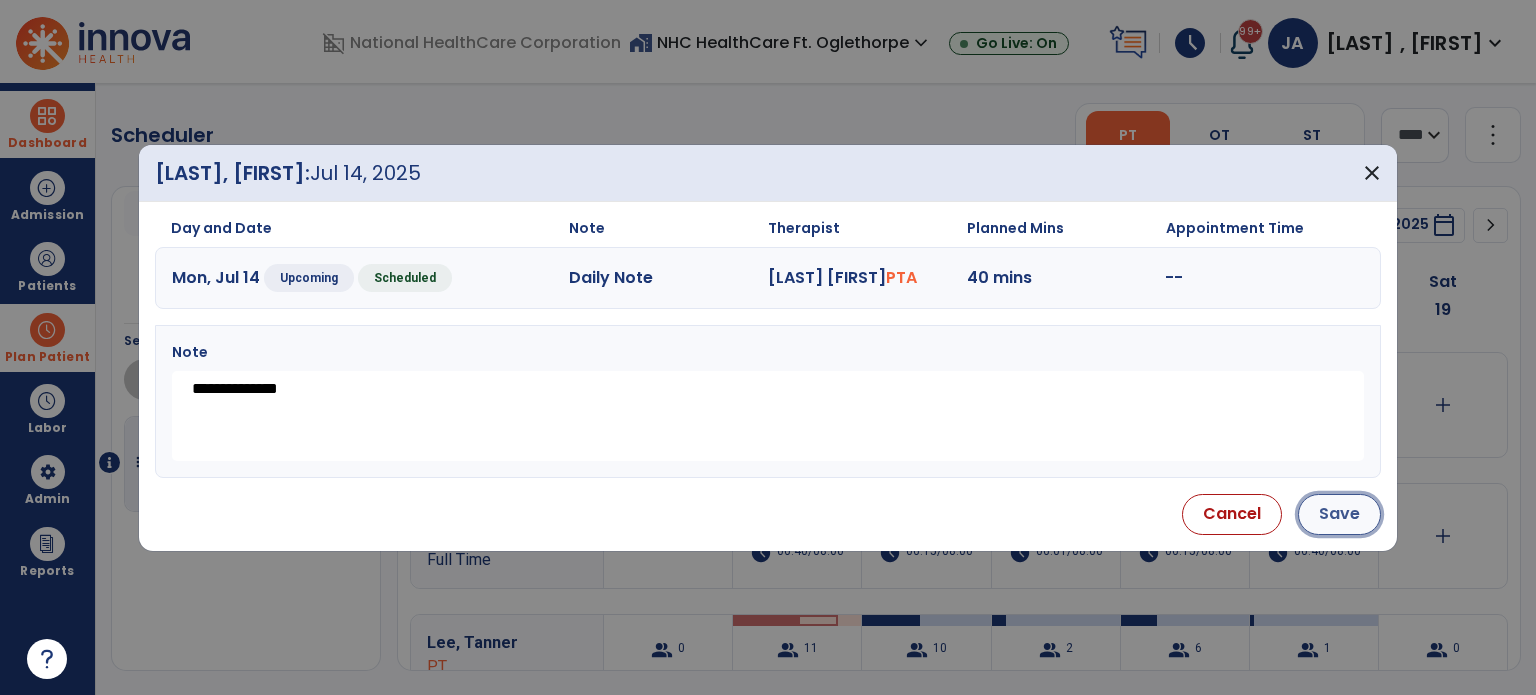 click on "Save" at bounding box center (1339, 514) 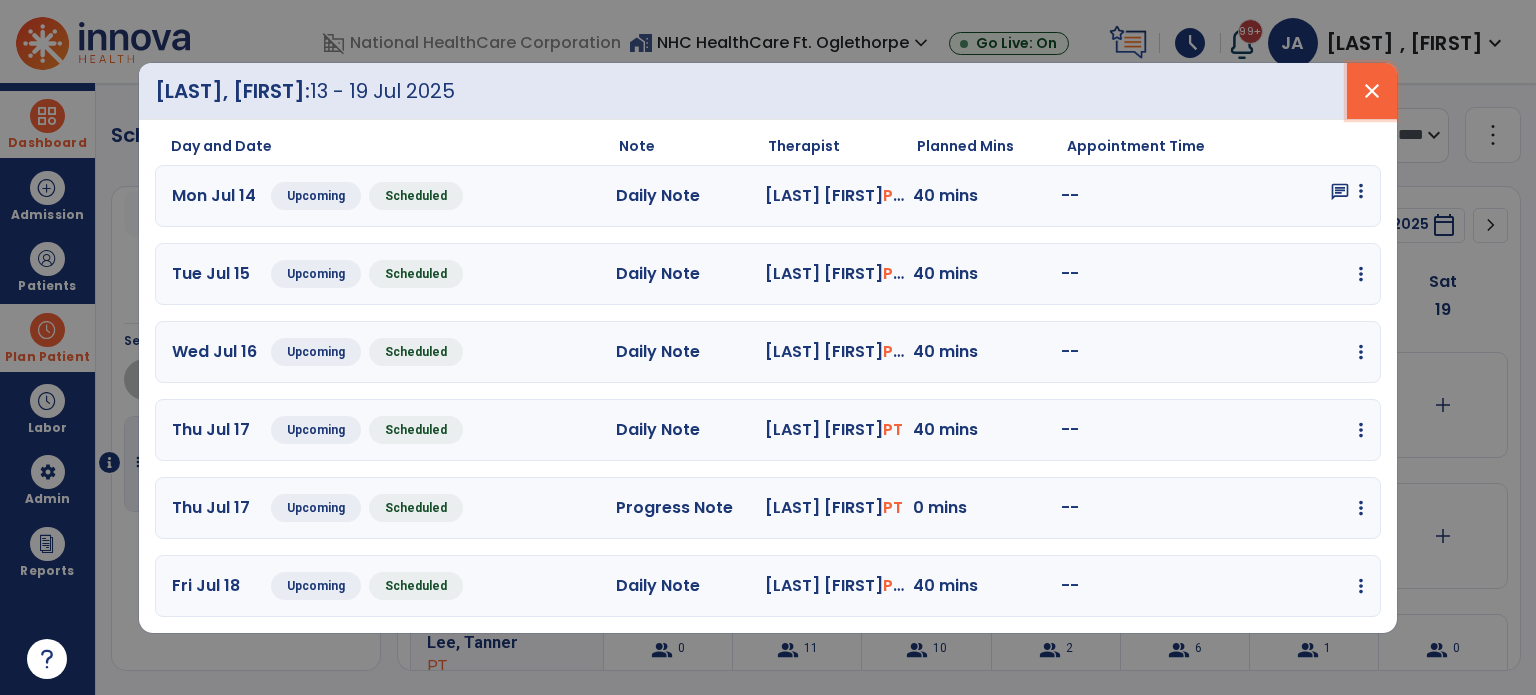click on "close" at bounding box center (1372, 91) 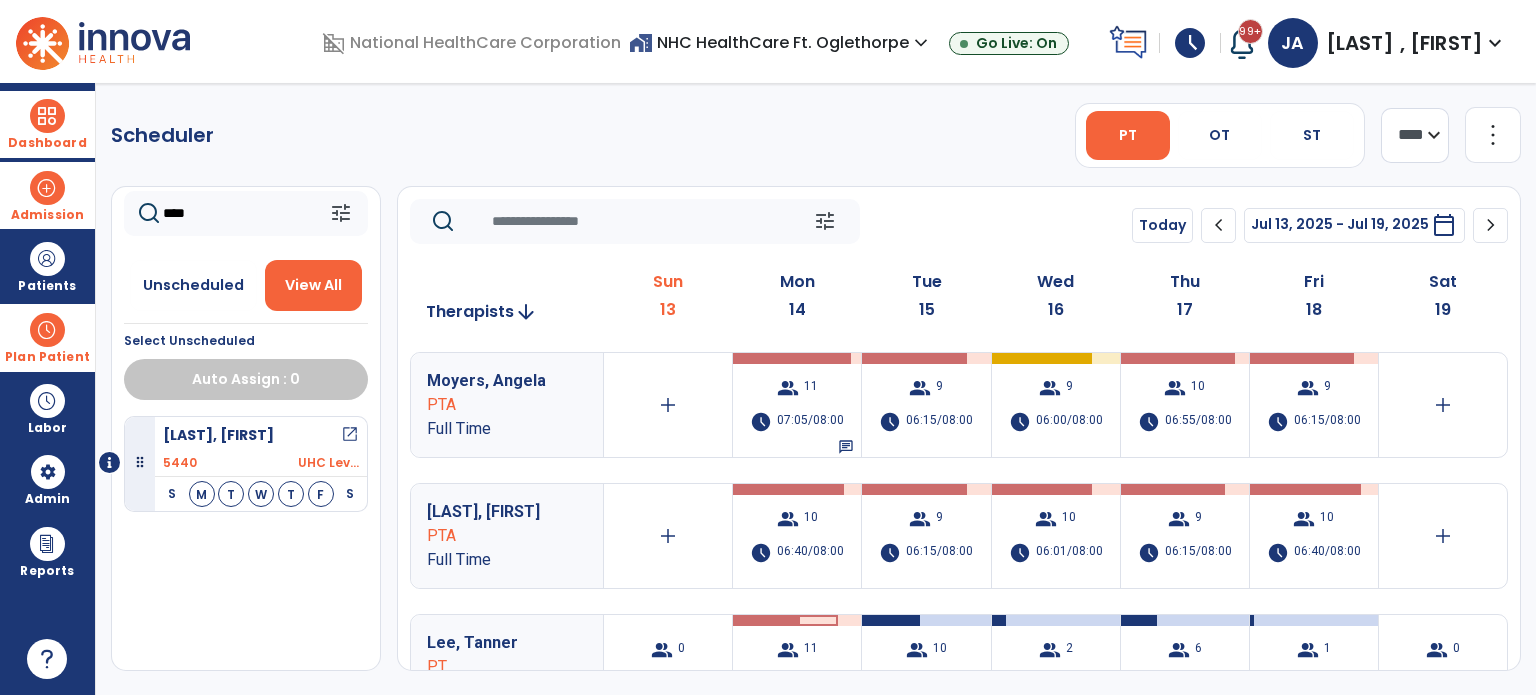 drag, startPoint x: 220, startPoint y: 218, endPoint x: 68, endPoint y: 226, distance: 152.21039 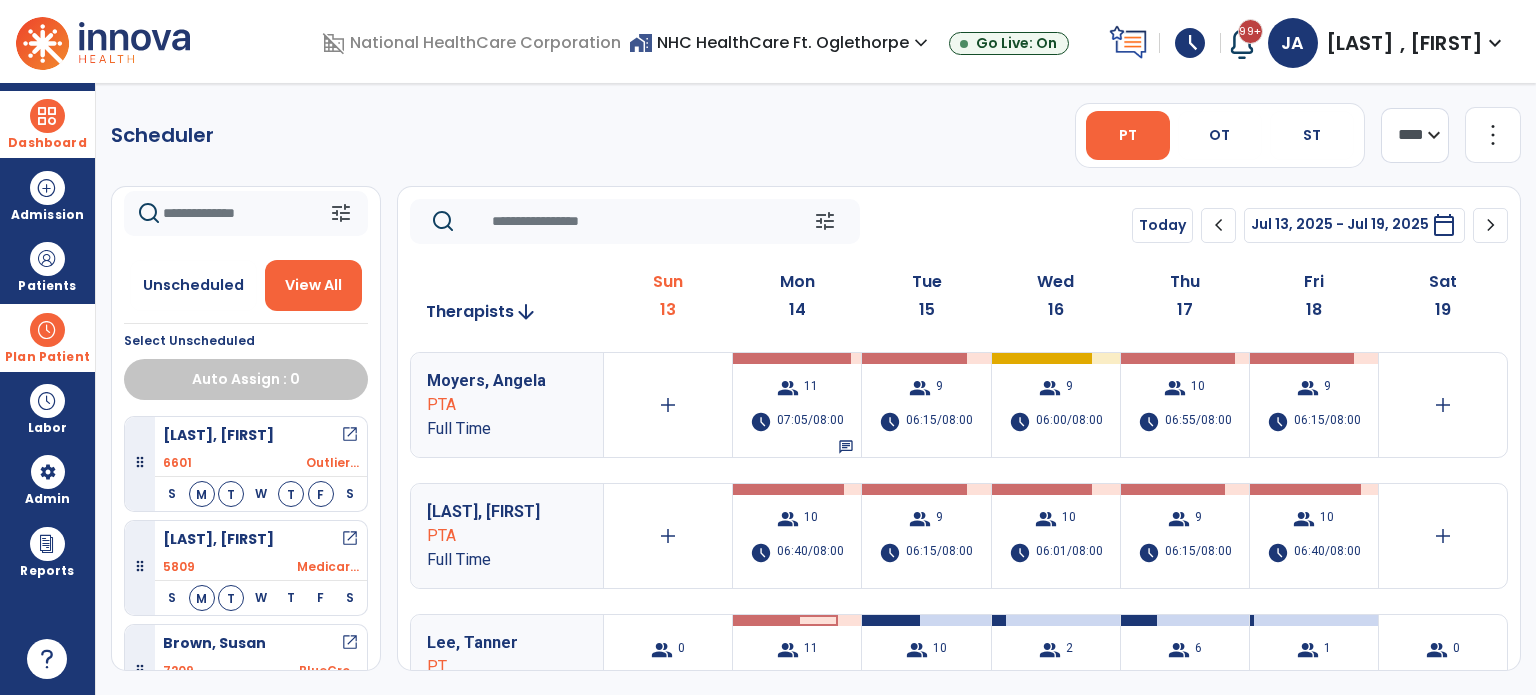 type 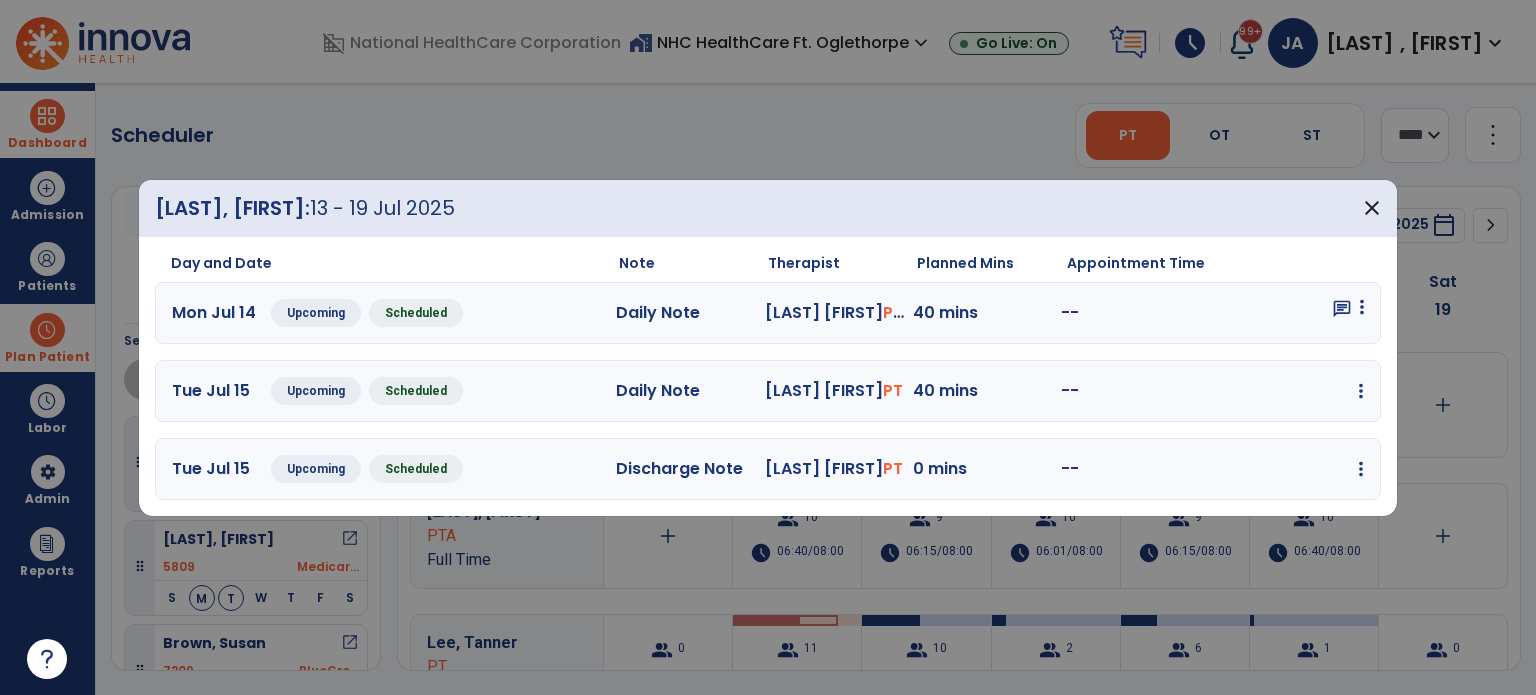 click at bounding box center [1362, 307] 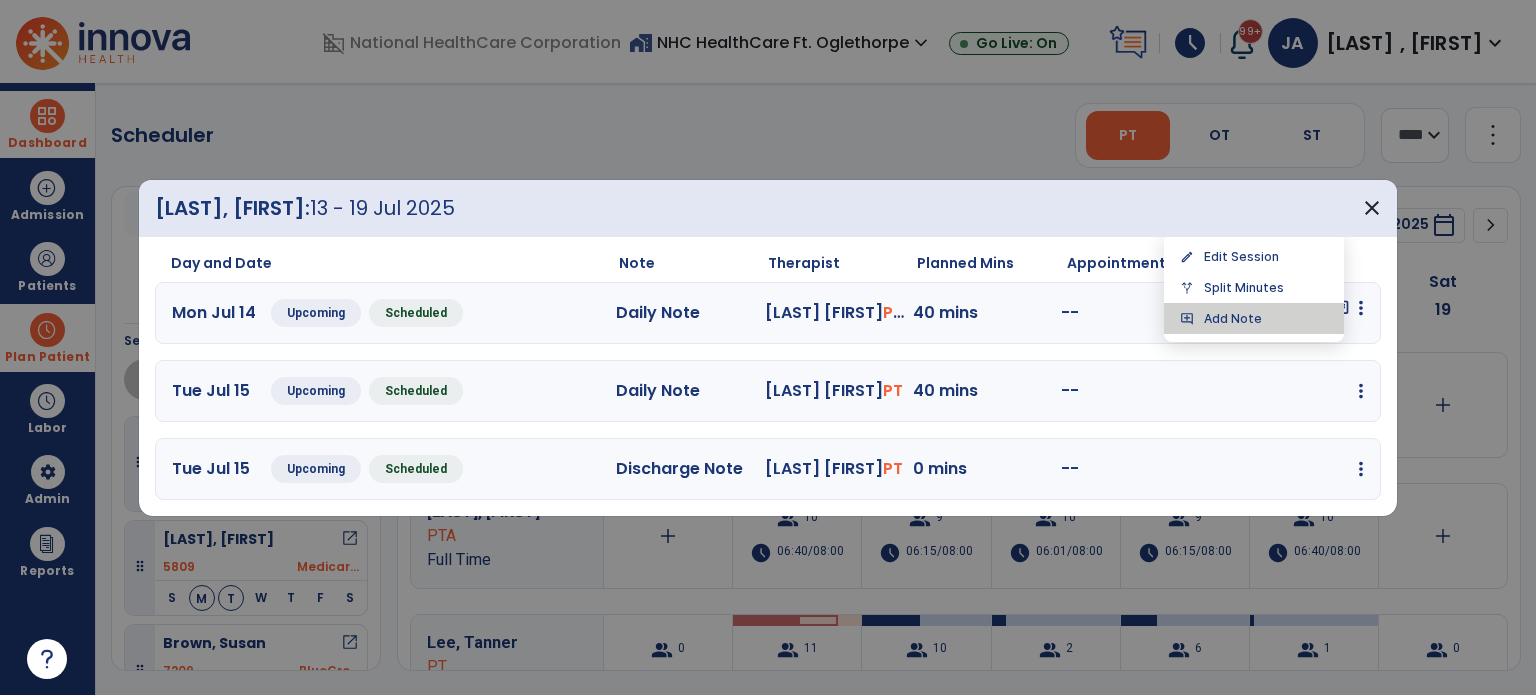 click on "add_comment  Add Note" at bounding box center (1254, 318) 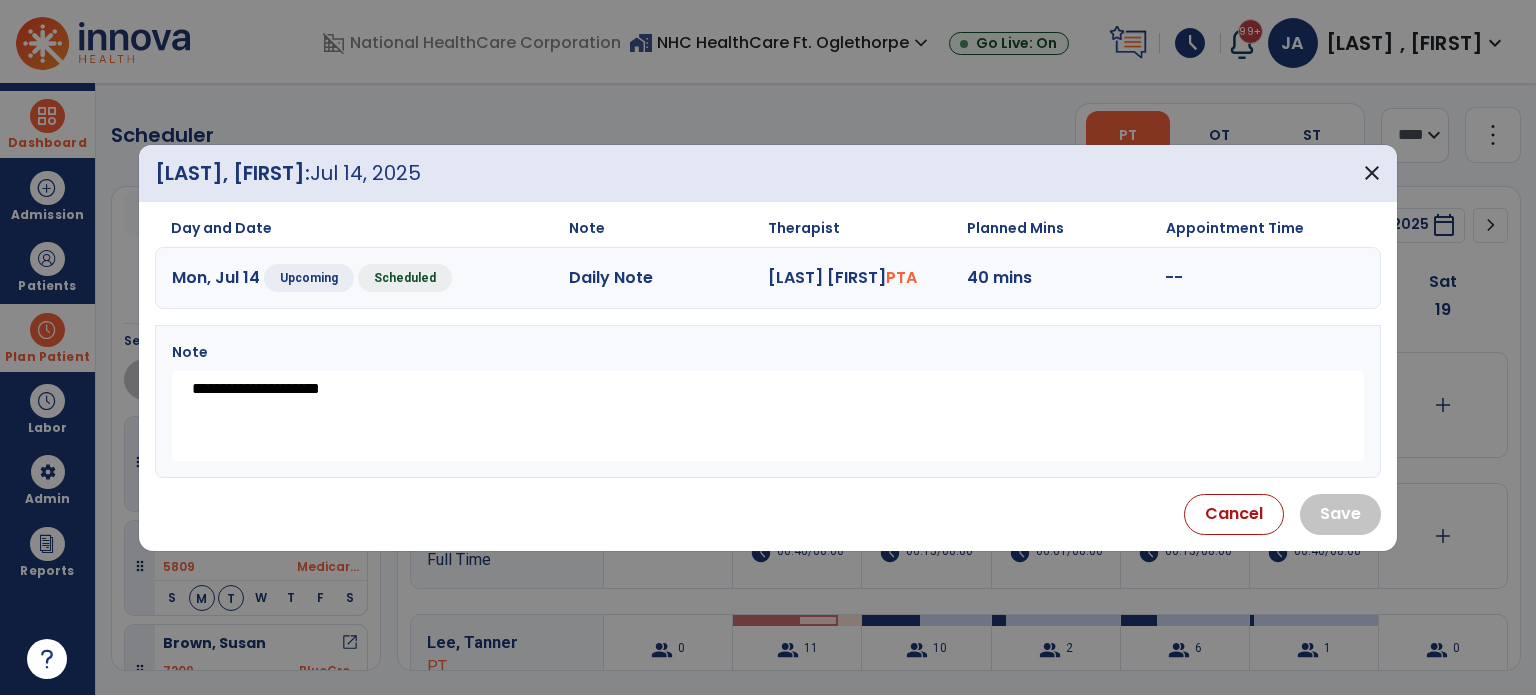 click on "**********" at bounding box center (768, 416) 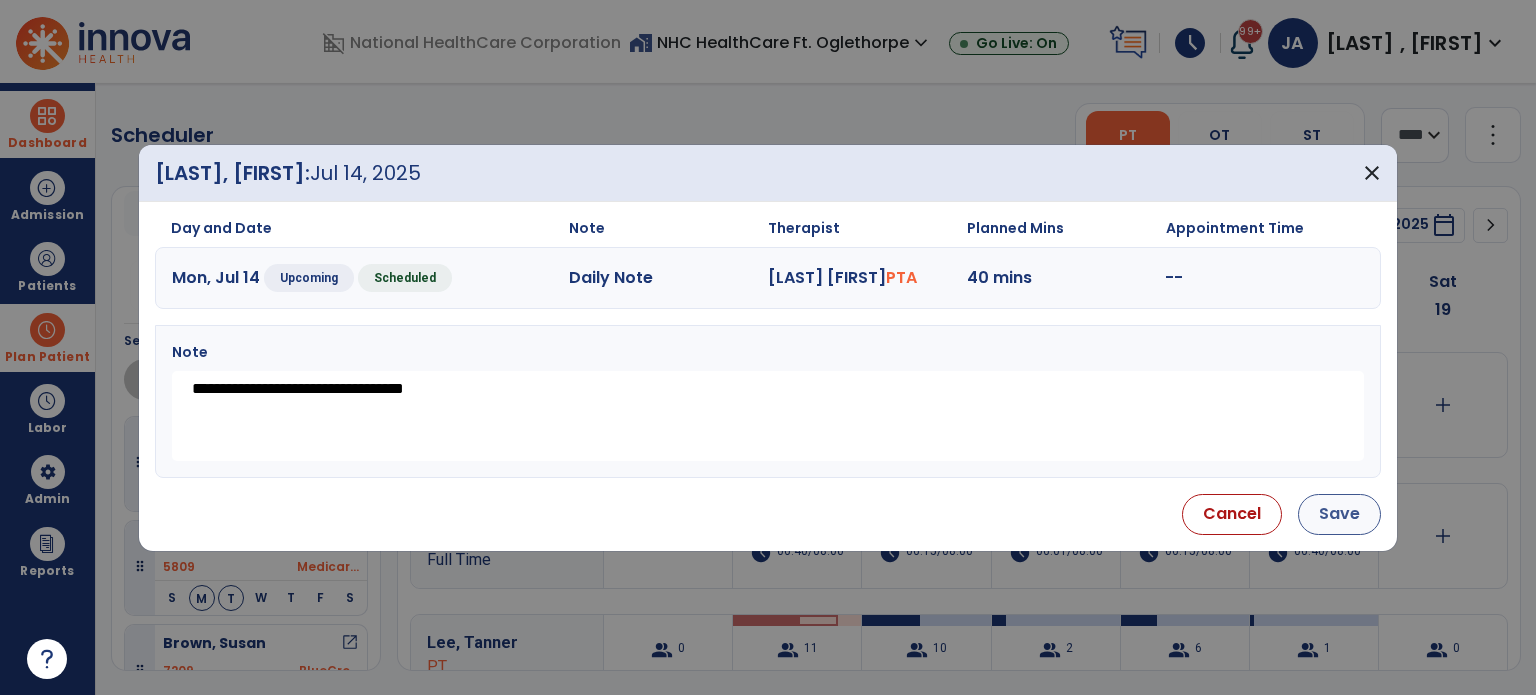 type on "**********" 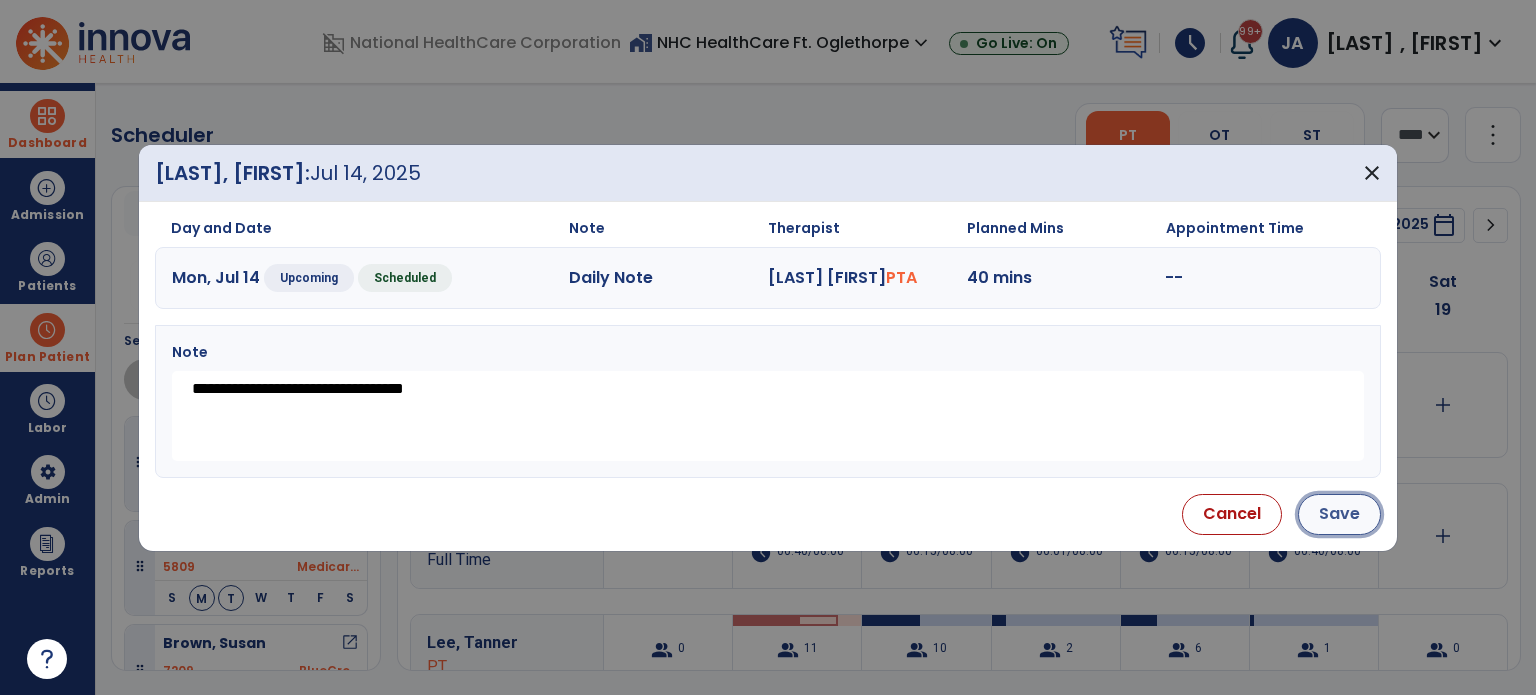 click on "Save" at bounding box center [1339, 514] 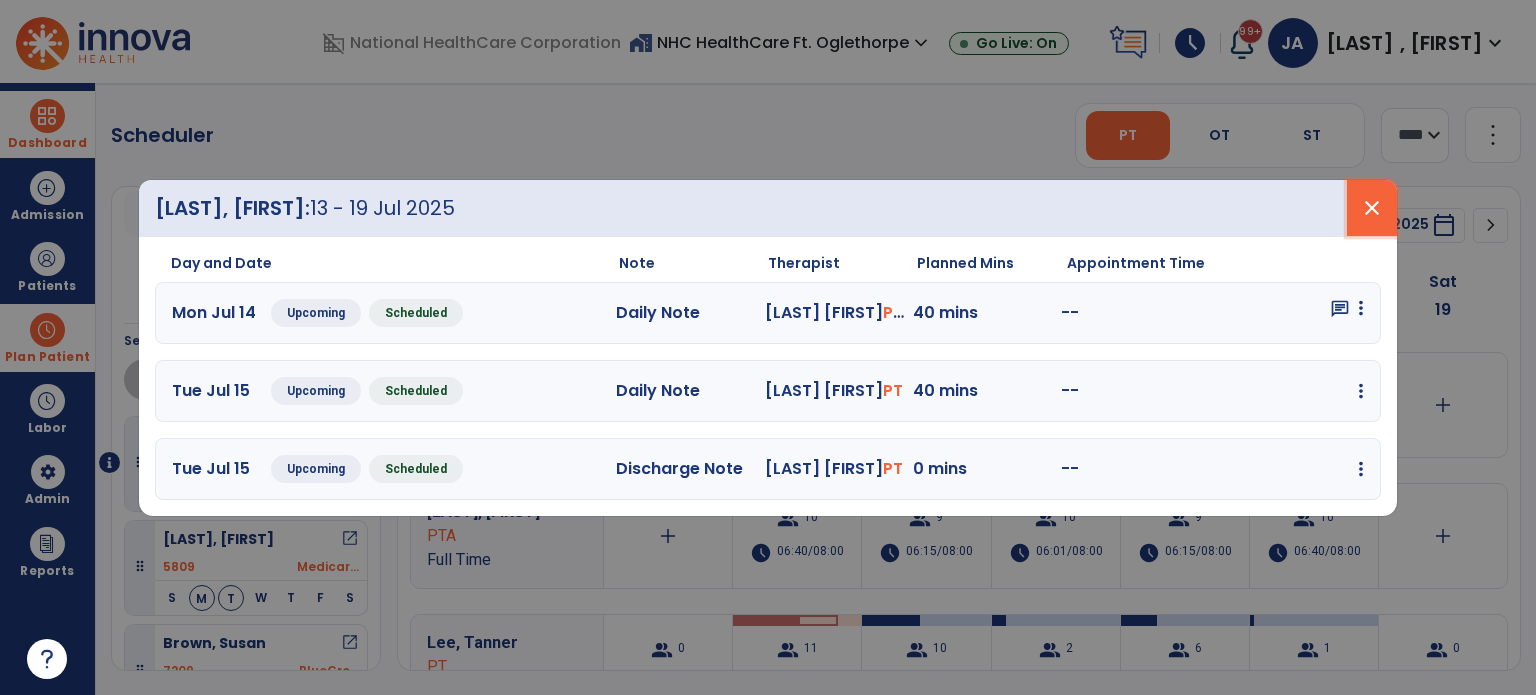 click on "close" at bounding box center (1372, 208) 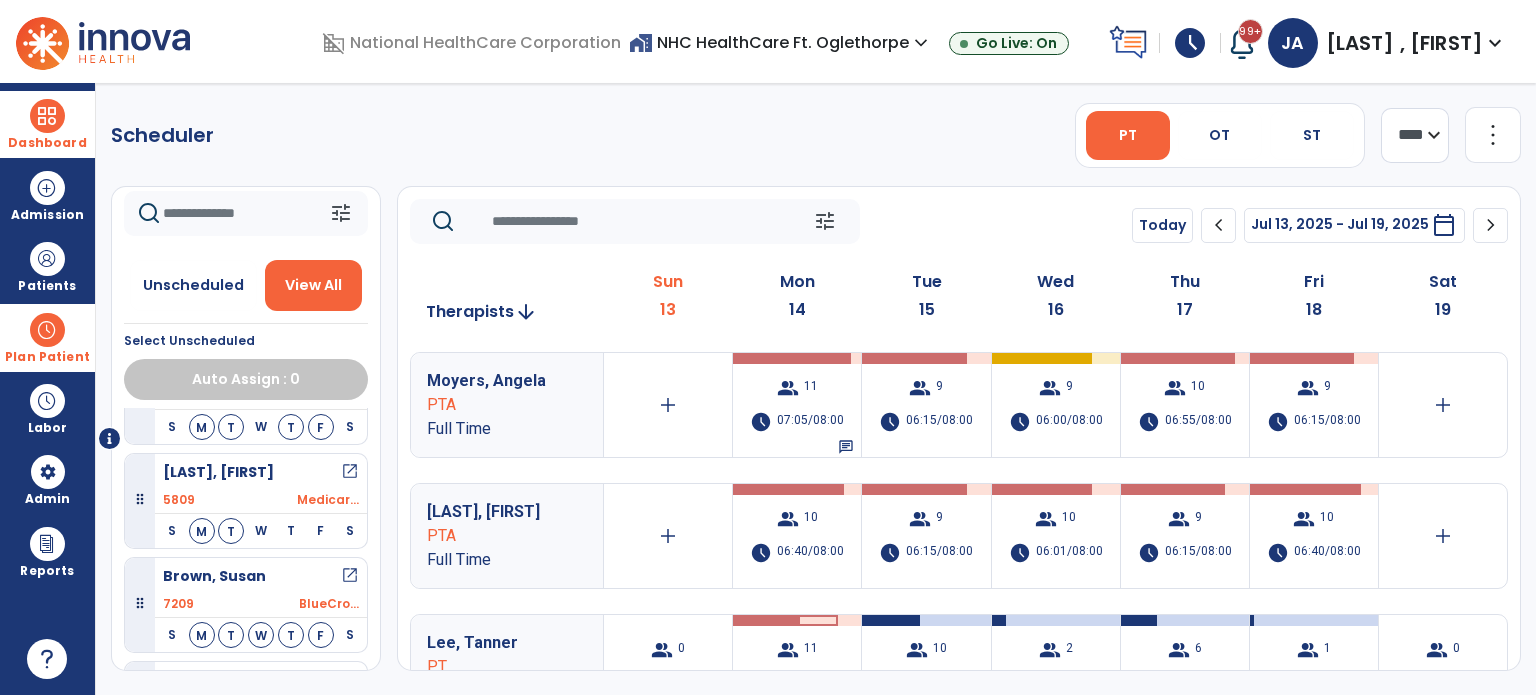 scroll, scrollTop: 100, scrollLeft: 0, axis: vertical 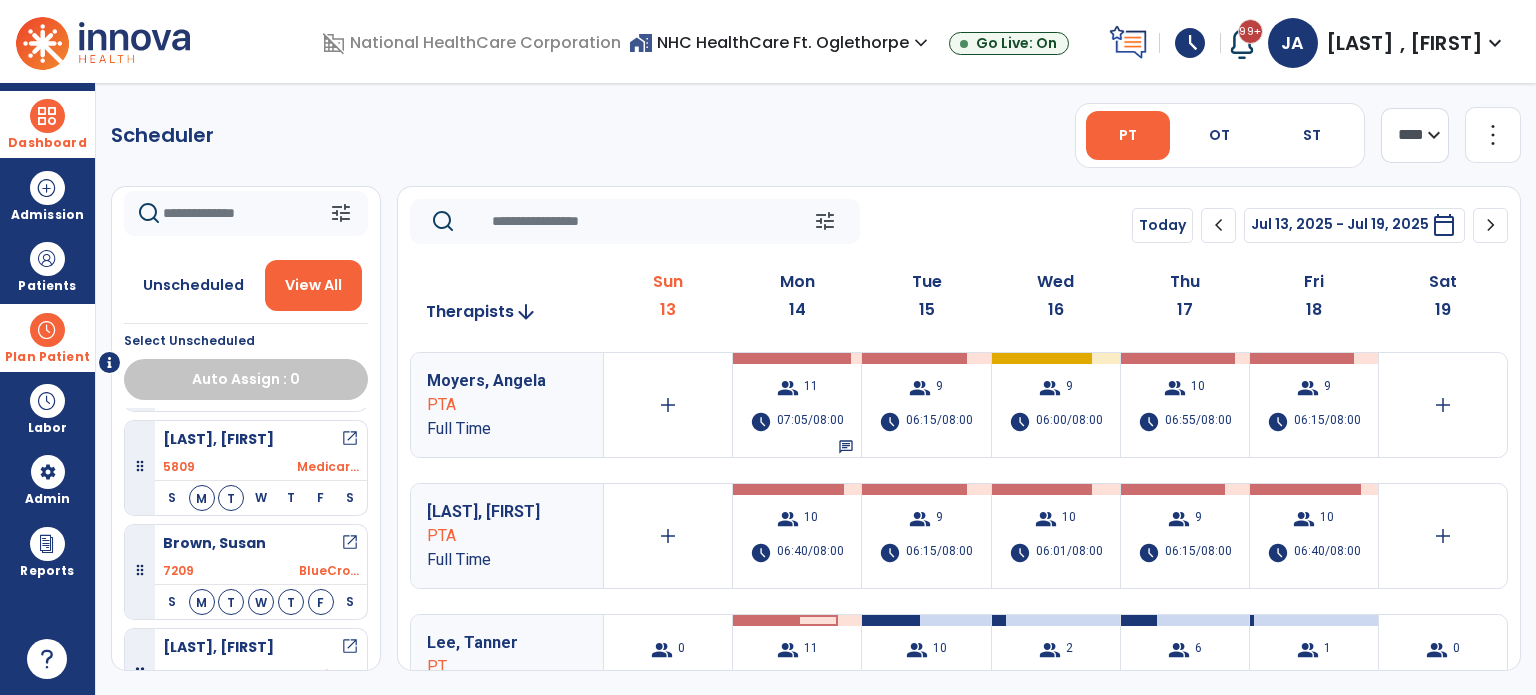 click on "open_in_new" at bounding box center [350, 543] 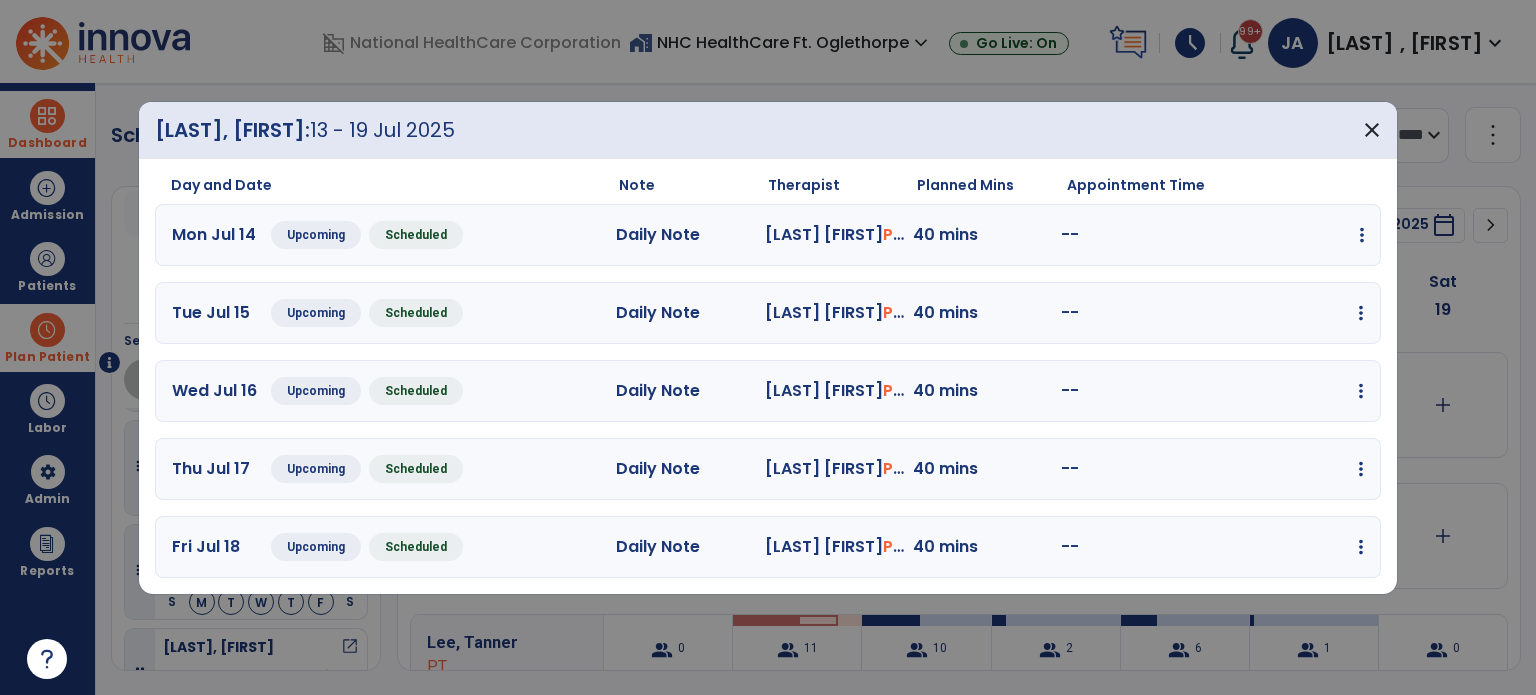 click at bounding box center [1362, 235] 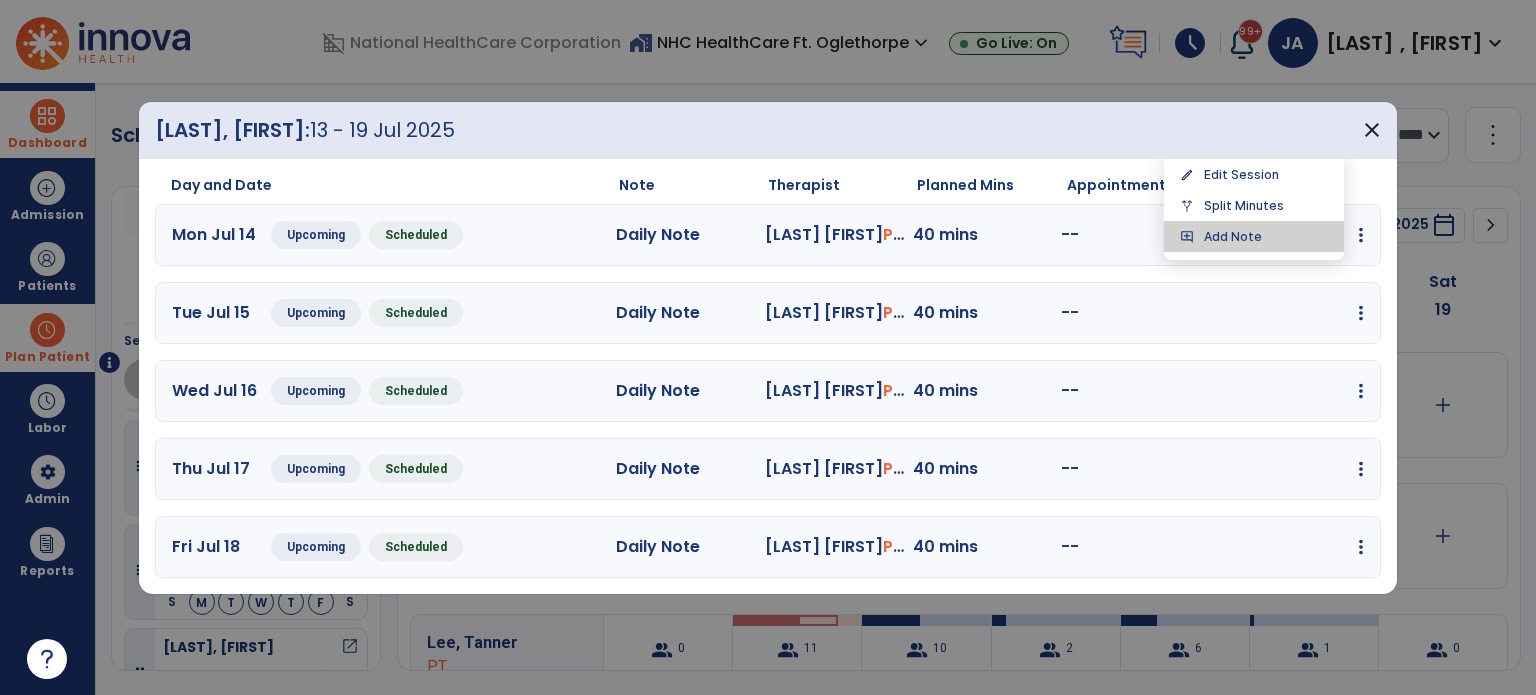 click on "add_comment  Add Note" at bounding box center [1254, 236] 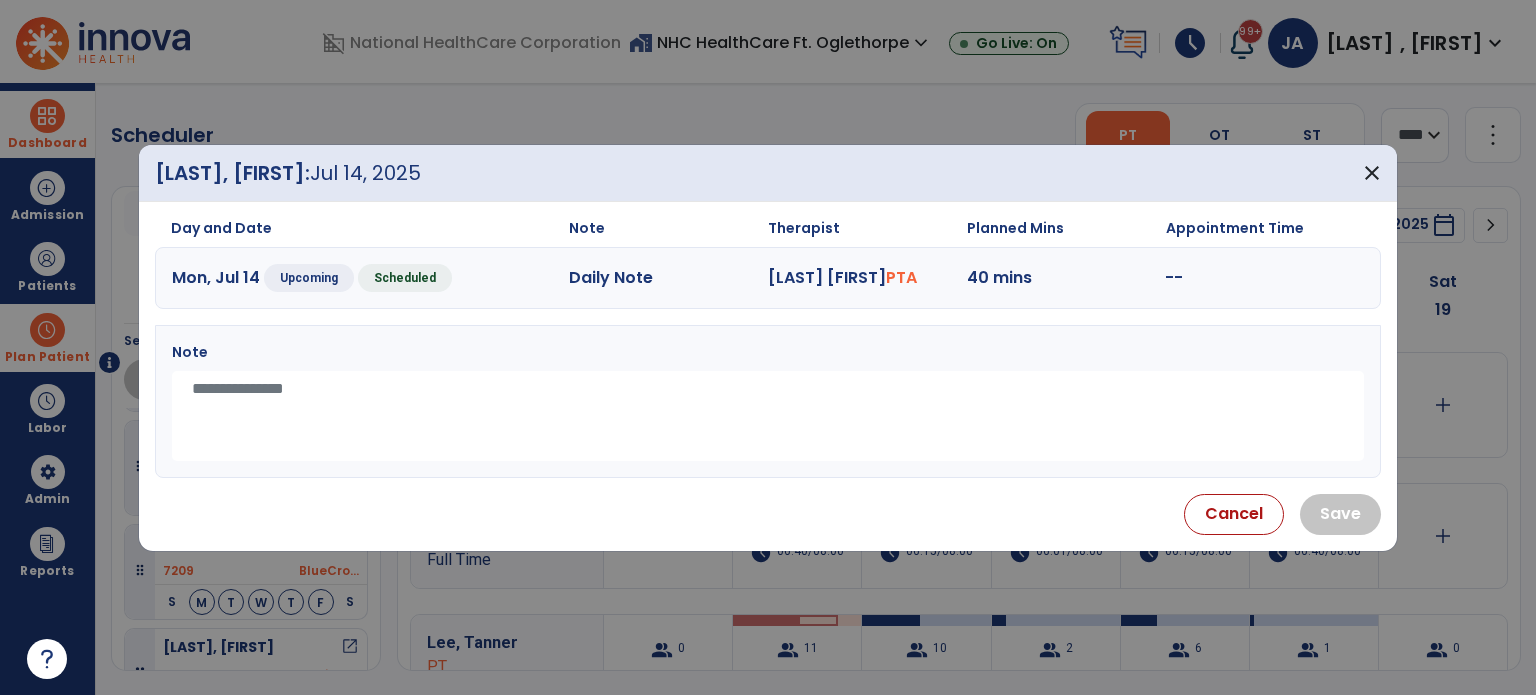 click at bounding box center [768, 416] 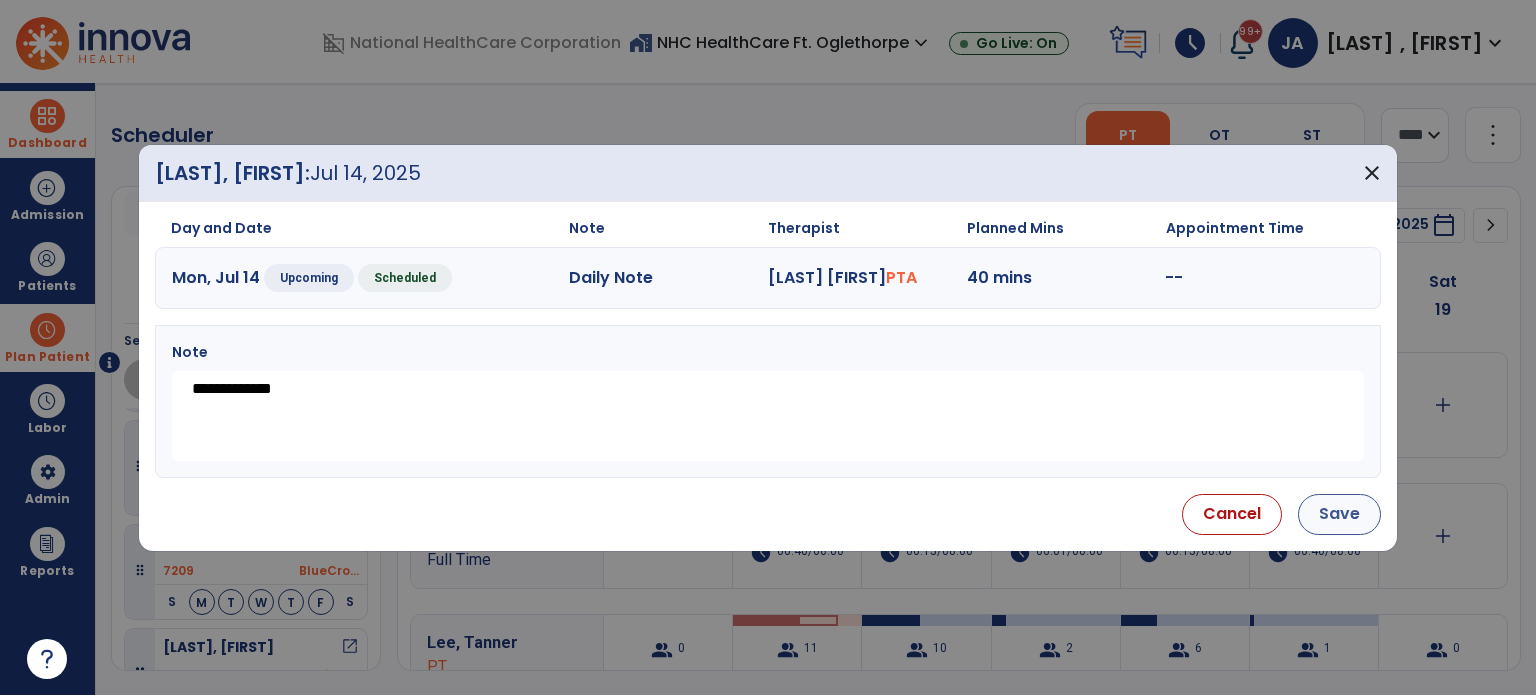 type on "**********" 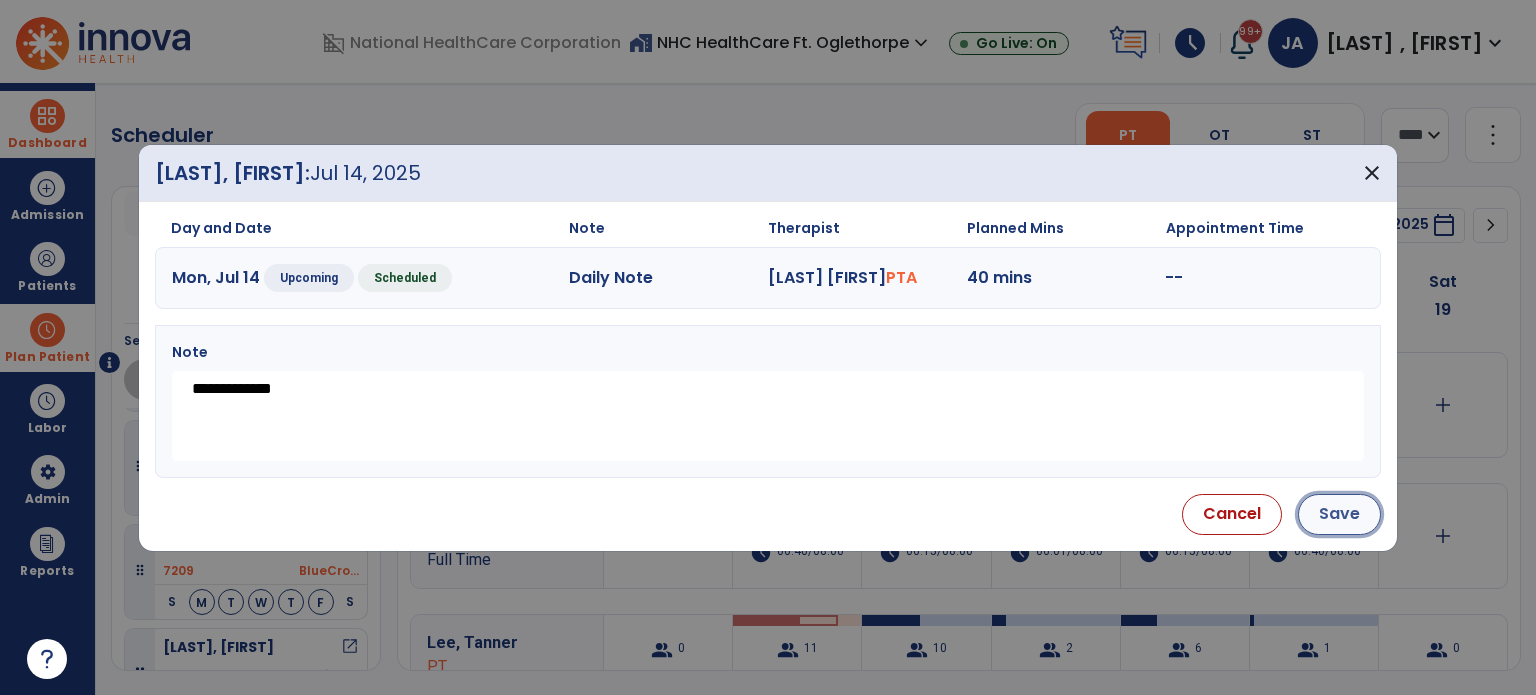 click on "Save" at bounding box center [1339, 514] 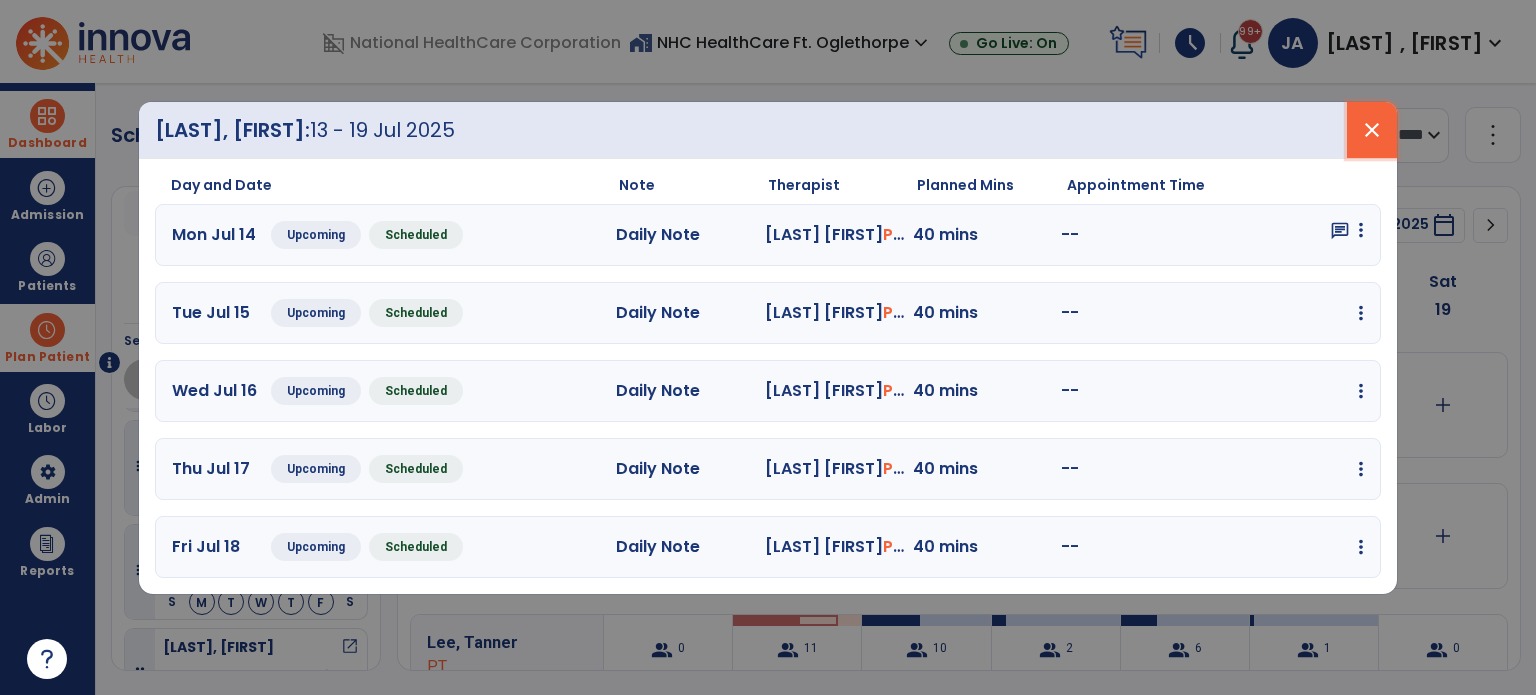 click on "close" at bounding box center (1372, 130) 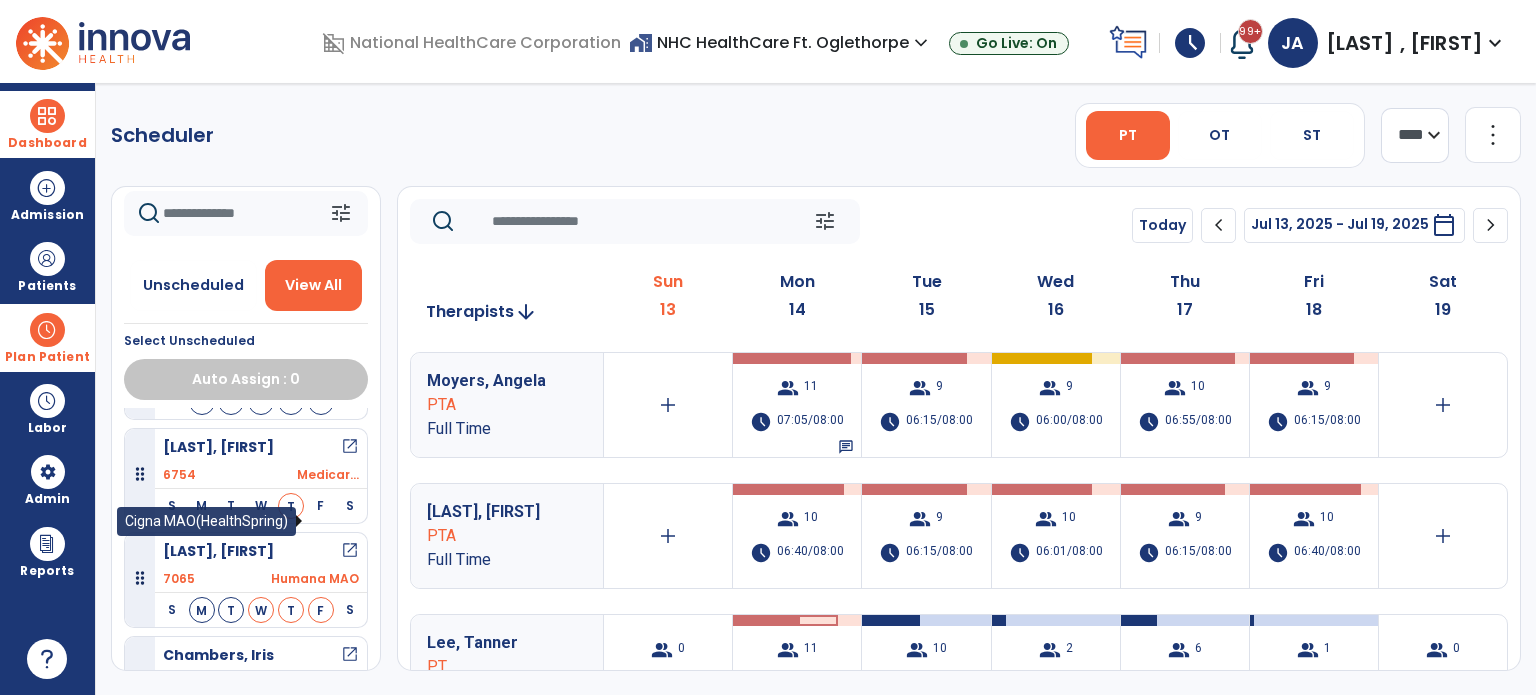 scroll, scrollTop: 600, scrollLeft: 0, axis: vertical 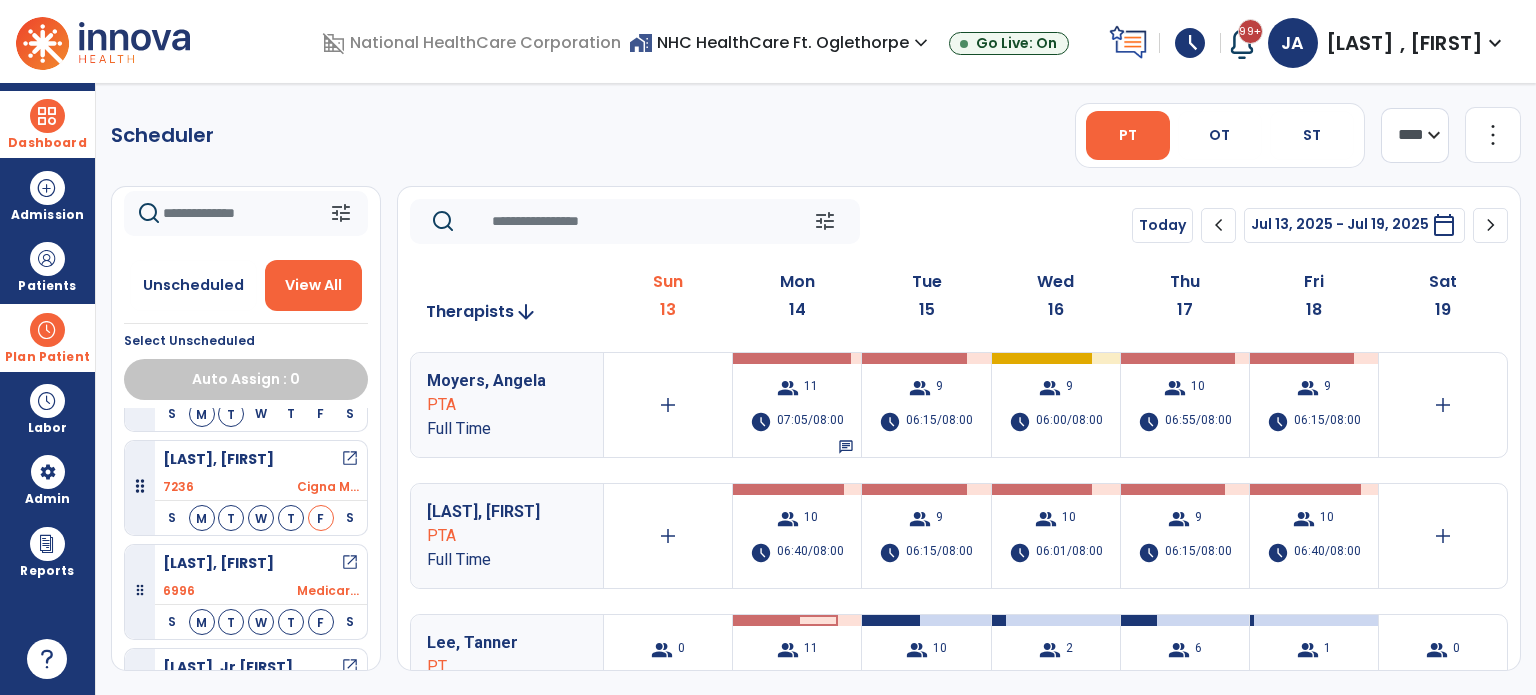 click on "open_in_new" at bounding box center [350, 459] 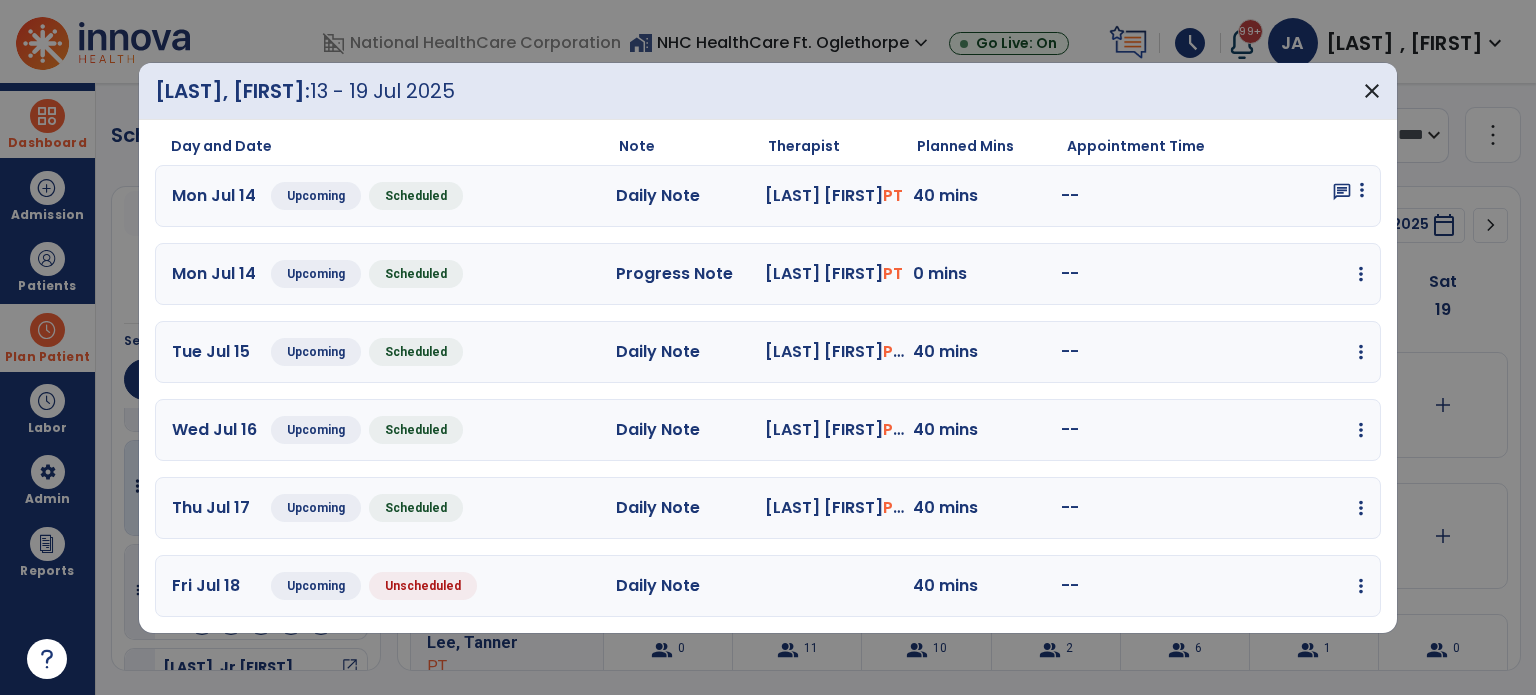 click at bounding box center [1362, 190] 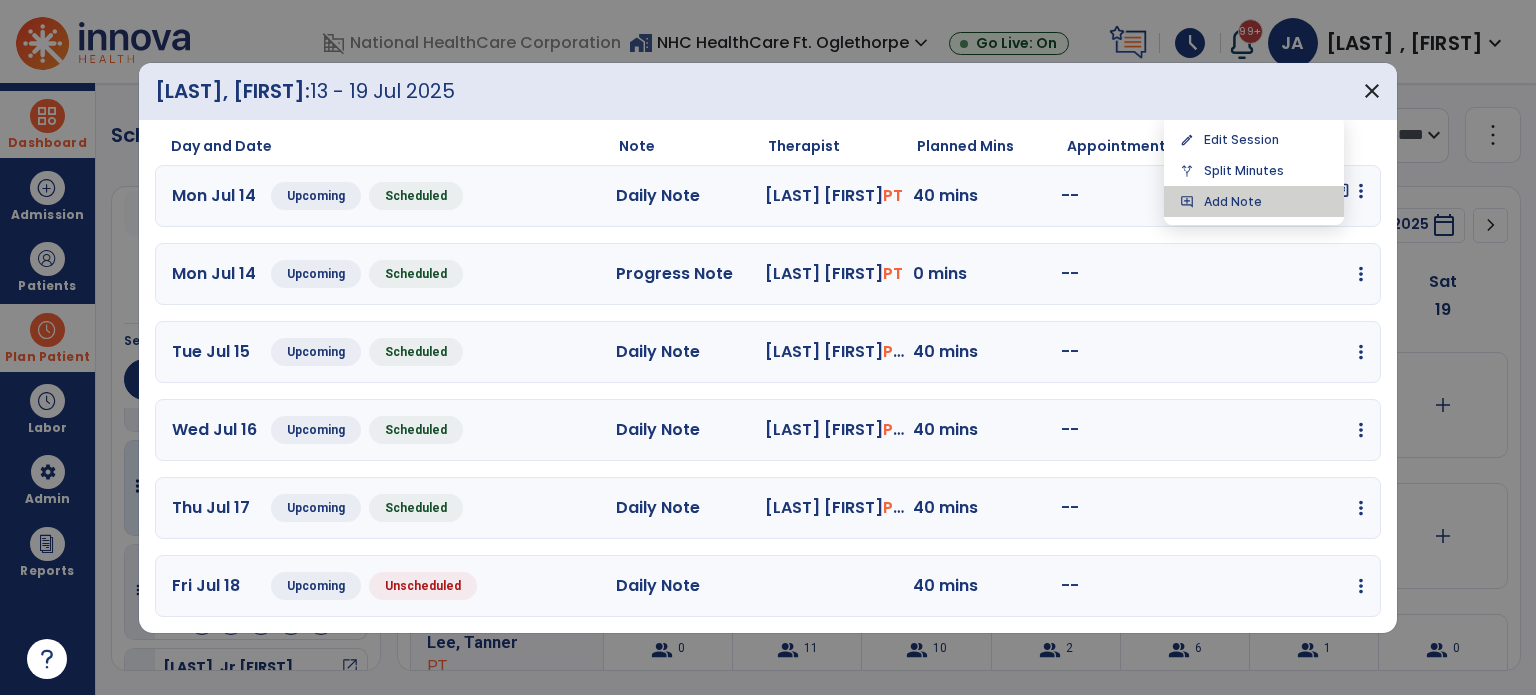 click on "add_comment  Add Note" at bounding box center [1254, 201] 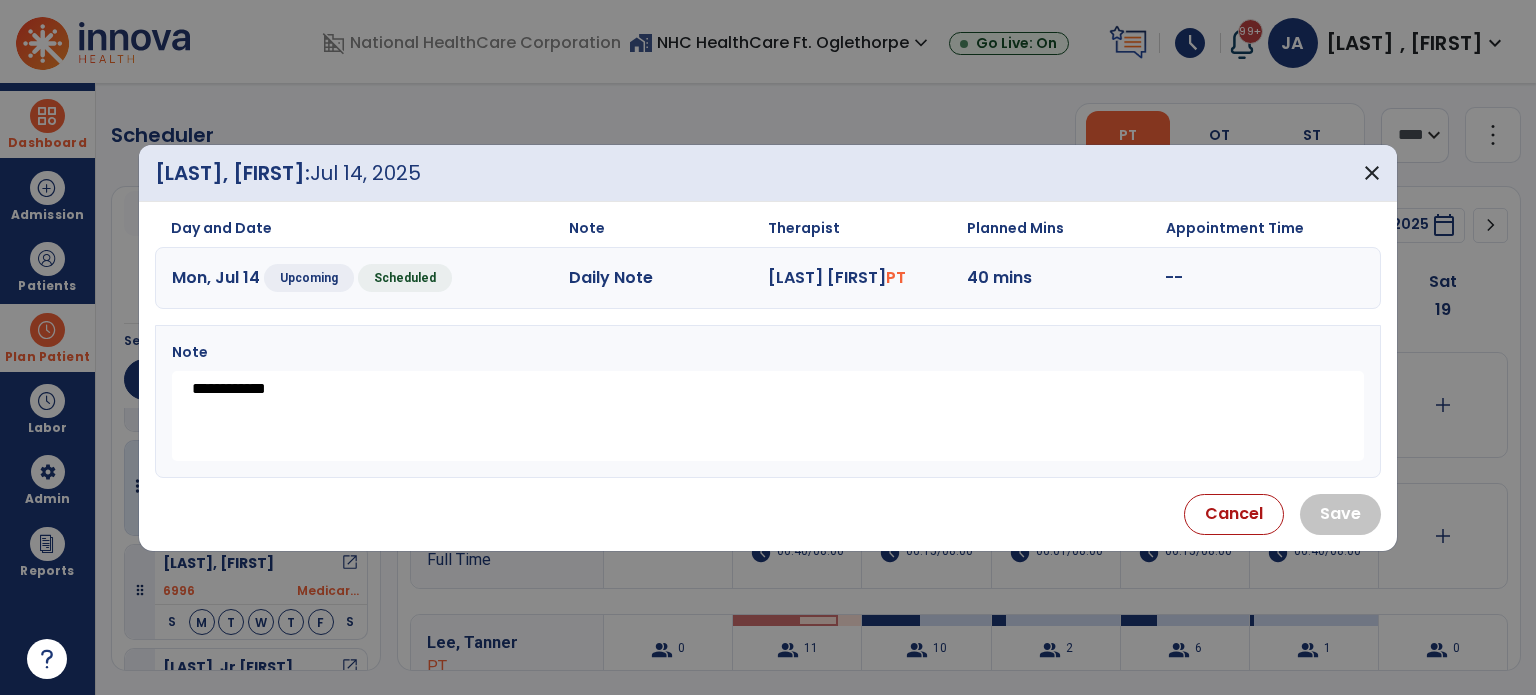 click on "Note" at bounding box center (768, 352) 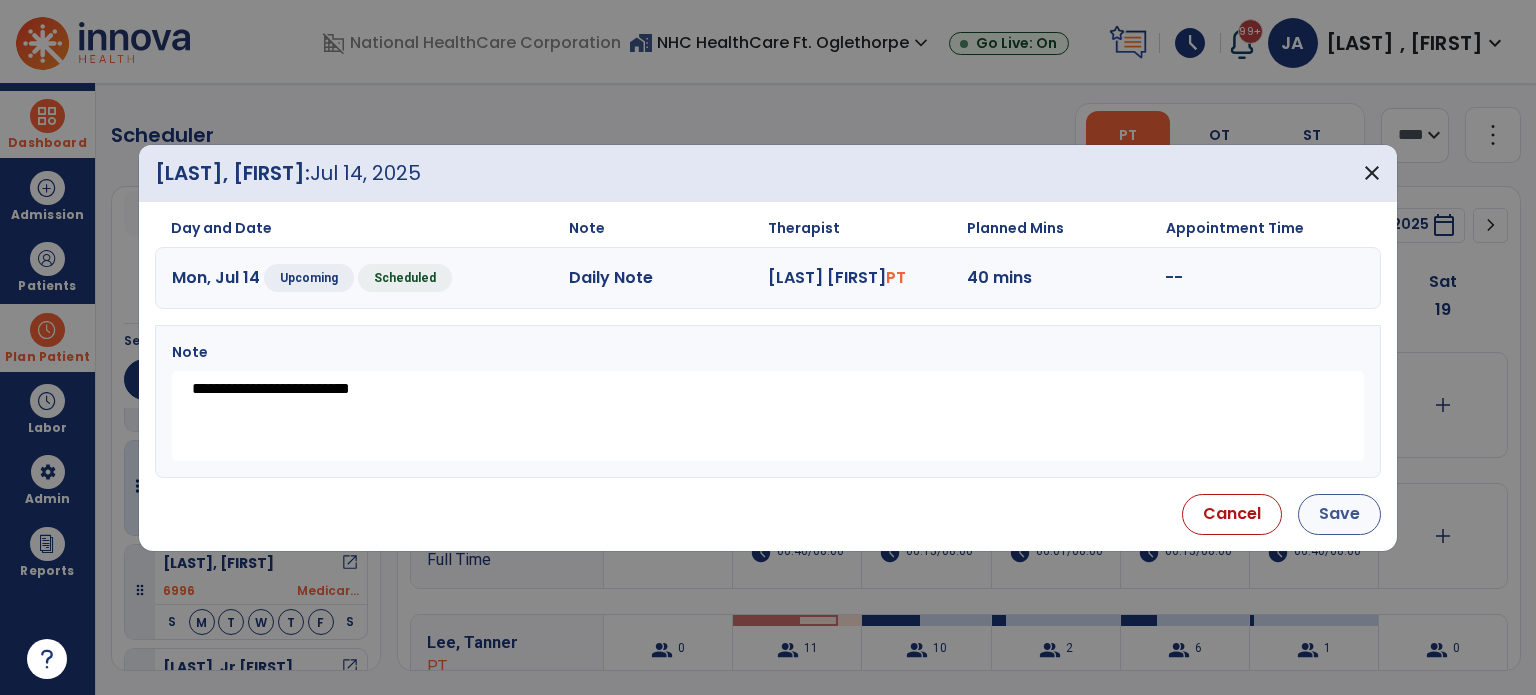 type on "**********" 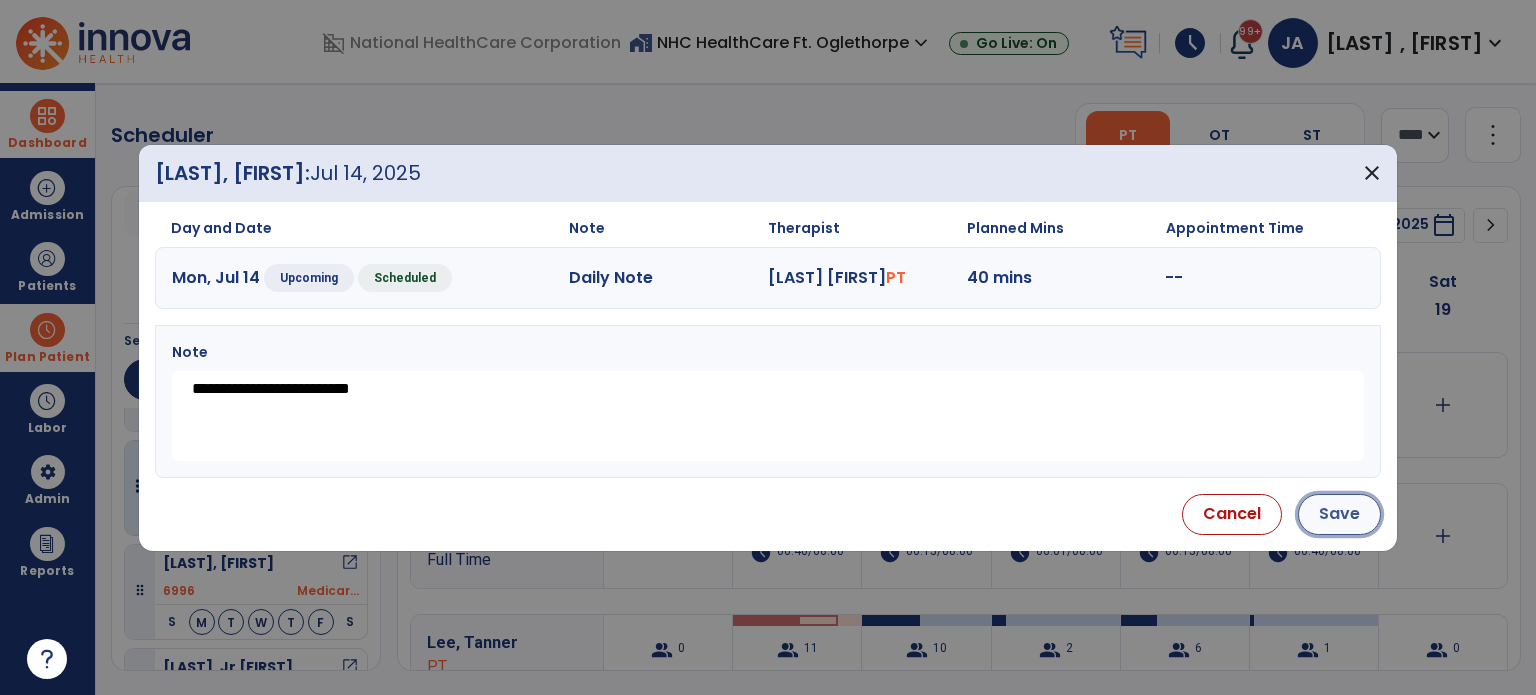 click on "Save" at bounding box center [1339, 514] 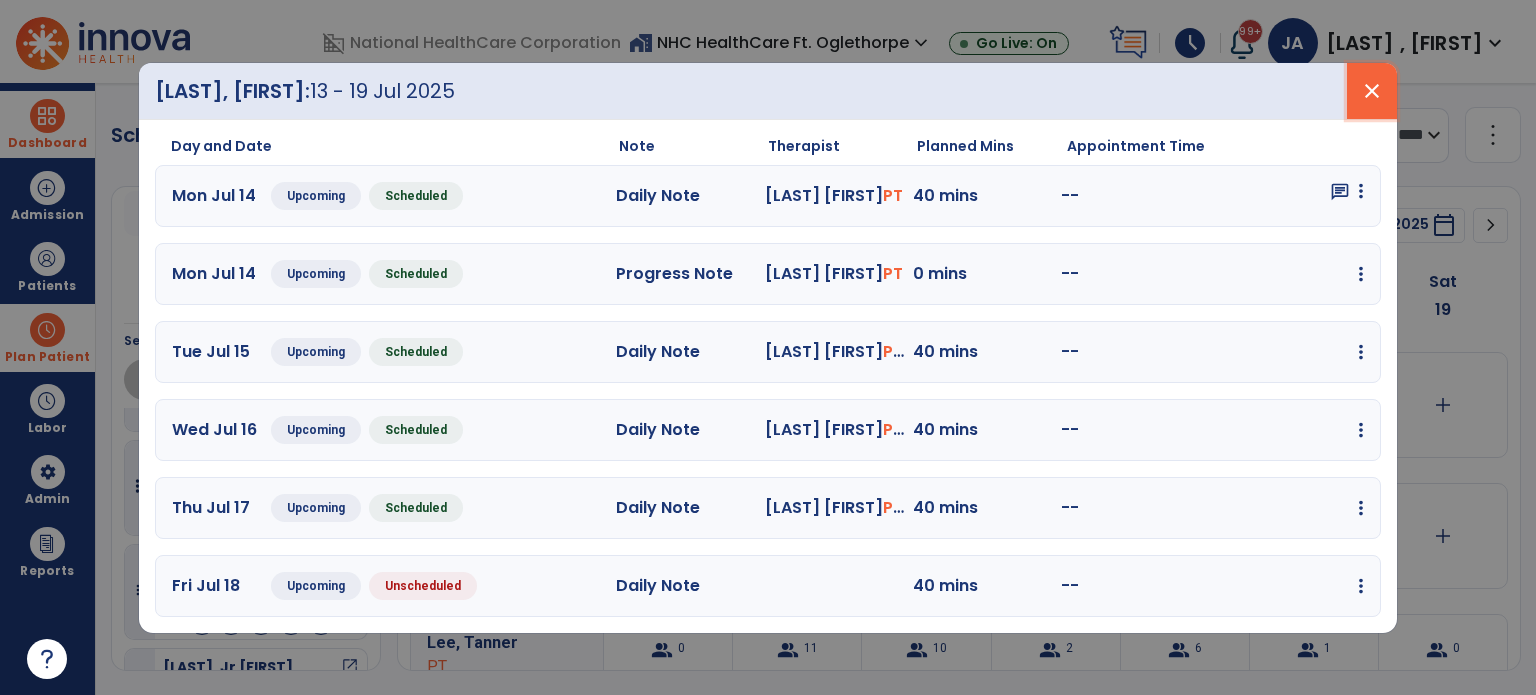 click on "close" at bounding box center [1372, 91] 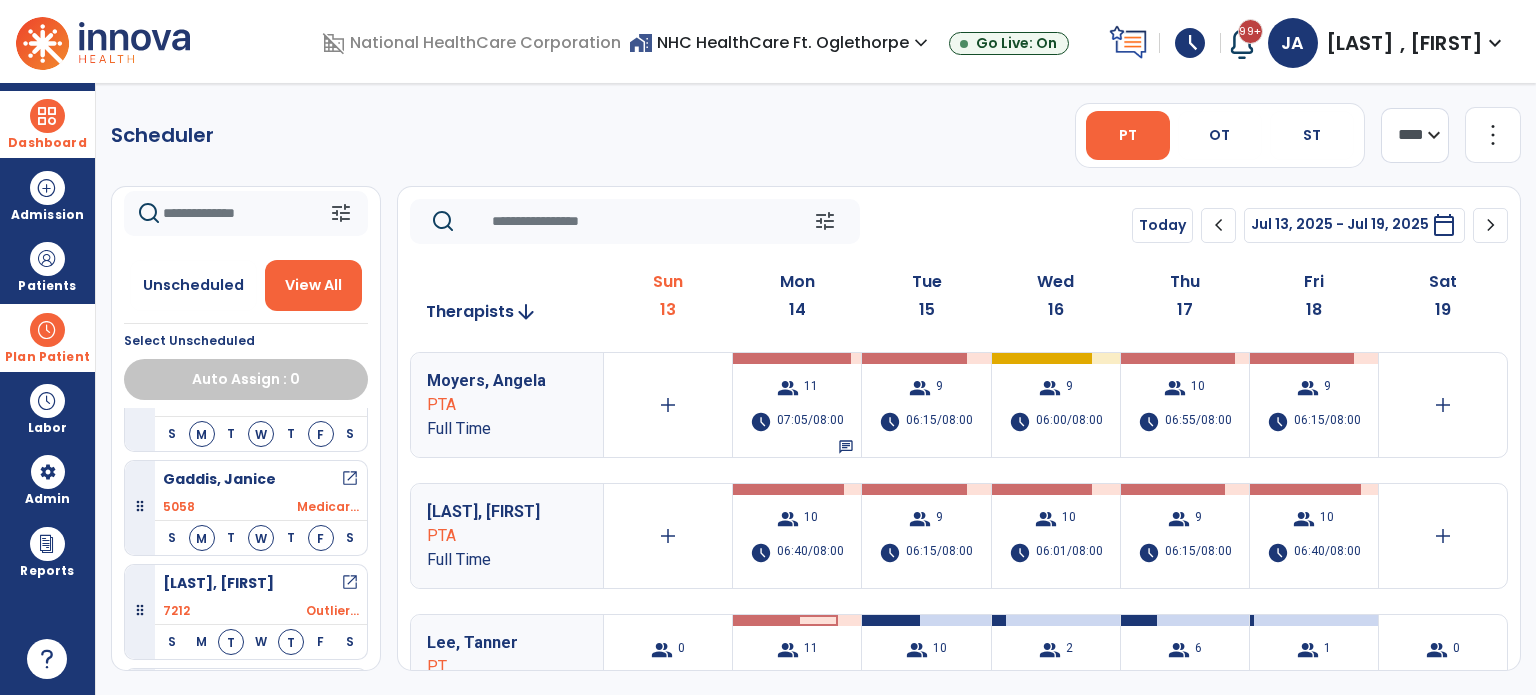 scroll, scrollTop: 1500, scrollLeft: 0, axis: vertical 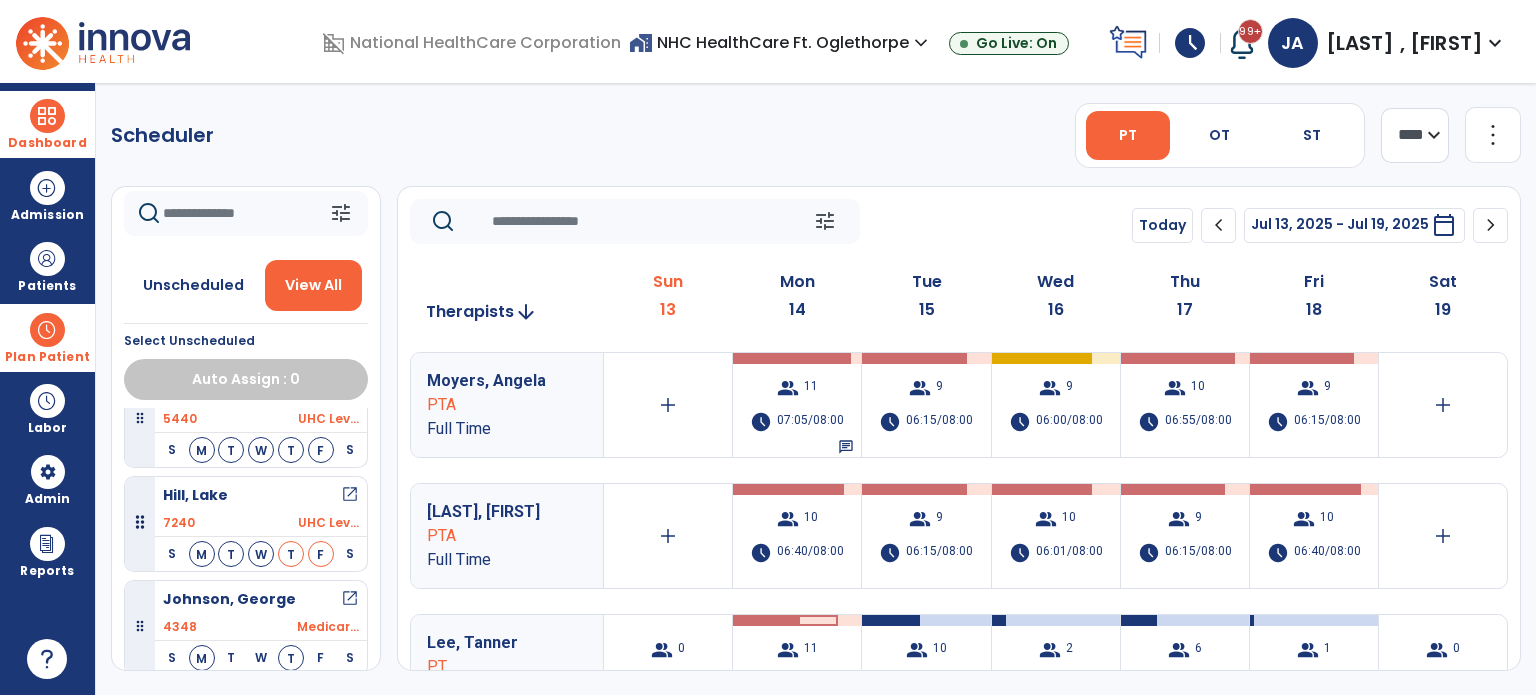click on "open_in_new" at bounding box center (350, 495) 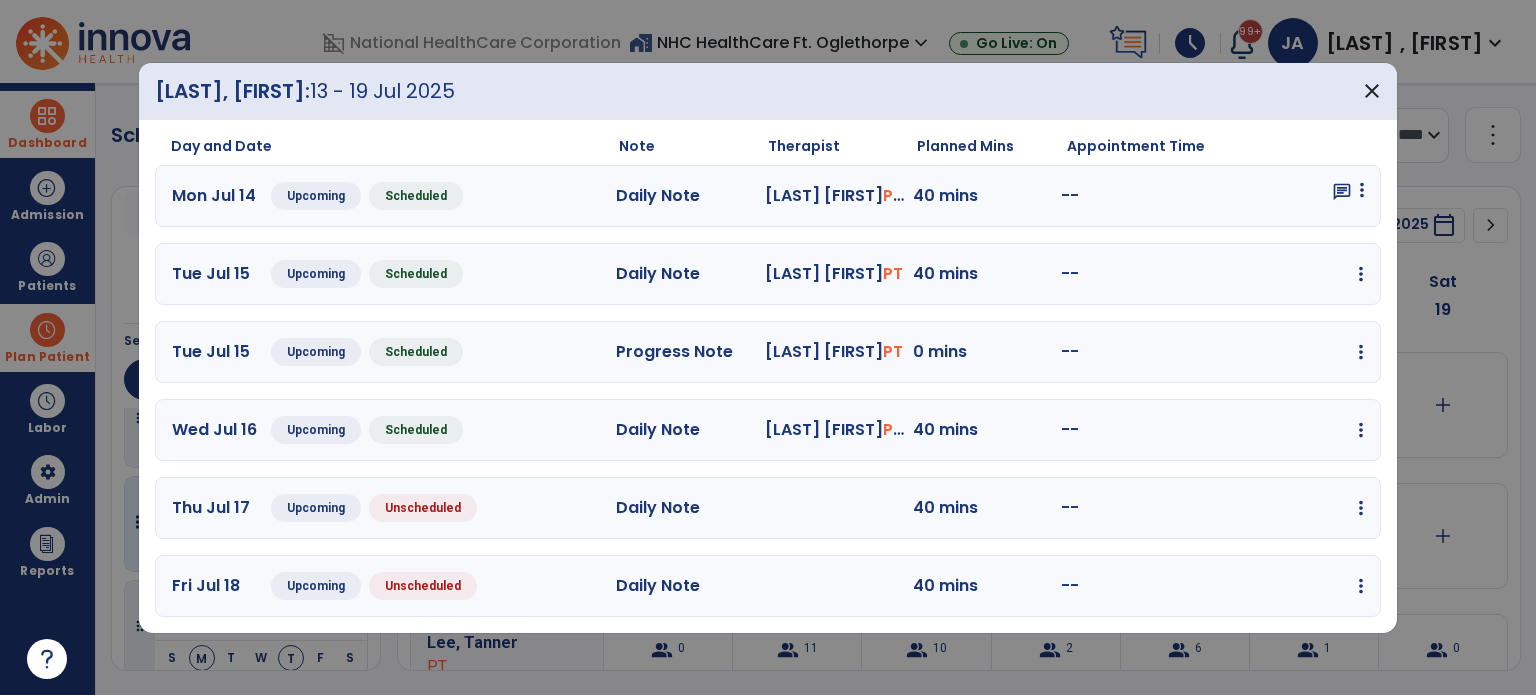 click at bounding box center (1362, 190) 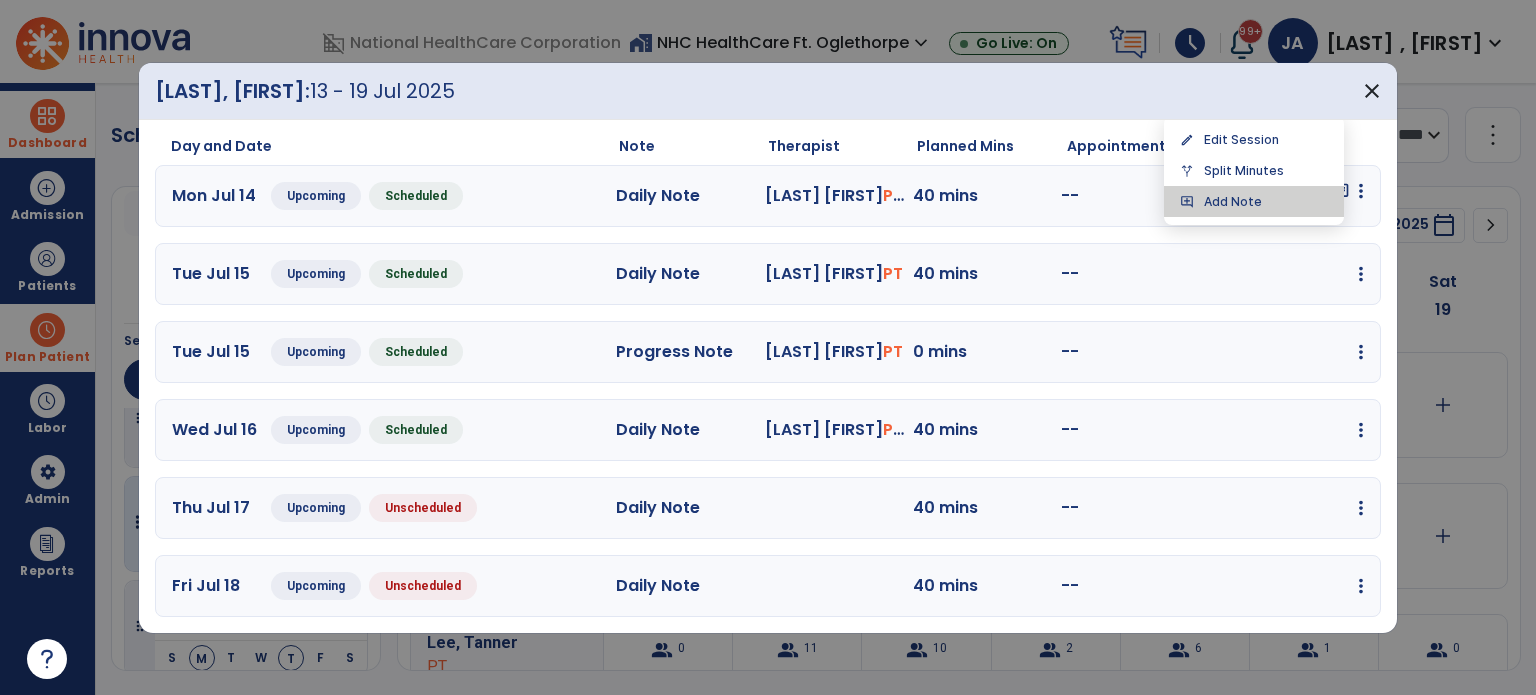 click on "add_comment  Add Note" at bounding box center (1254, 201) 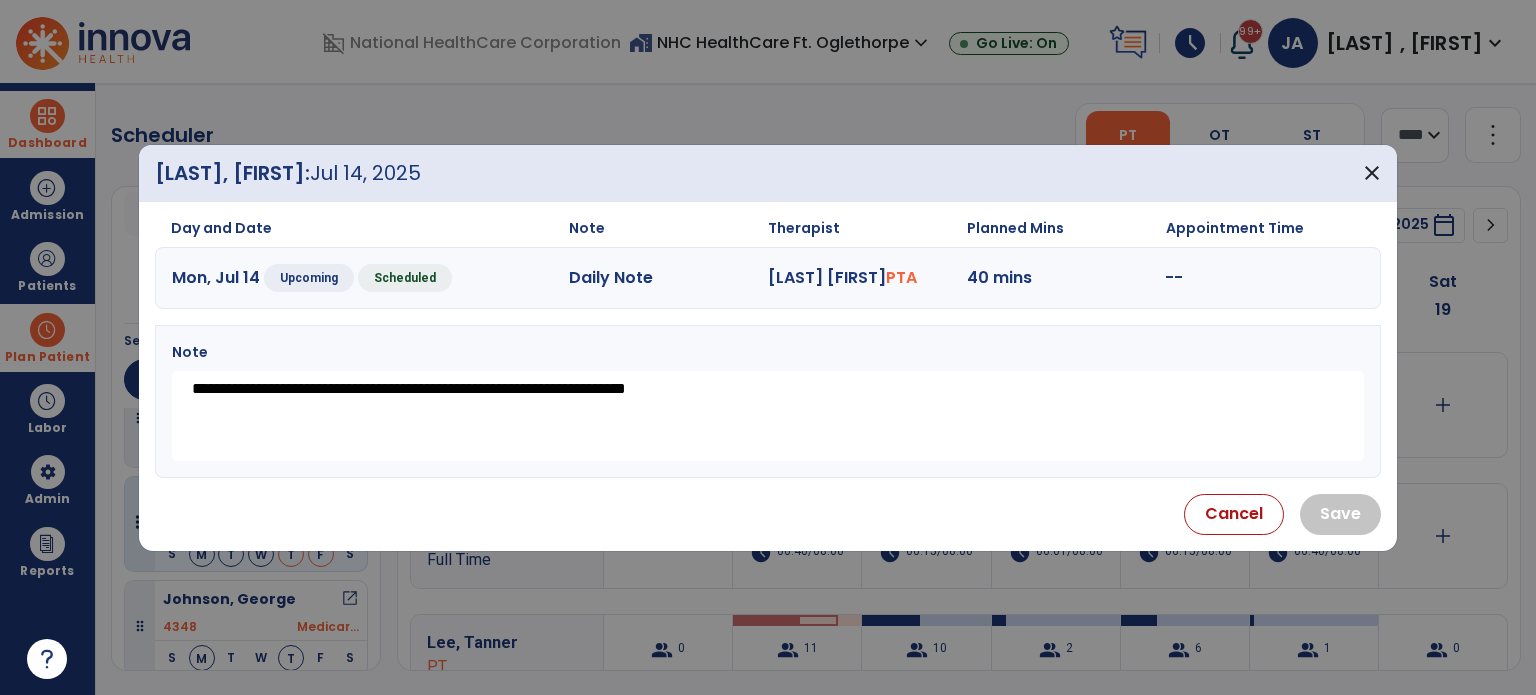 click on "**********" at bounding box center (768, 416) 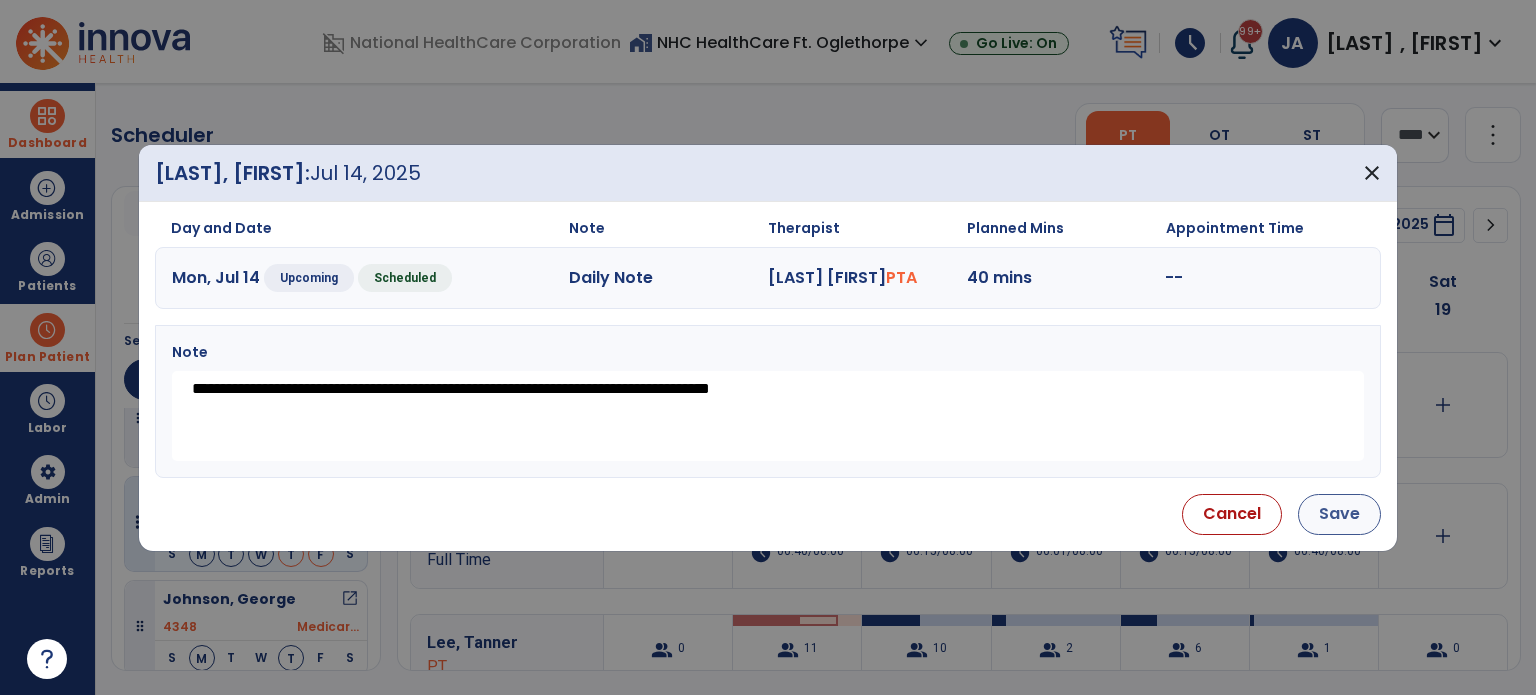 type on "**********" 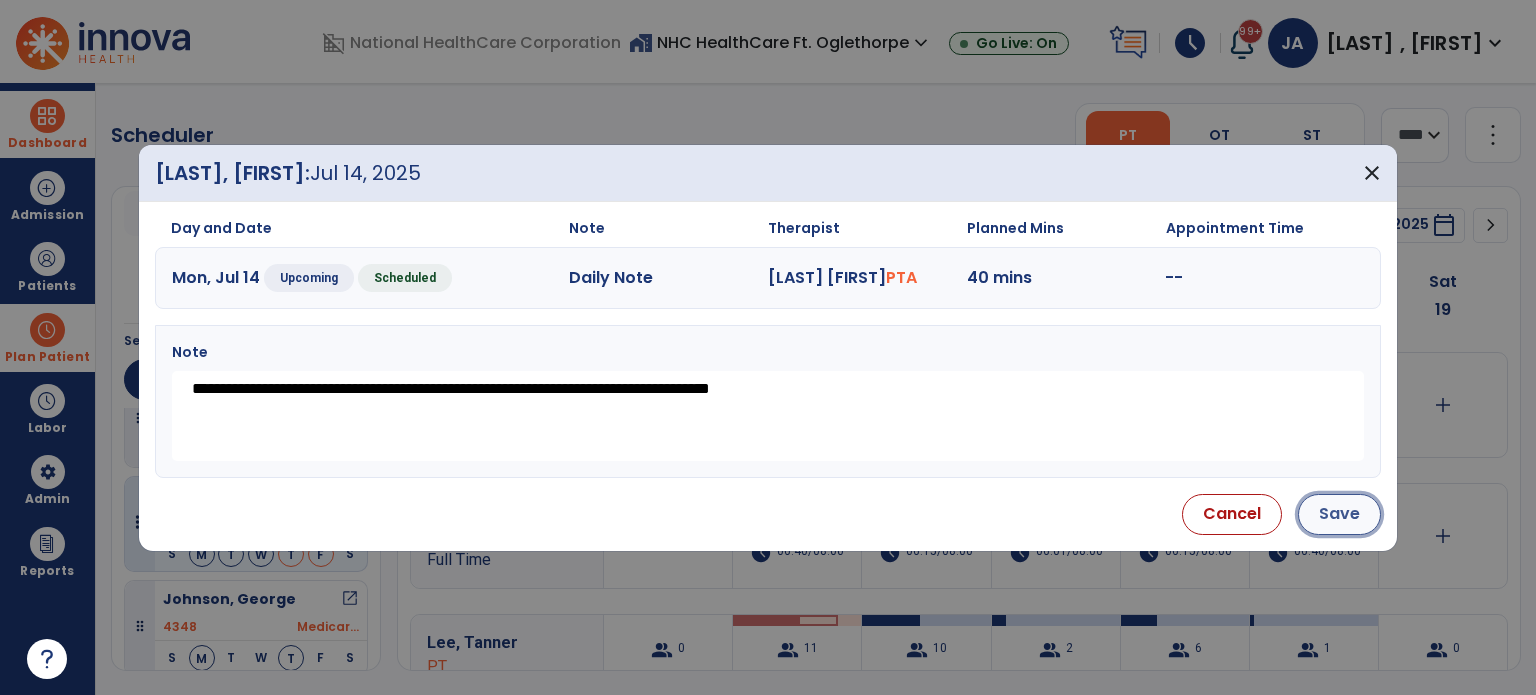 click on "Save" at bounding box center (1339, 514) 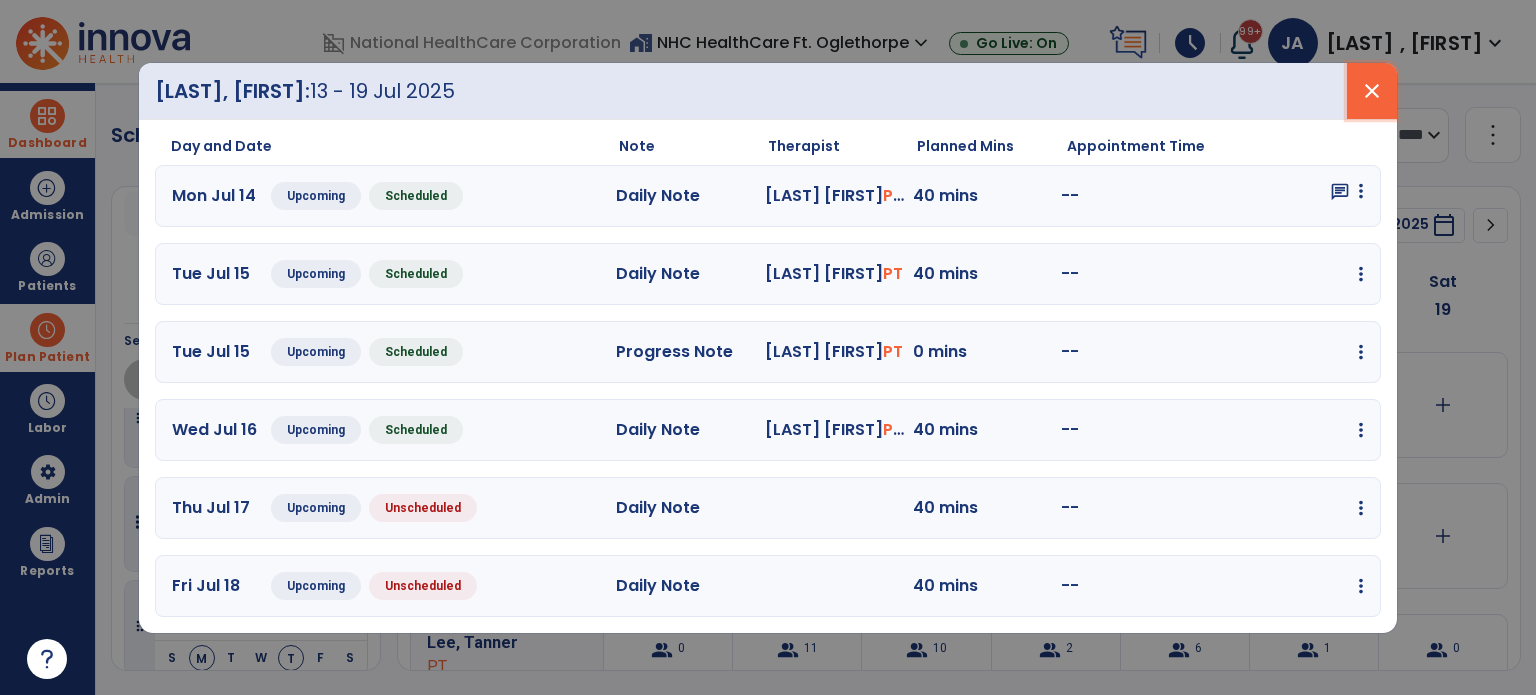 click on "close" at bounding box center [1372, 91] 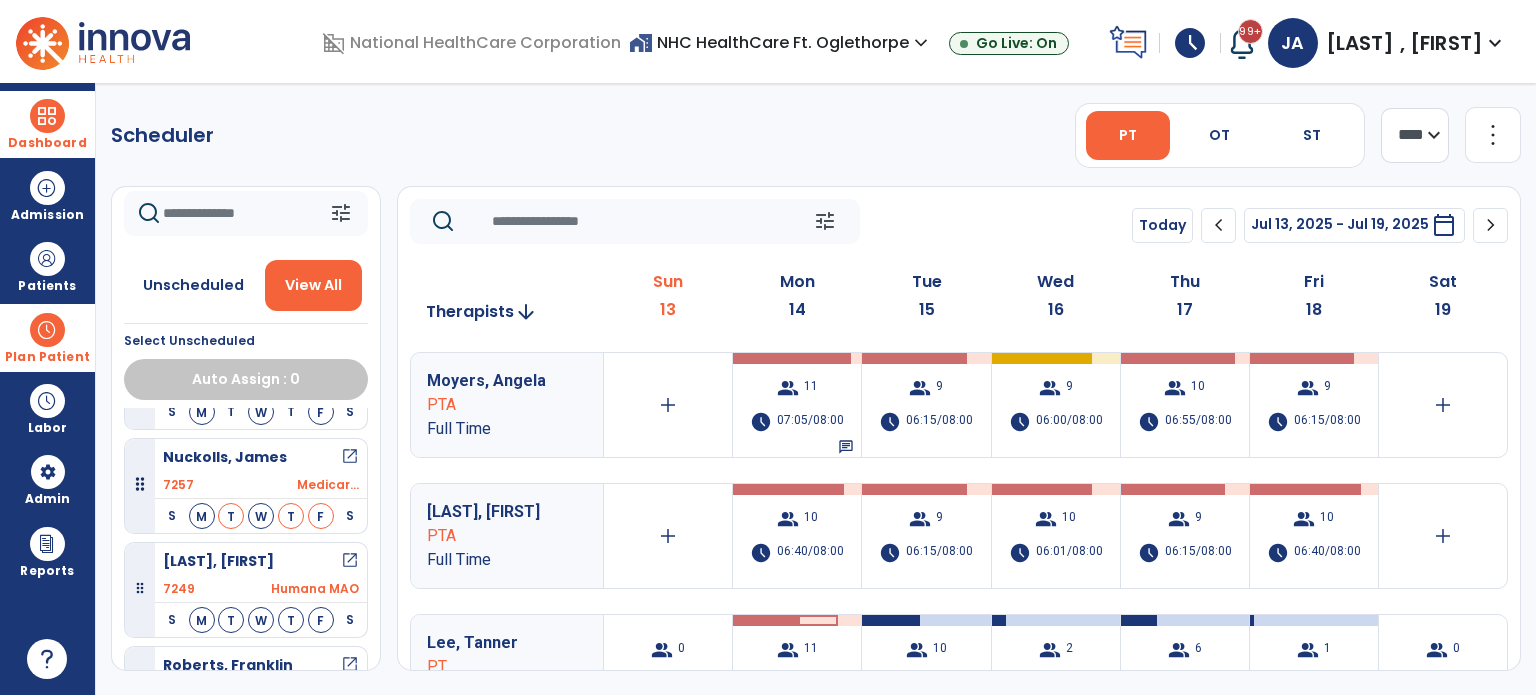scroll, scrollTop: 2600, scrollLeft: 0, axis: vertical 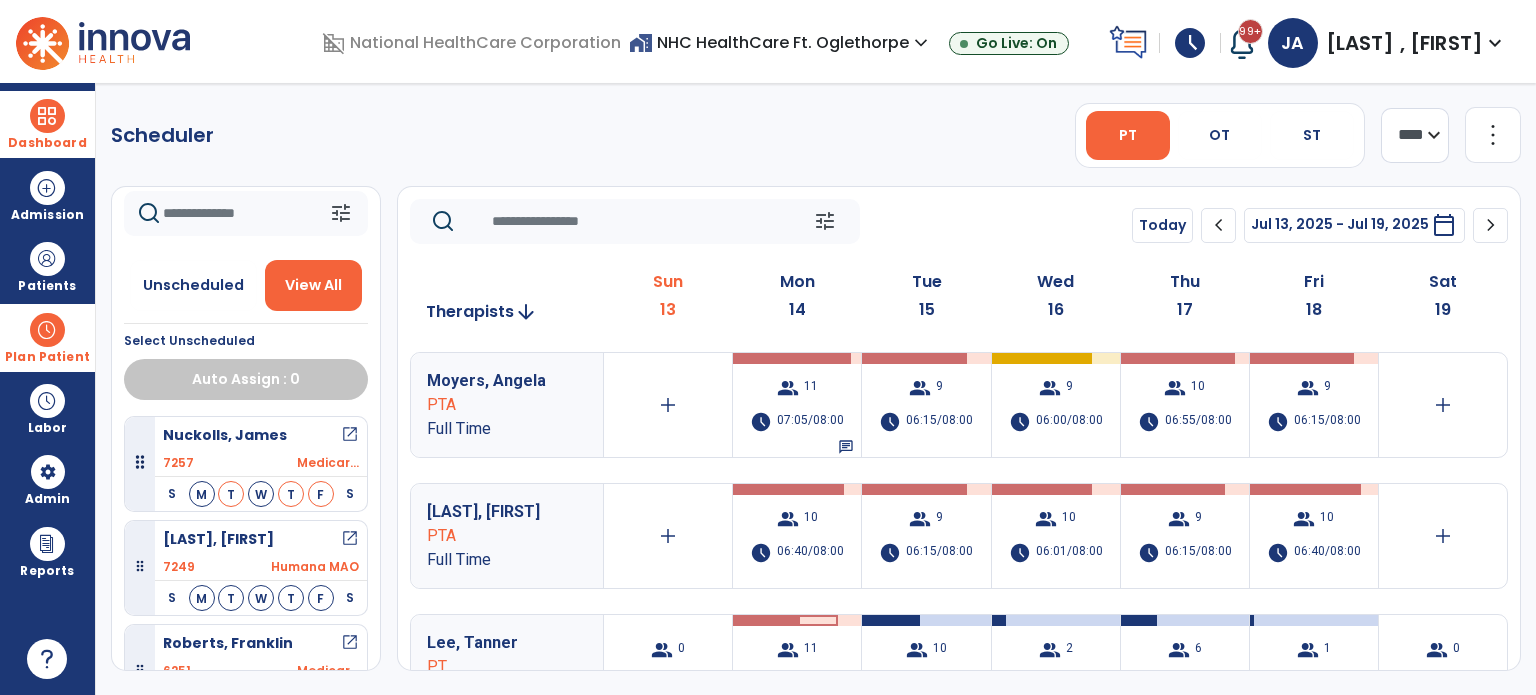 click on "open_in_new" at bounding box center (350, 539) 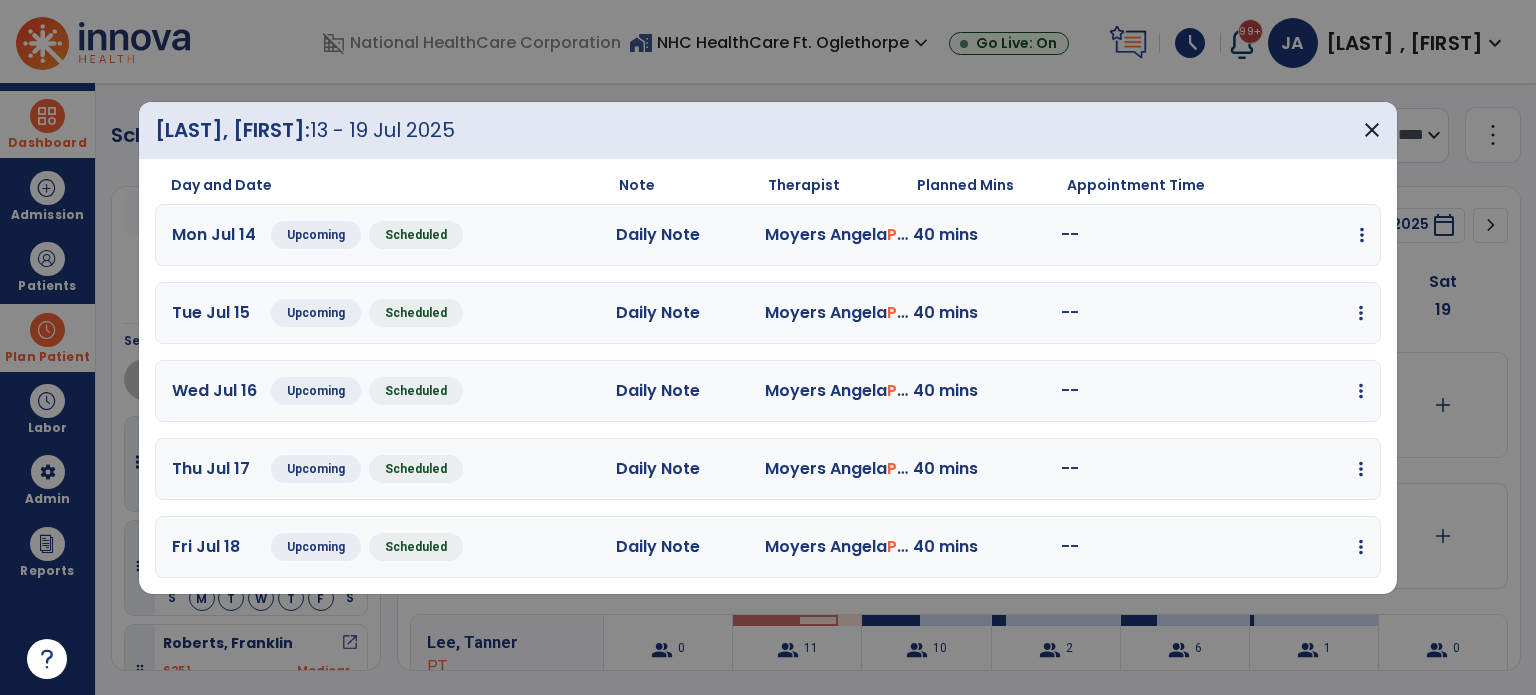 click at bounding box center (1362, 235) 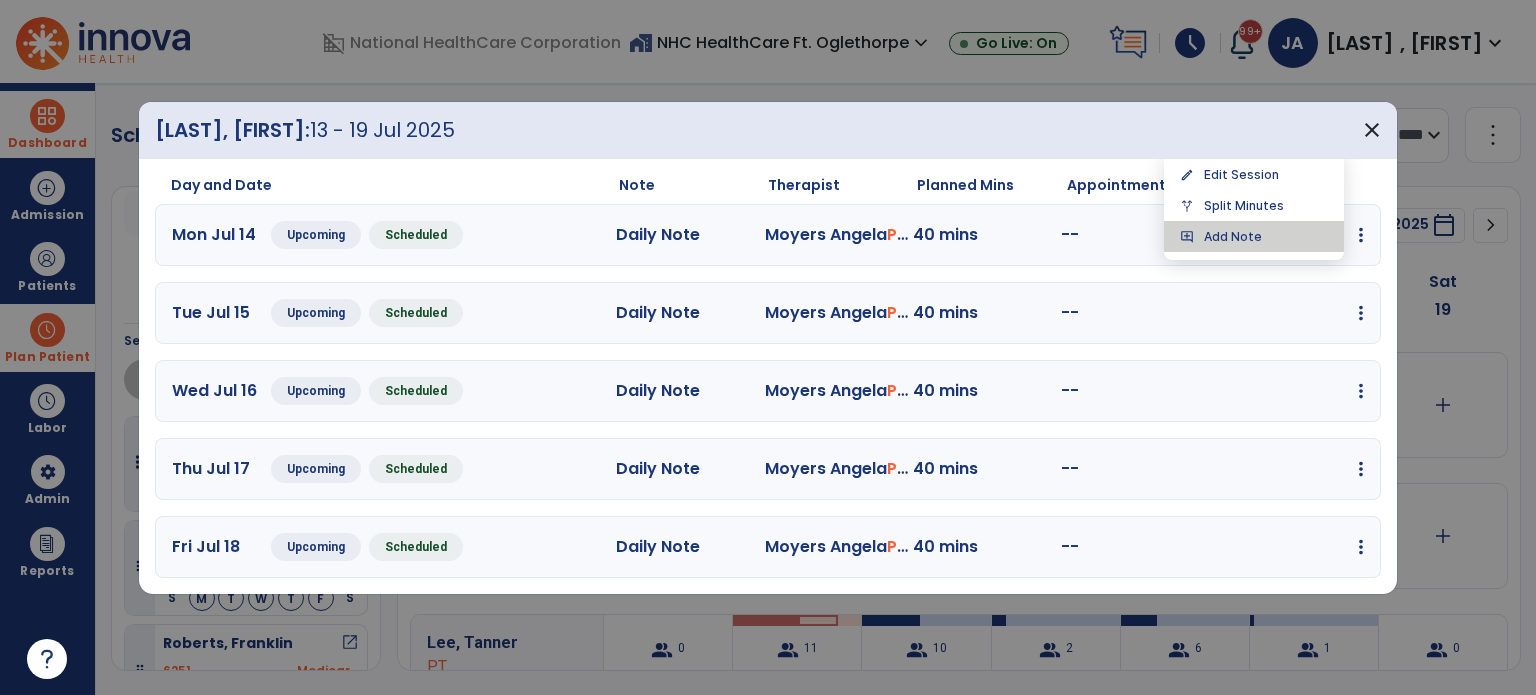 click on "add_comment  Add Note" at bounding box center (1254, 236) 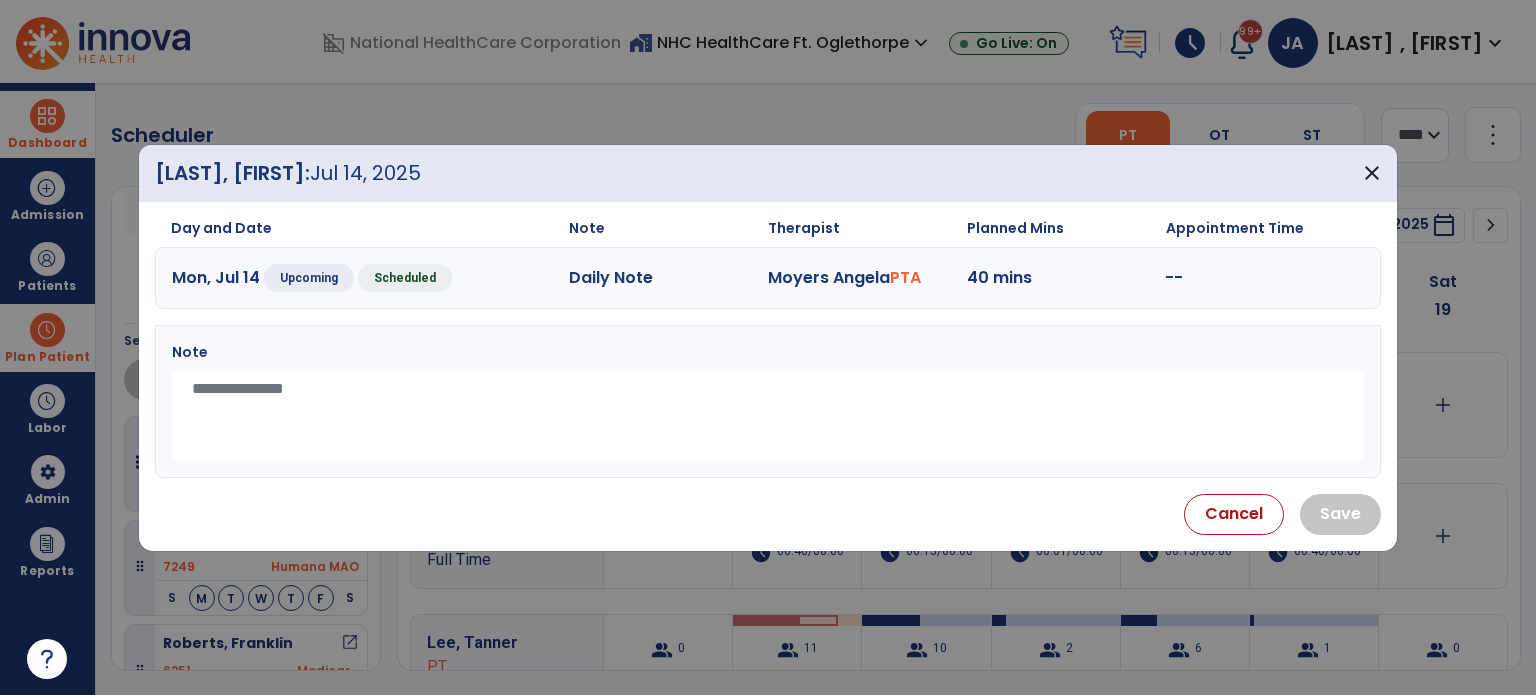 click at bounding box center [768, 416] 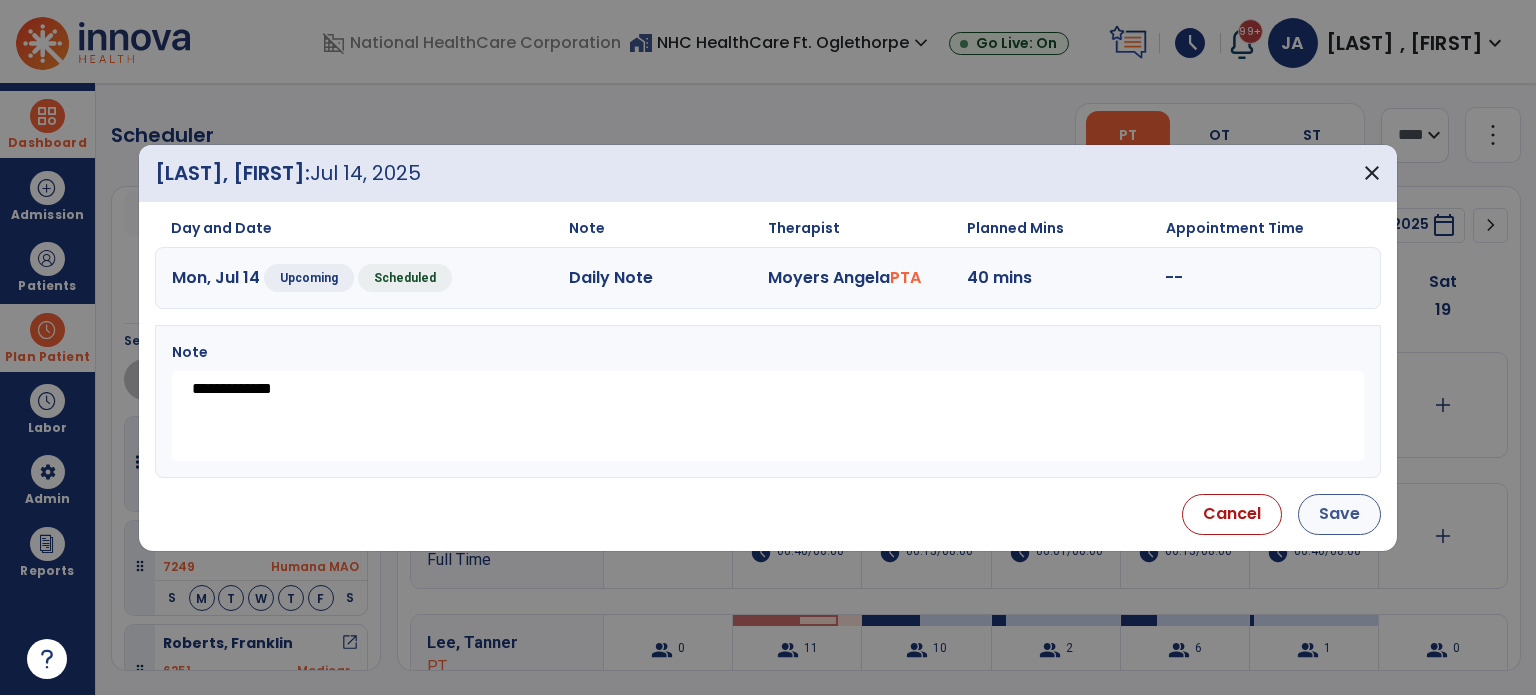 type on "**********" 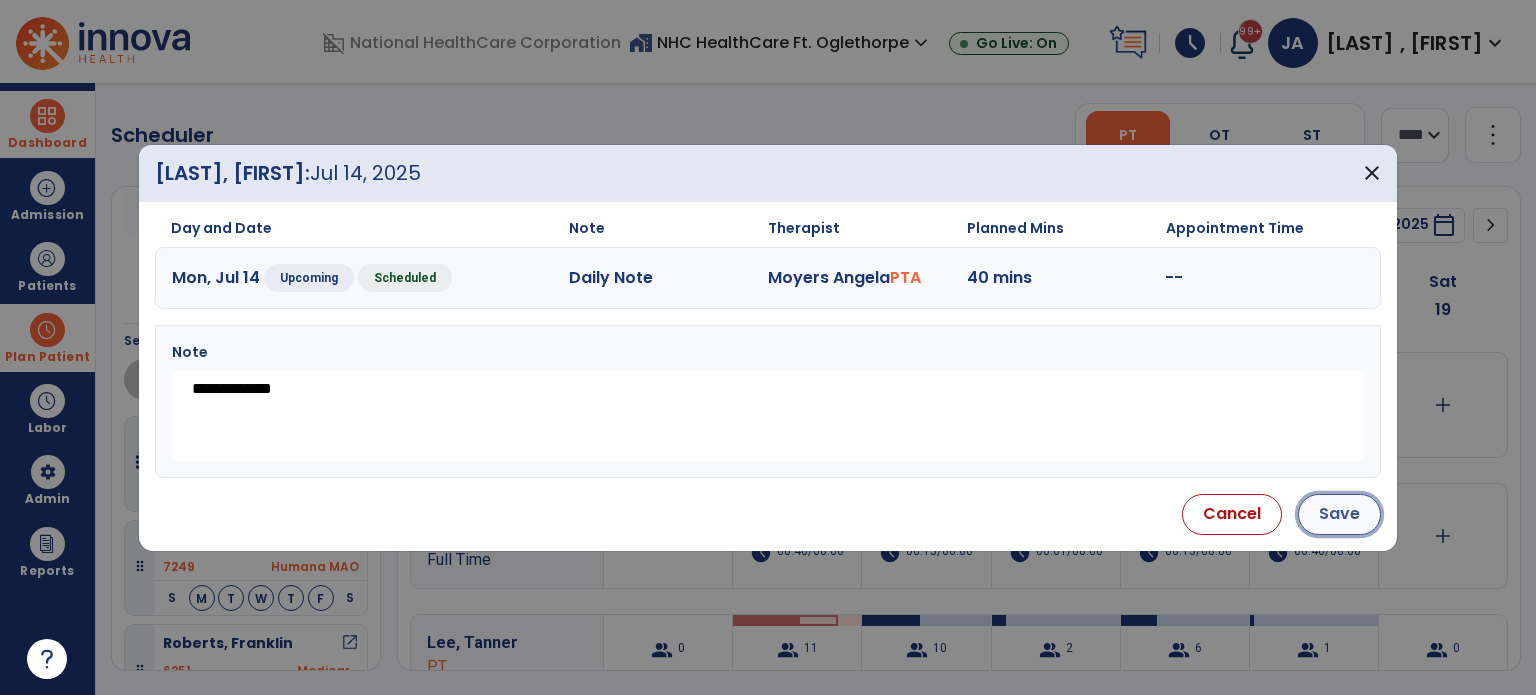 click on "Save" at bounding box center [1339, 514] 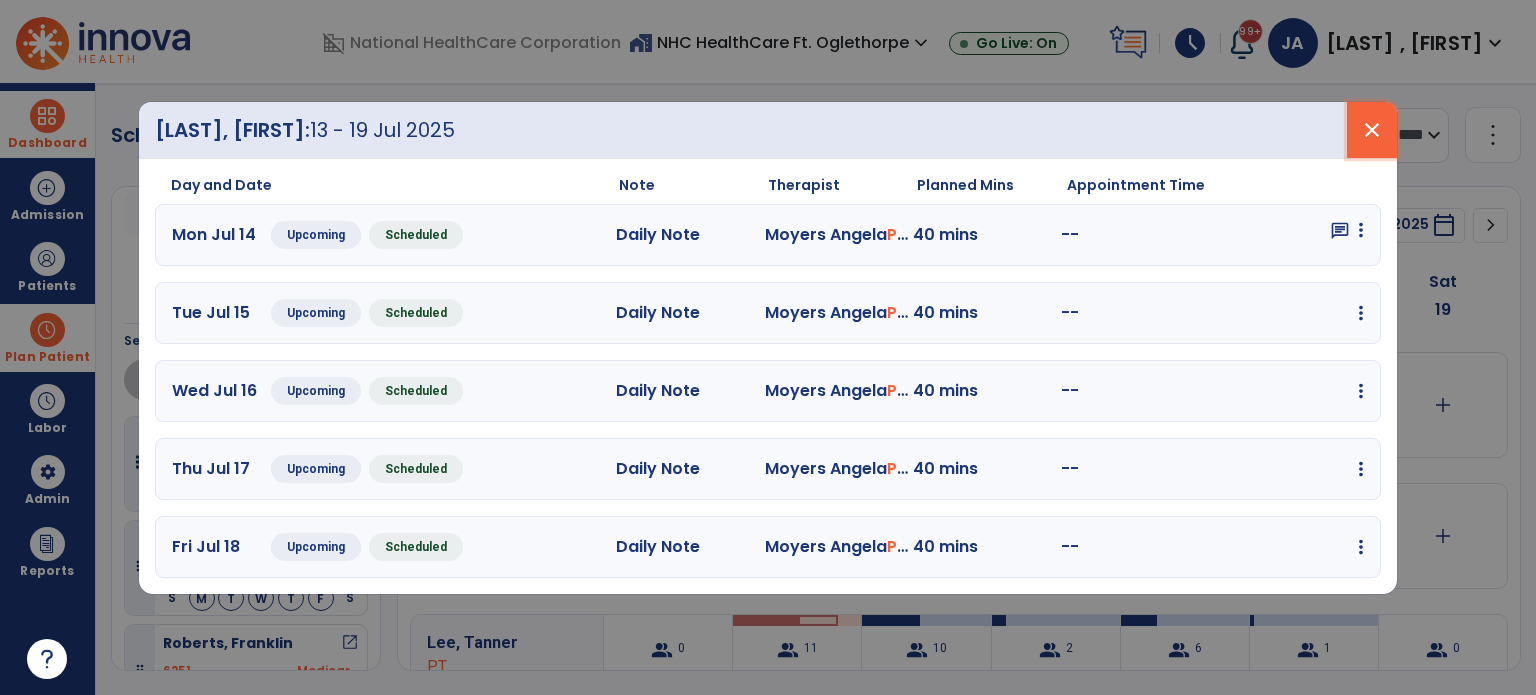 click on "close" at bounding box center [1372, 130] 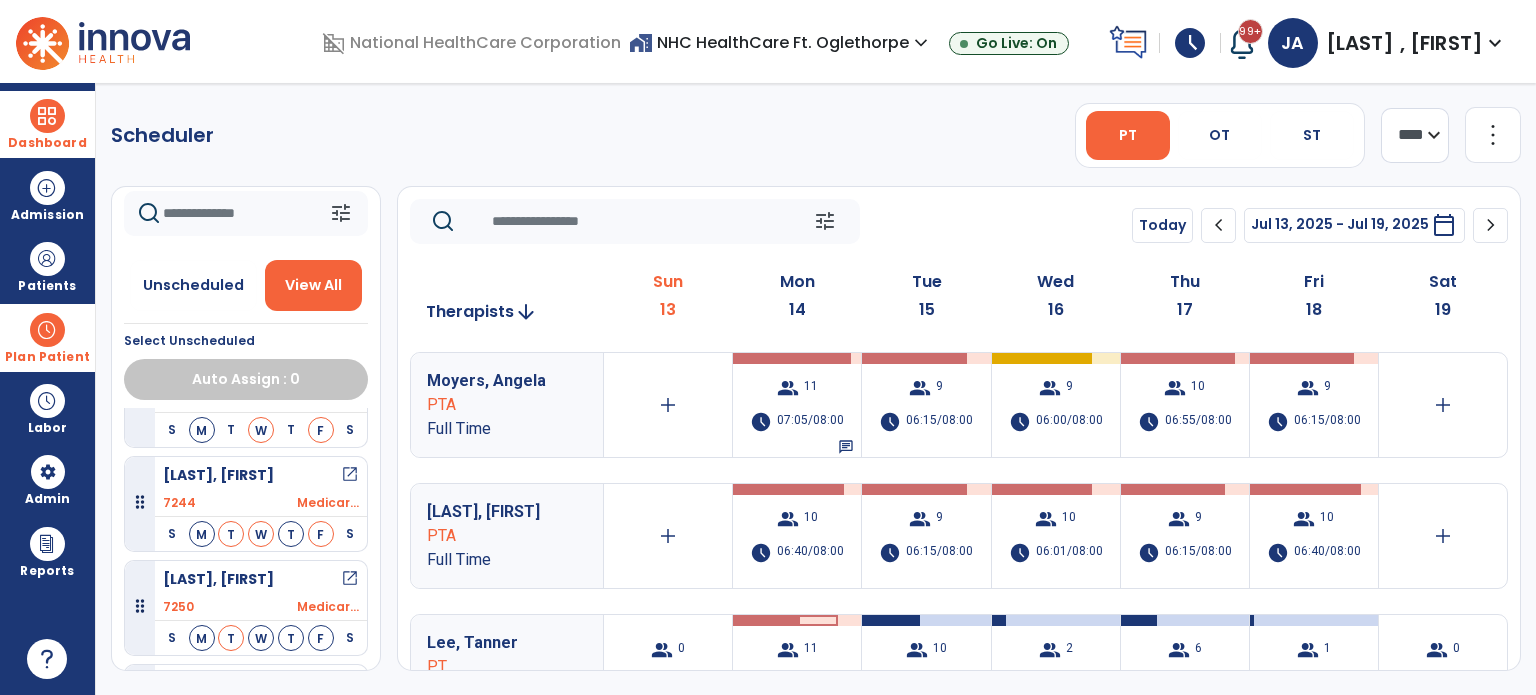scroll, scrollTop: 3500, scrollLeft: 0, axis: vertical 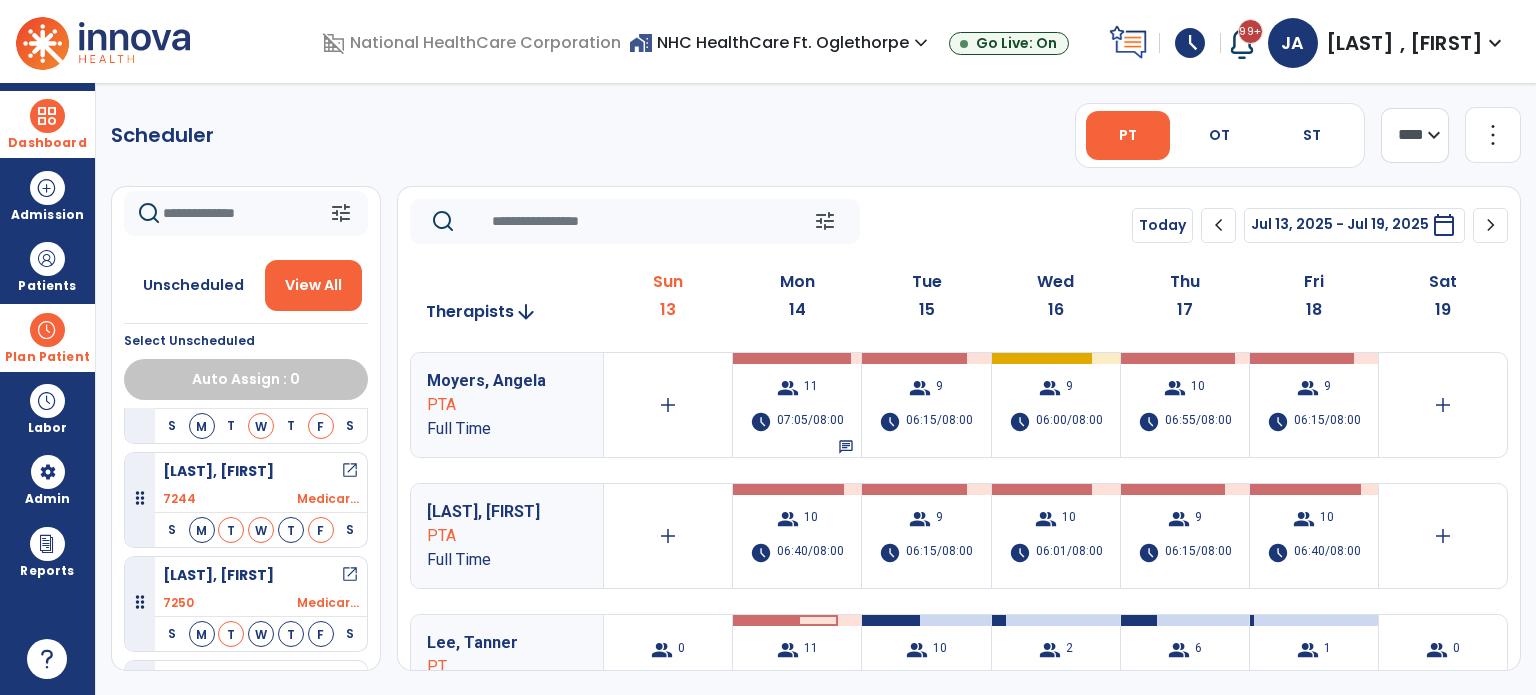 click on "open_in_new" at bounding box center (350, 575) 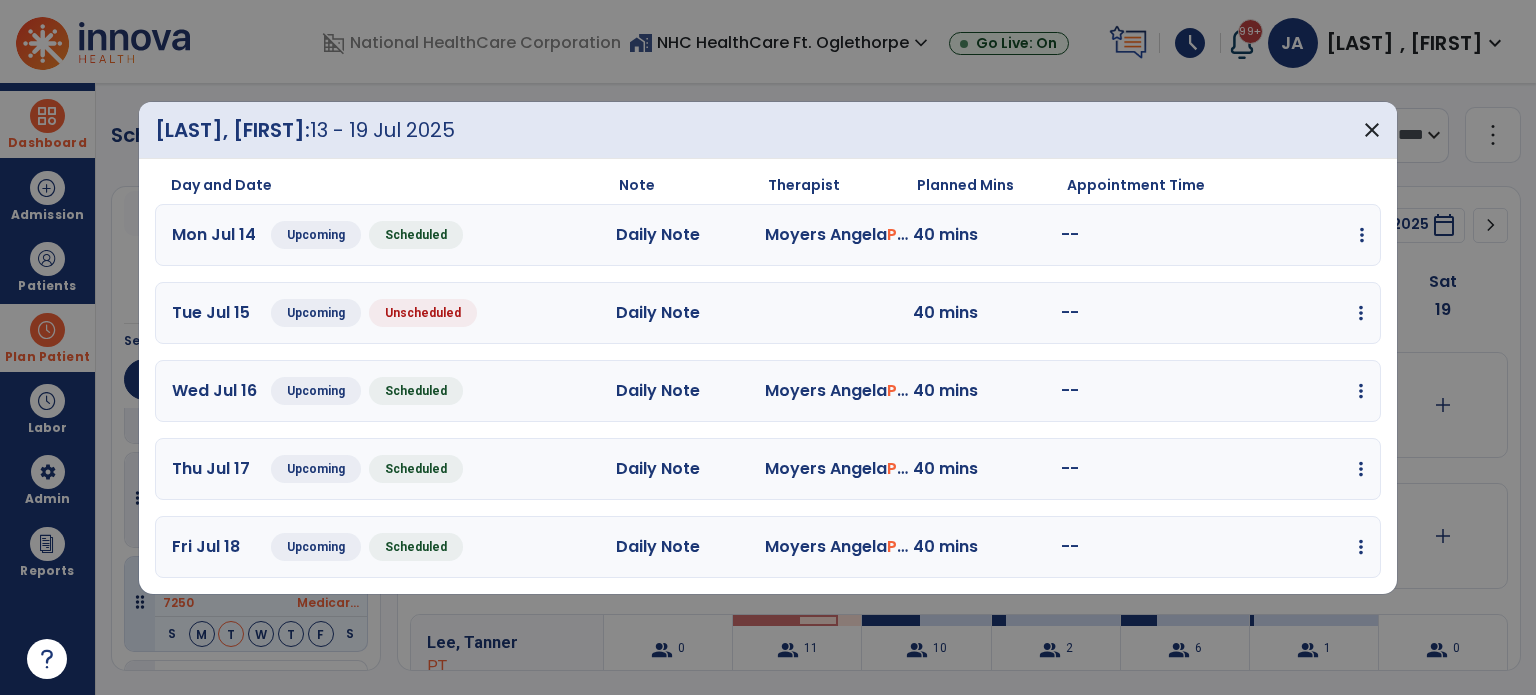 click at bounding box center [1362, 235] 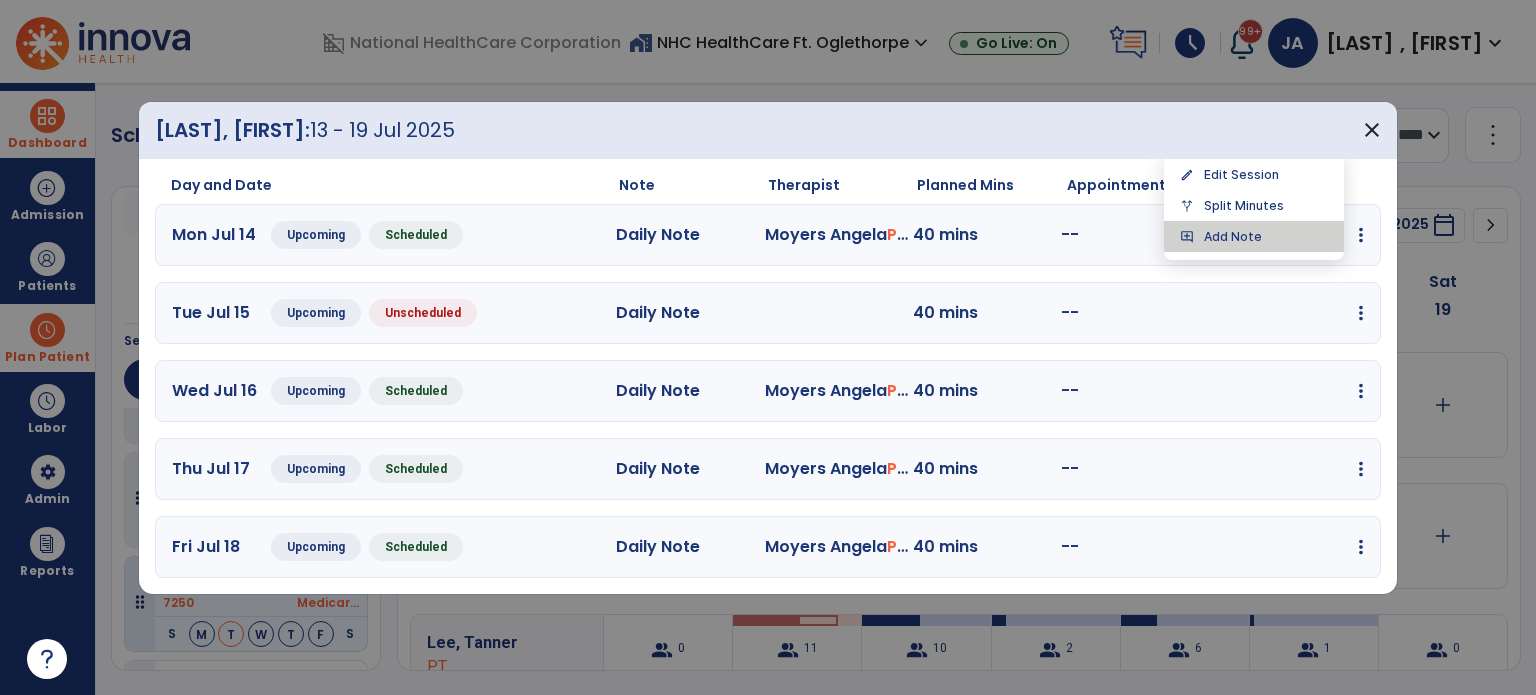 click on "add_comment  Add Note" at bounding box center [1254, 236] 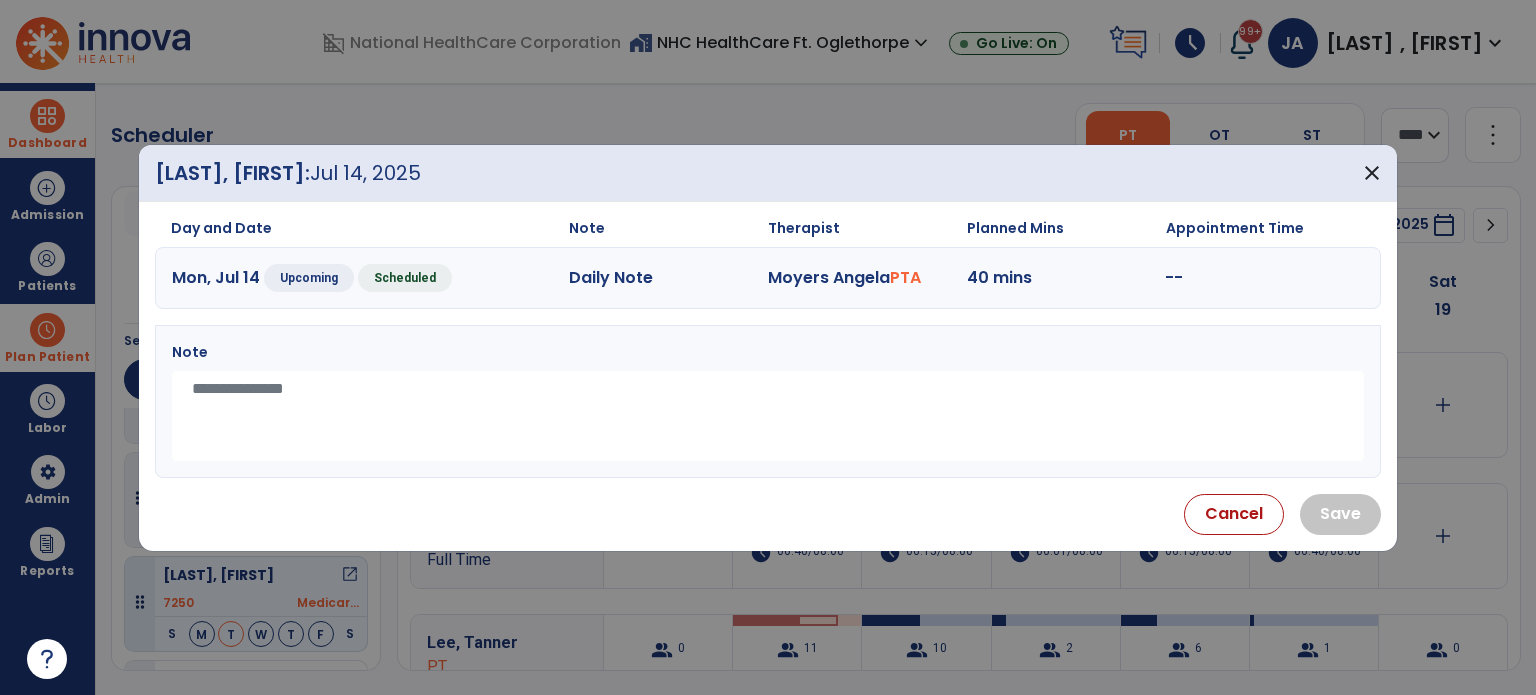 click at bounding box center (768, 416) 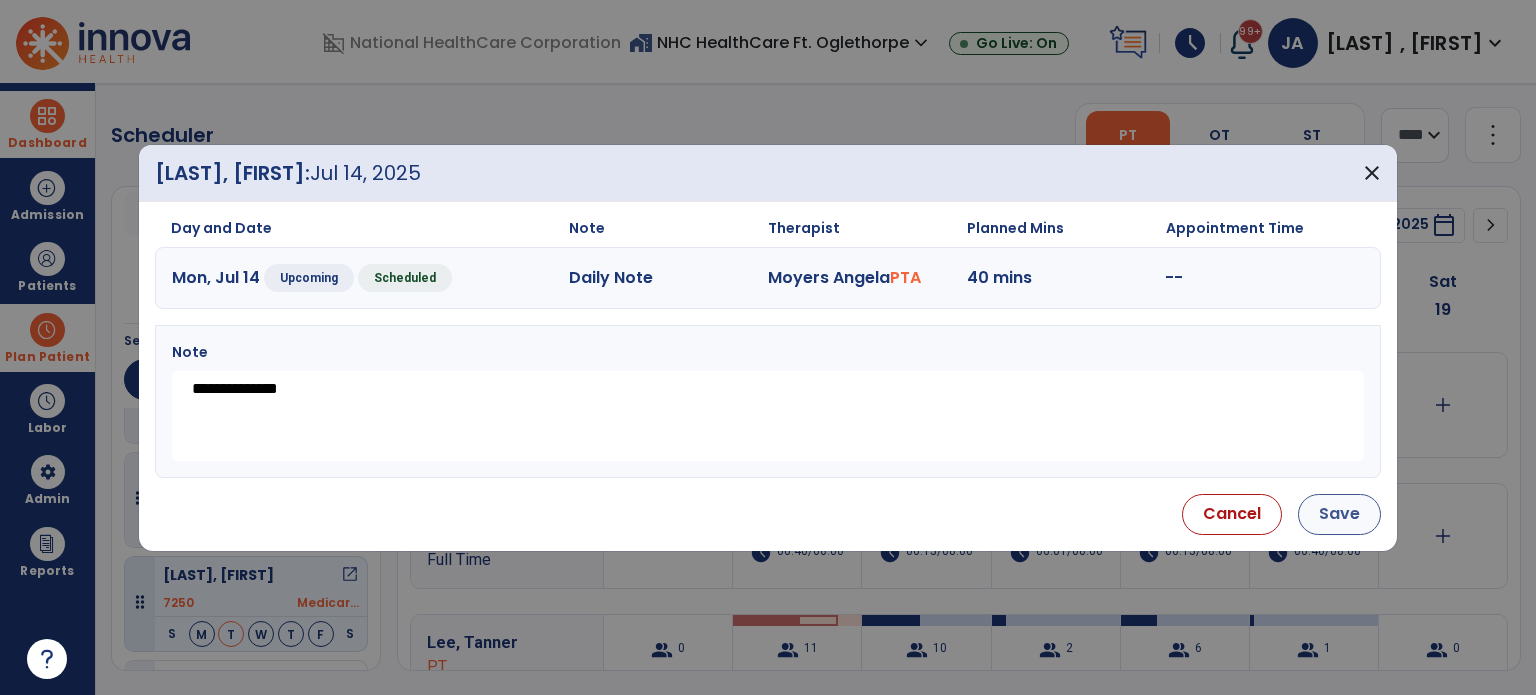 type on "**********" 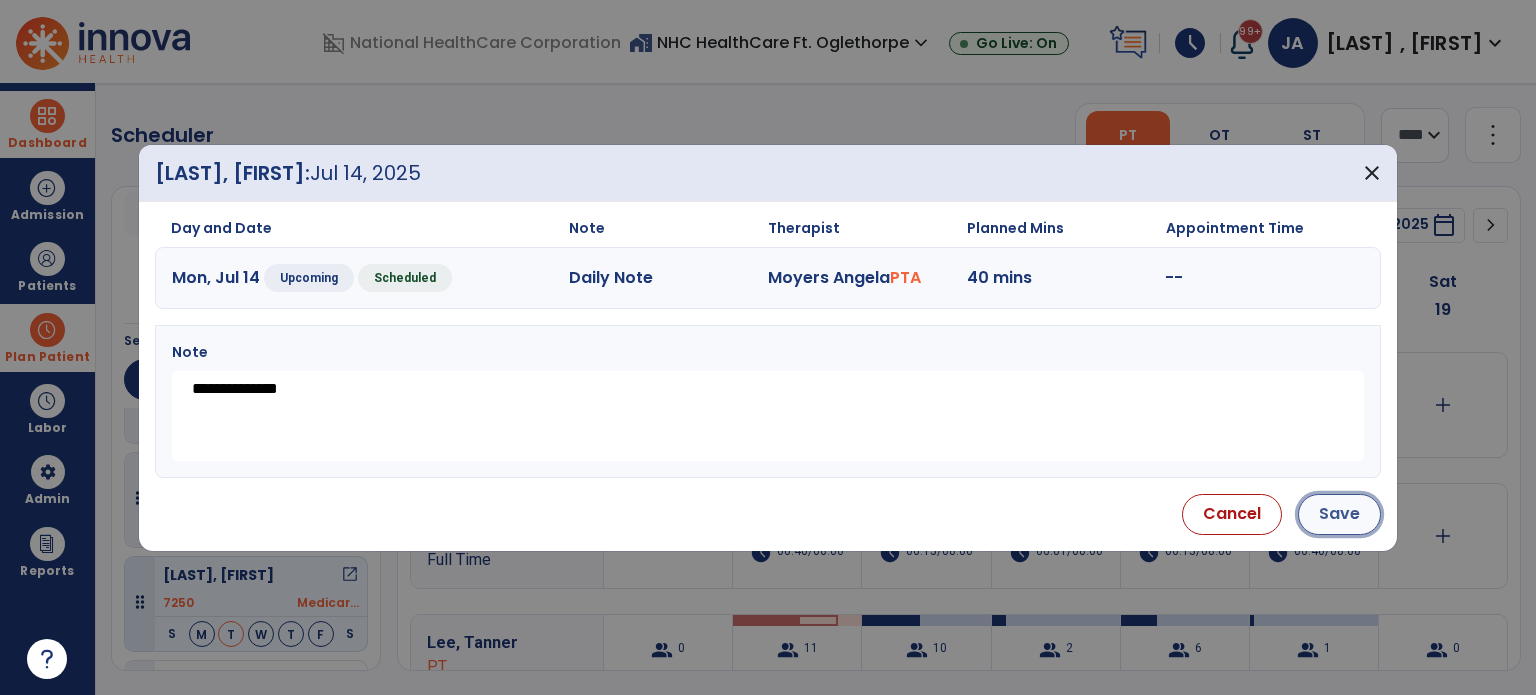 click on "Save" at bounding box center [1339, 514] 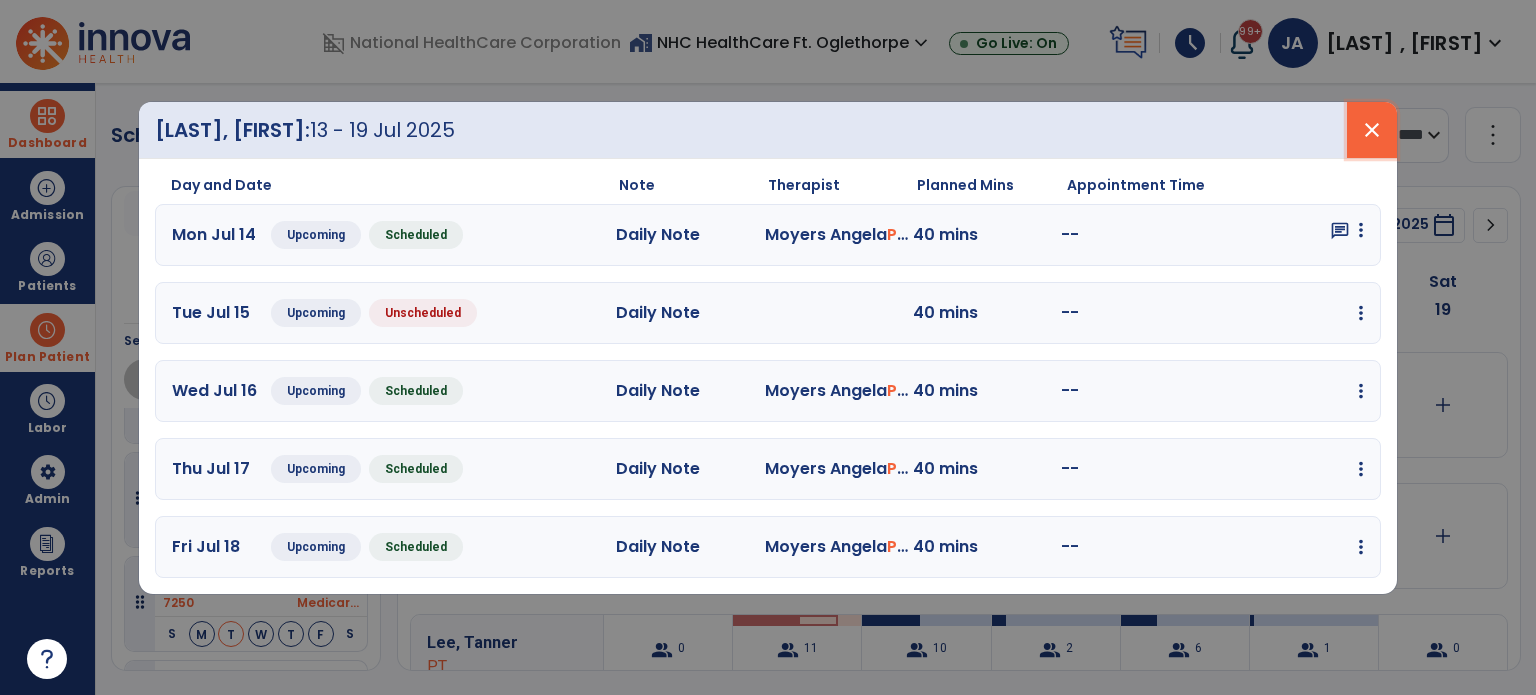 click on "close" at bounding box center [1372, 130] 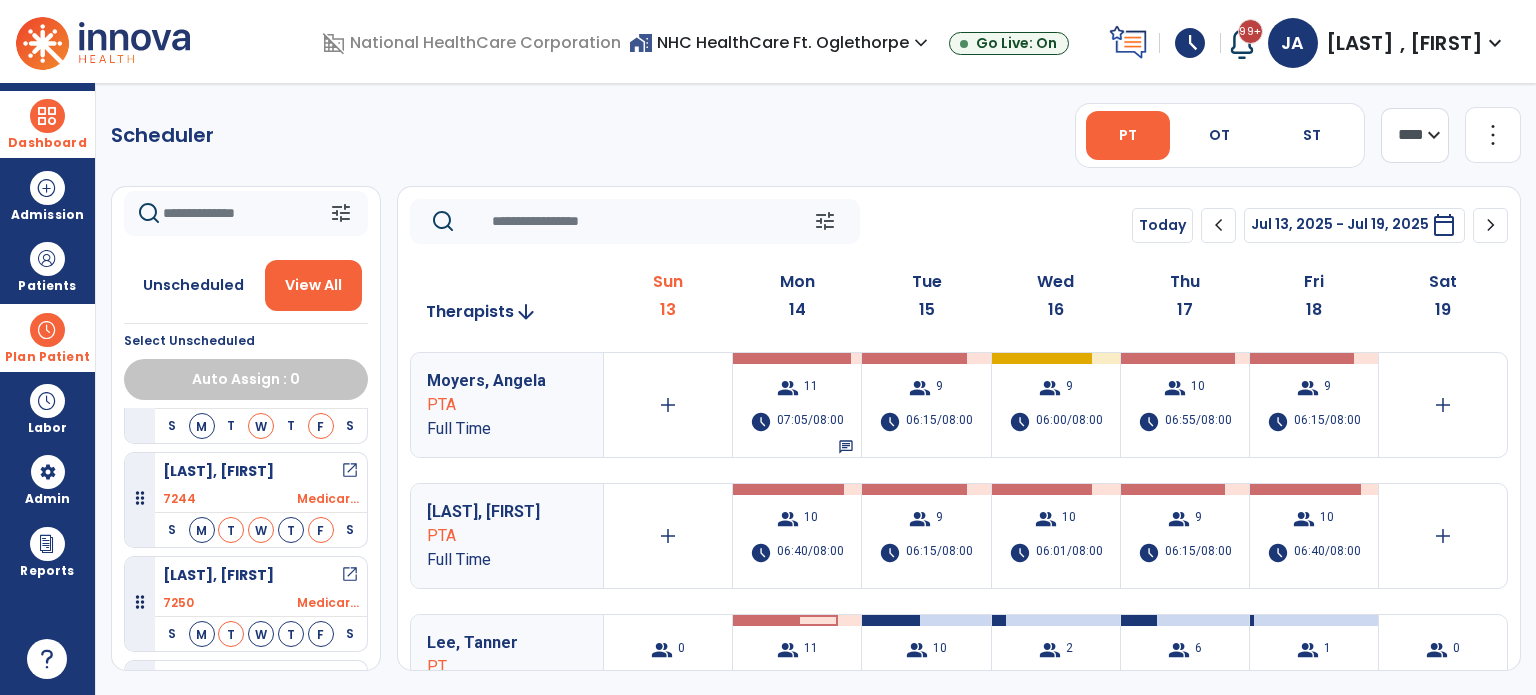 click on "open_in_new" at bounding box center (350, 471) 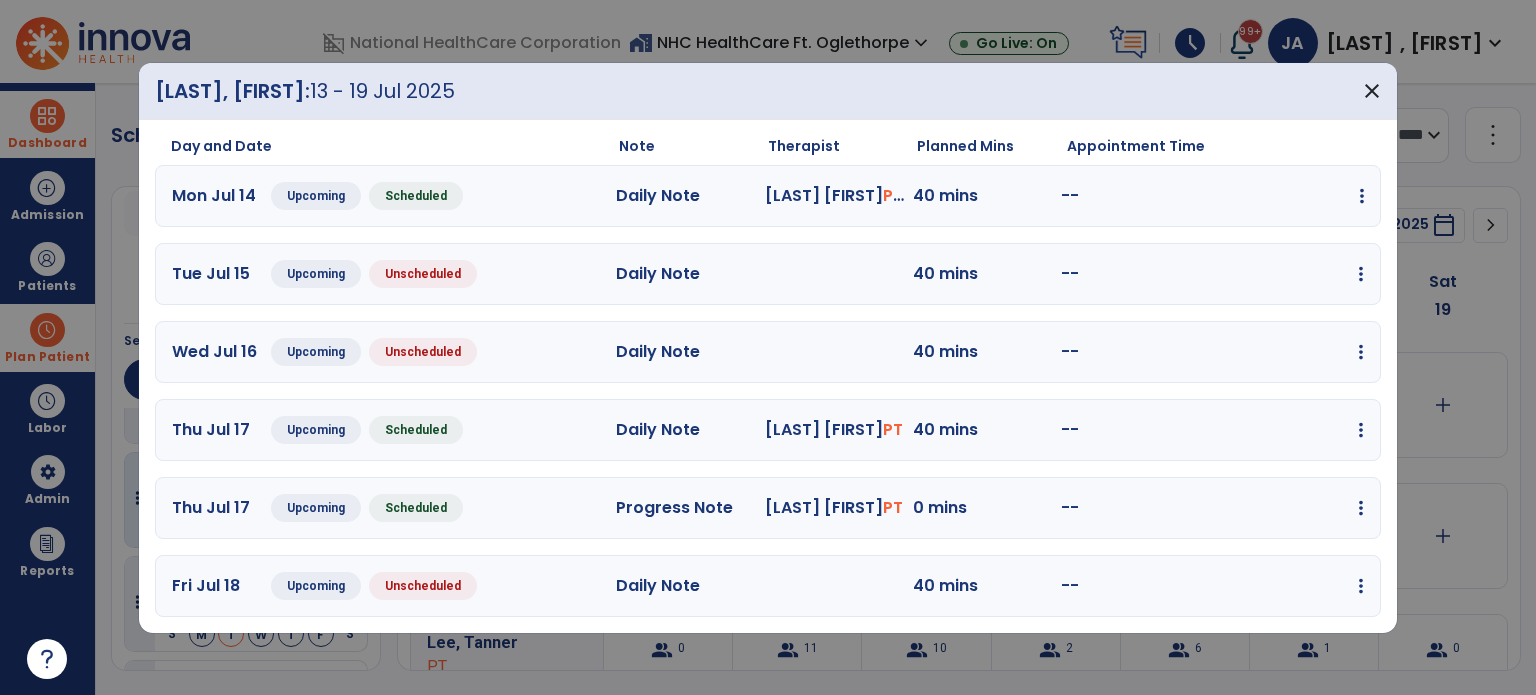 click at bounding box center [1362, 196] 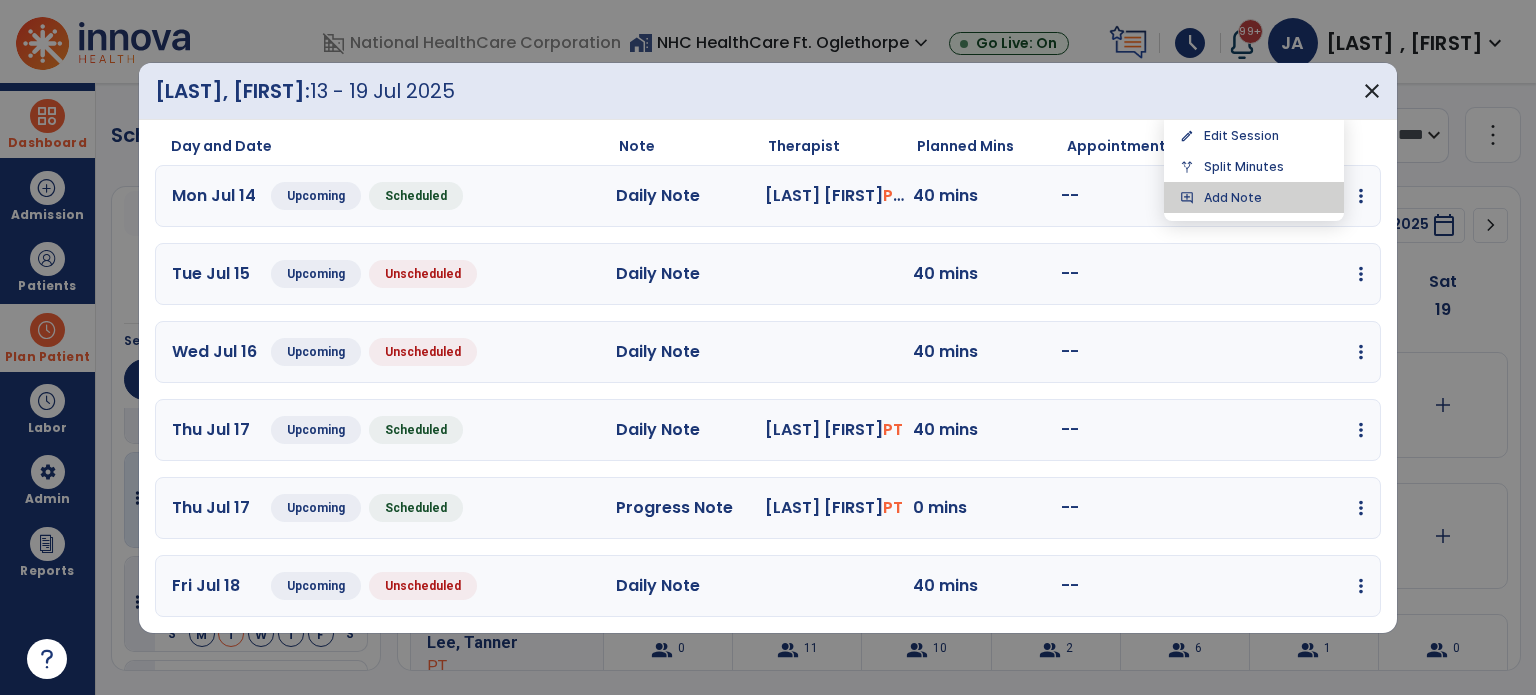 click on "add_comment  Add Note" at bounding box center [1254, 197] 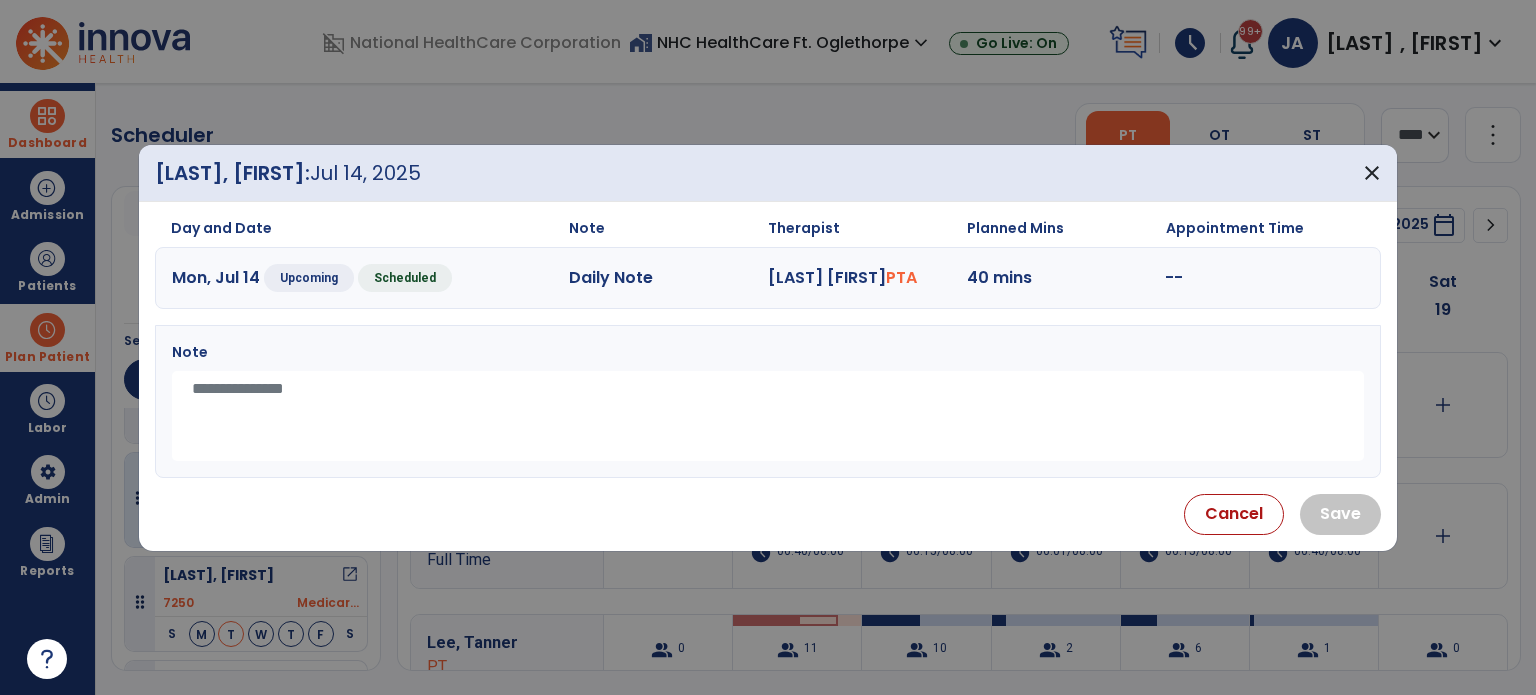 click at bounding box center (768, 416) 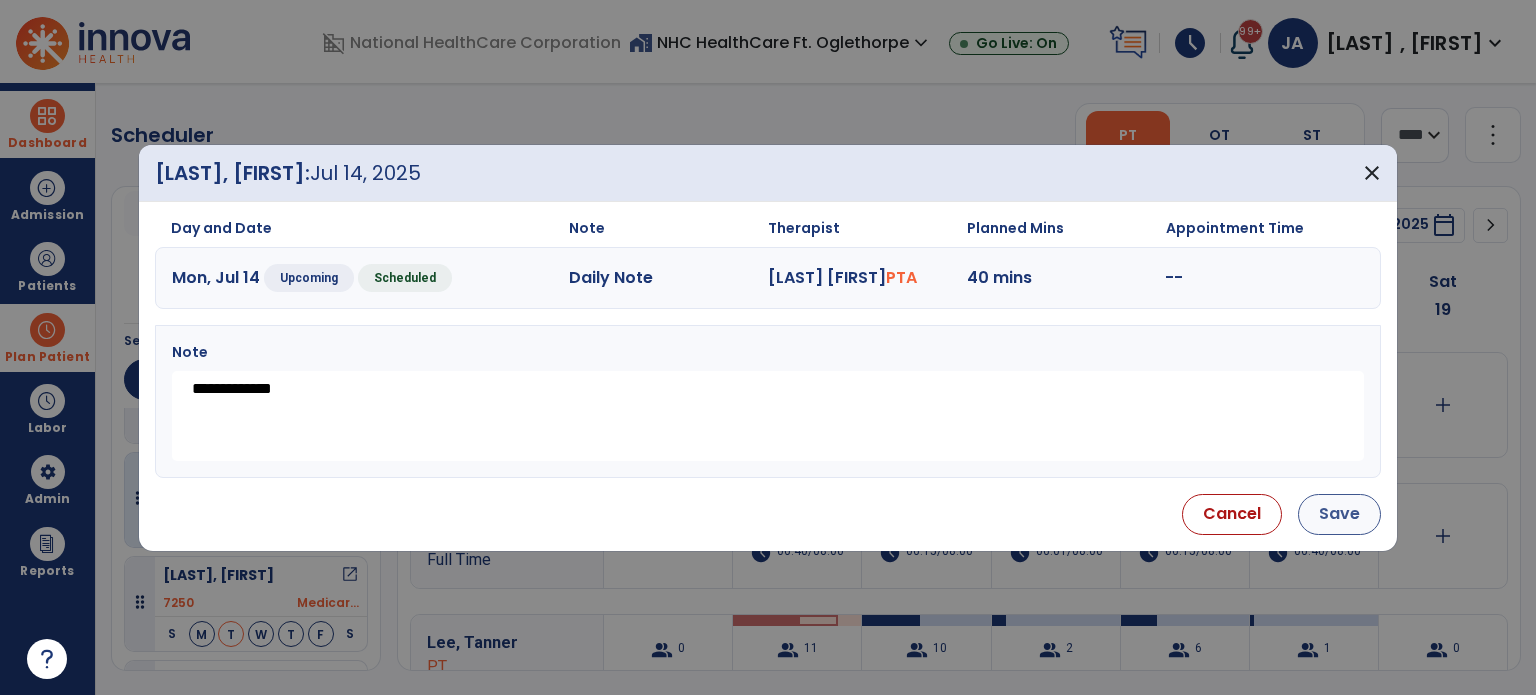 type on "**********" 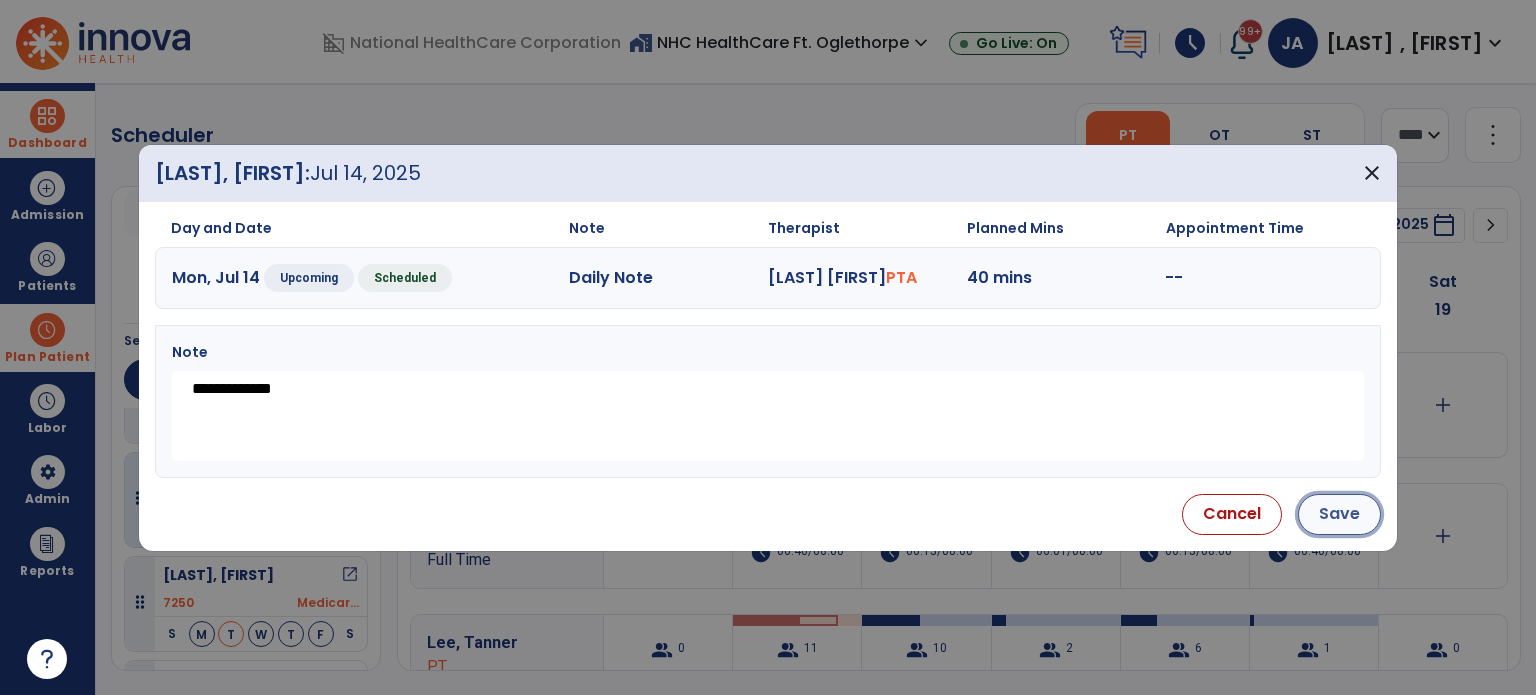 click on "Save" at bounding box center (1339, 514) 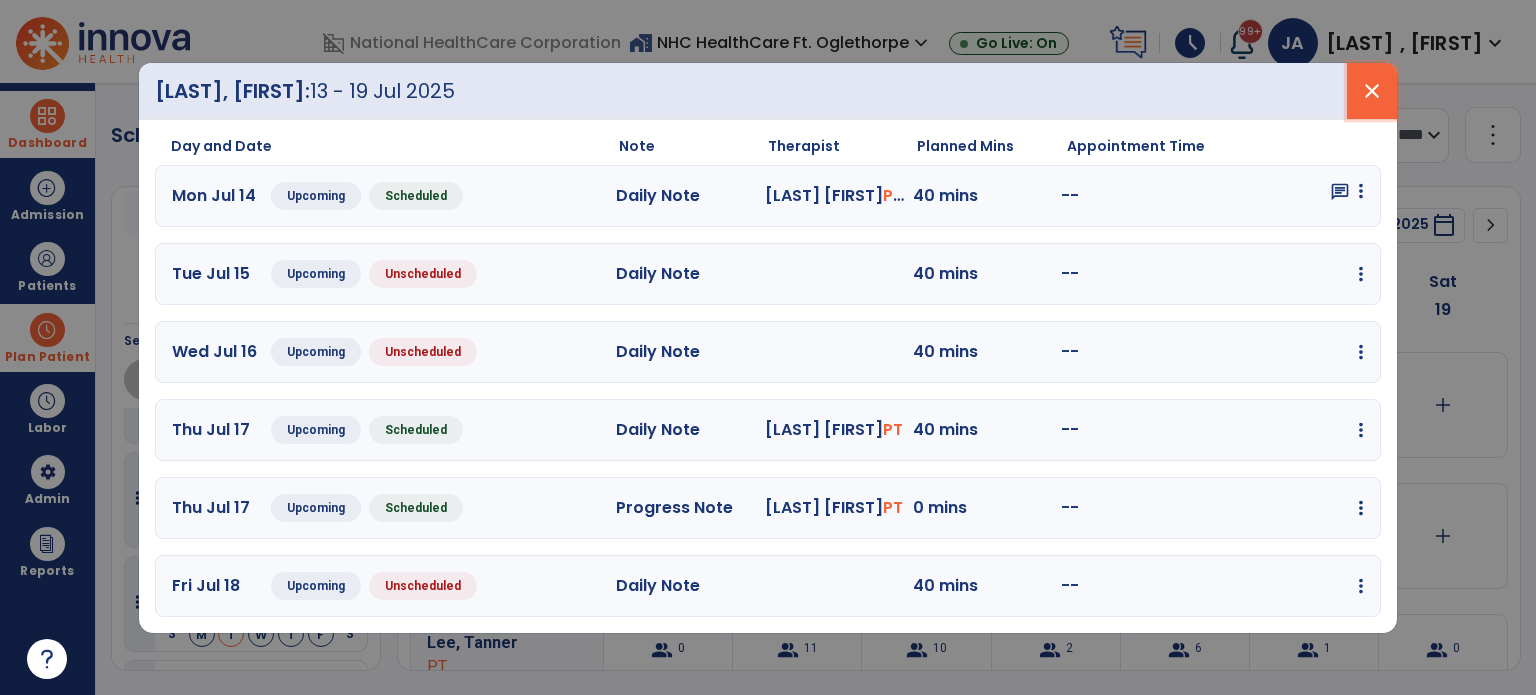 click on "close" at bounding box center (1372, 91) 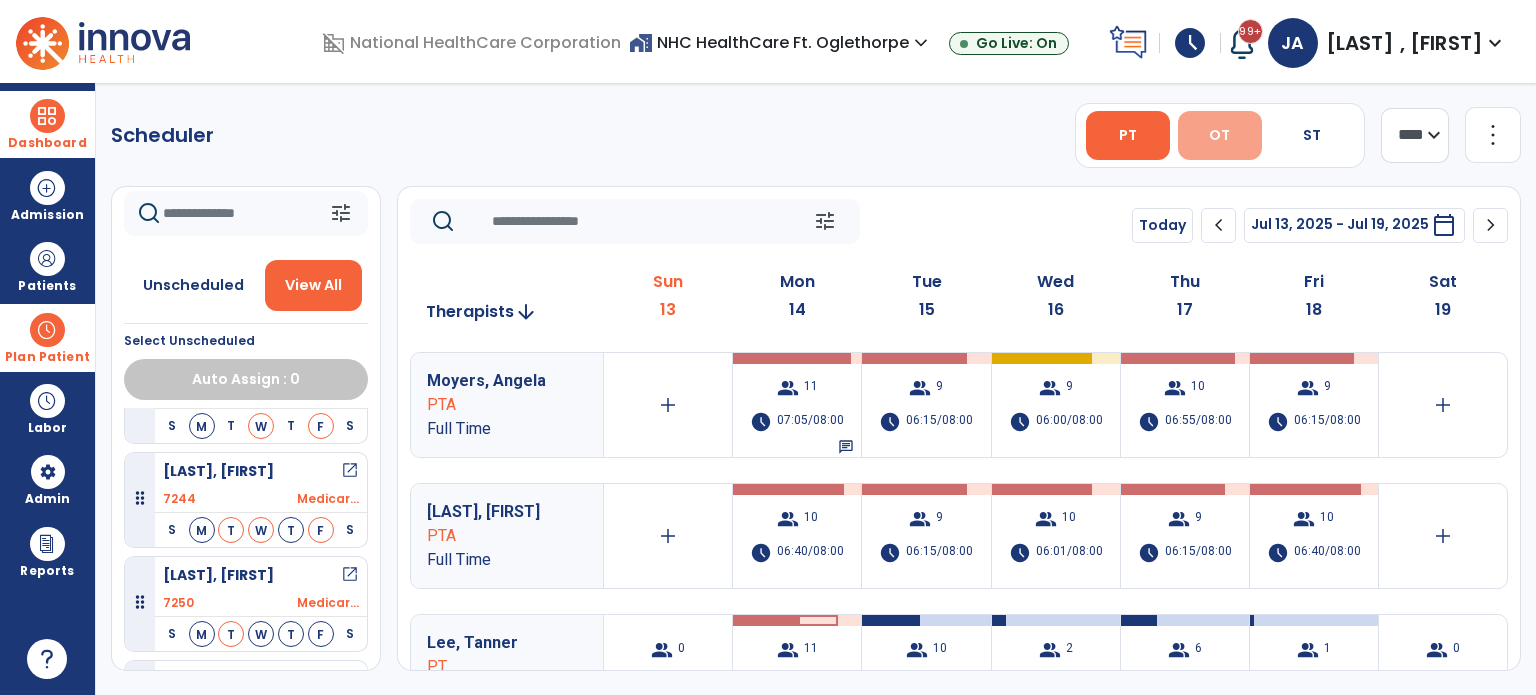 click on "OT" at bounding box center [1219, 135] 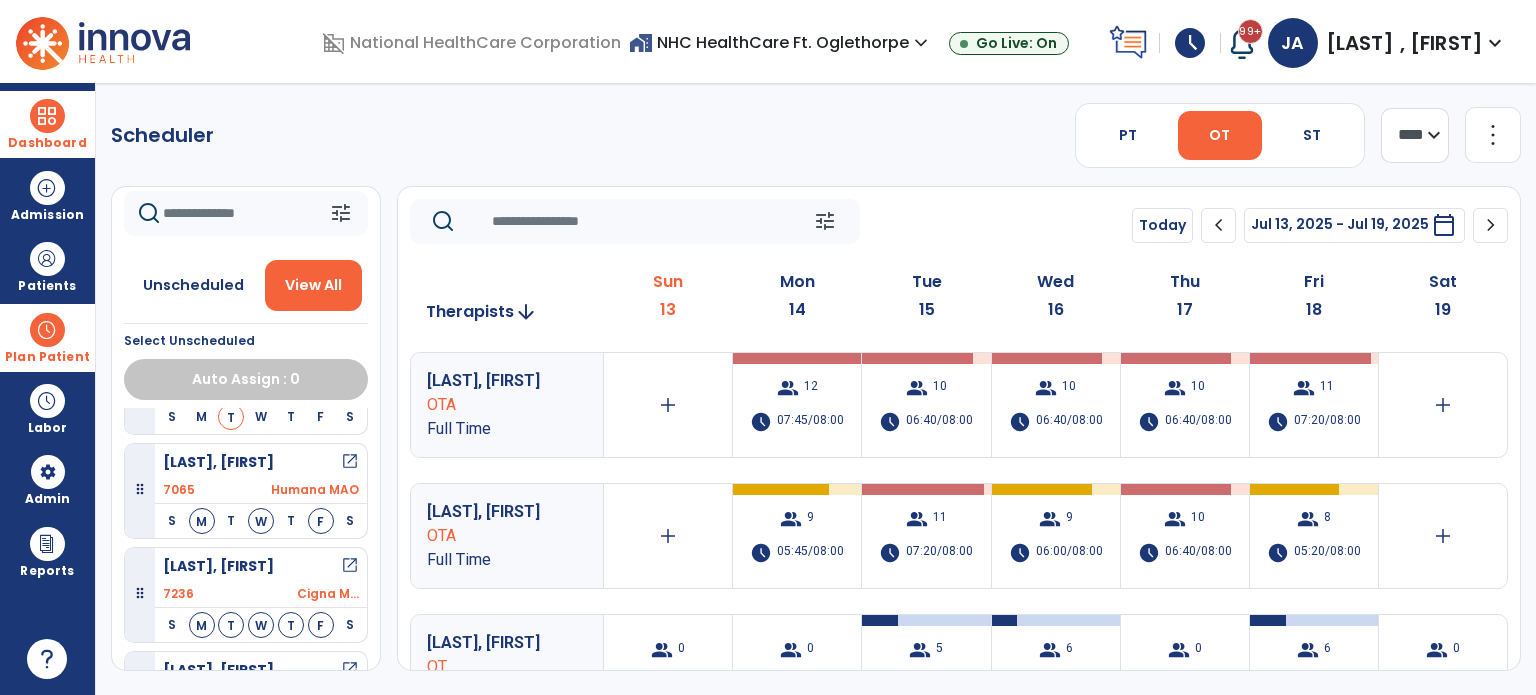 scroll, scrollTop: 500, scrollLeft: 0, axis: vertical 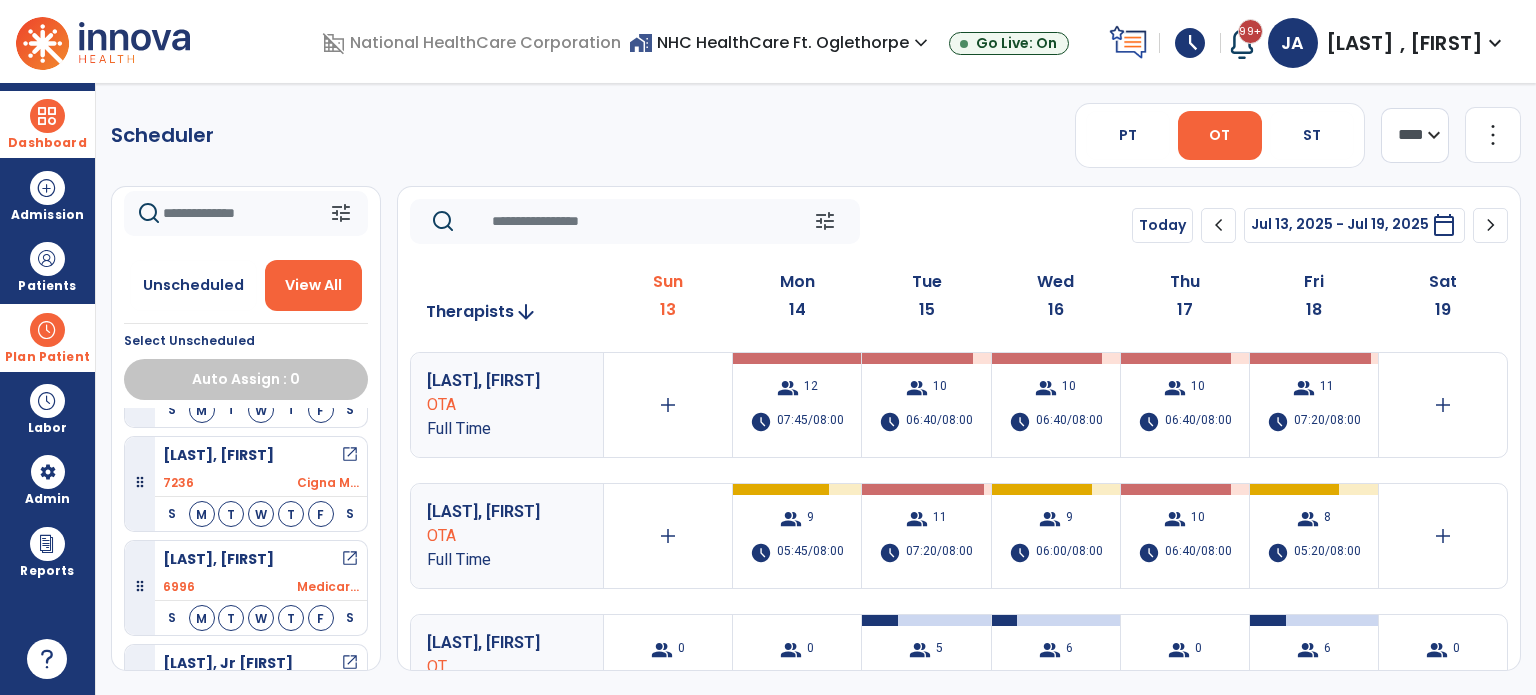 click on "open_in_new" at bounding box center [350, 559] 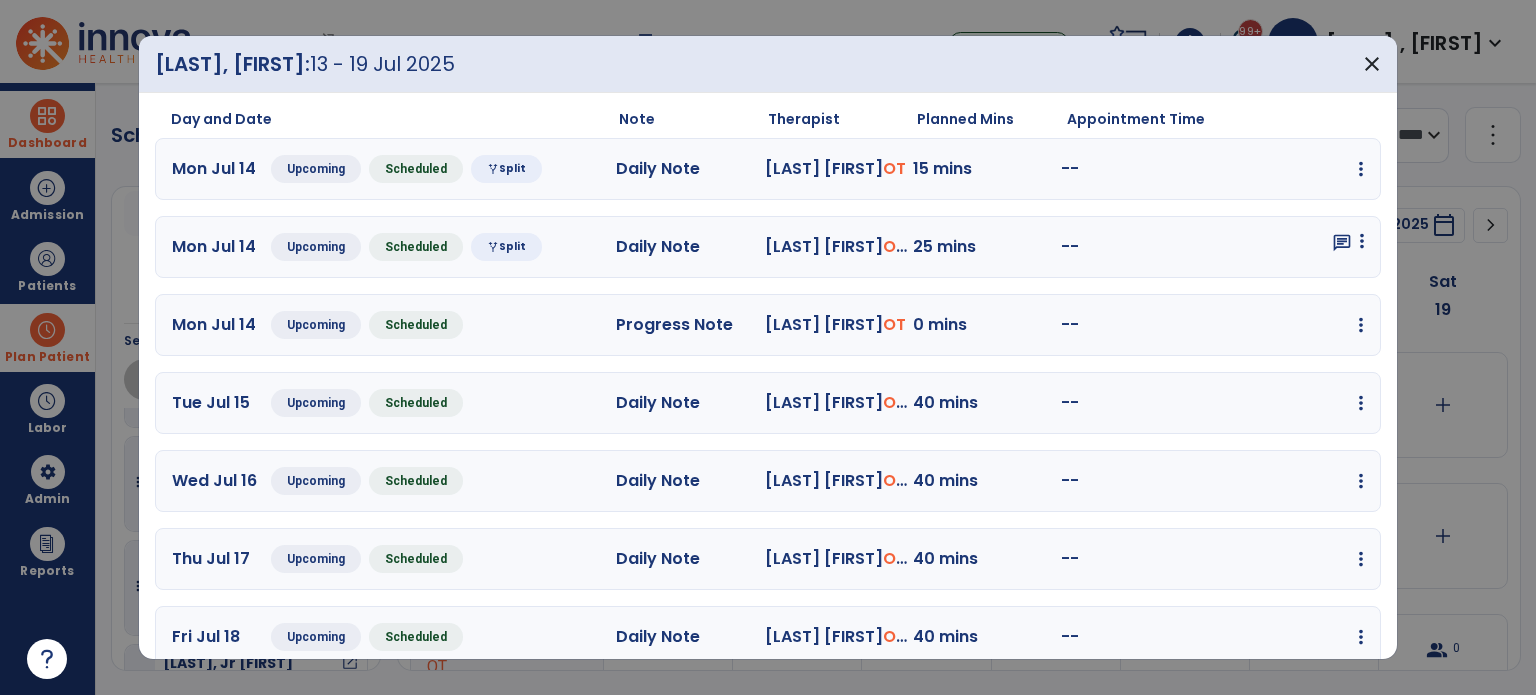 click at bounding box center (1361, 169) 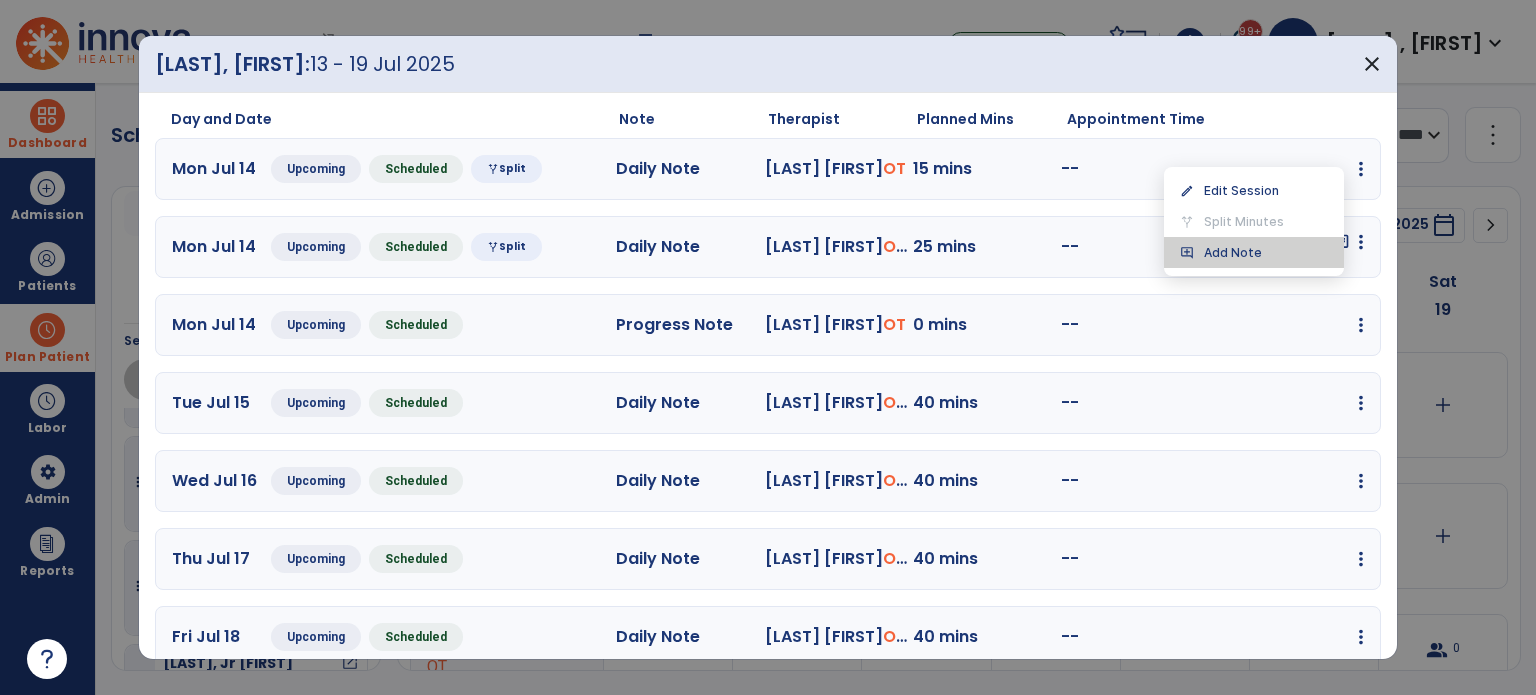 click on "add_comment  Add Note" at bounding box center (1254, 252) 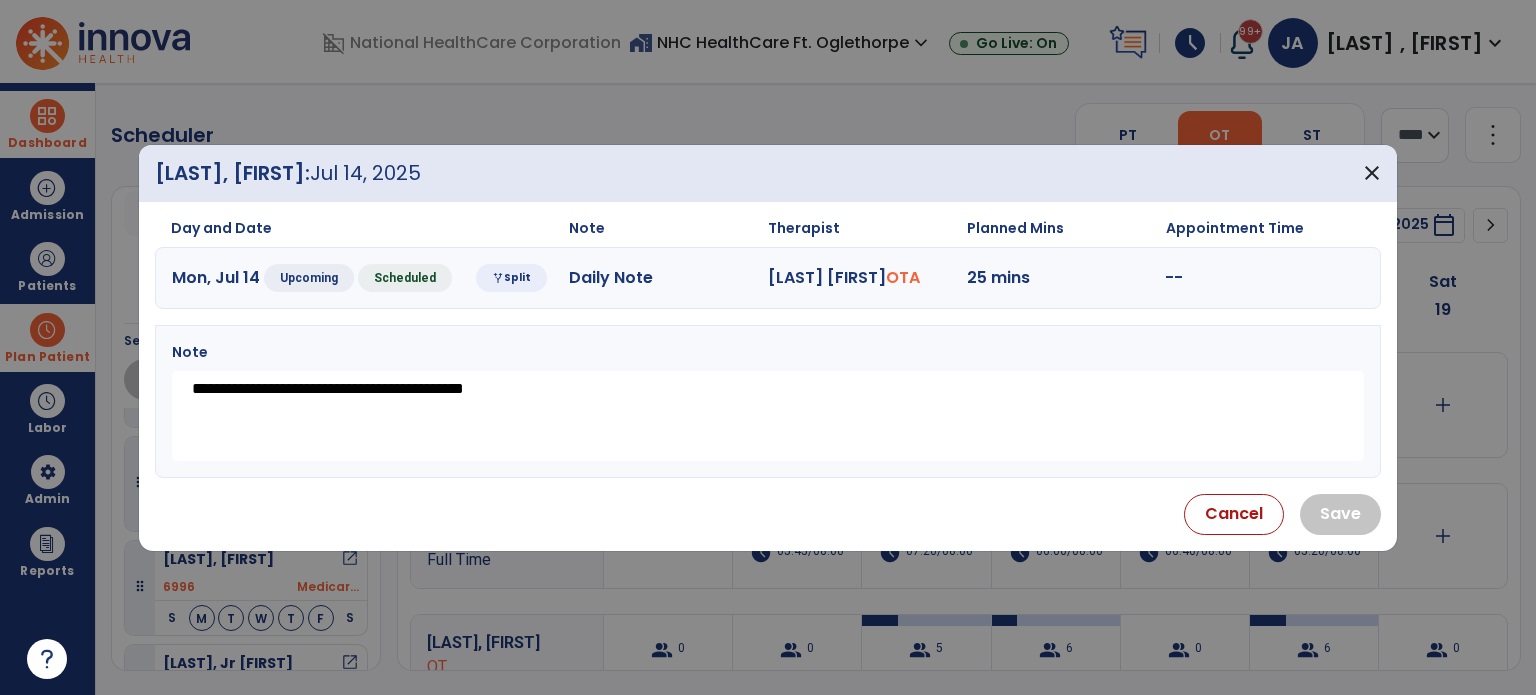 drag, startPoint x: 958, startPoint y: 391, endPoint x: 992, endPoint y: 426, distance: 48.79549 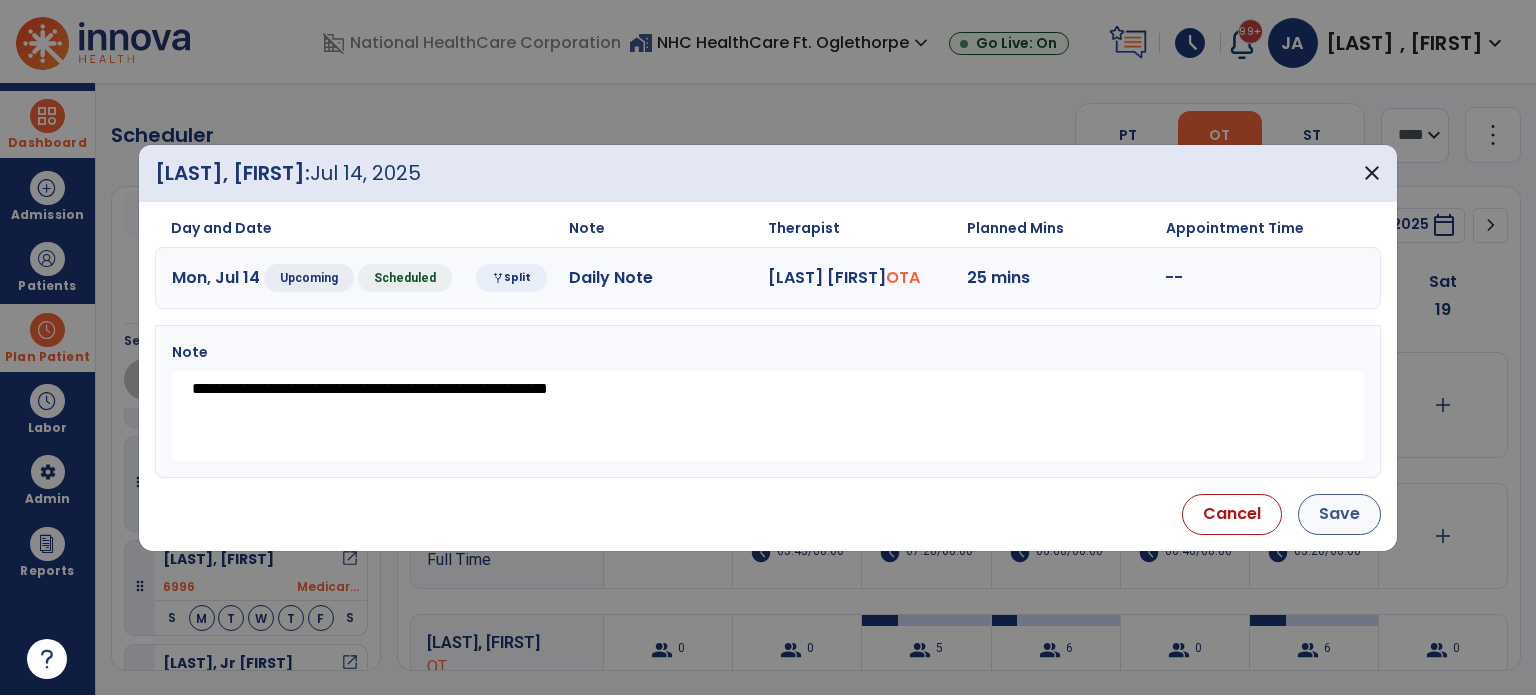 type on "**********" 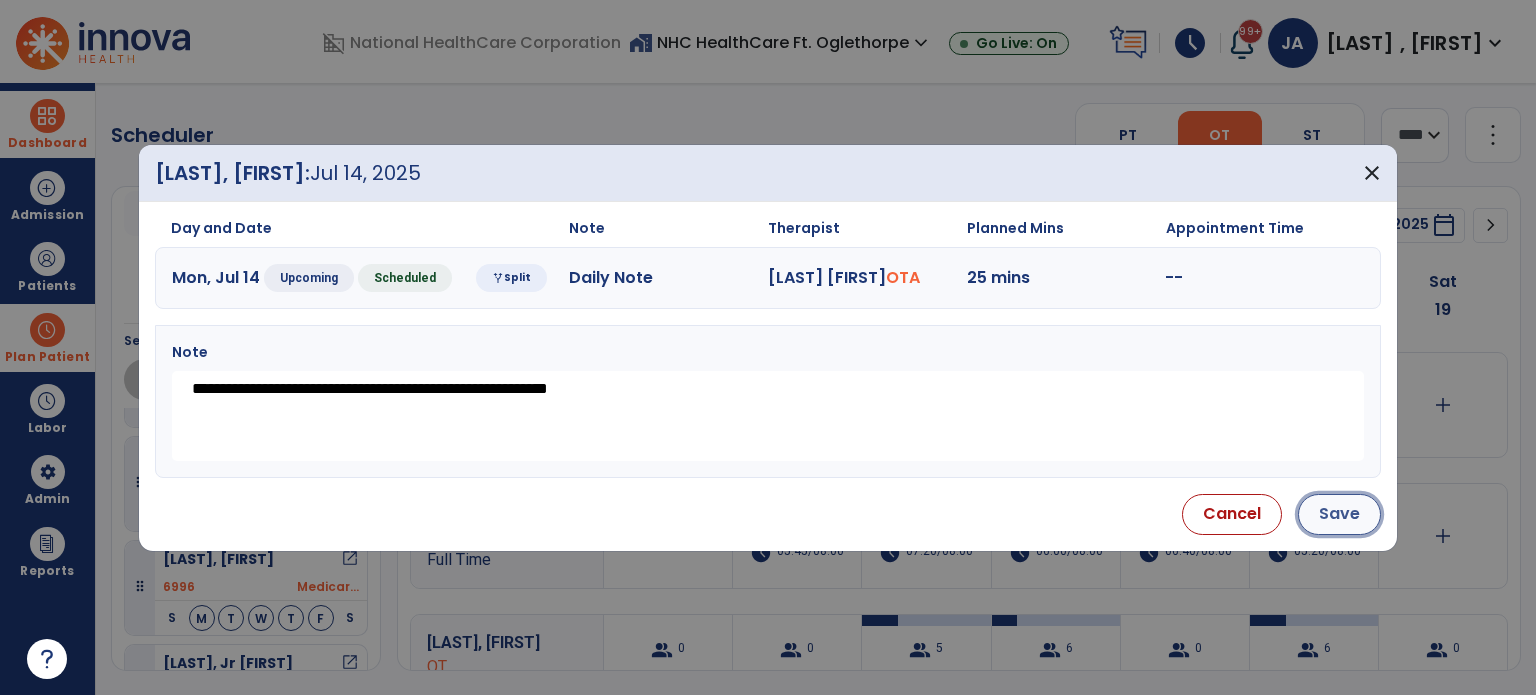 click on "Save" at bounding box center (1339, 514) 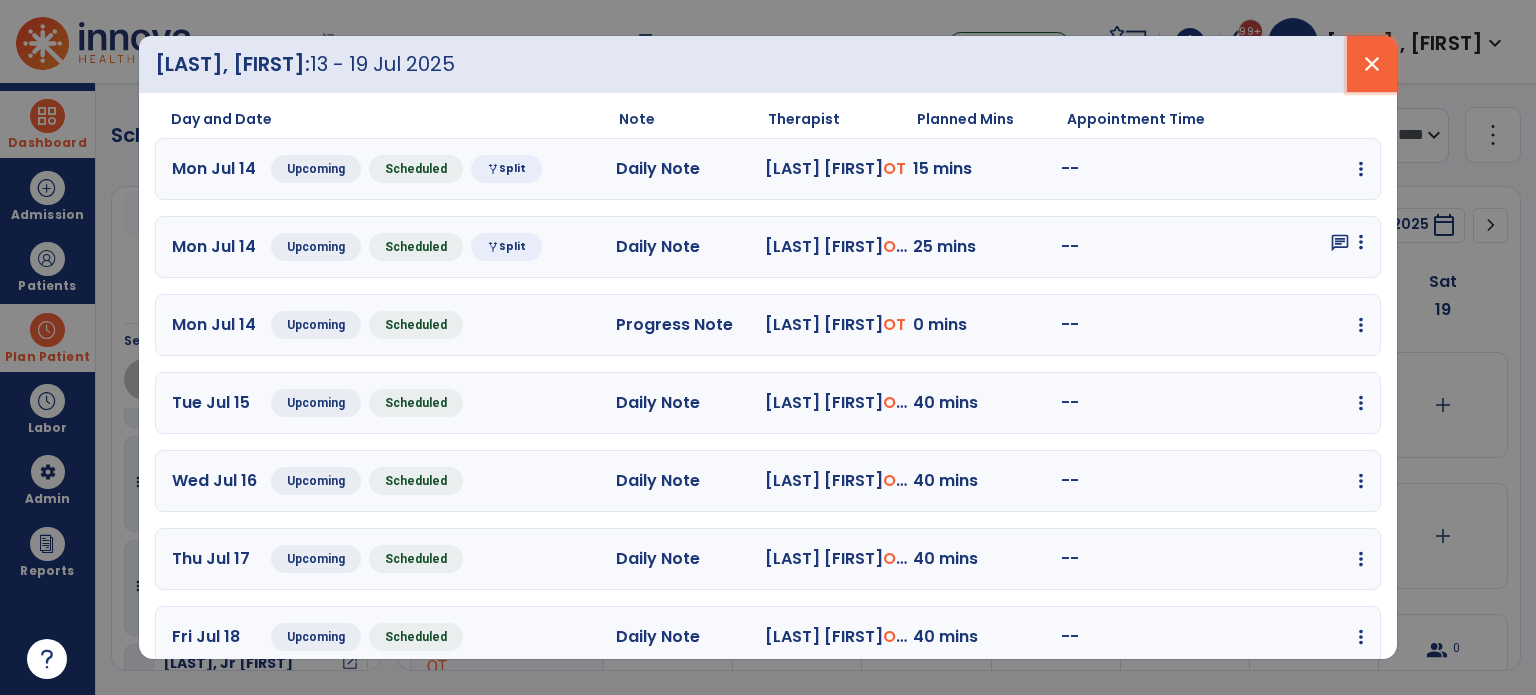 click on "close" at bounding box center (1372, 64) 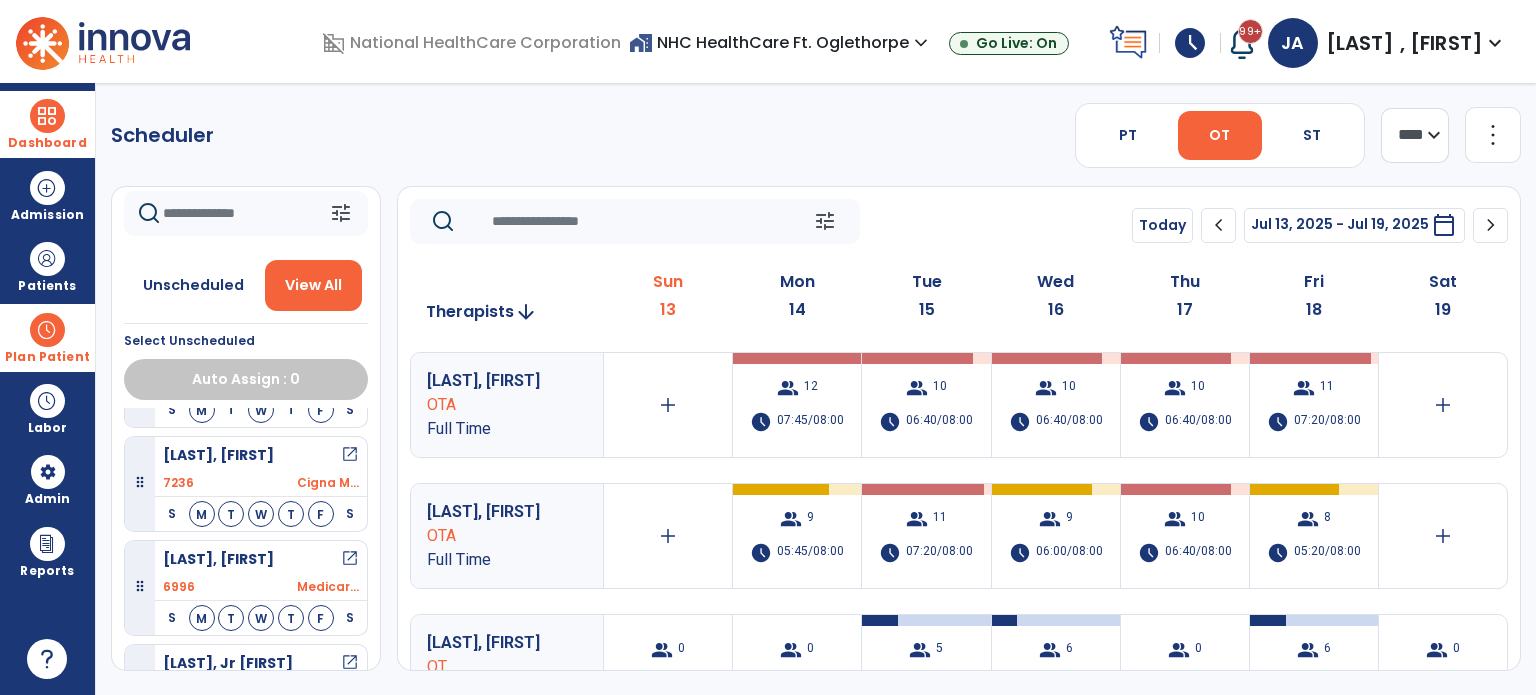 click on "open_in_new" at bounding box center [350, 455] 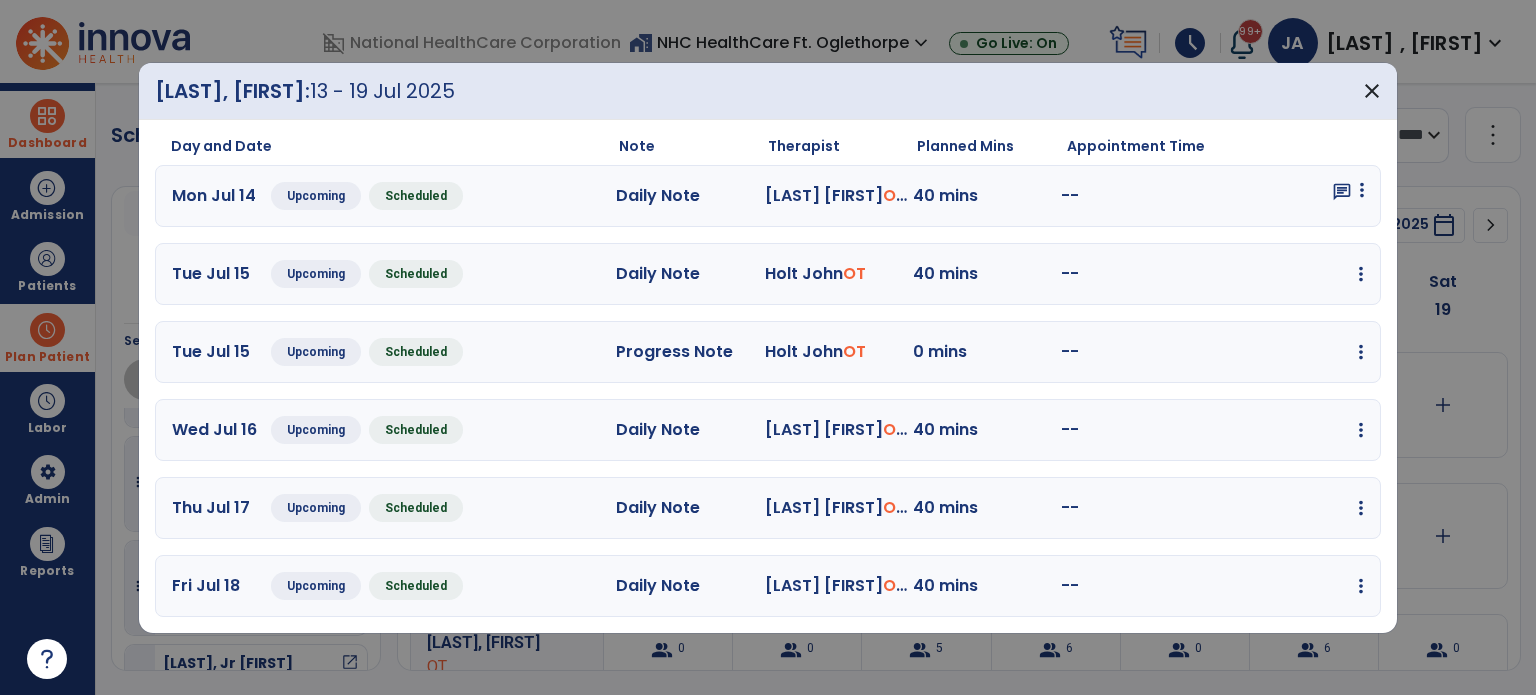 click at bounding box center (1362, 190) 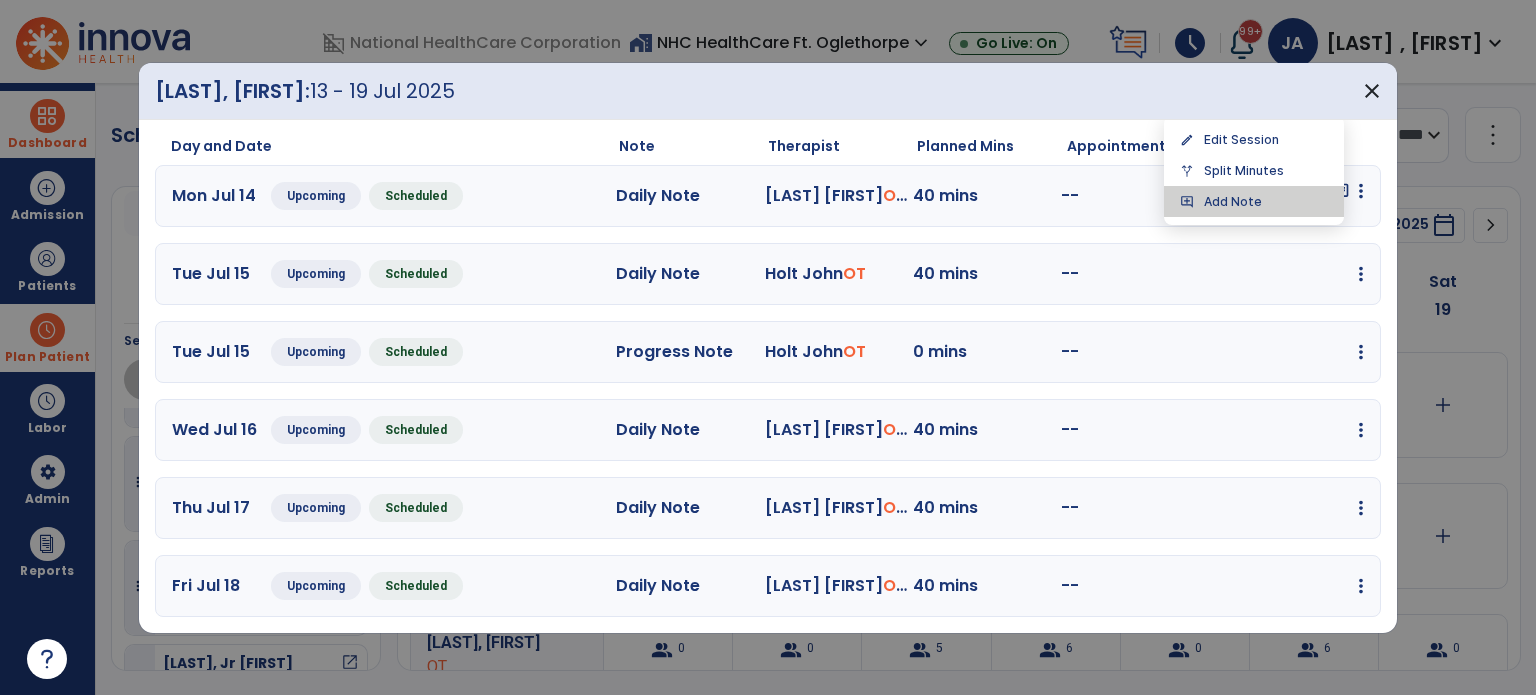 click on "add_comment  Add Note" at bounding box center (1254, 201) 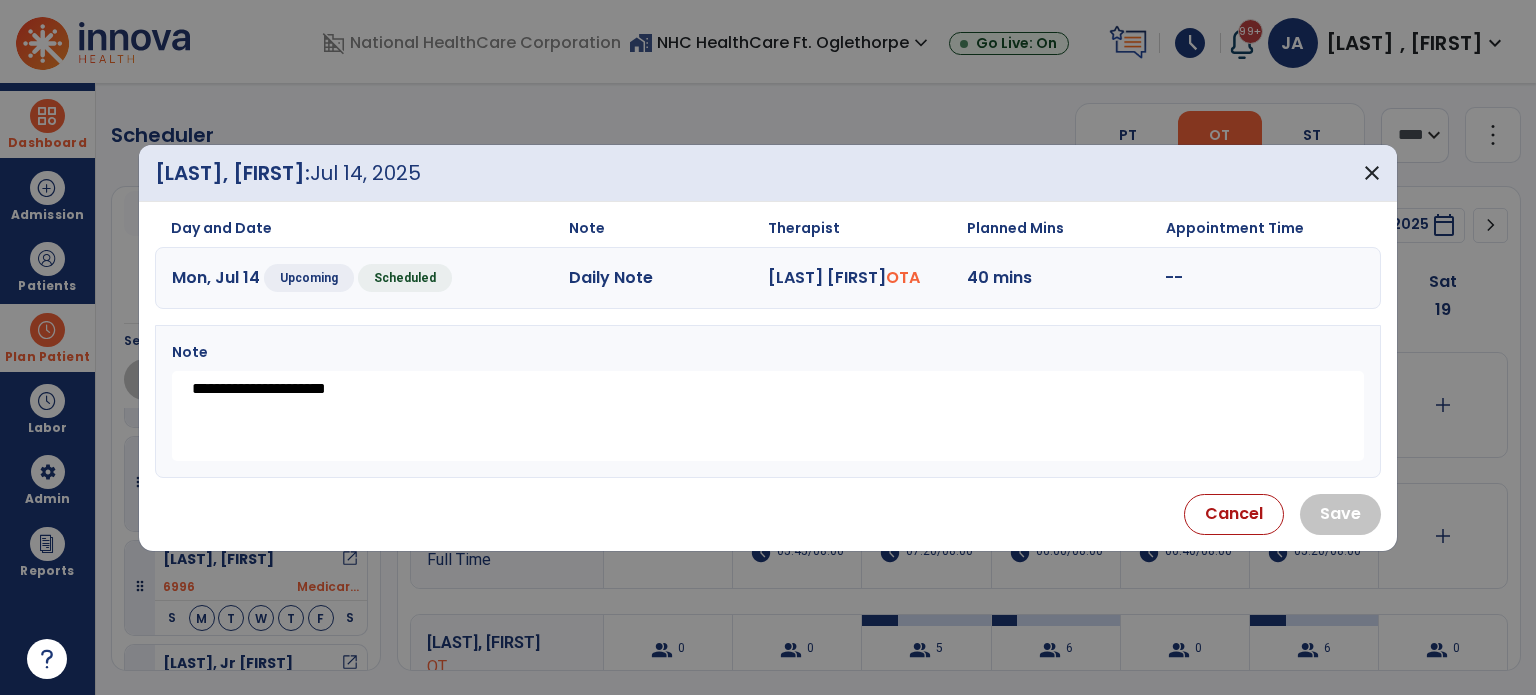 click on "**********" at bounding box center [768, 416] 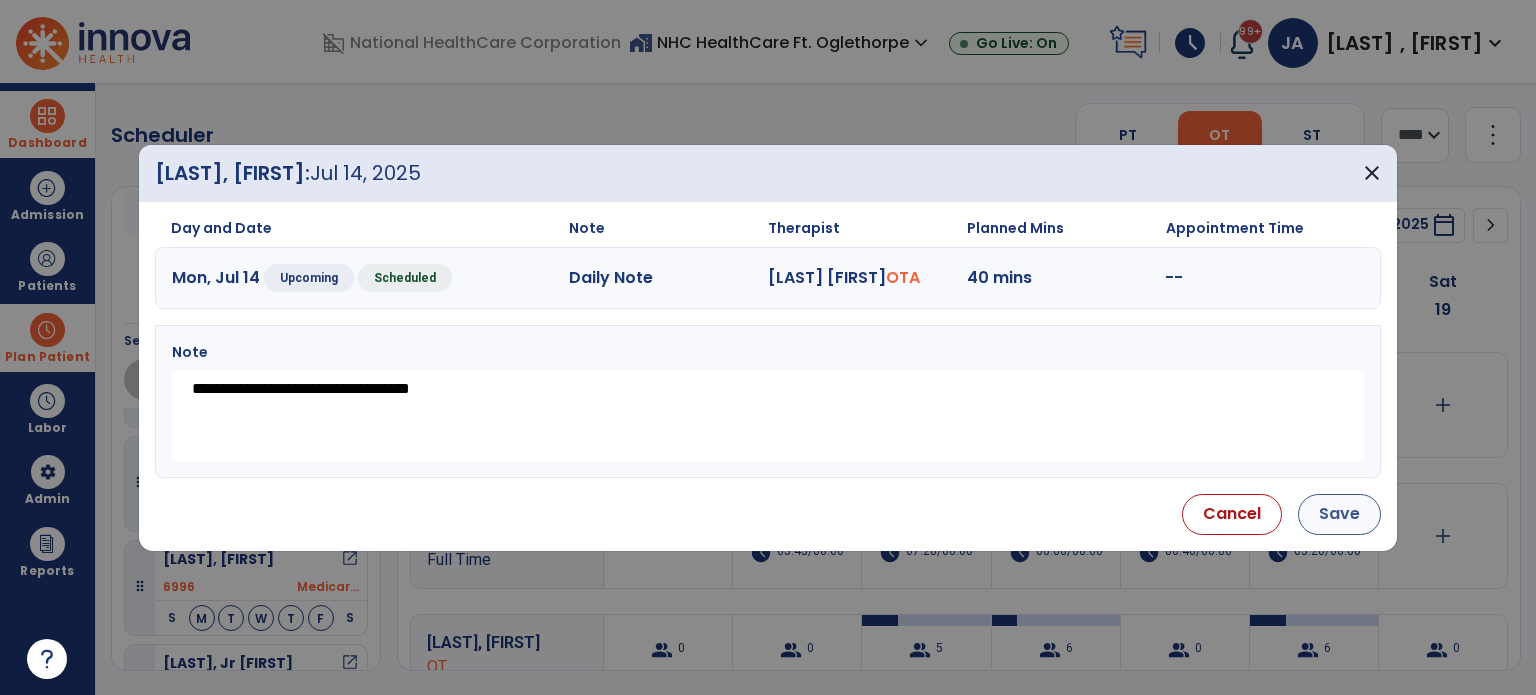 type on "**********" 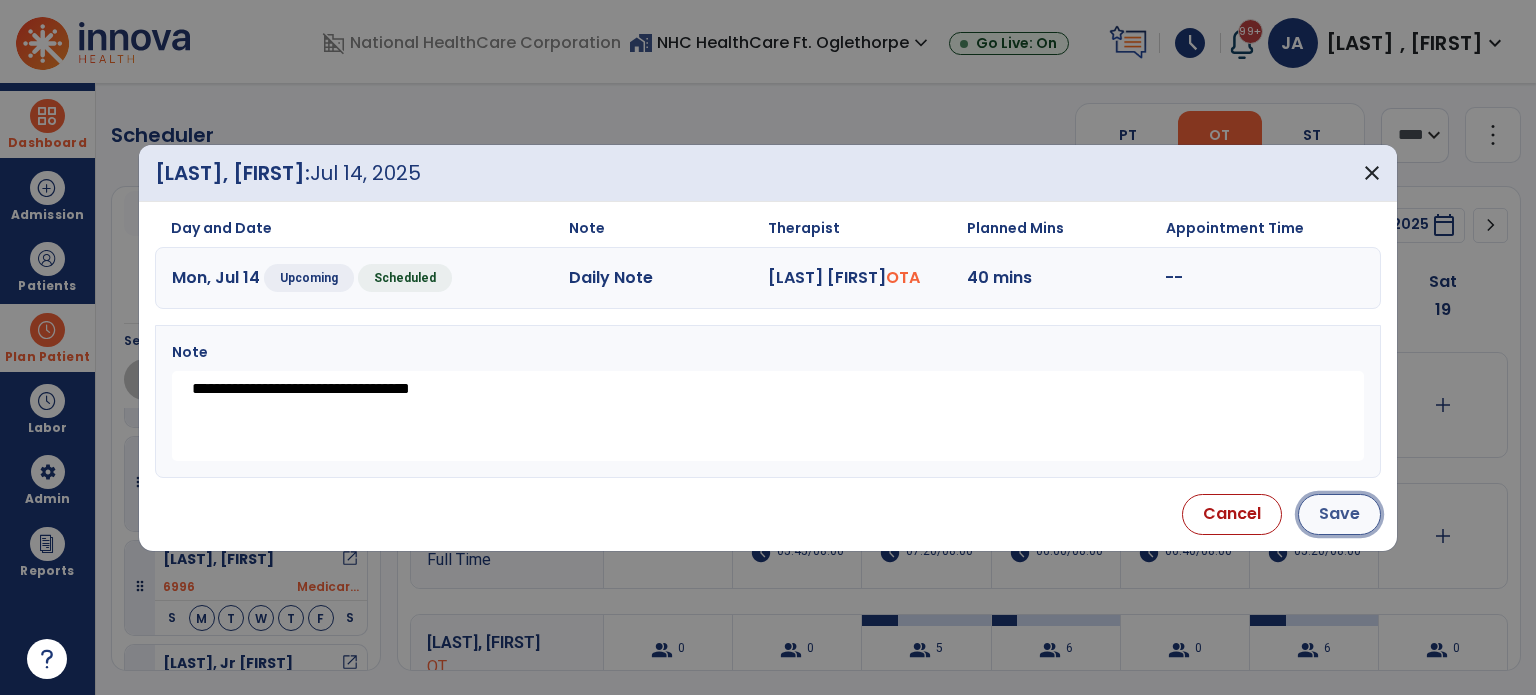 click on "Save" at bounding box center (1339, 514) 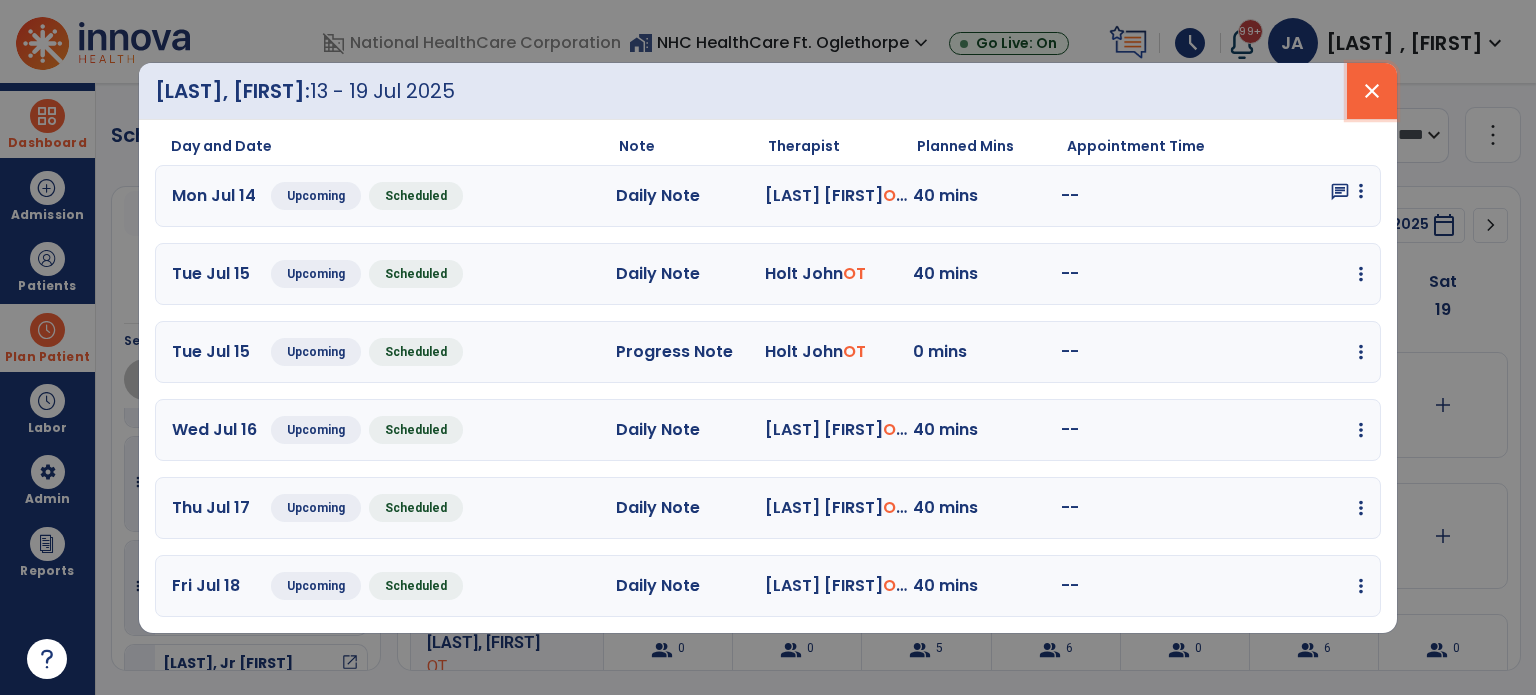 click on "close" at bounding box center [1372, 91] 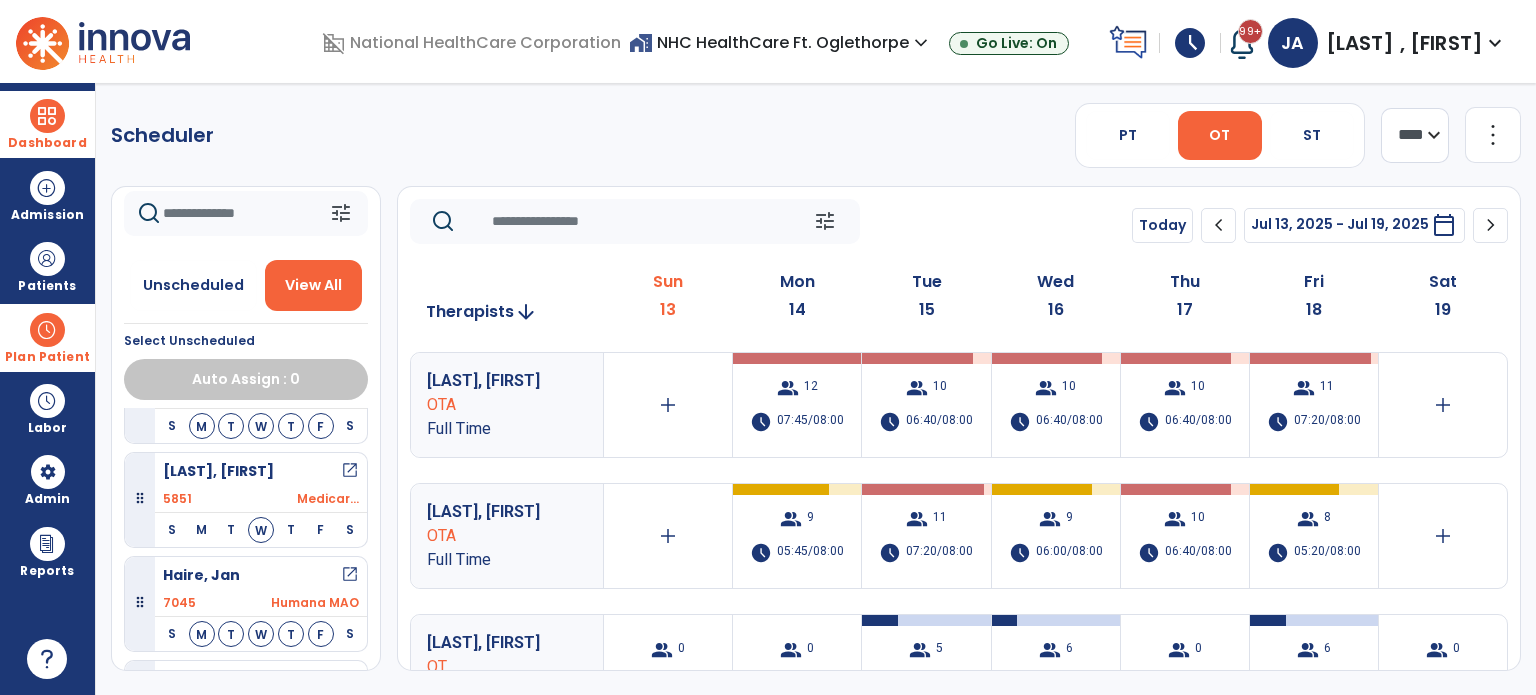 scroll, scrollTop: 1000, scrollLeft: 0, axis: vertical 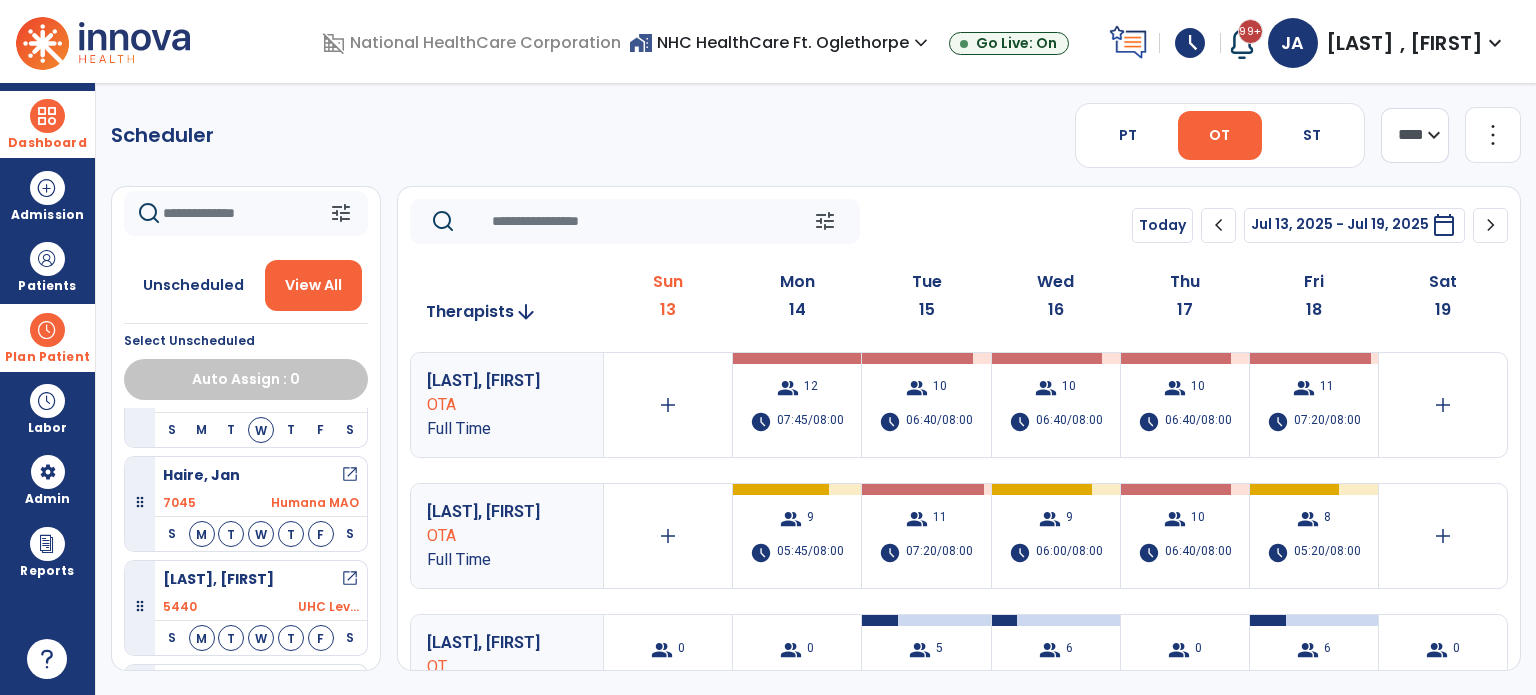 click on "open_in_new" at bounding box center (350, 579) 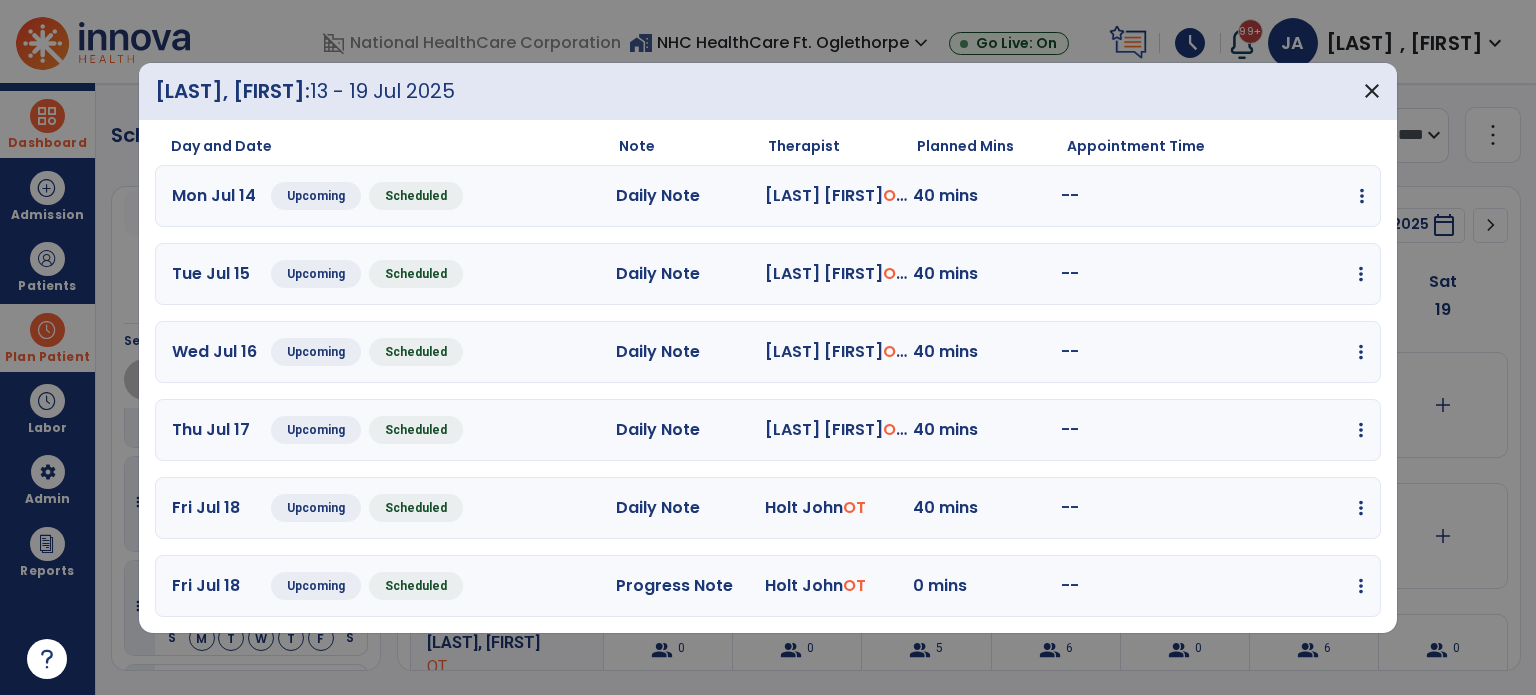 click at bounding box center [1362, 196] 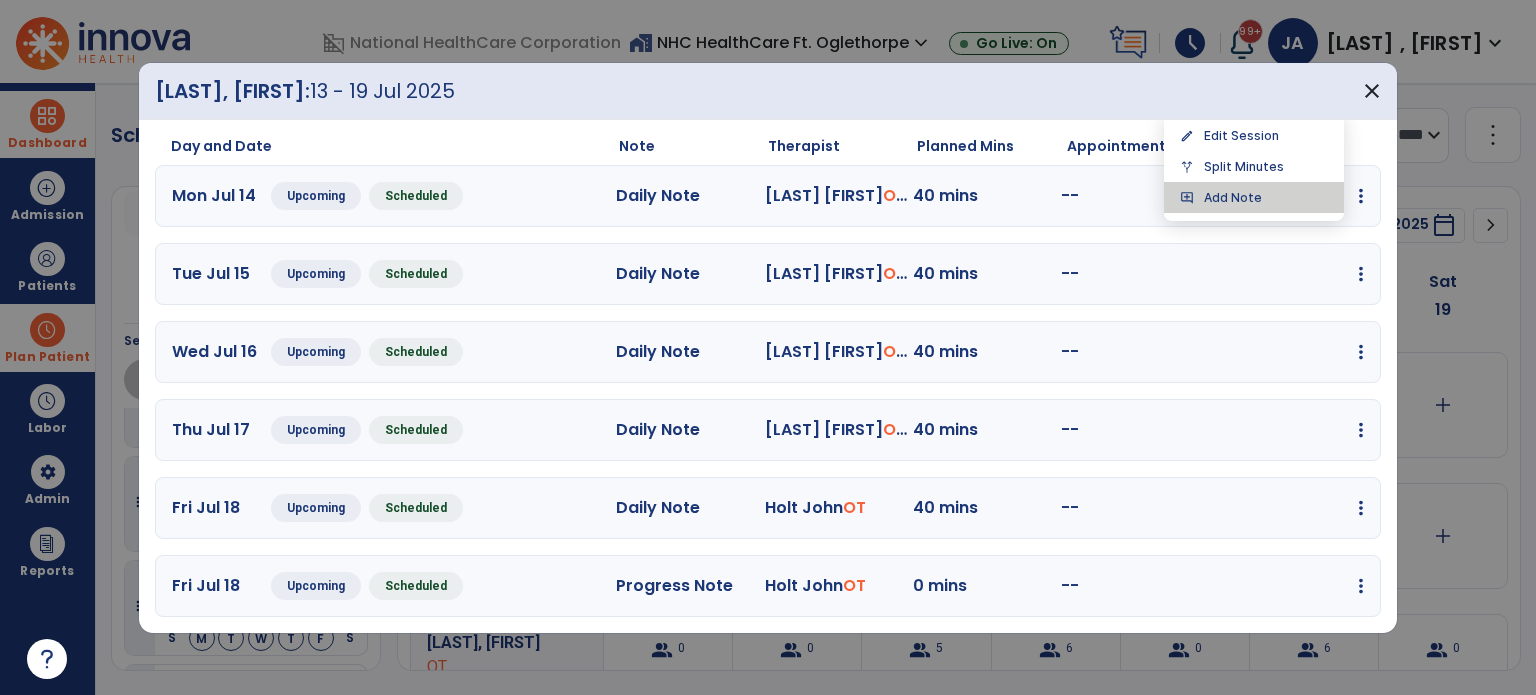 click on "add_comment  Add Note" at bounding box center (1254, 197) 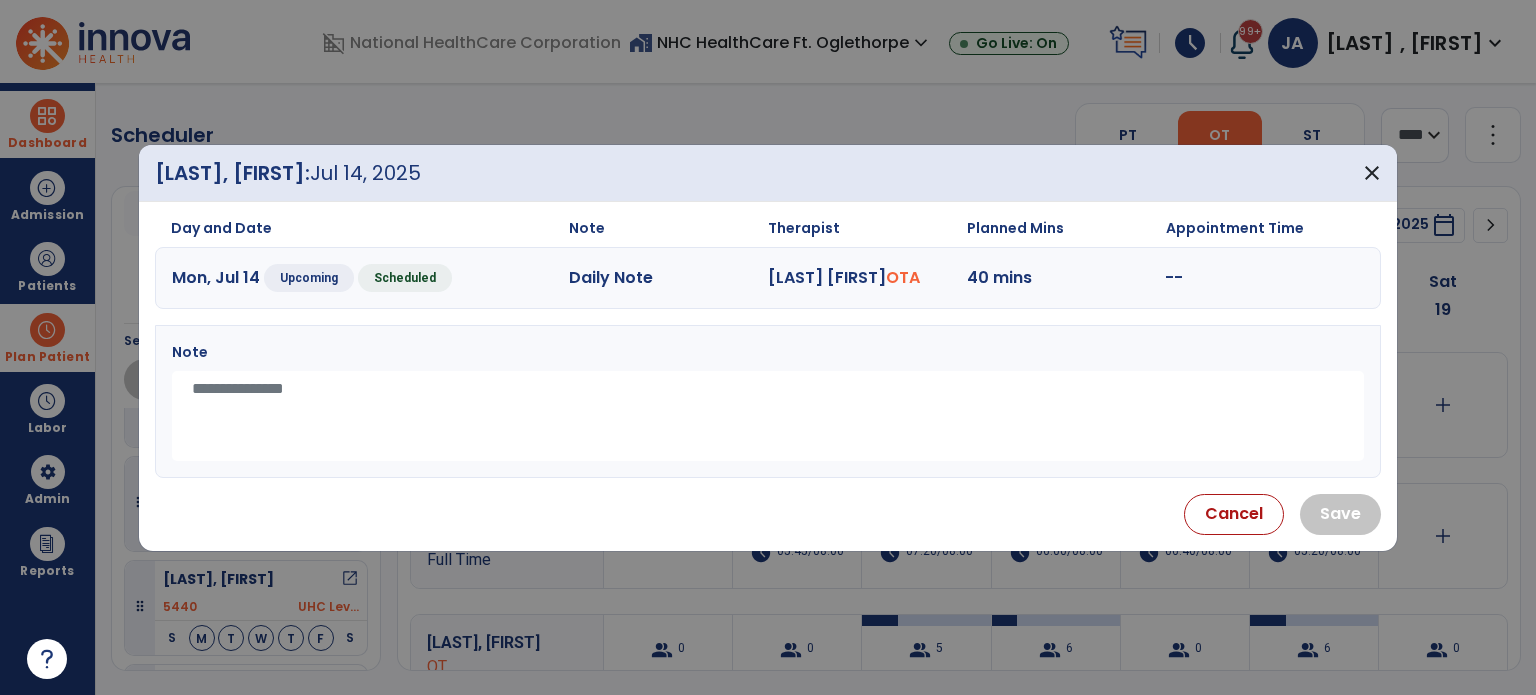 click at bounding box center [768, 416] 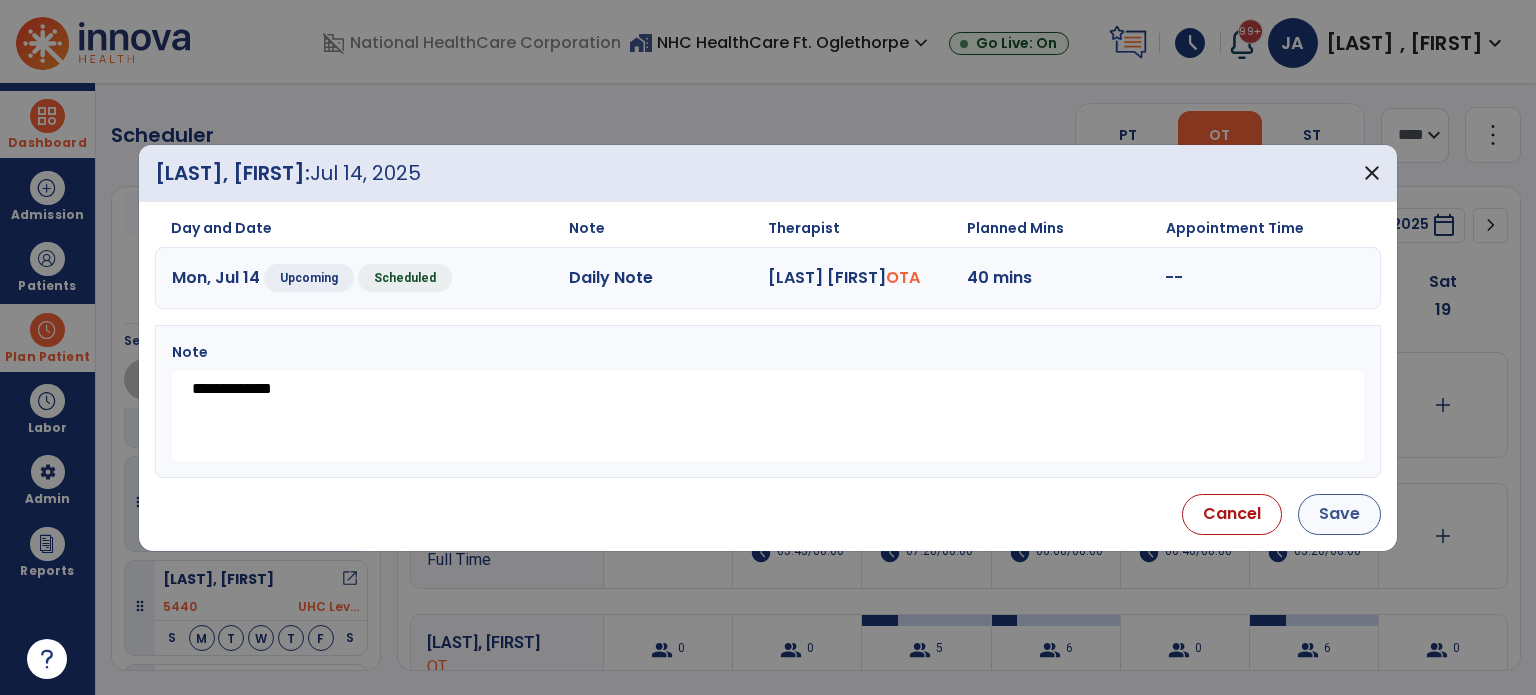 type on "**********" 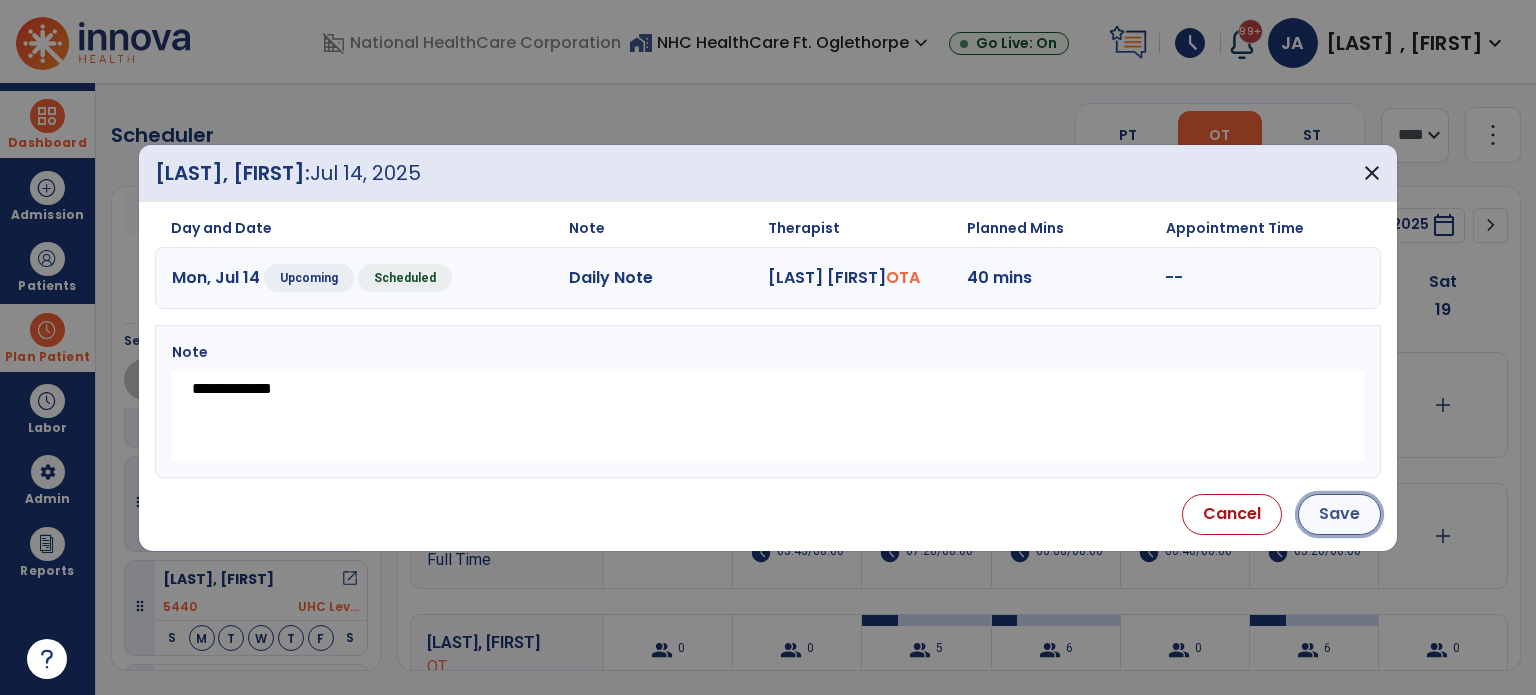 click on "Save" at bounding box center (1339, 514) 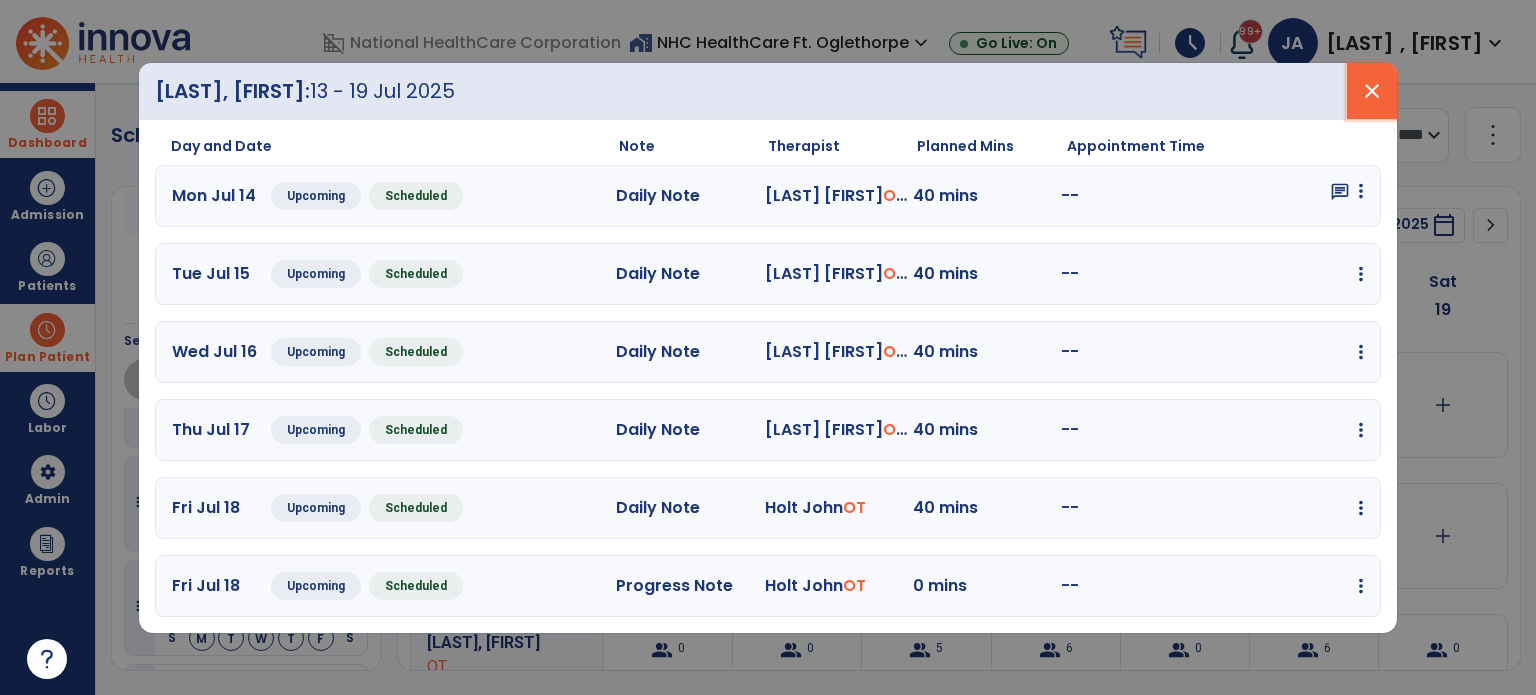 click on "close" at bounding box center (1372, 91) 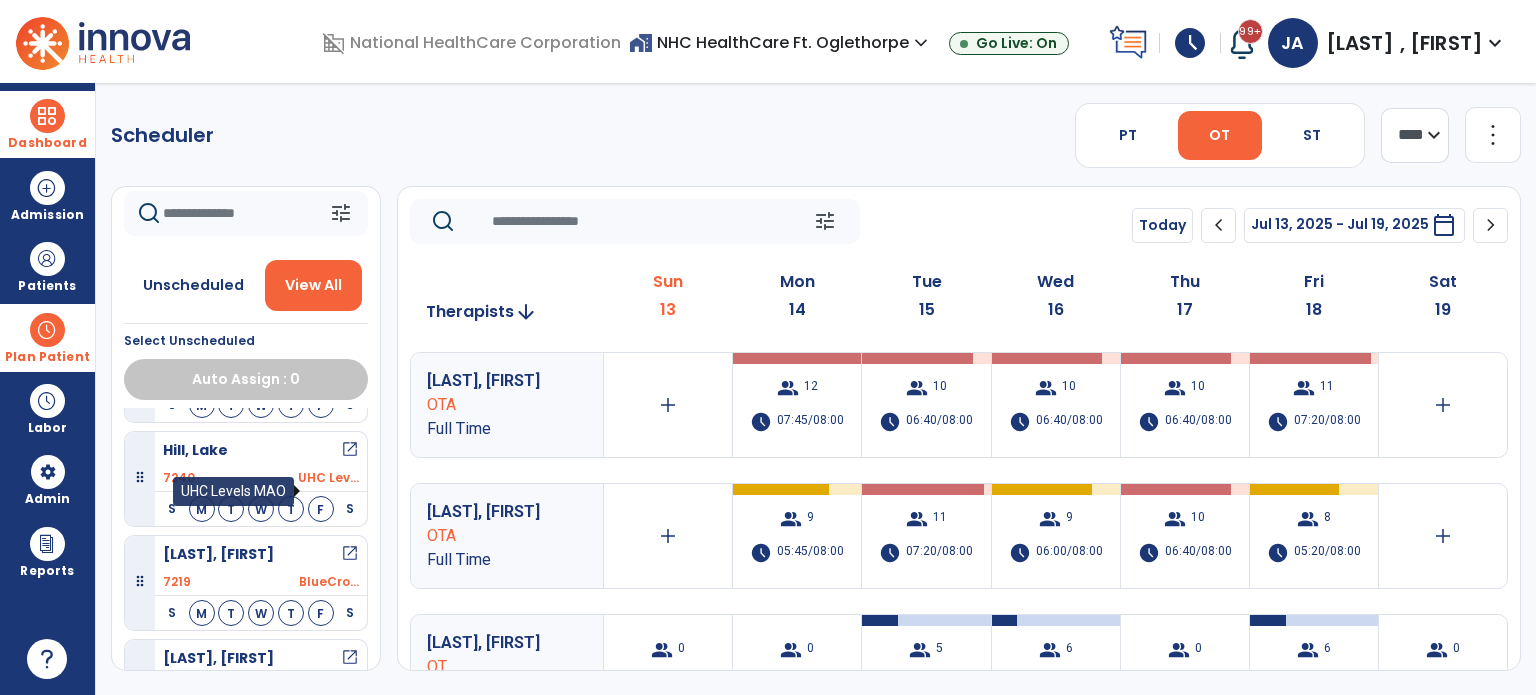 scroll, scrollTop: 1200, scrollLeft: 0, axis: vertical 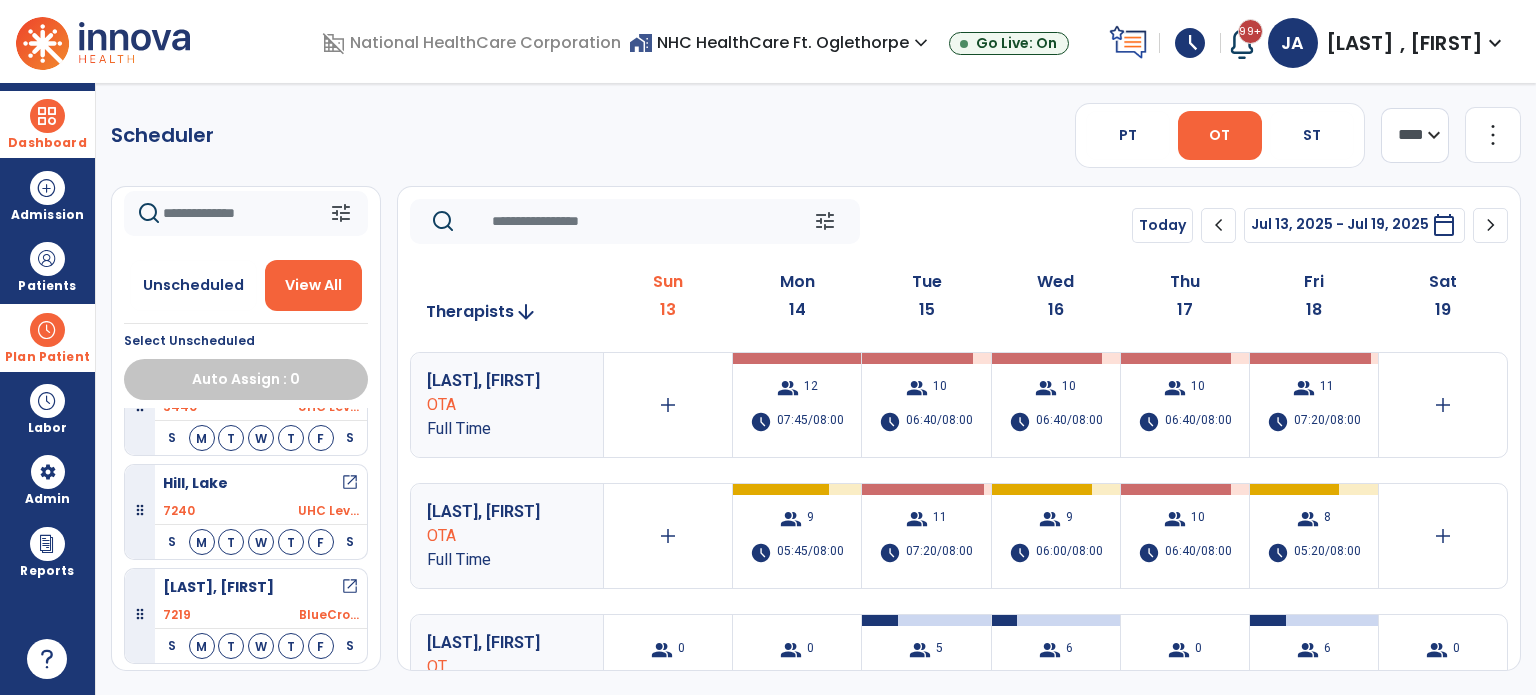click on "open_in_new" at bounding box center (350, 483) 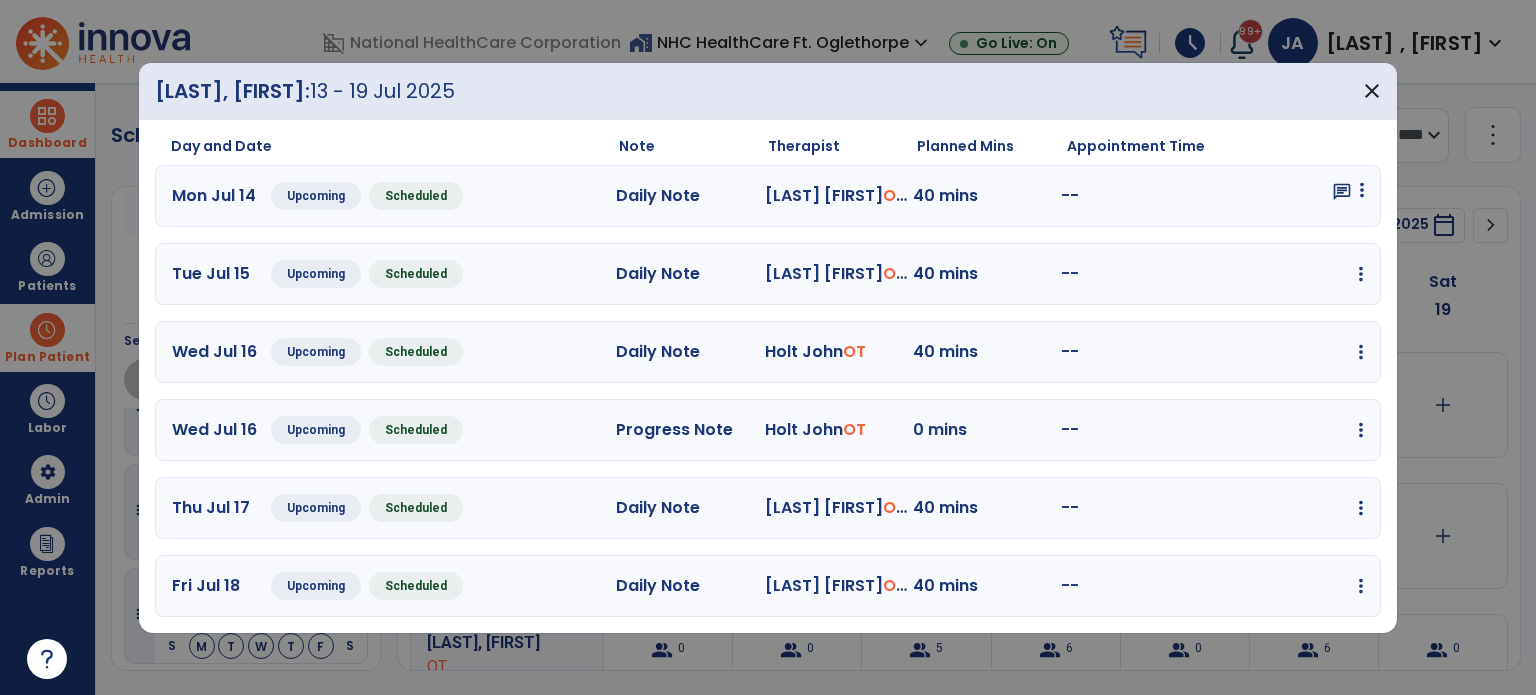 click at bounding box center [1362, 190] 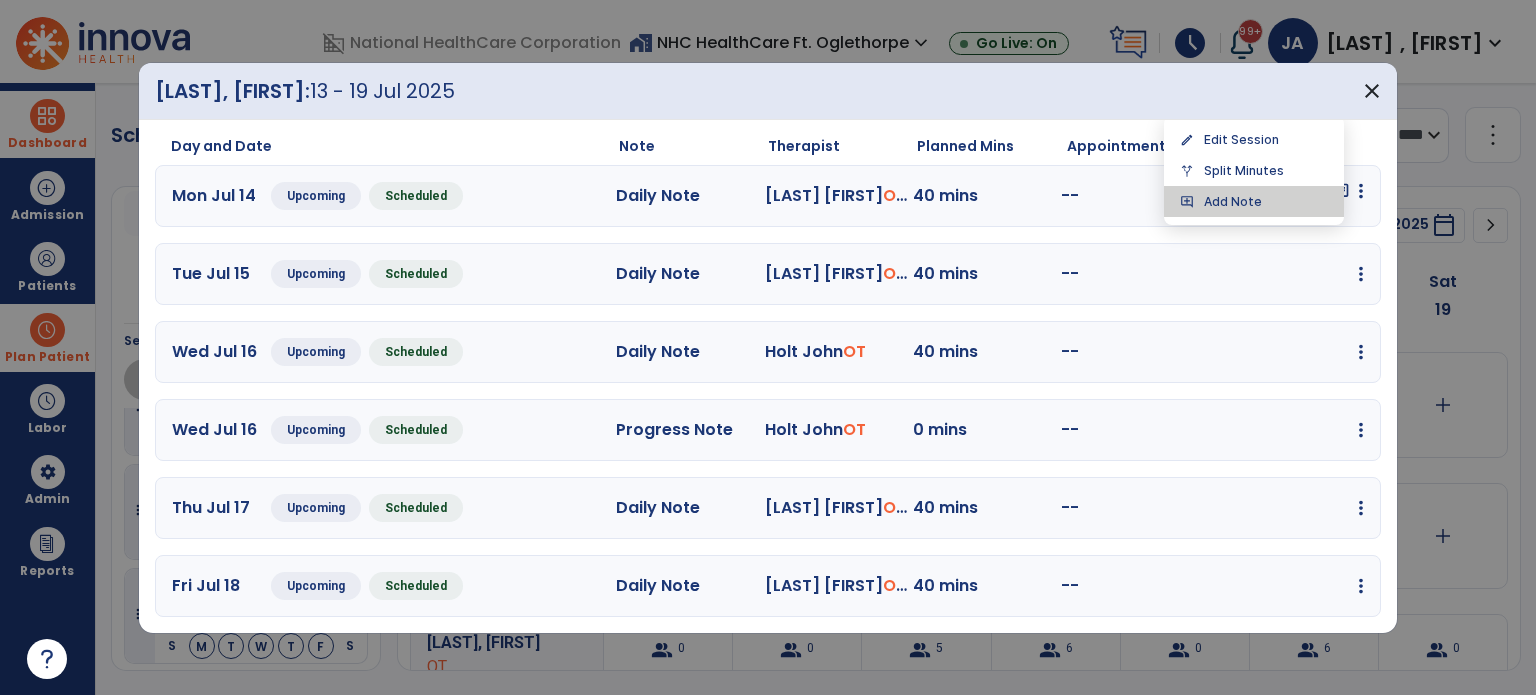 click on "add_comment  Add Note" at bounding box center (1254, 201) 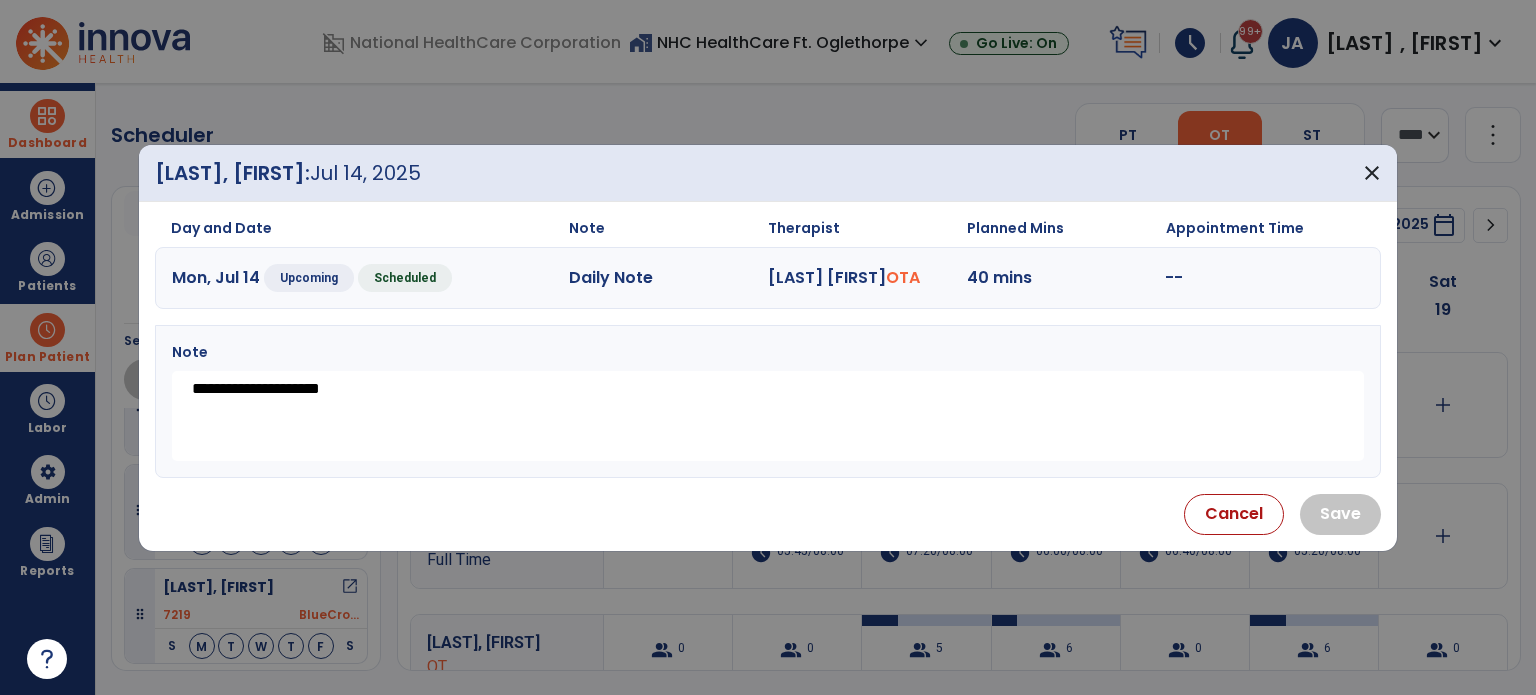click on "**********" at bounding box center [768, 416] 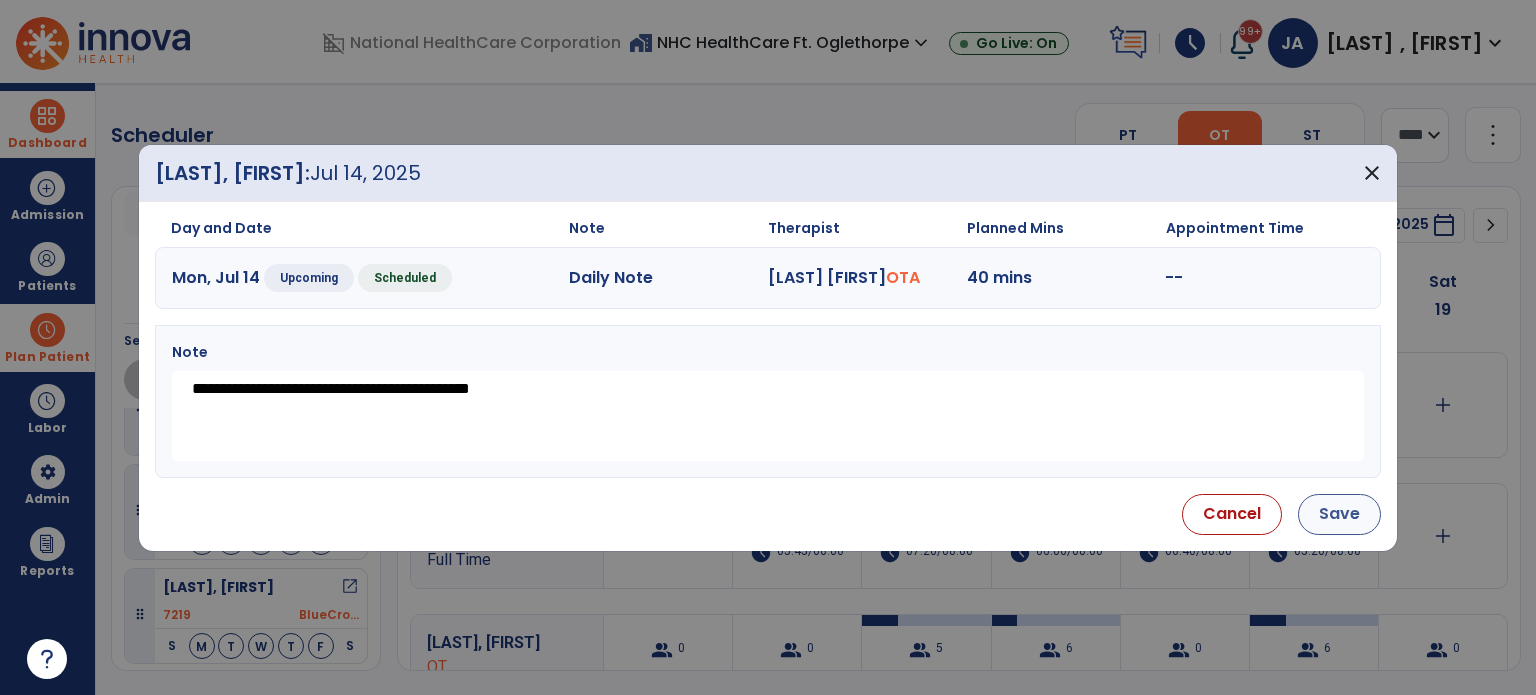 type on "**********" 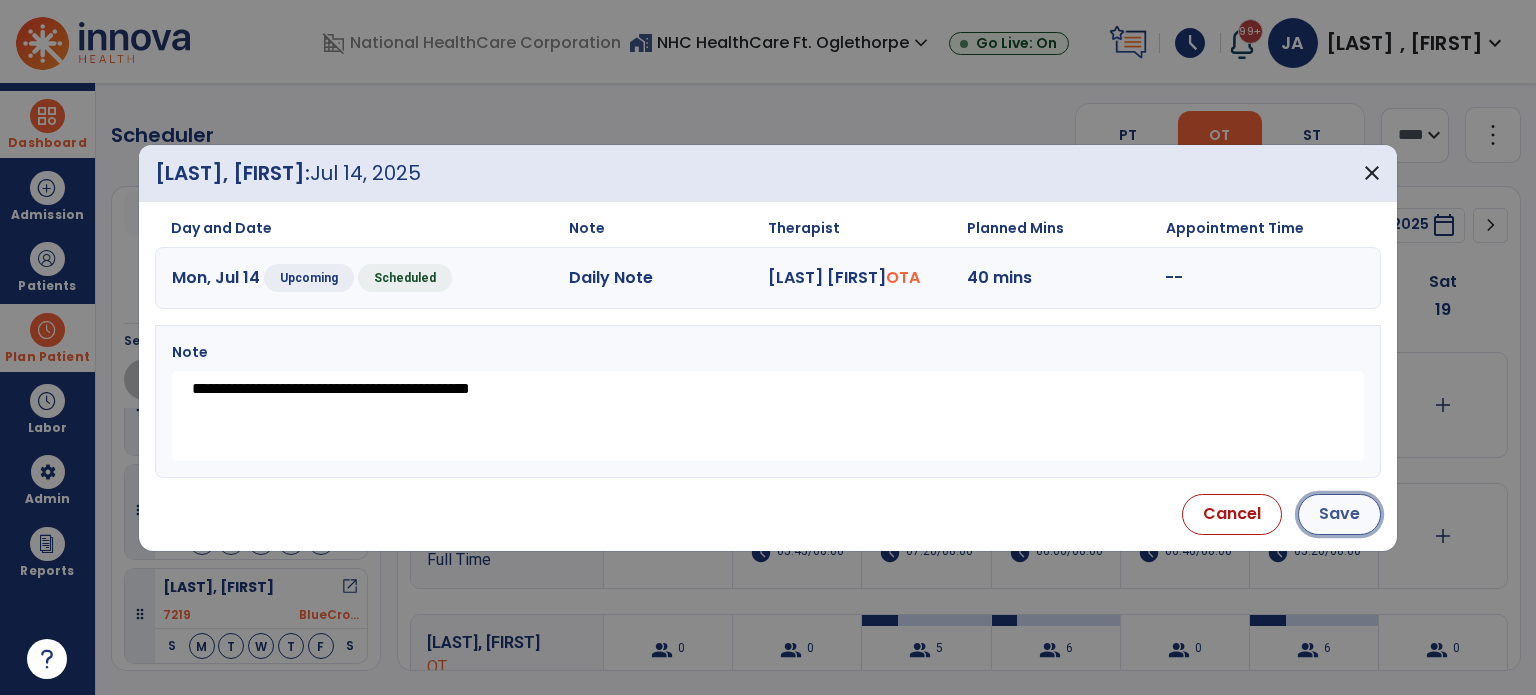 click on "Save" at bounding box center (1339, 514) 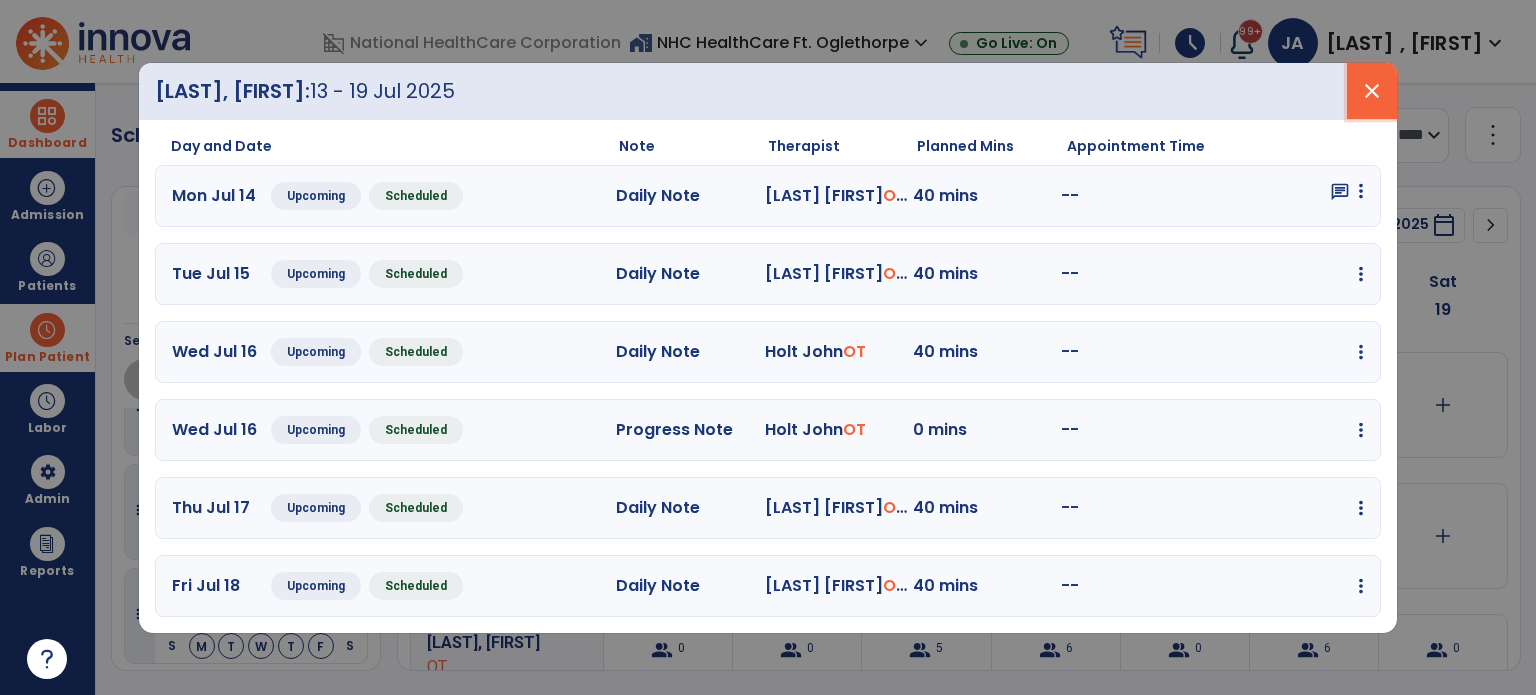 click on "close" at bounding box center [1372, 91] 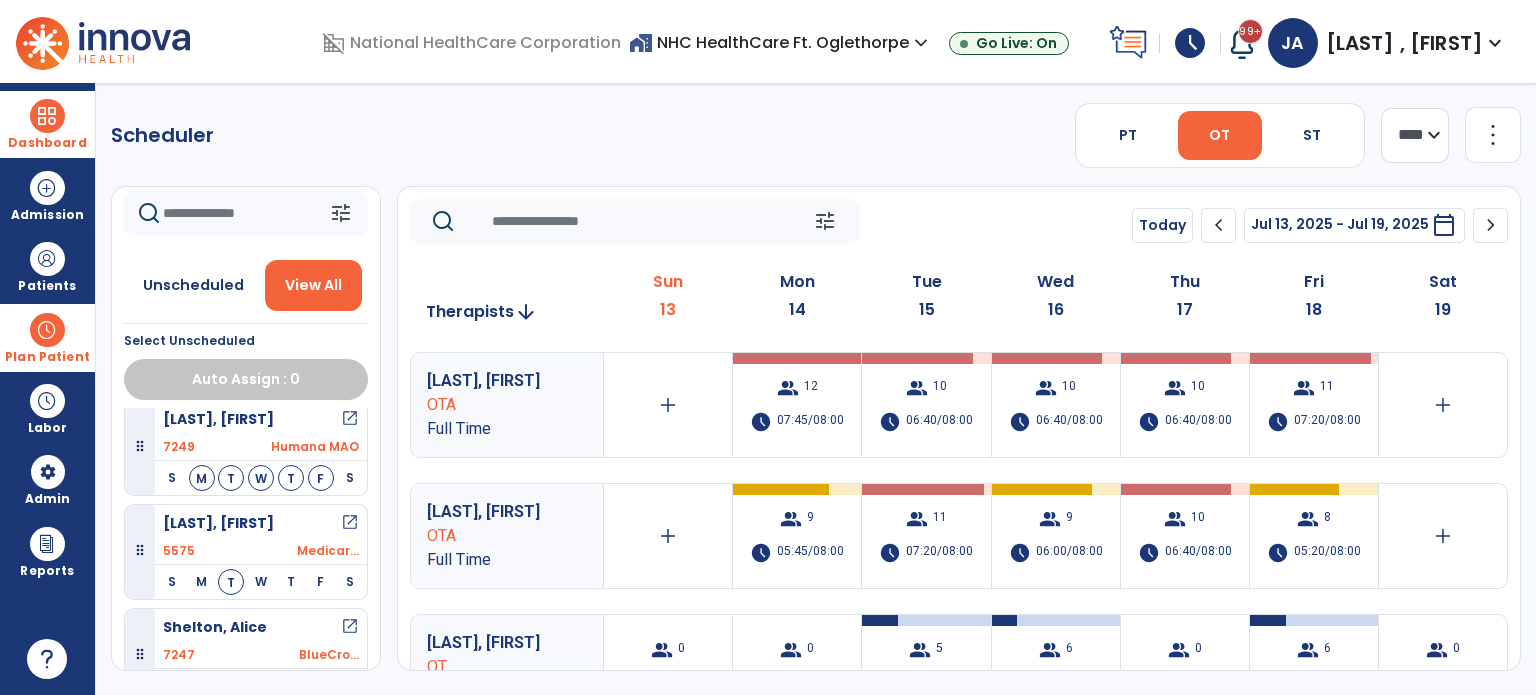 scroll, scrollTop: 1900, scrollLeft: 0, axis: vertical 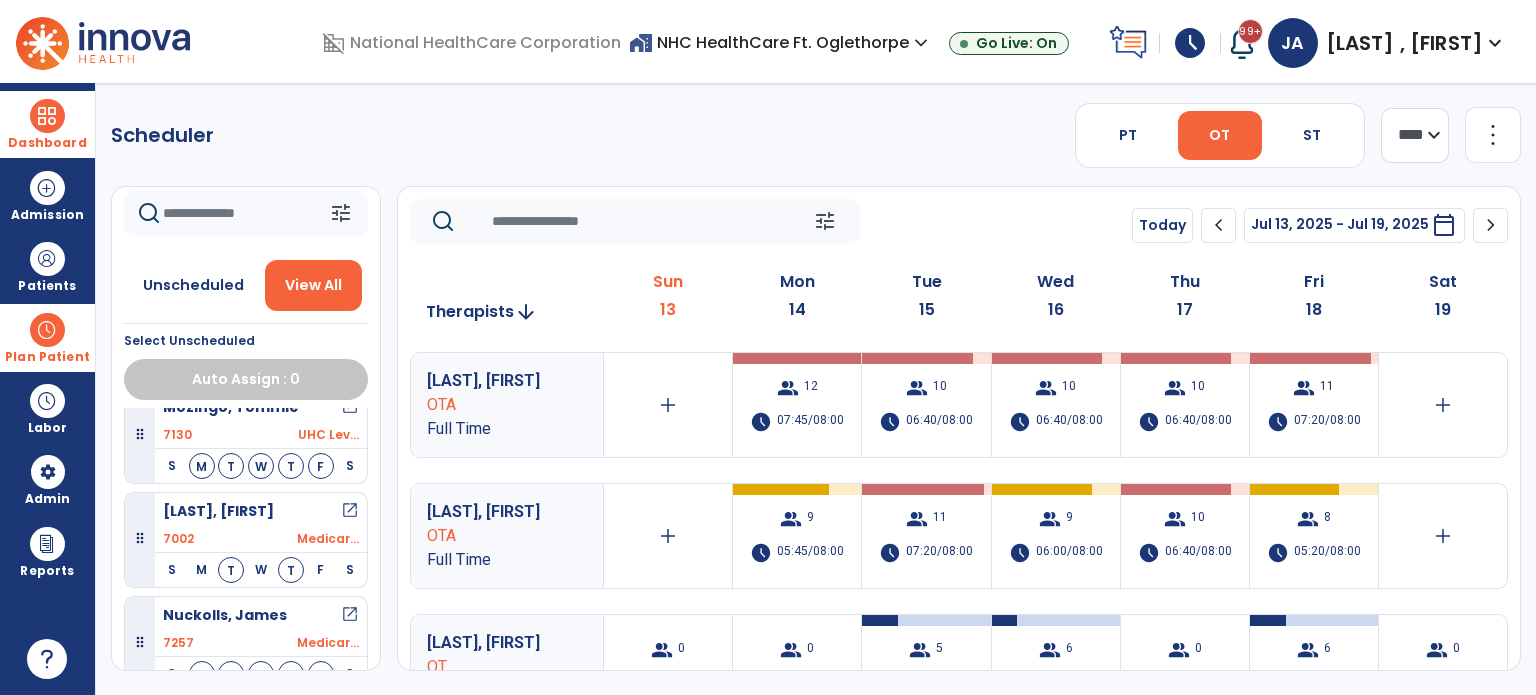 click on "open_in_new" at bounding box center [350, 615] 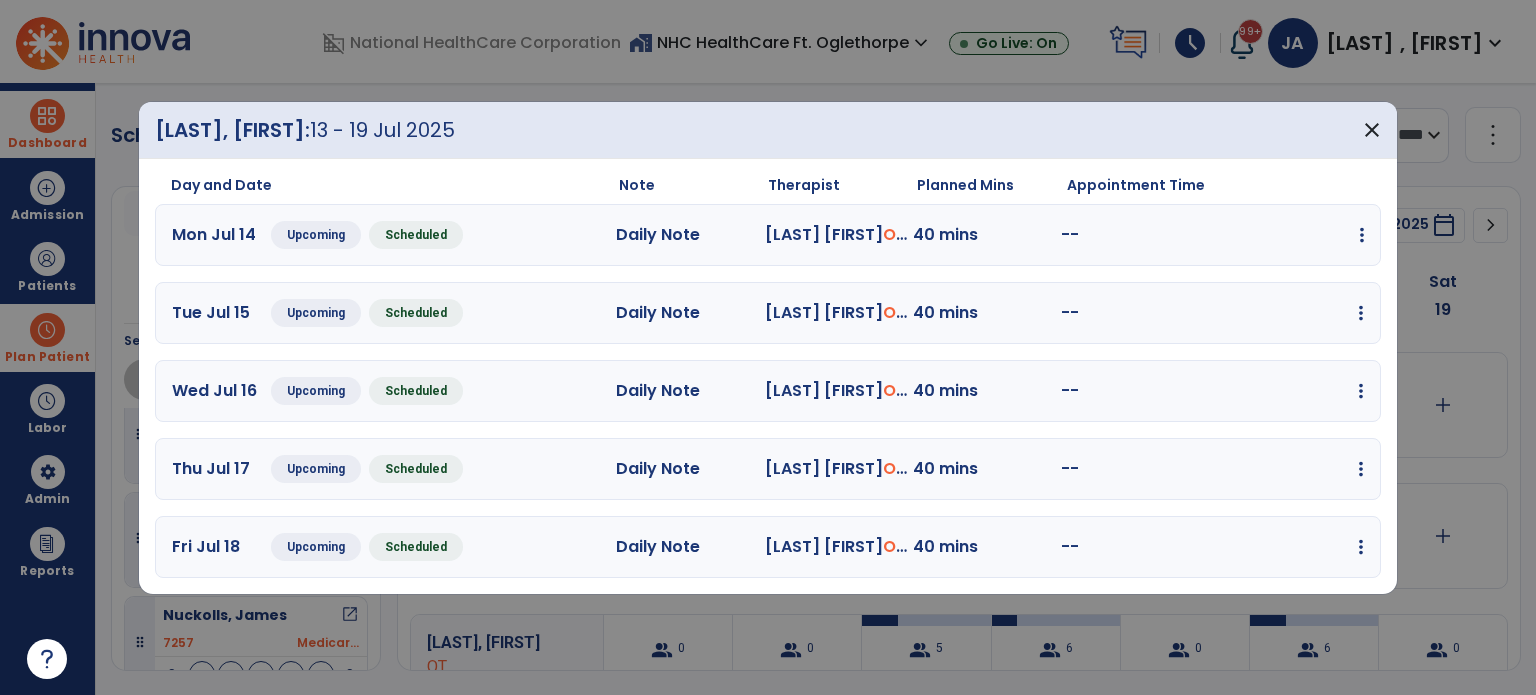 click at bounding box center [1362, 235] 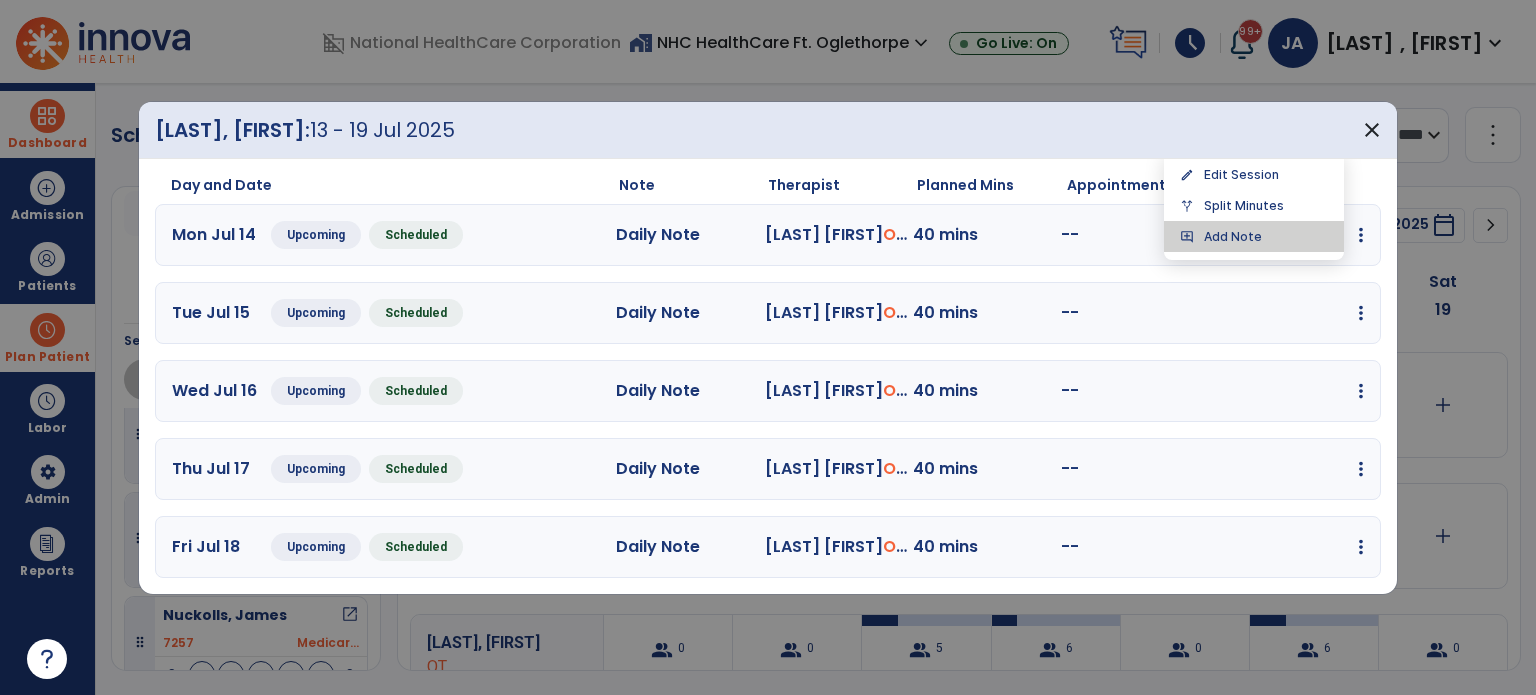 click on "add_comment  Add Note" at bounding box center [1254, 236] 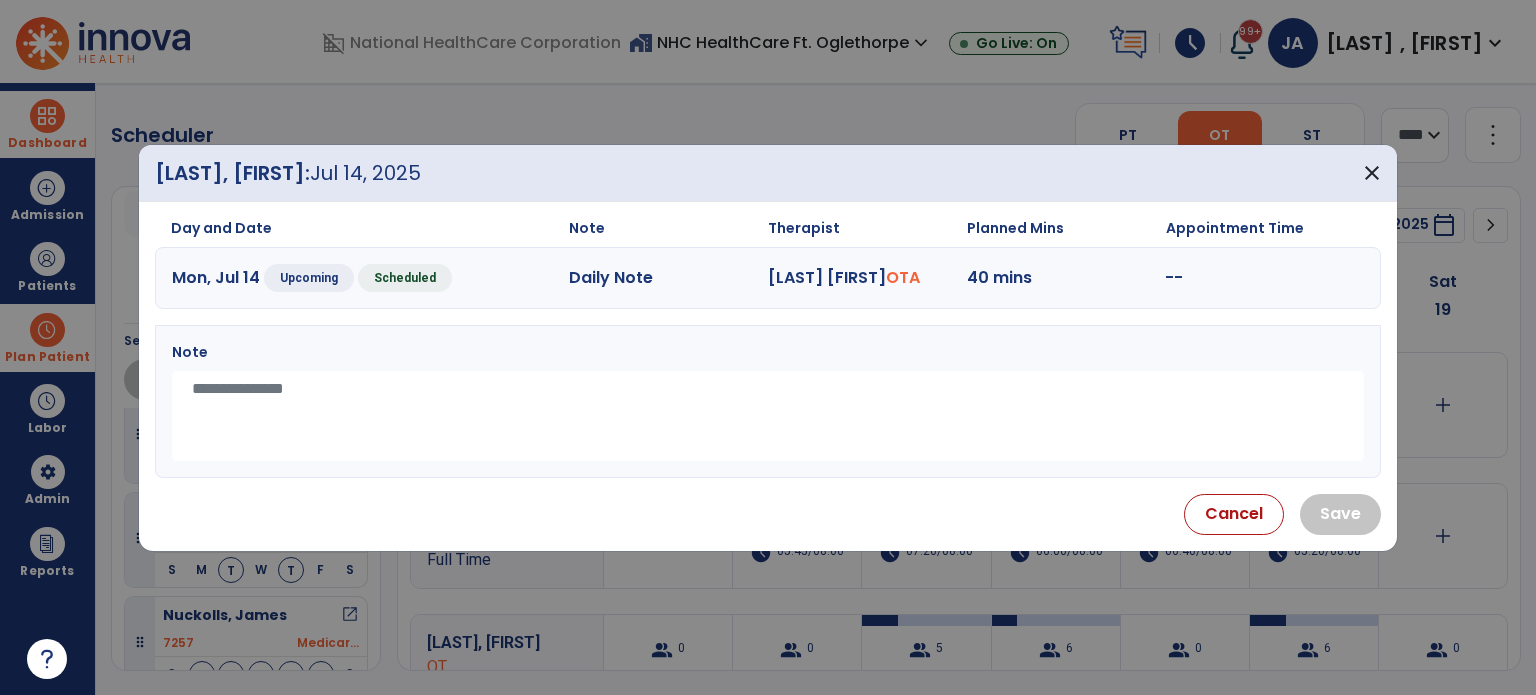 click at bounding box center (768, 416) 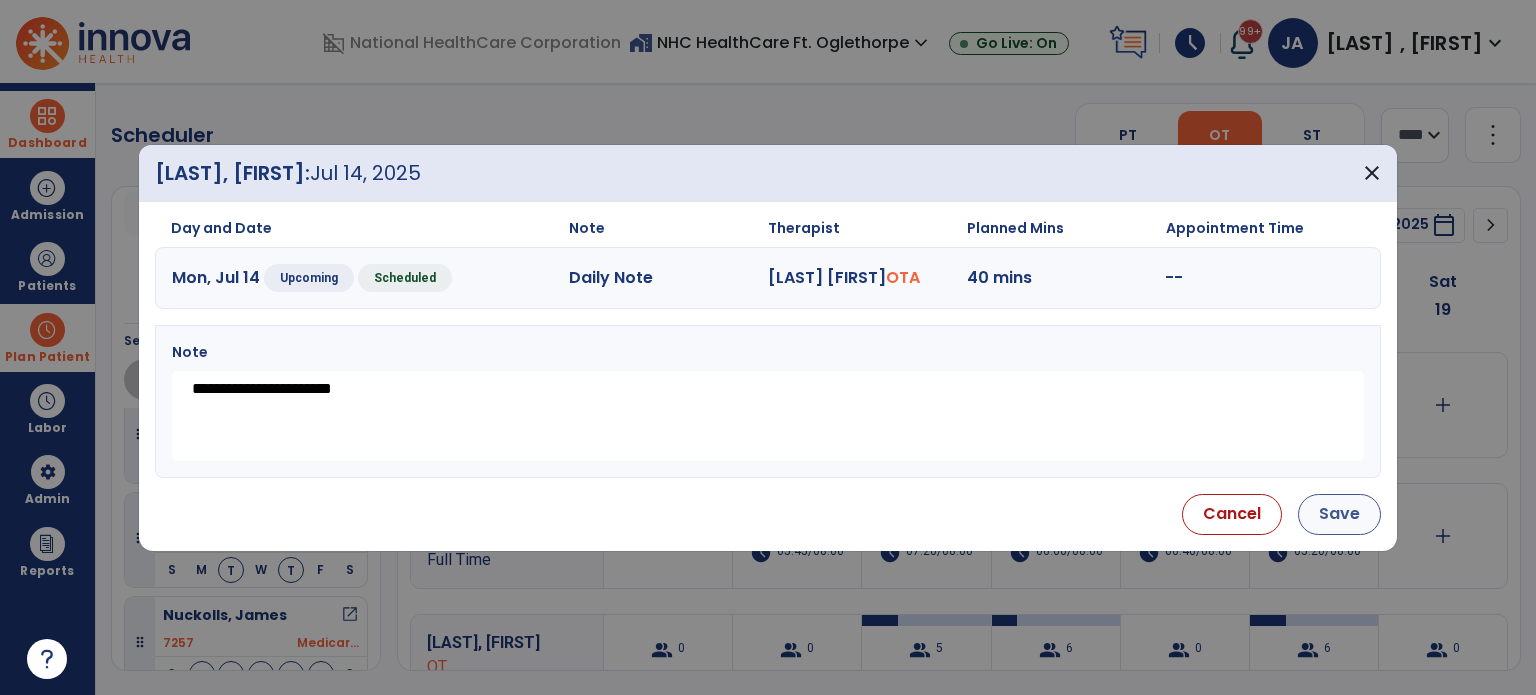 type on "**********" 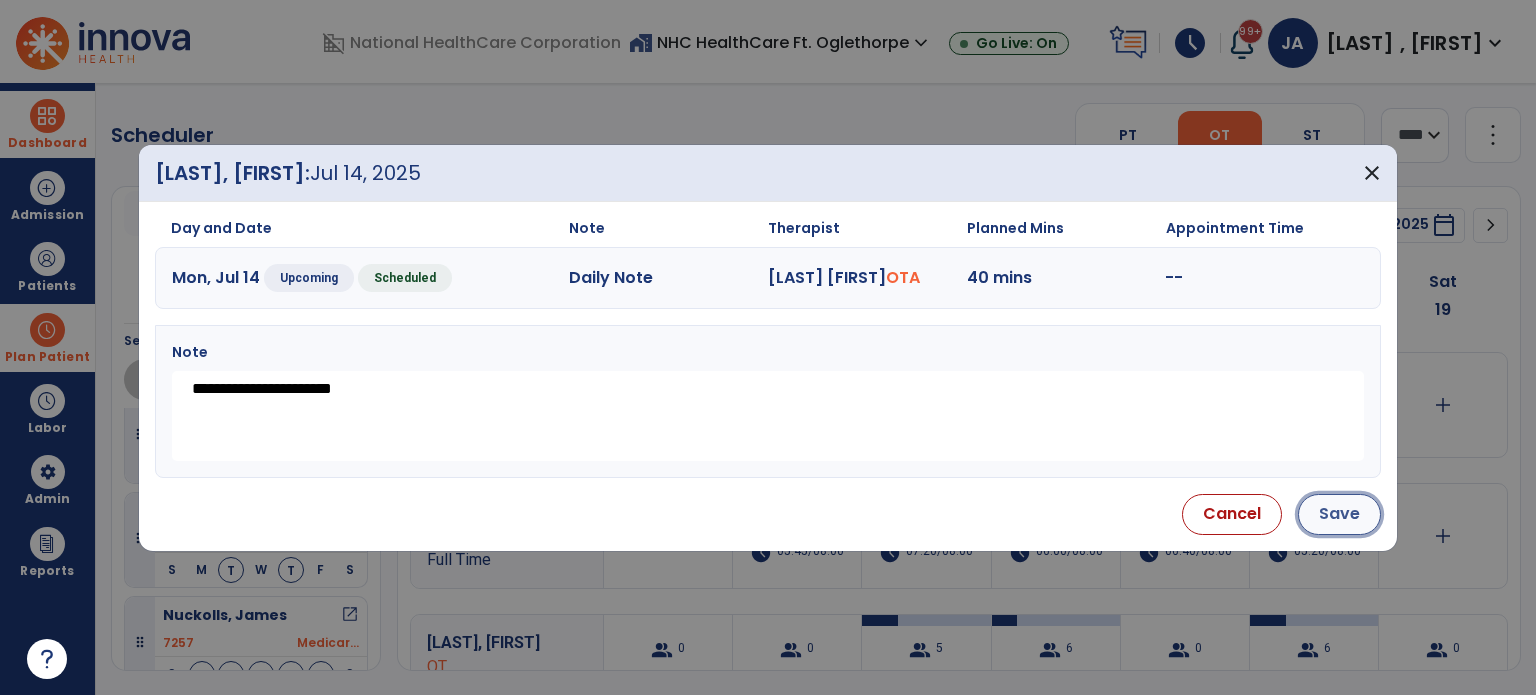 click on "Save" at bounding box center [1339, 514] 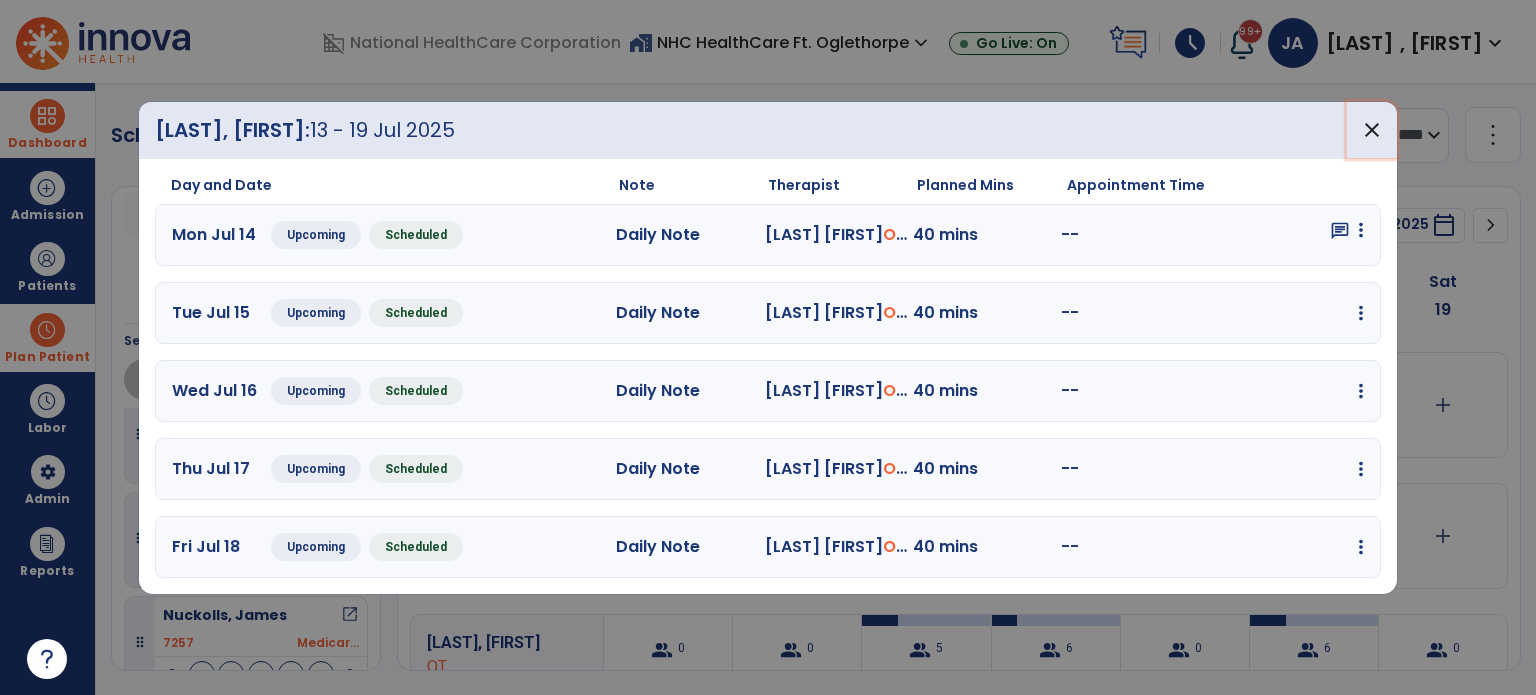 click on "close" at bounding box center [1372, 130] 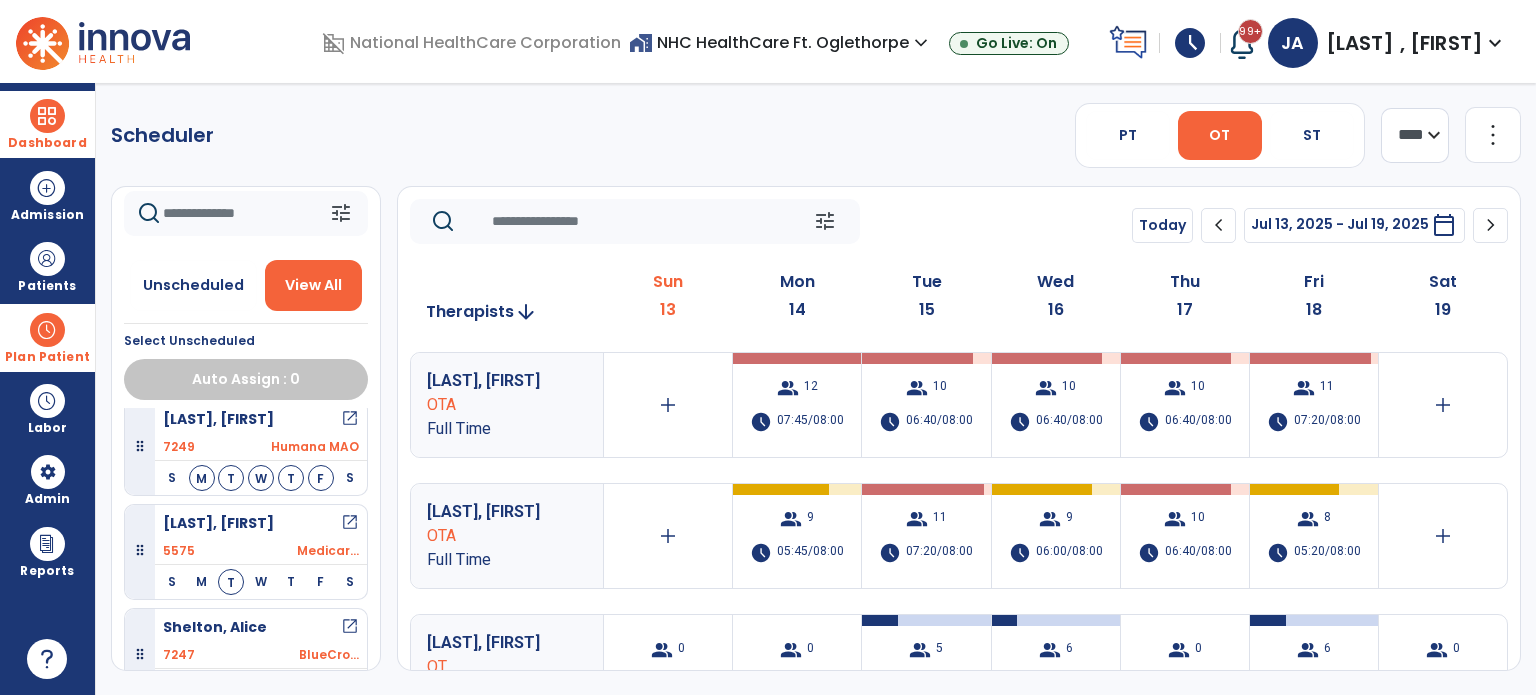 scroll, scrollTop: 2528, scrollLeft: 0, axis: vertical 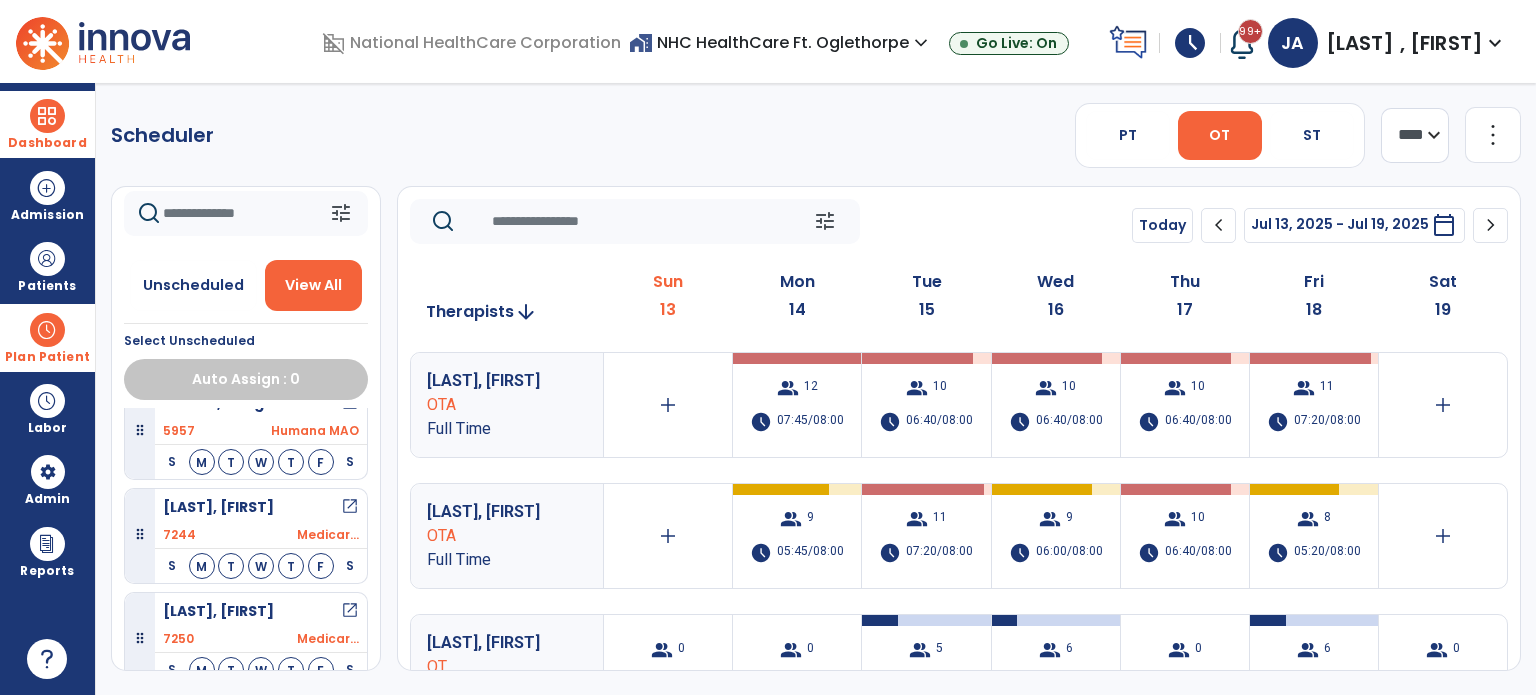 click on "open_in_new" at bounding box center [350, 507] 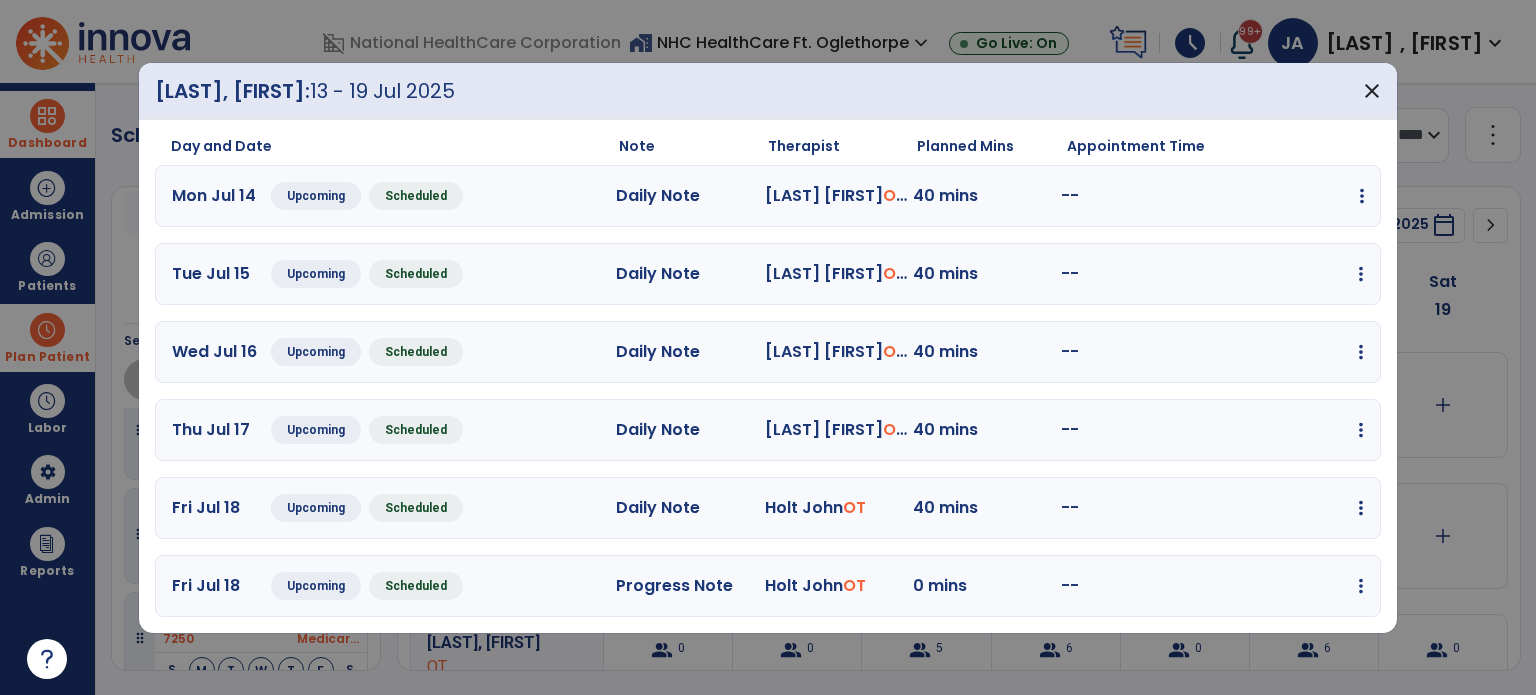 click at bounding box center [1362, 196] 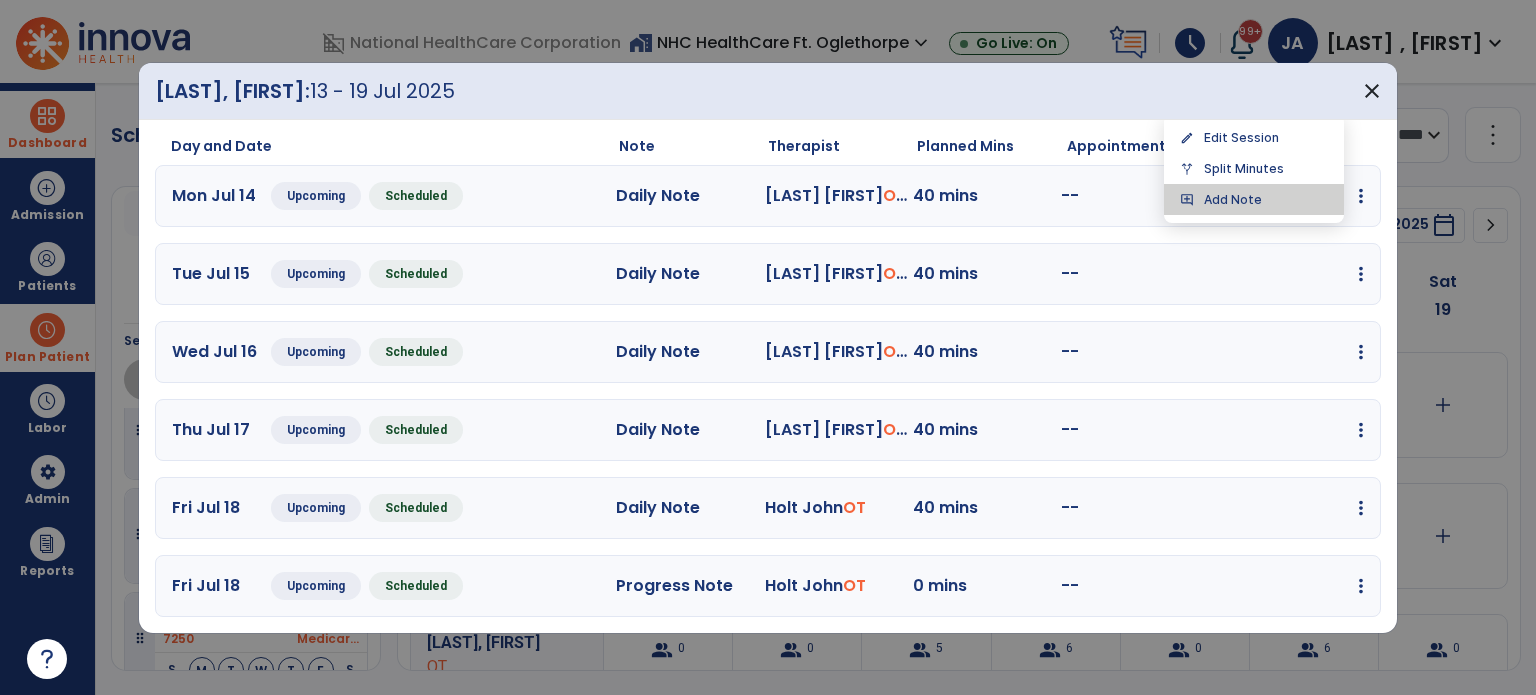 click on "add_comment  Add Note" at bounding box center [1254, 199] 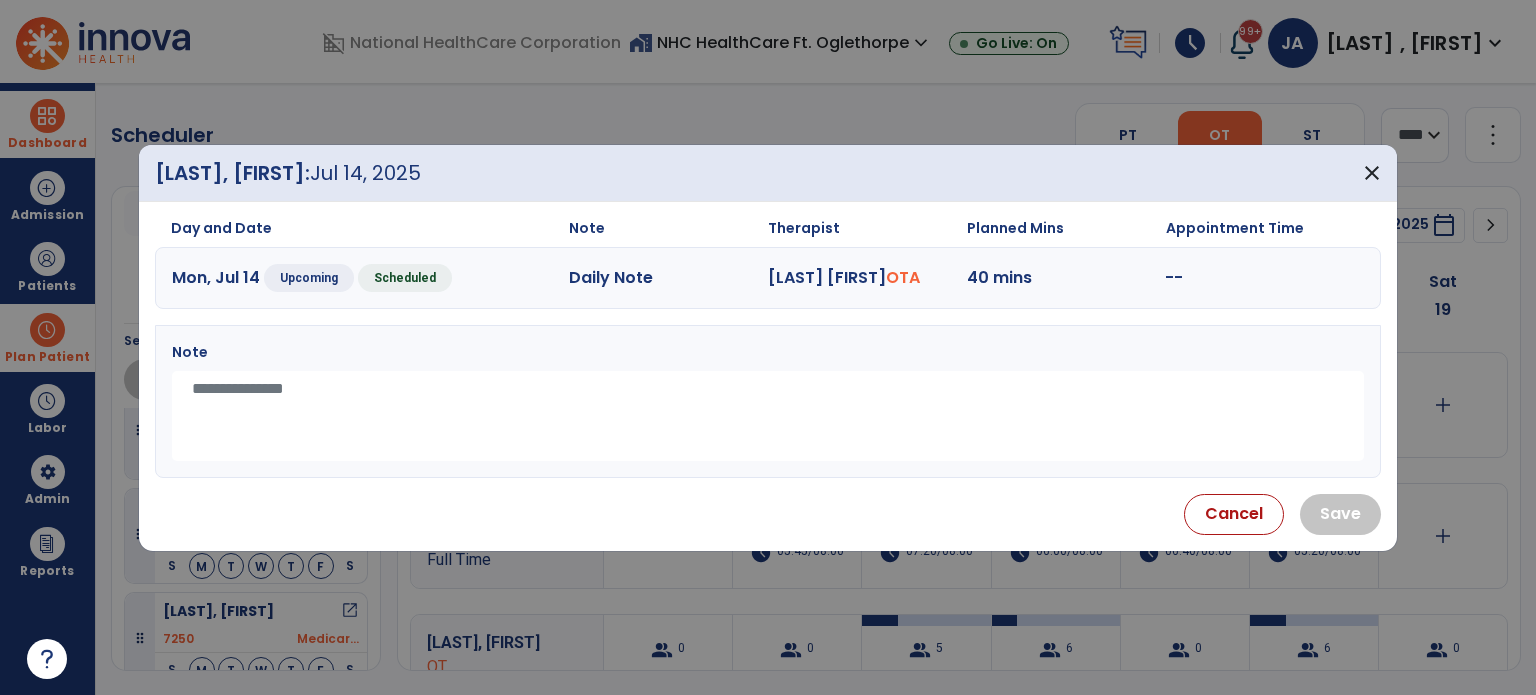 click at bounding box center (768, 416) 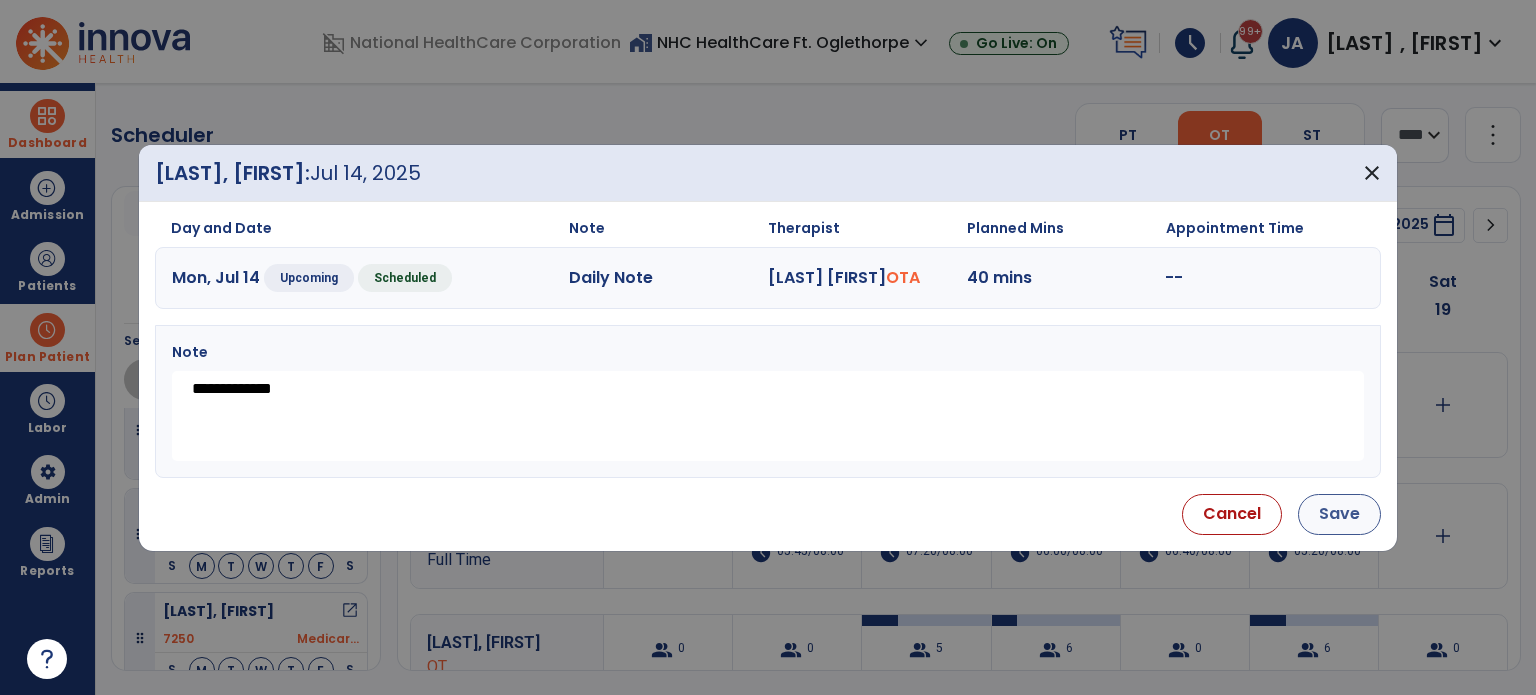 type on "**********" 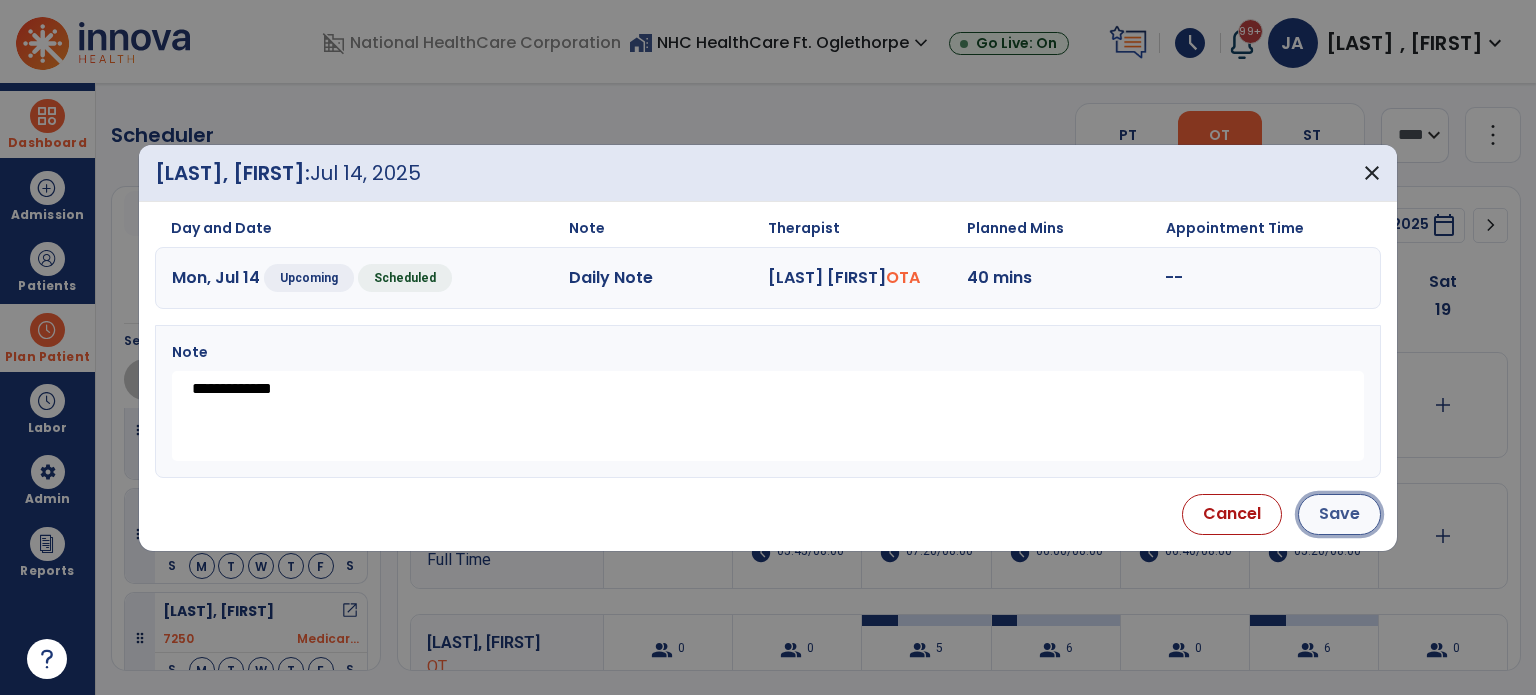 click on "Save" at bounding box center [1339, 514] 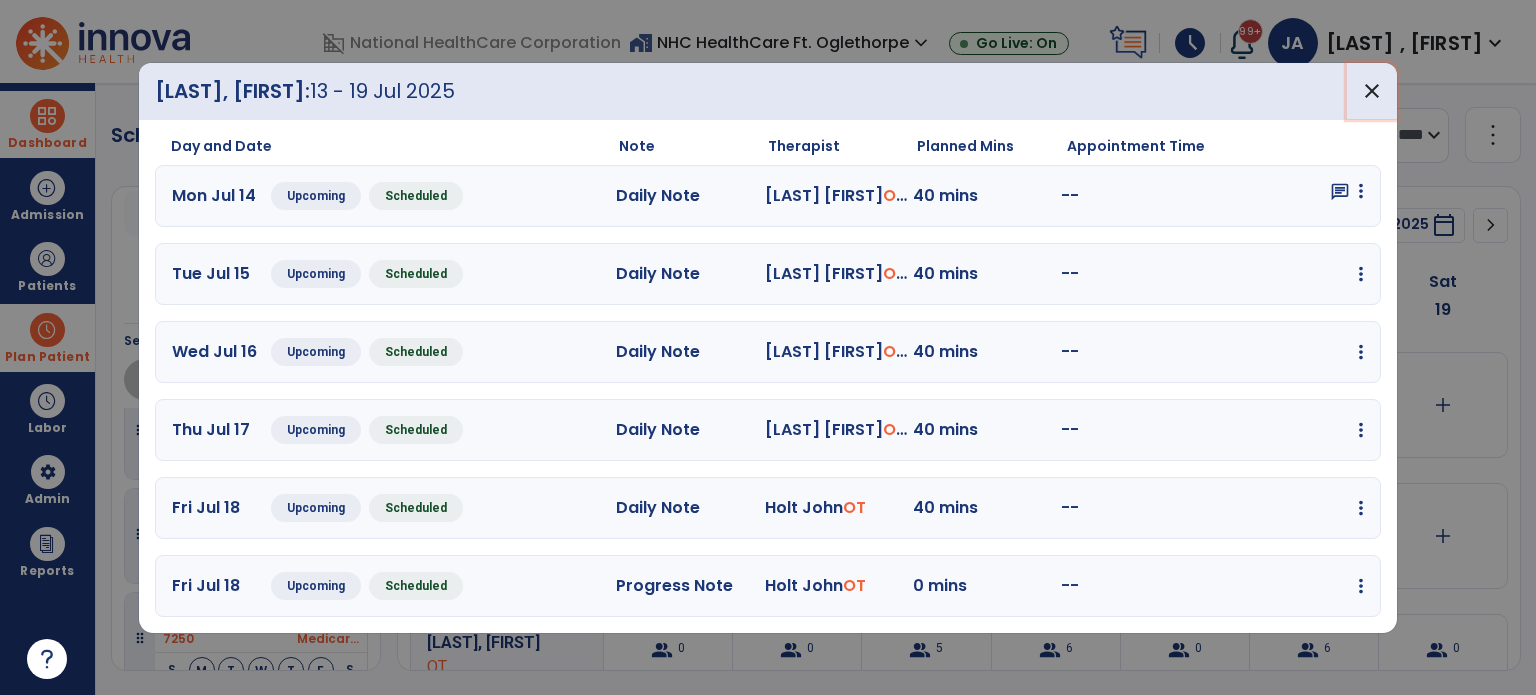 click on "close" at bounding box center (1372, 91) 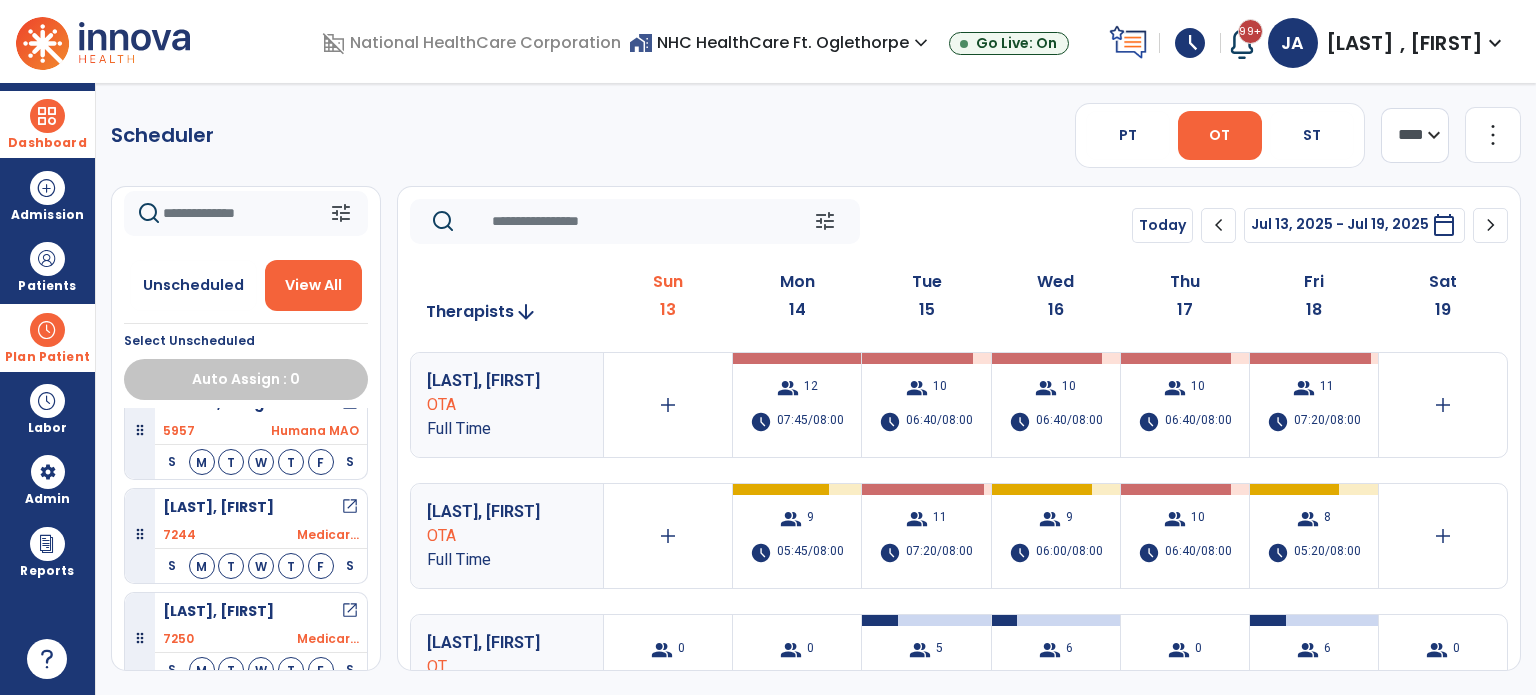 click on "open_in_new" at bounding box center (350, 611) 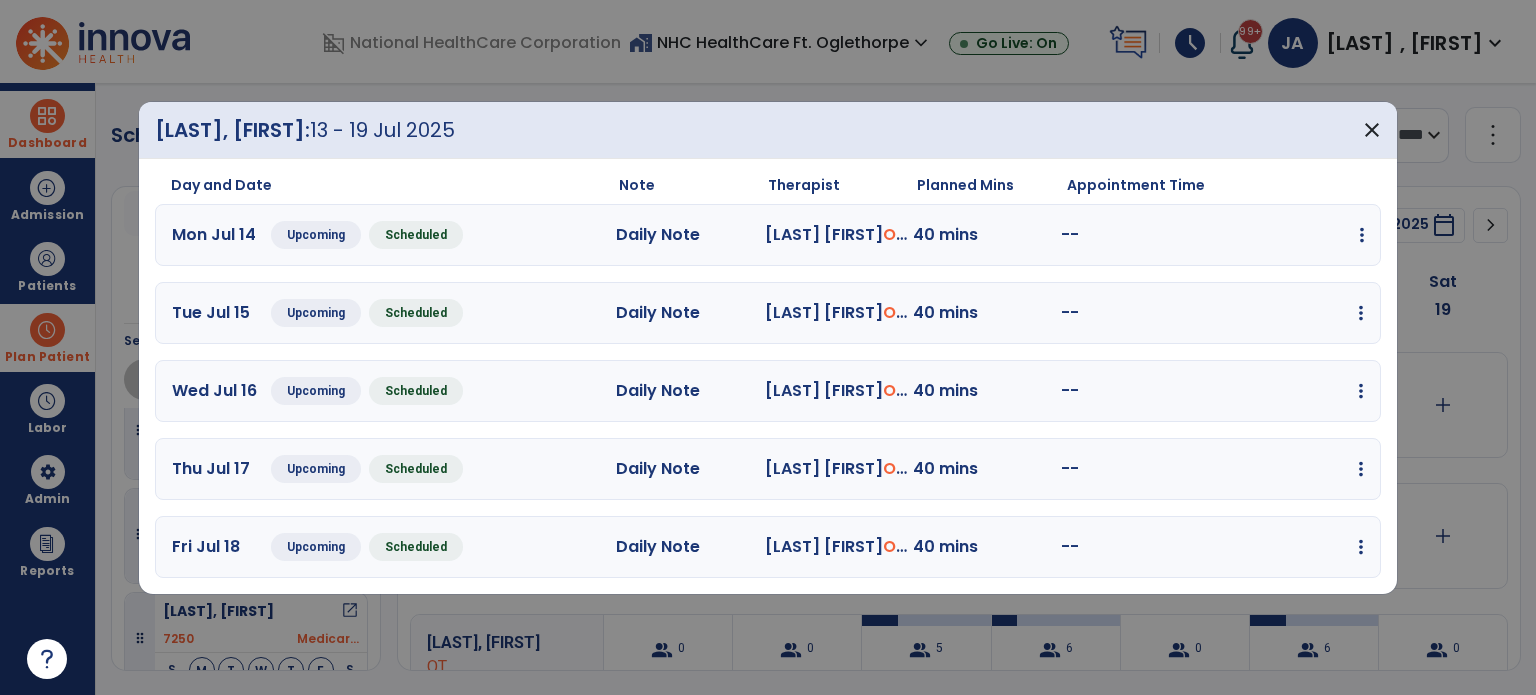click at bounding box center (1362, 235) 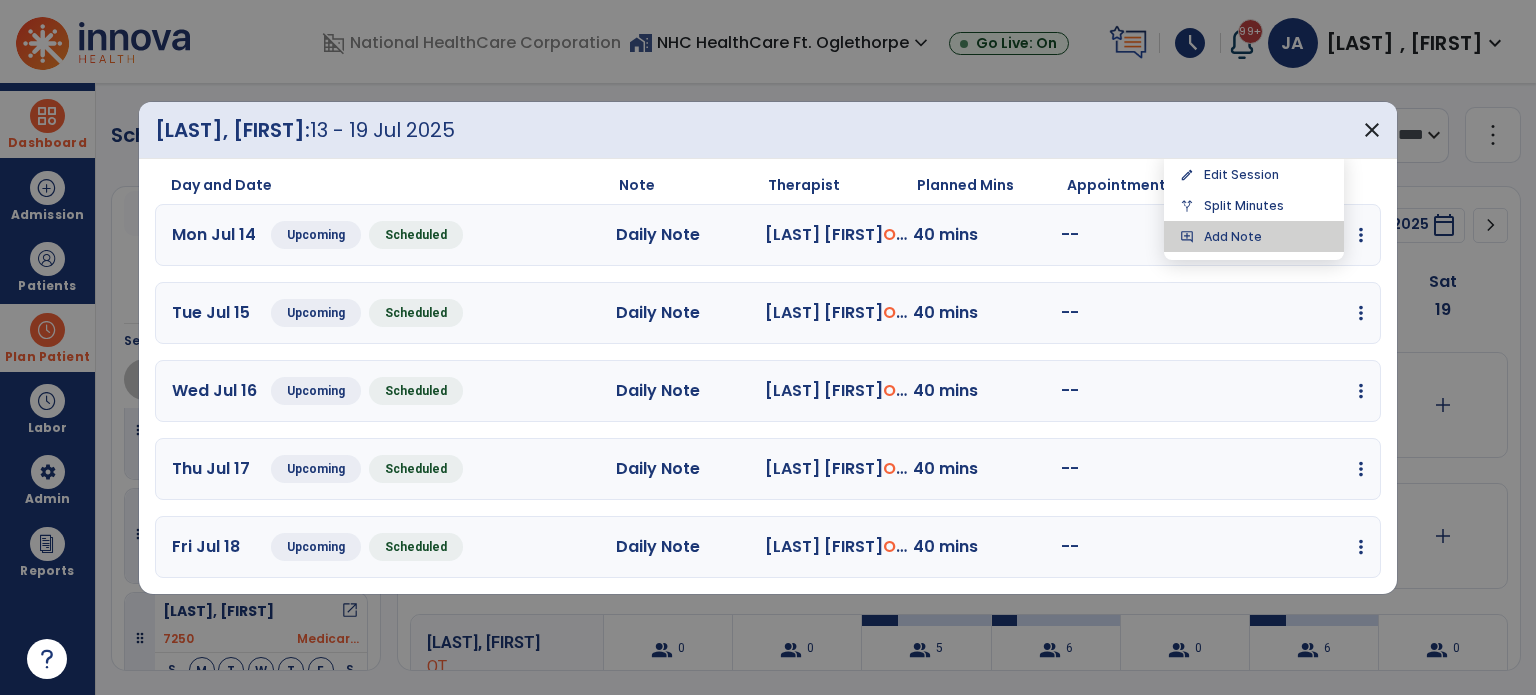 click on "add_comment  Add Note" at bounding box center [1254, 236] 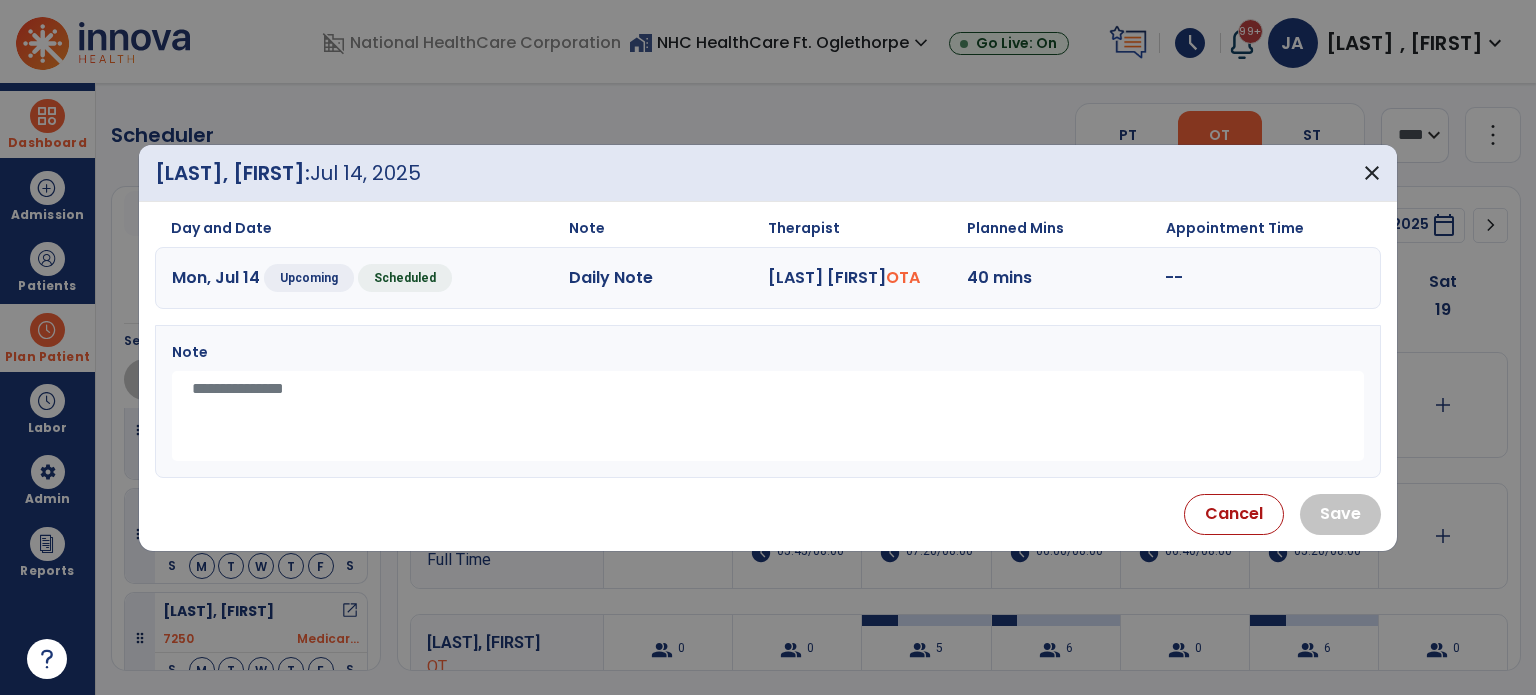 click at bounding box center [768, 416] 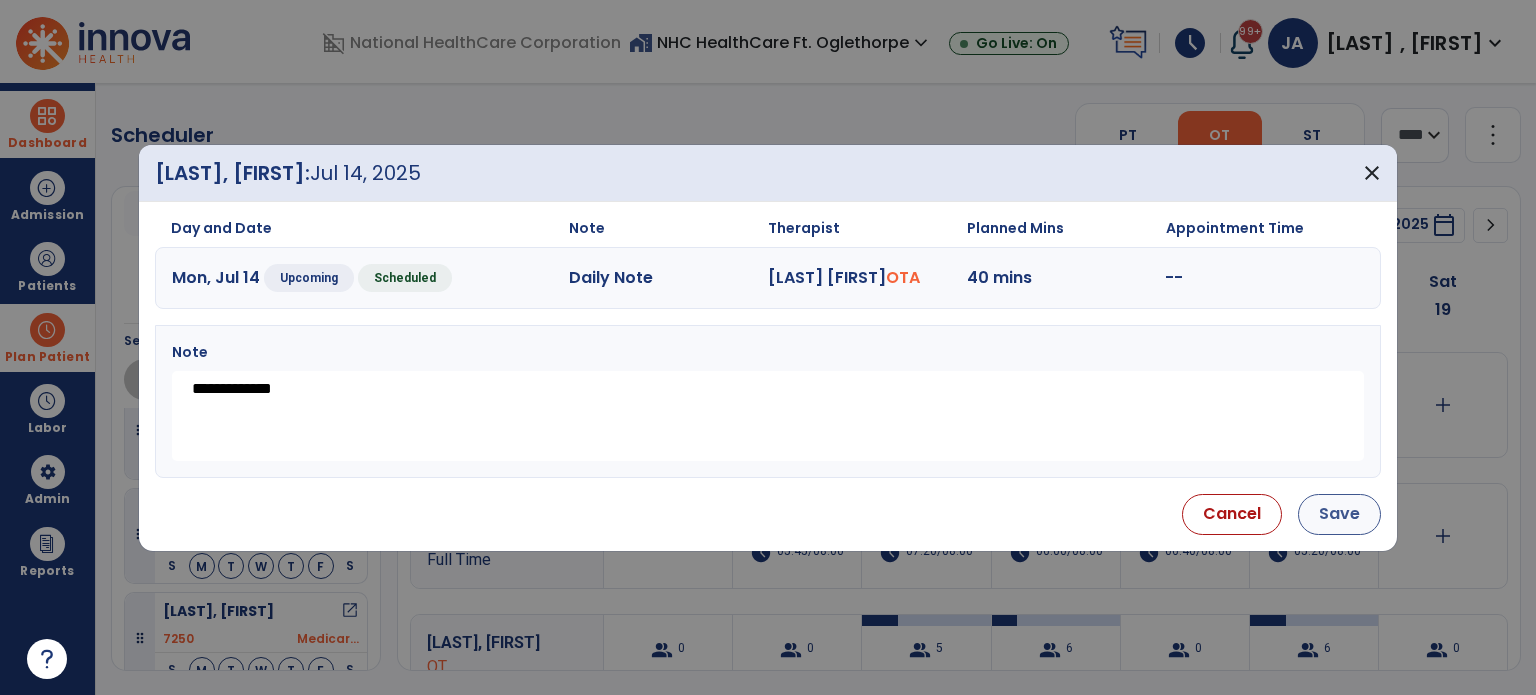 type on "**********" 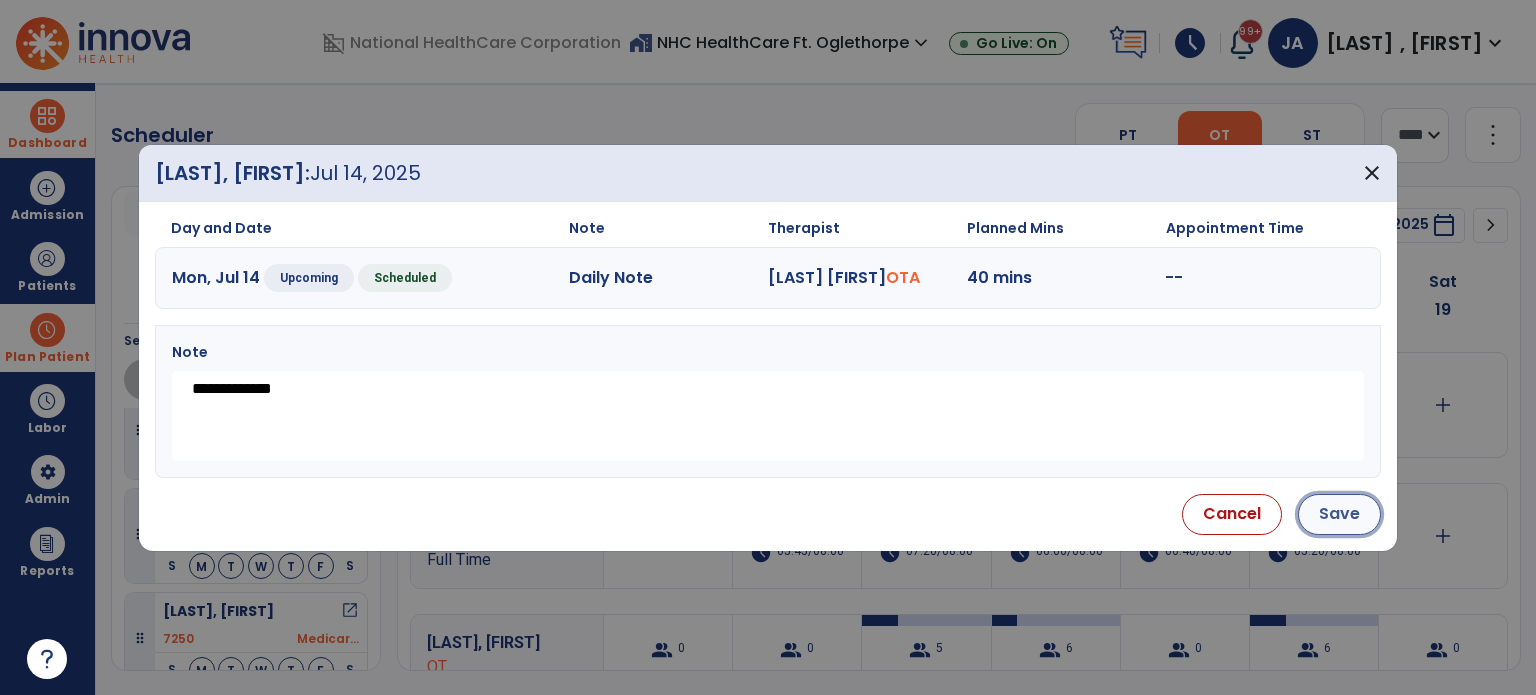 click on "Save" at bounding box center [1339, 514] 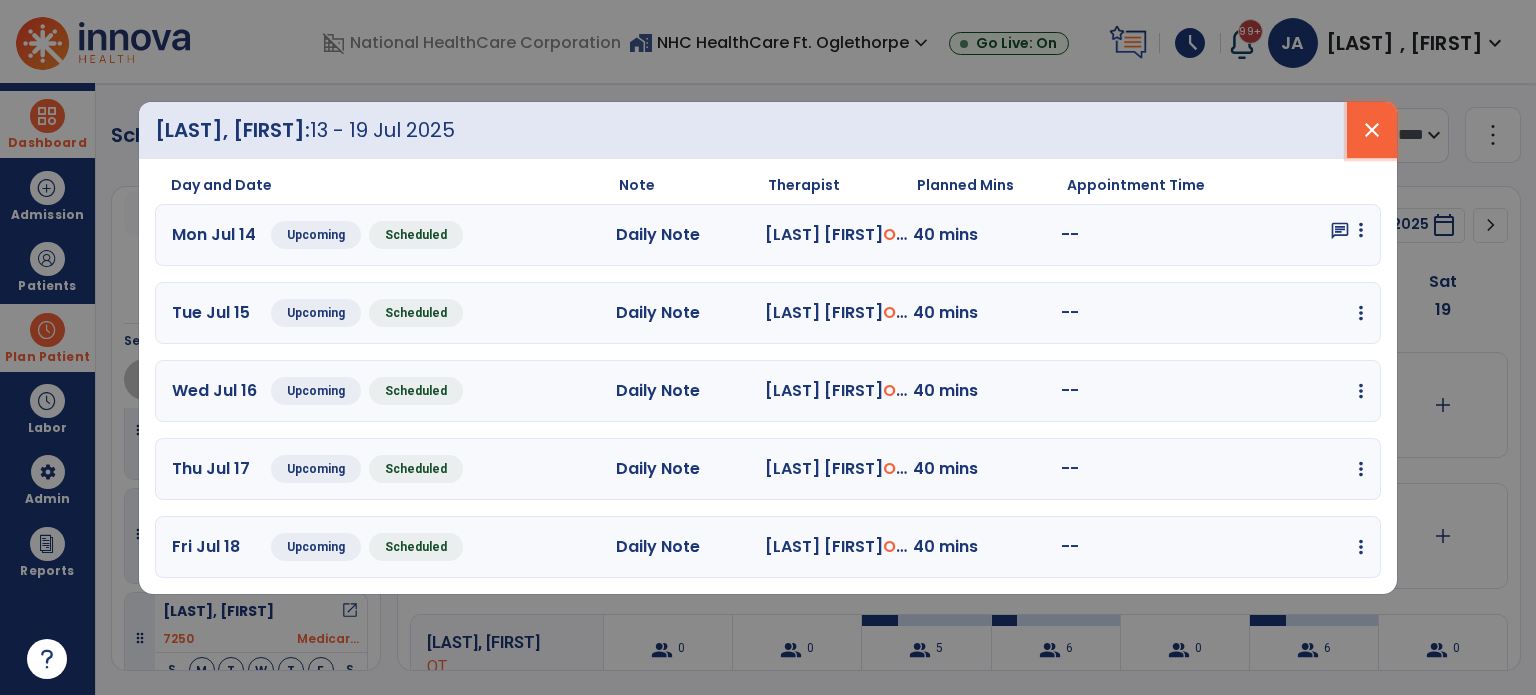 click on "close" at bounding box center (1372, 130) 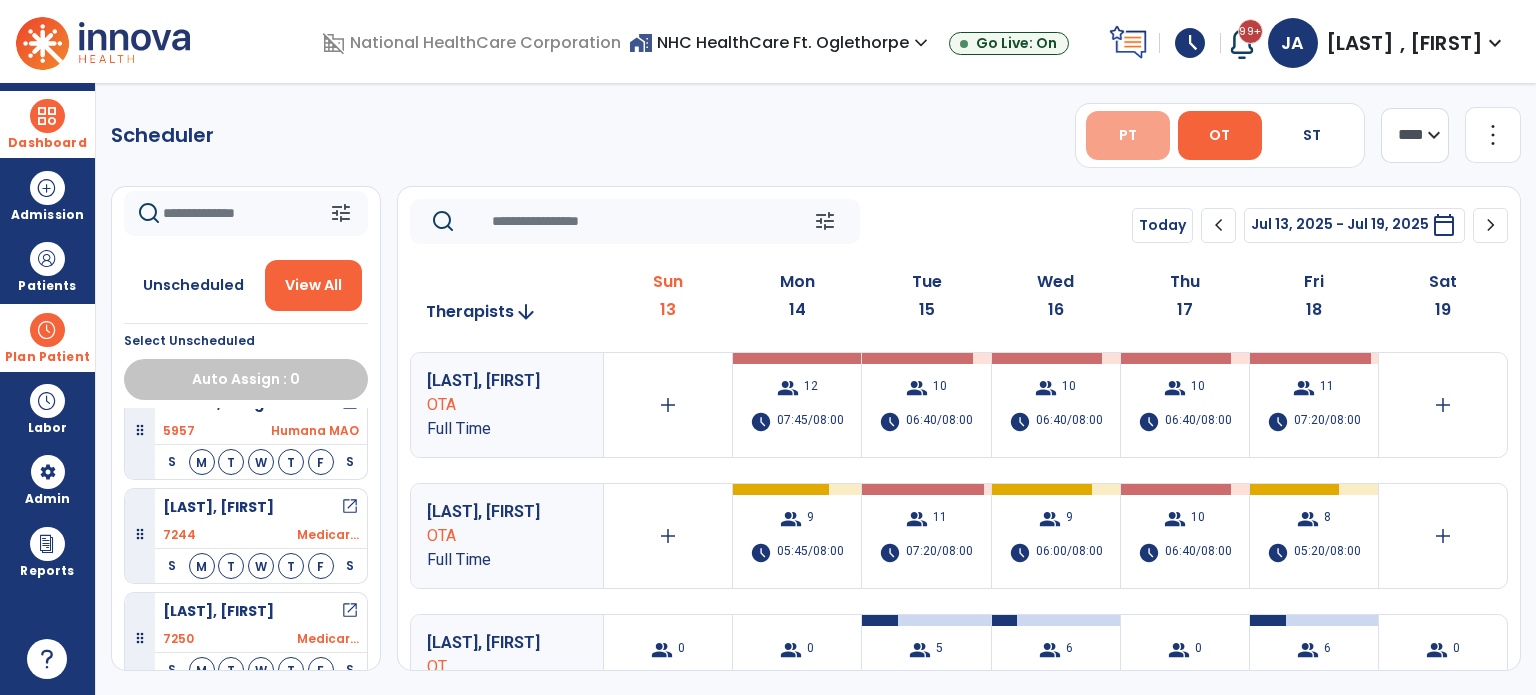 click on "PT" at bounding box center (1128, 135) 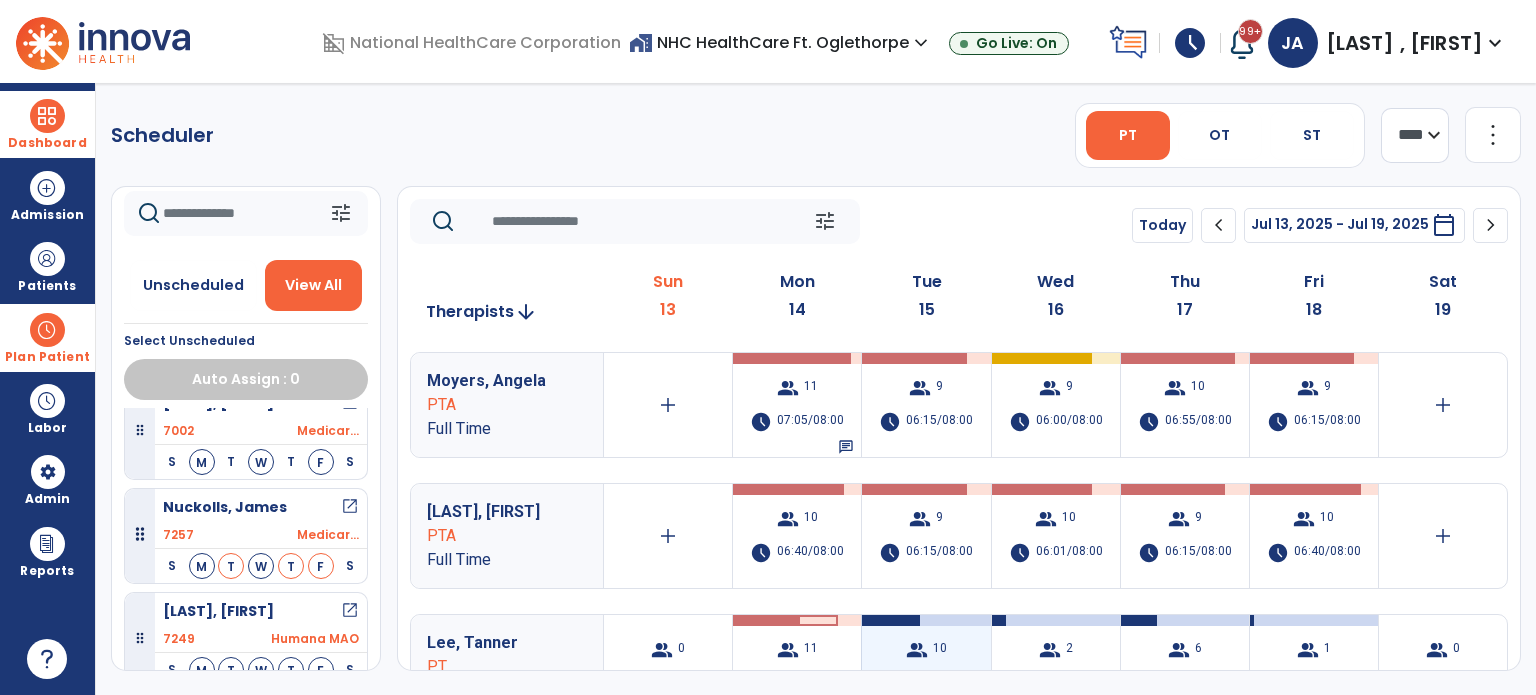 scroll, scrollTop: 300, scrollLeft: 0, axis: vertical 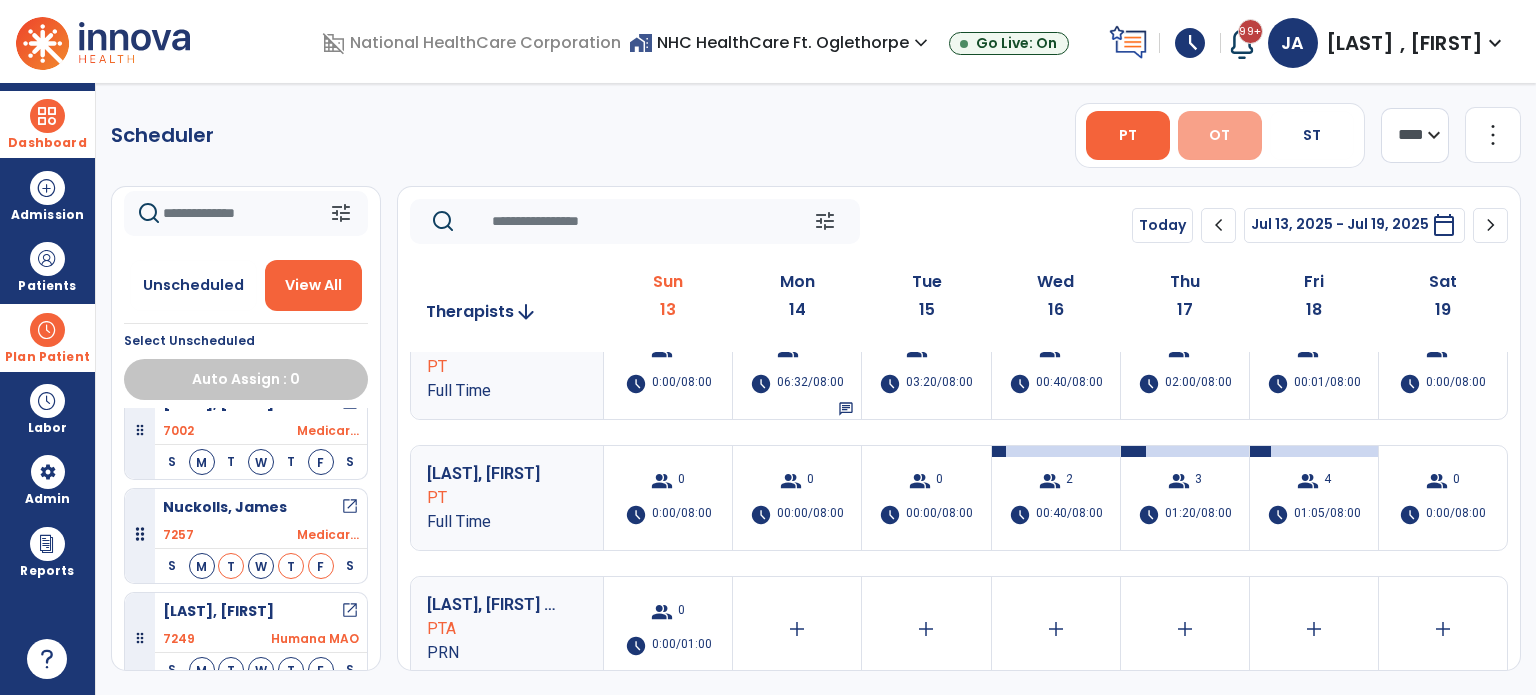 click on "OT" at bounding box center [1219, 135] 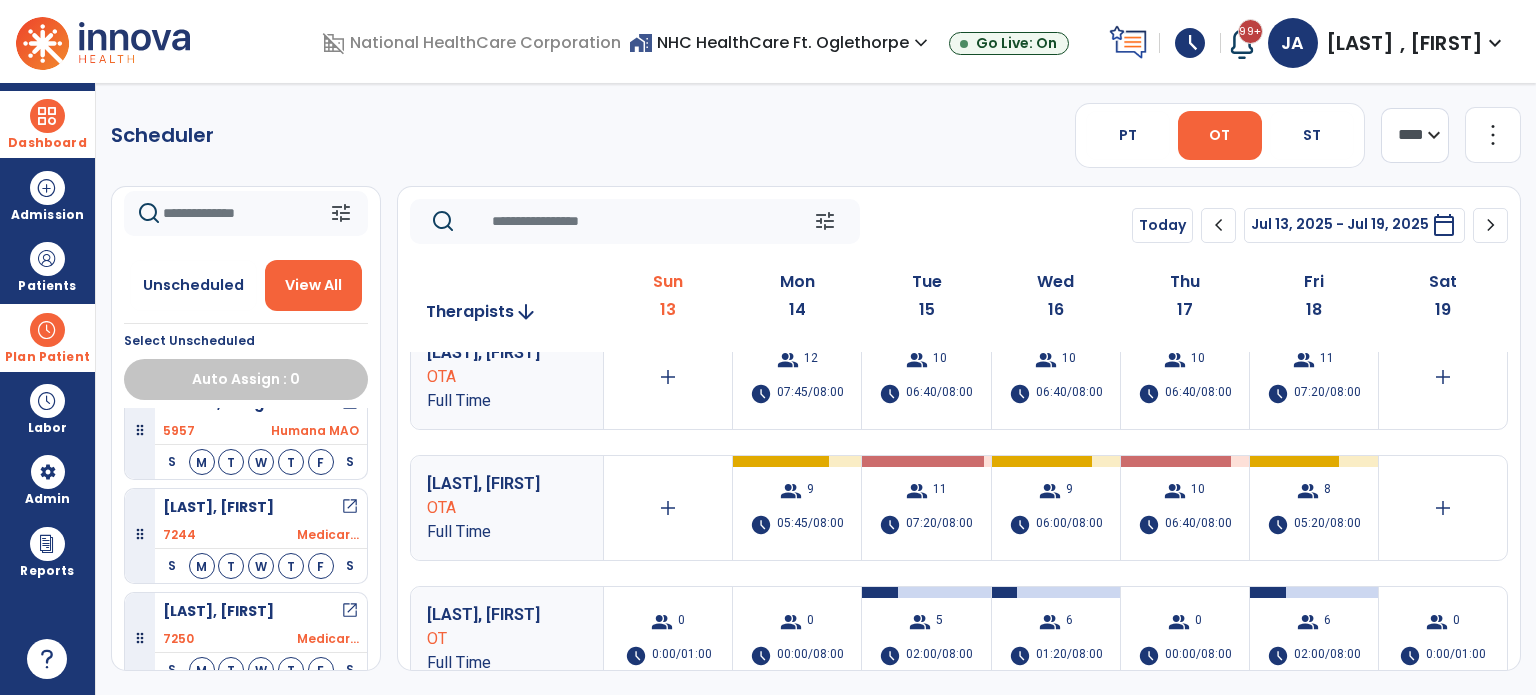 scroll, scrollTop: 0, scrollLeft: 0, axis: both 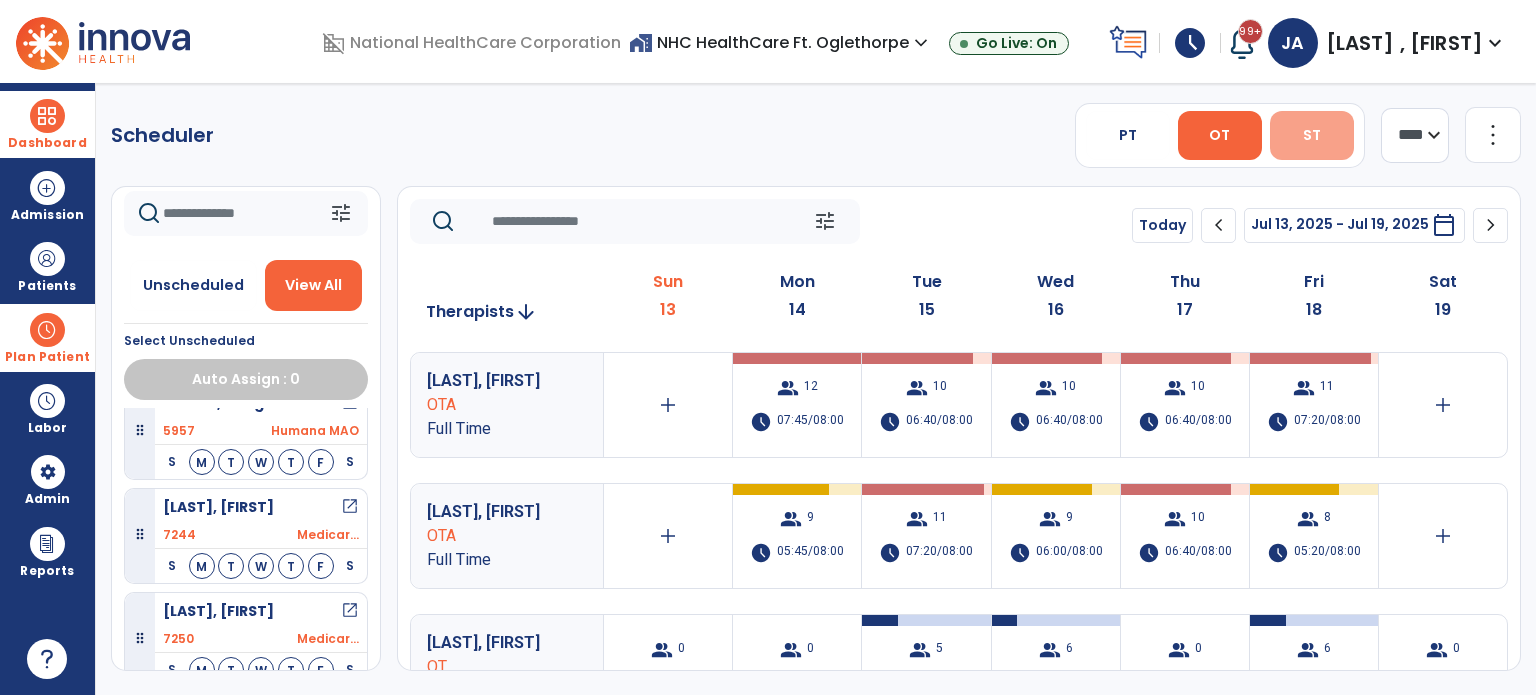 click on "ST" at bounding box center [1312, 135] 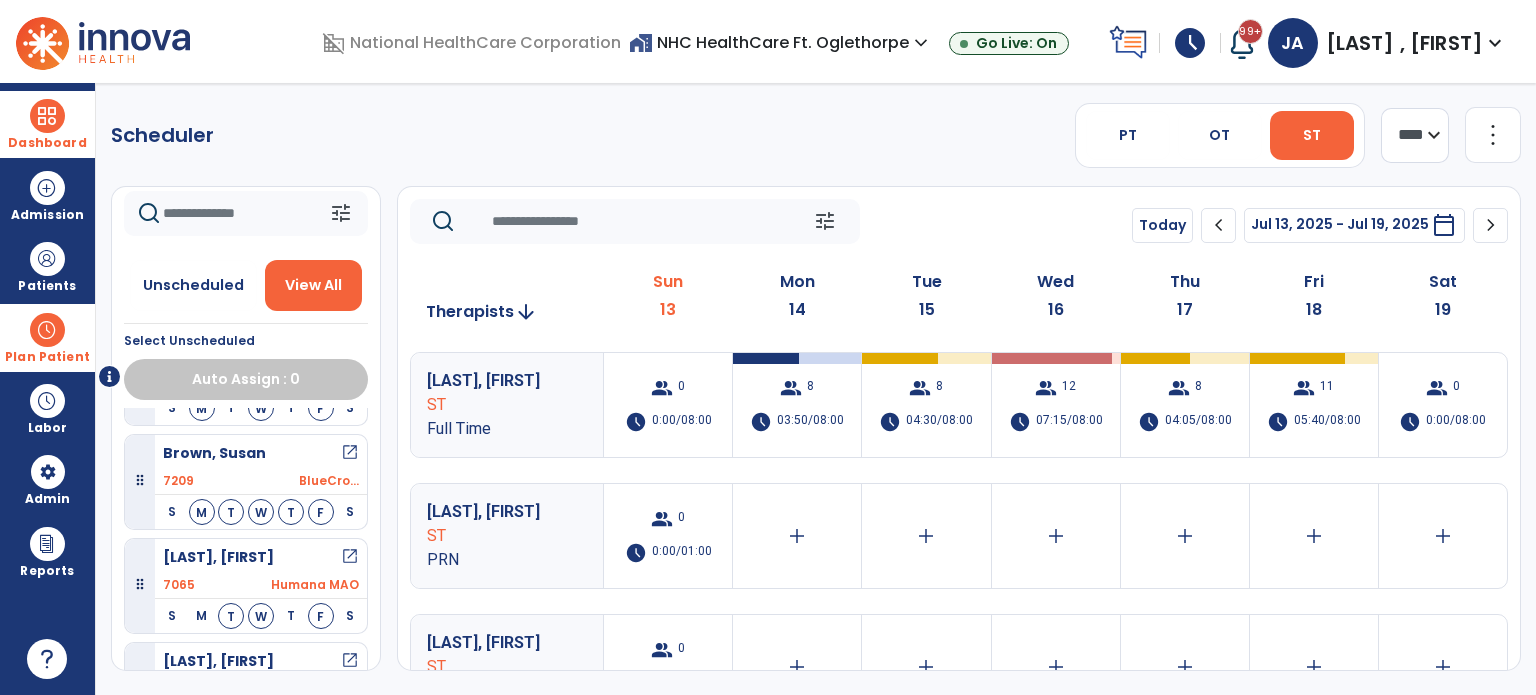 scroll, scrollTop: 0, scrollLeft: 0, axis: both 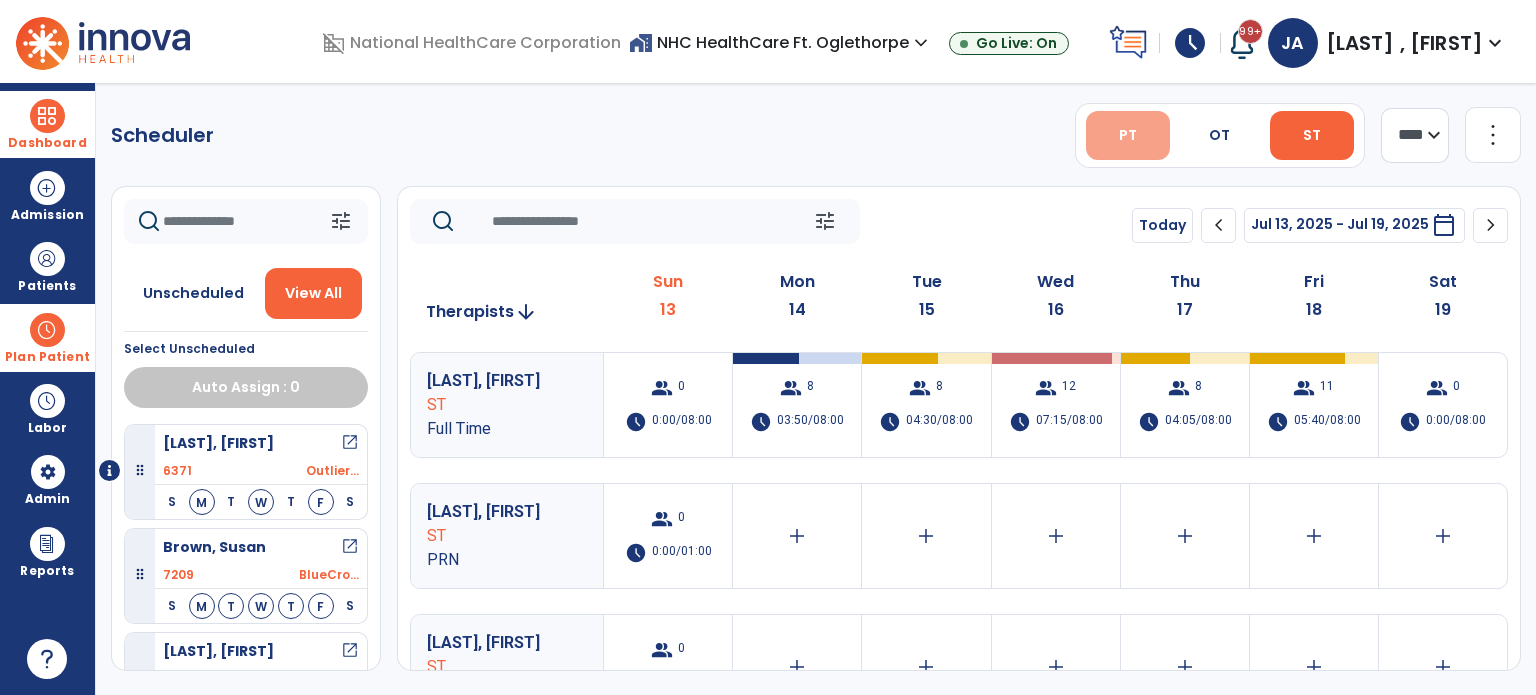 click on "PT" at bounding box center (1128, 135) 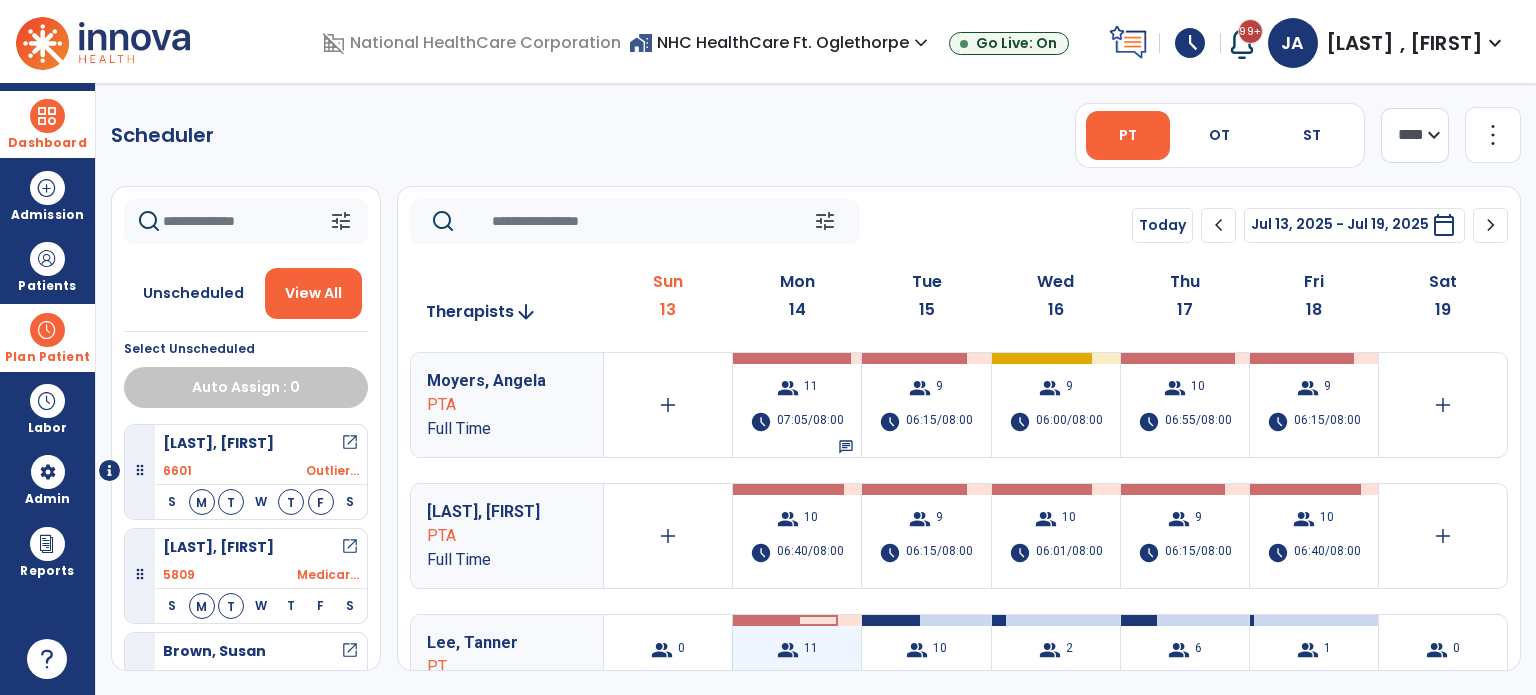 click on "group  11  schedule  06:32/08:00   chat" at bounding box center [797, 667] 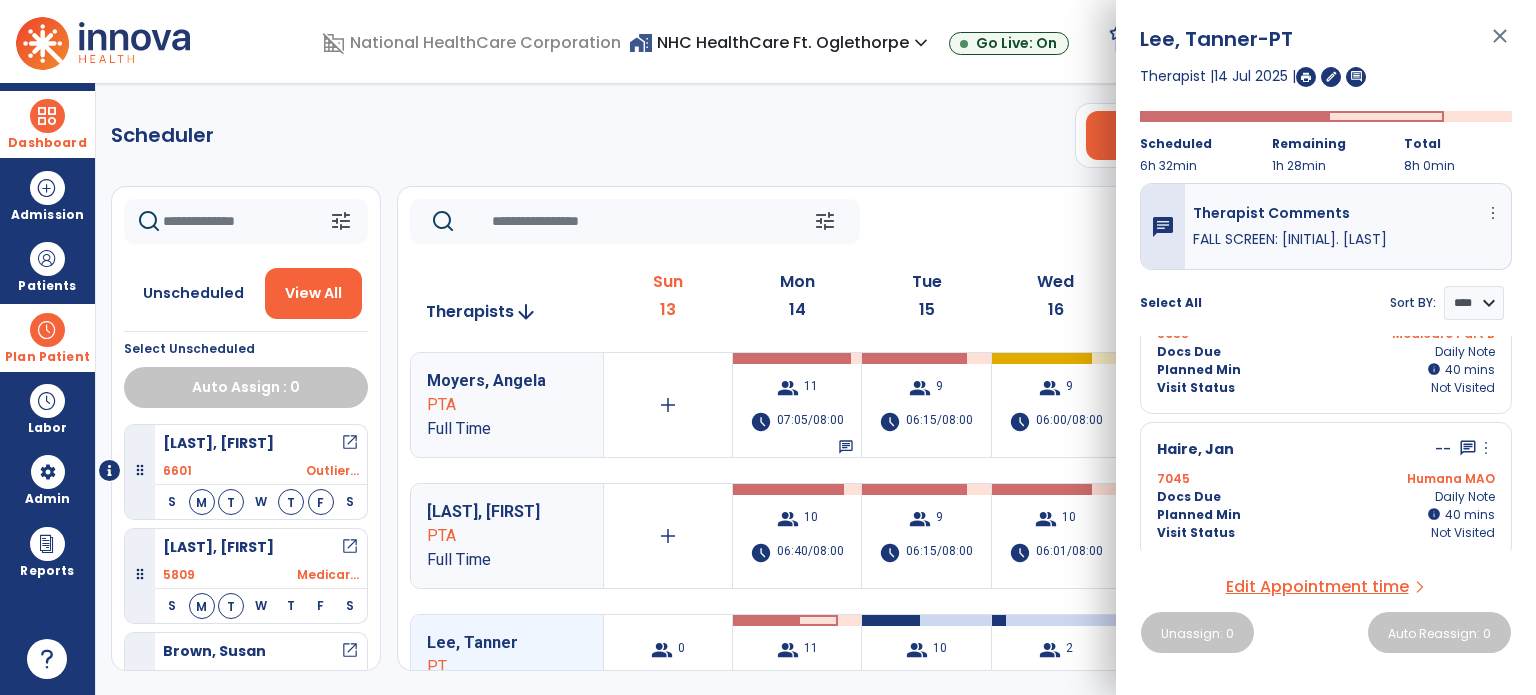scroll, scrollTop: 884, scrollLeft: 0, axis: vertical 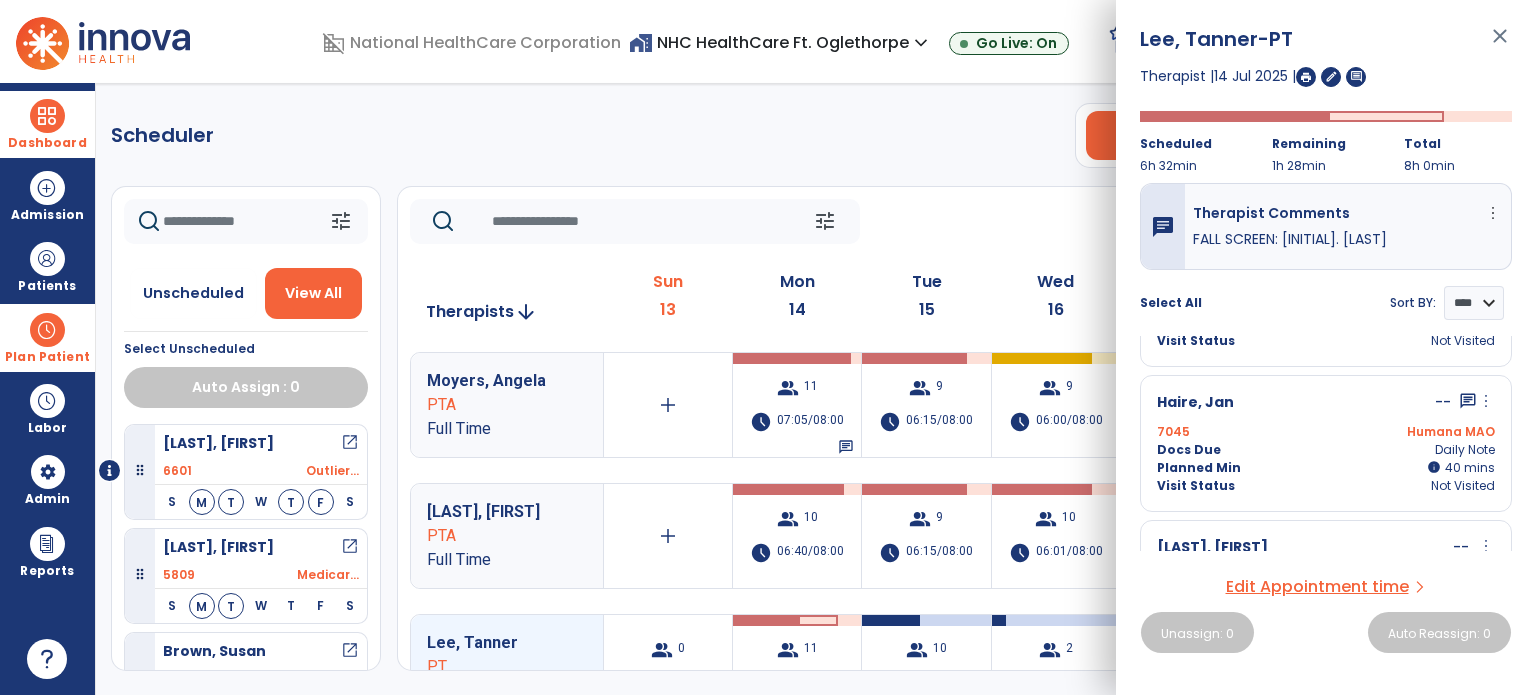 click on "tune   Today  chevron_left Jul 13, 2025 - Jul 19, 2025  *********  calendar_today  chevron_right" 